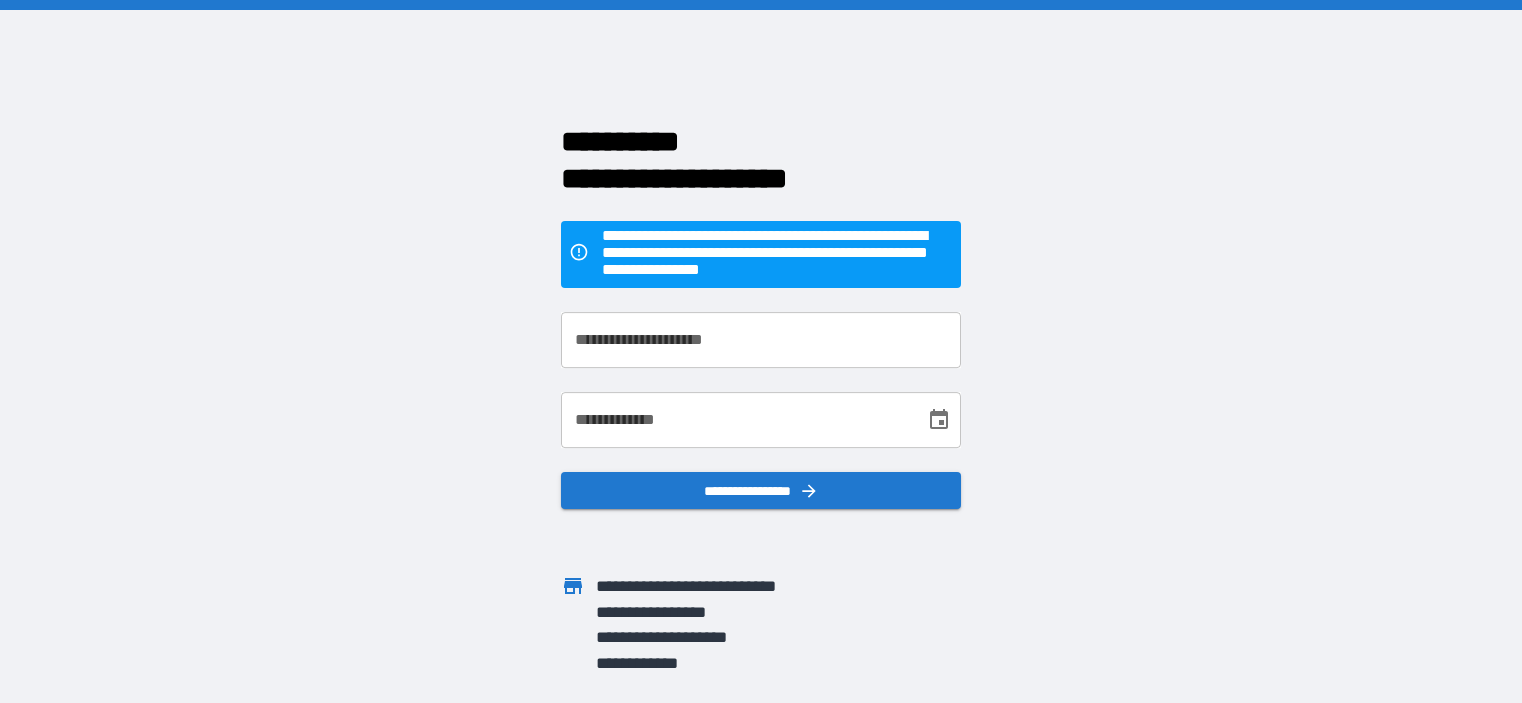 scroll, scrollTop: 0, scrollLeft: 0, axis: both 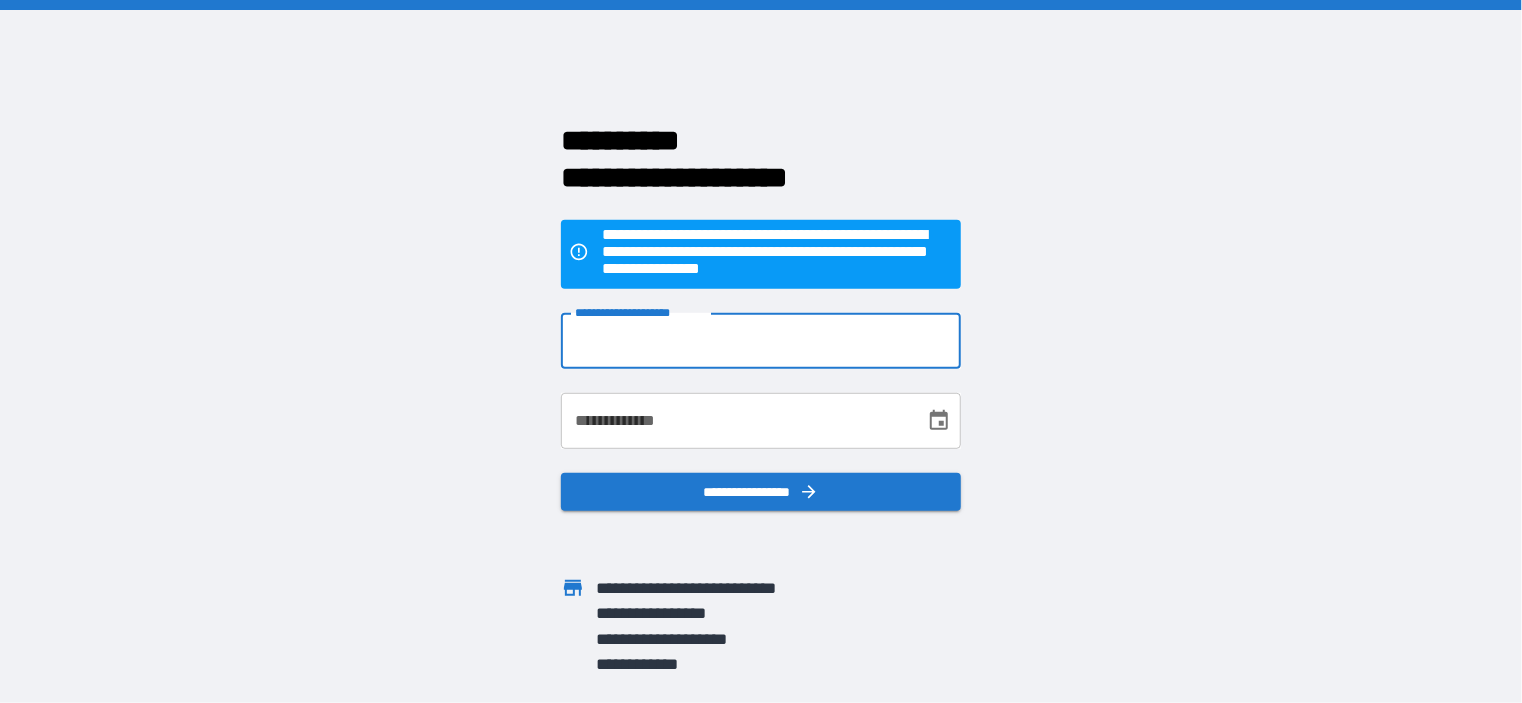 click on "**********" at bounding box center [761, 341] 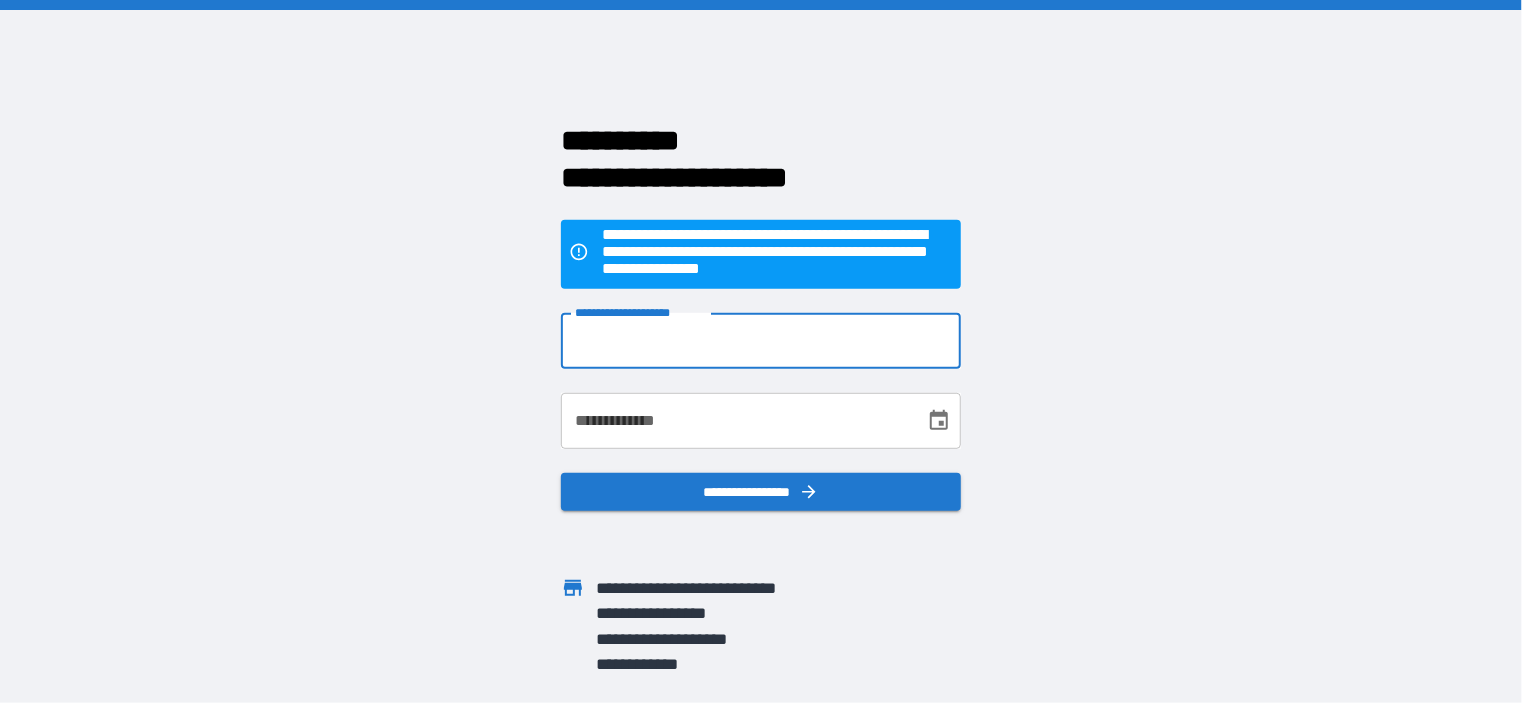 type on "**********" 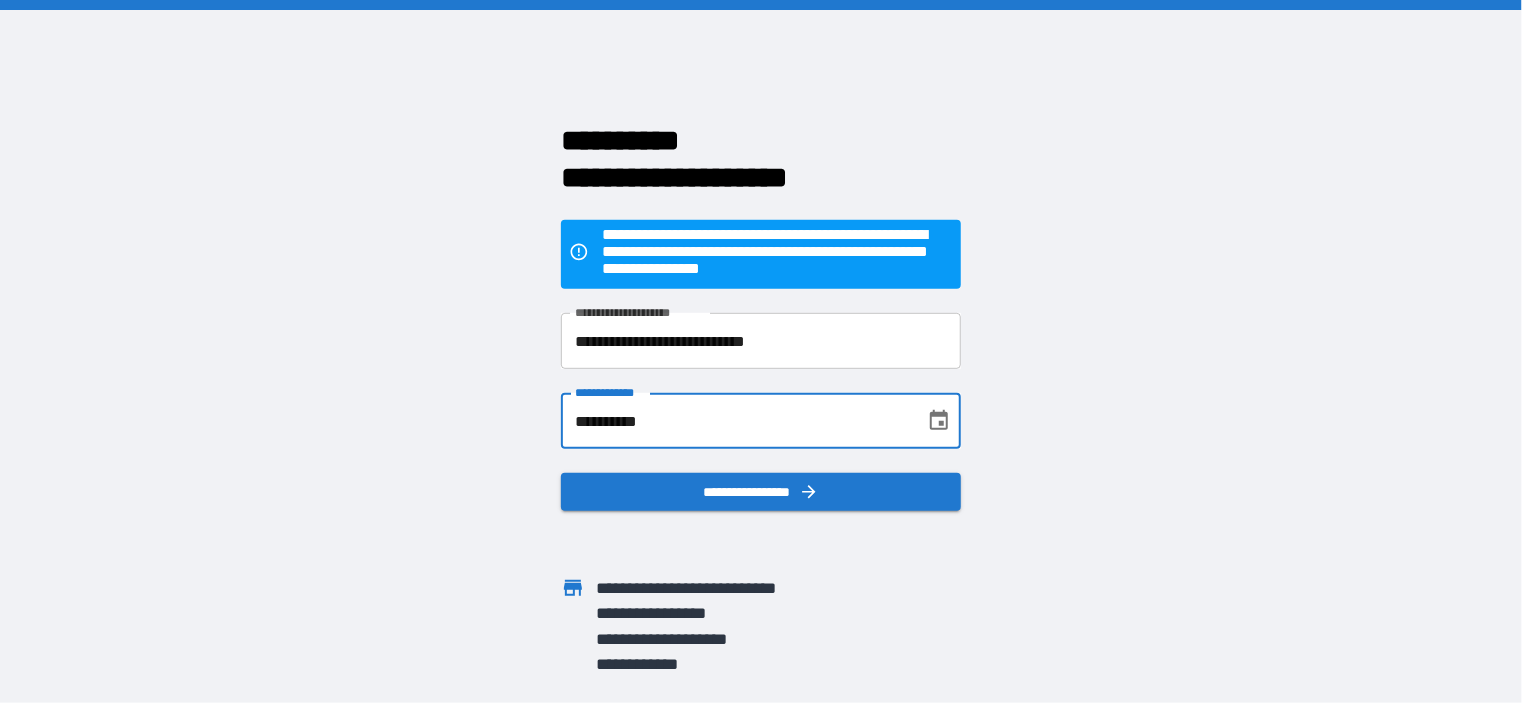 click on "**********" at bounding box center (736, 421) 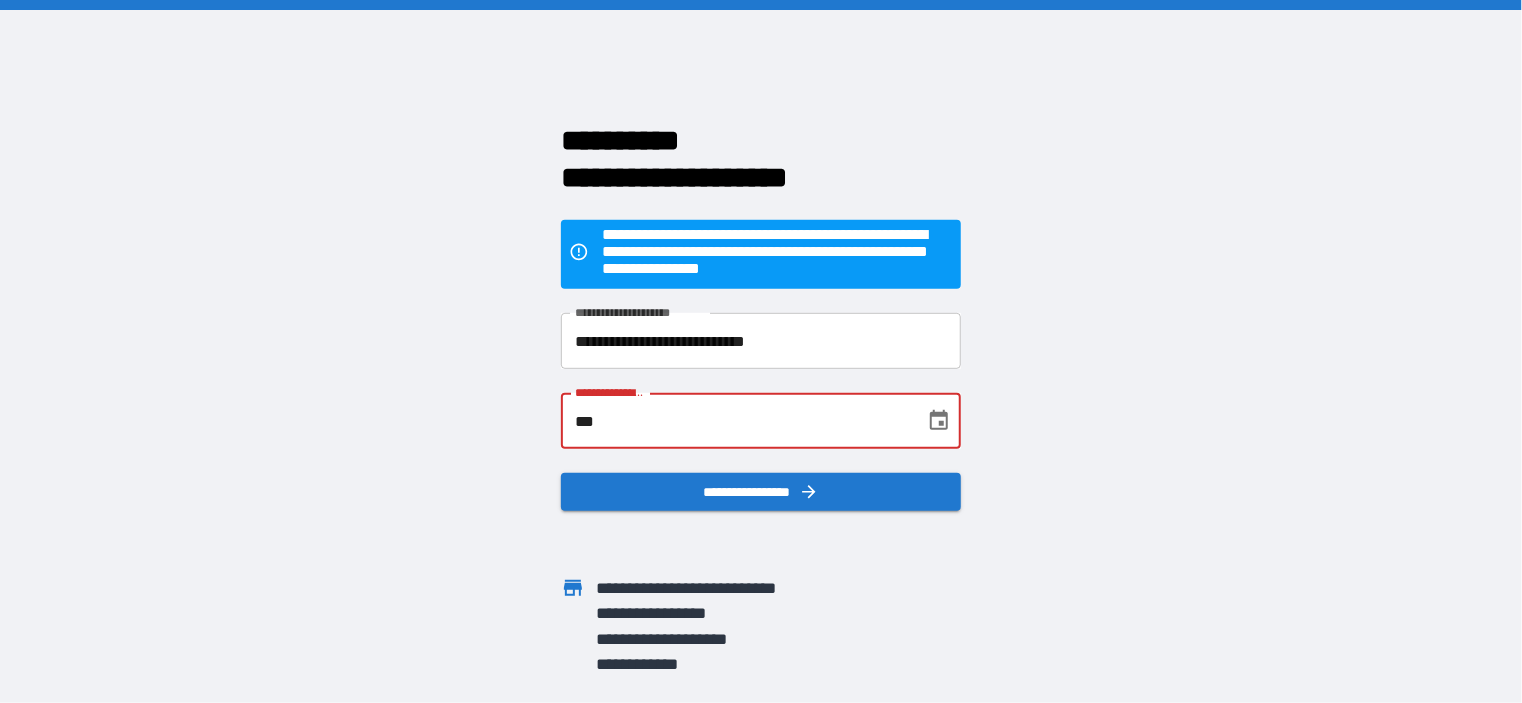 type on "*" 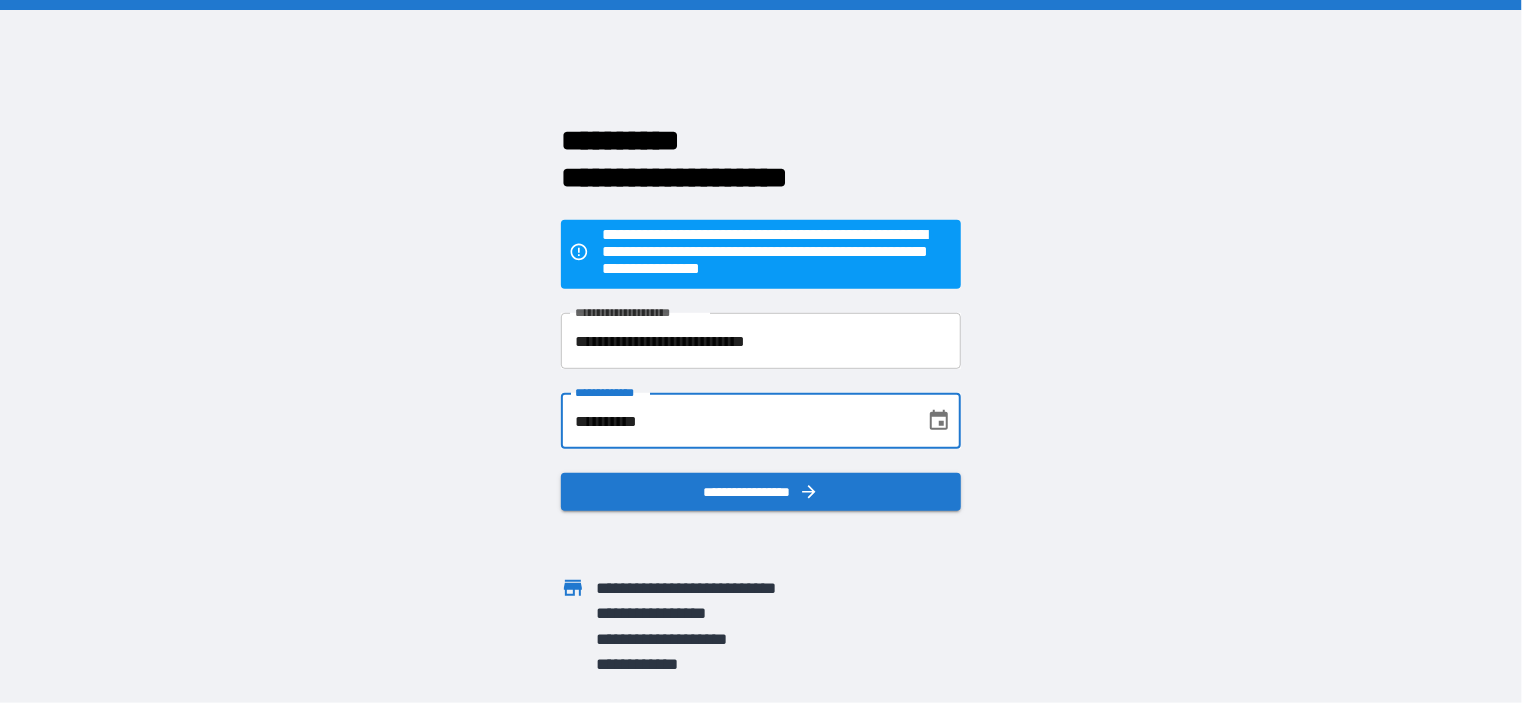type on "**********" 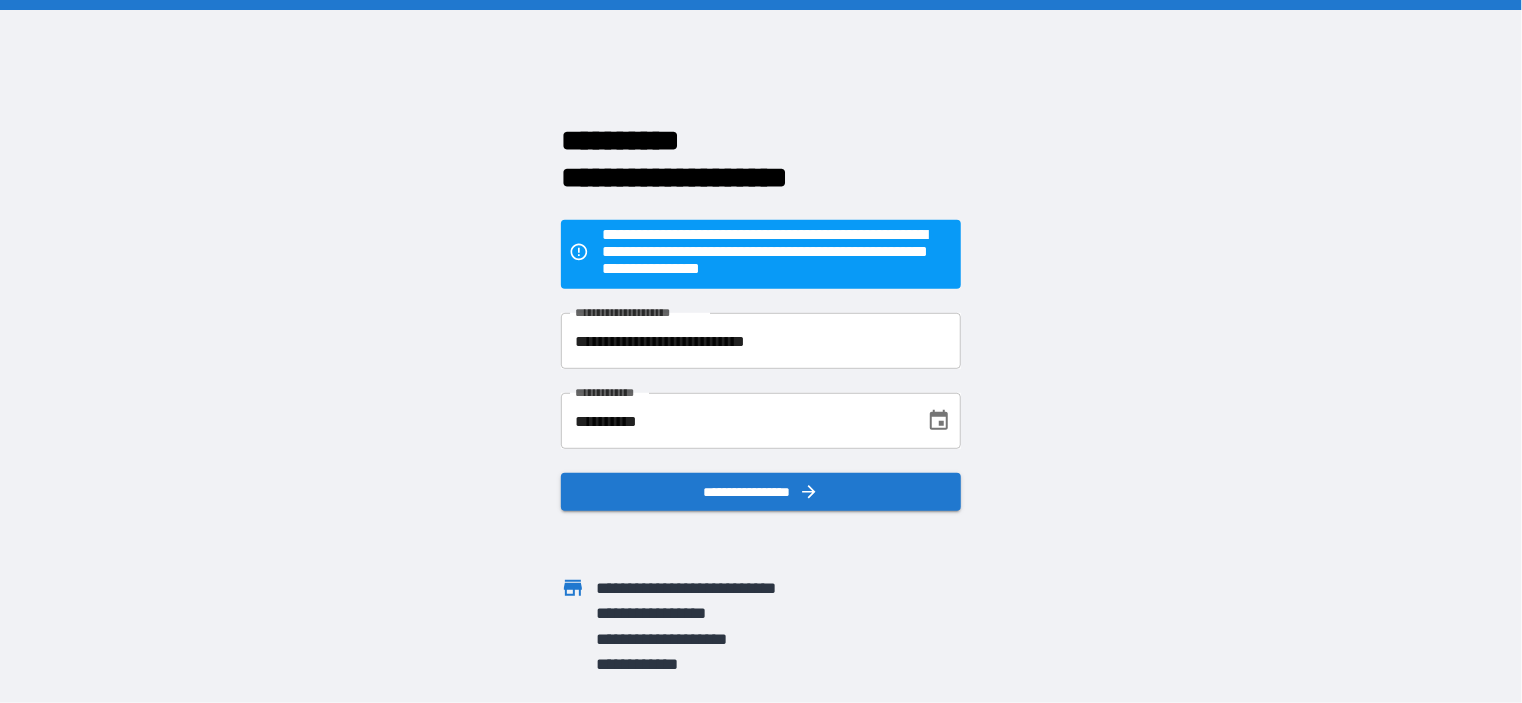 click on "**********" at bounding box center (761, 351) 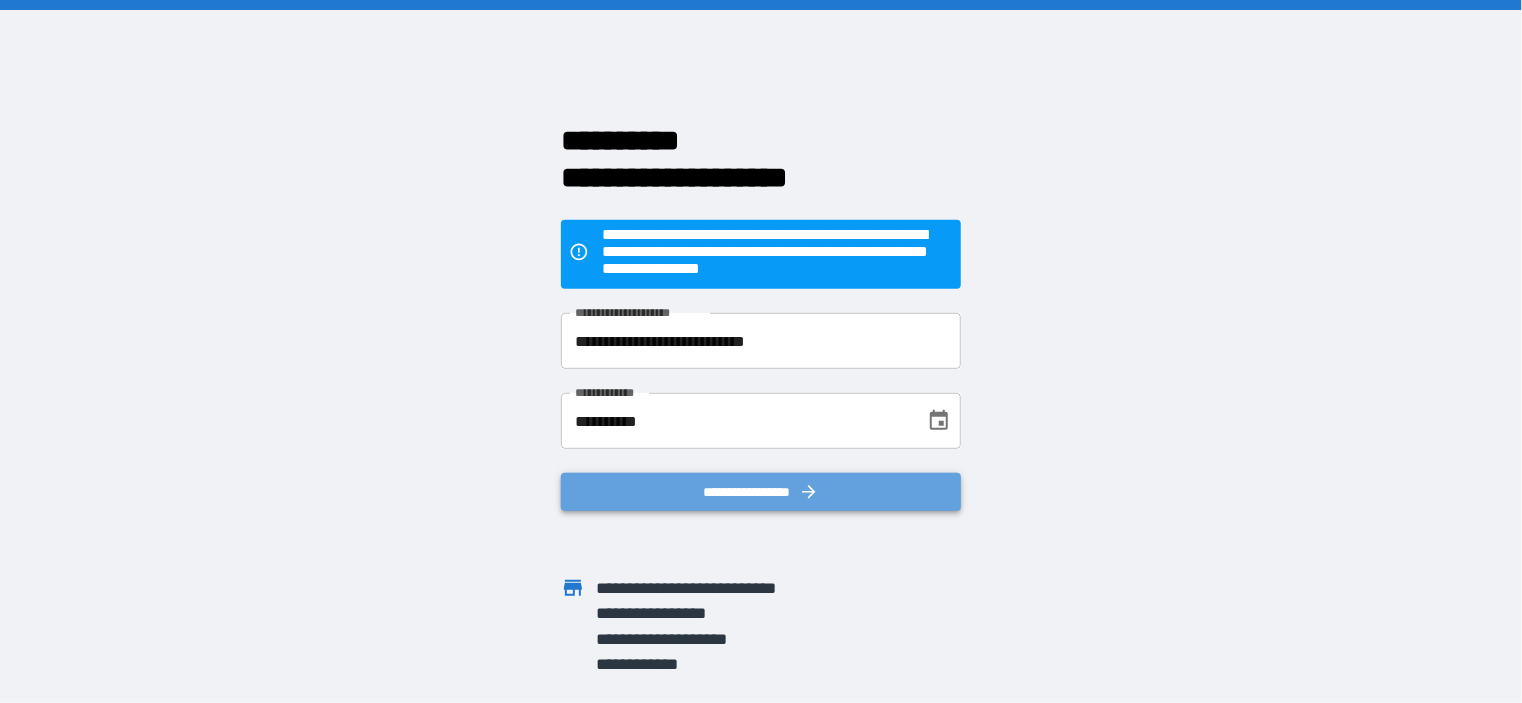 click on "**********" at bounding box center (761, 492) 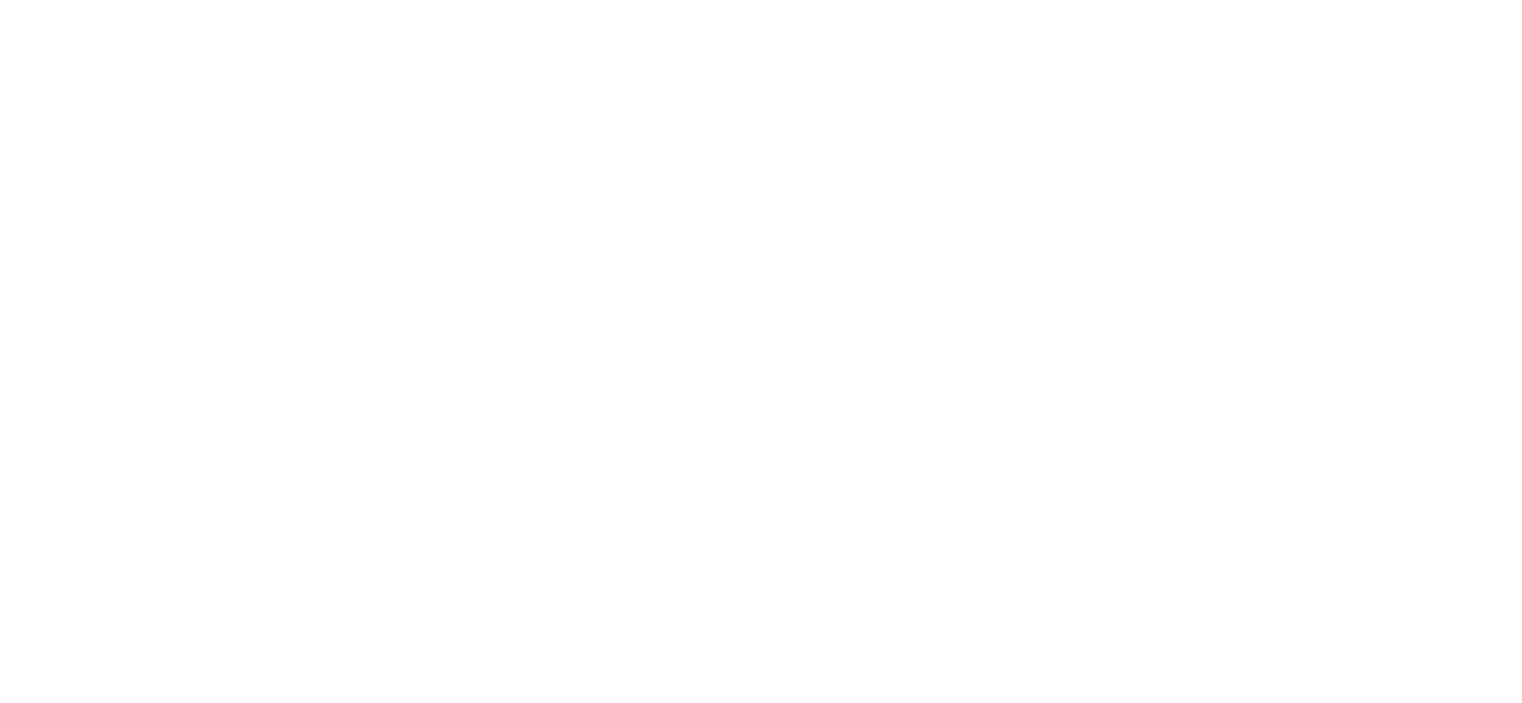 scroll, scrollTop: 0, scrollLeft: 0, axis: both 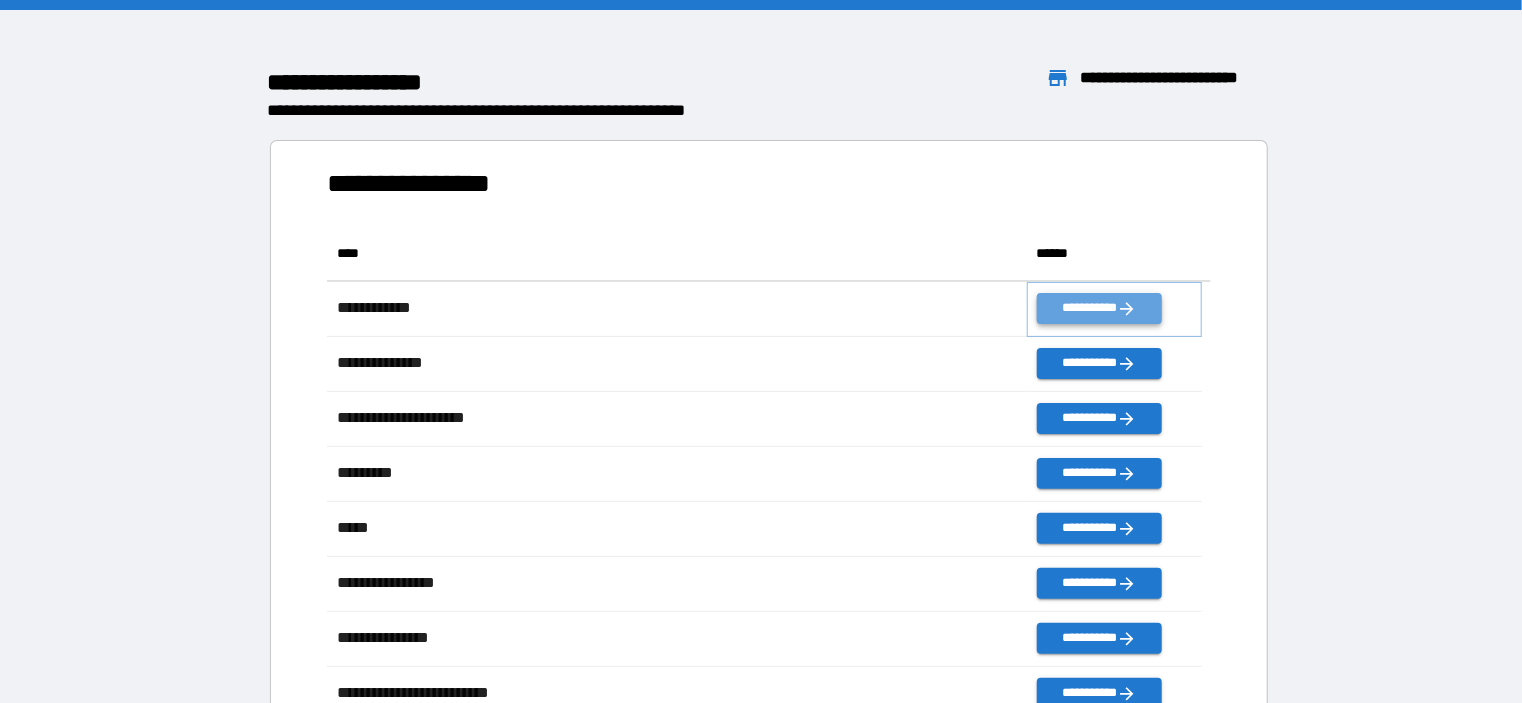 click 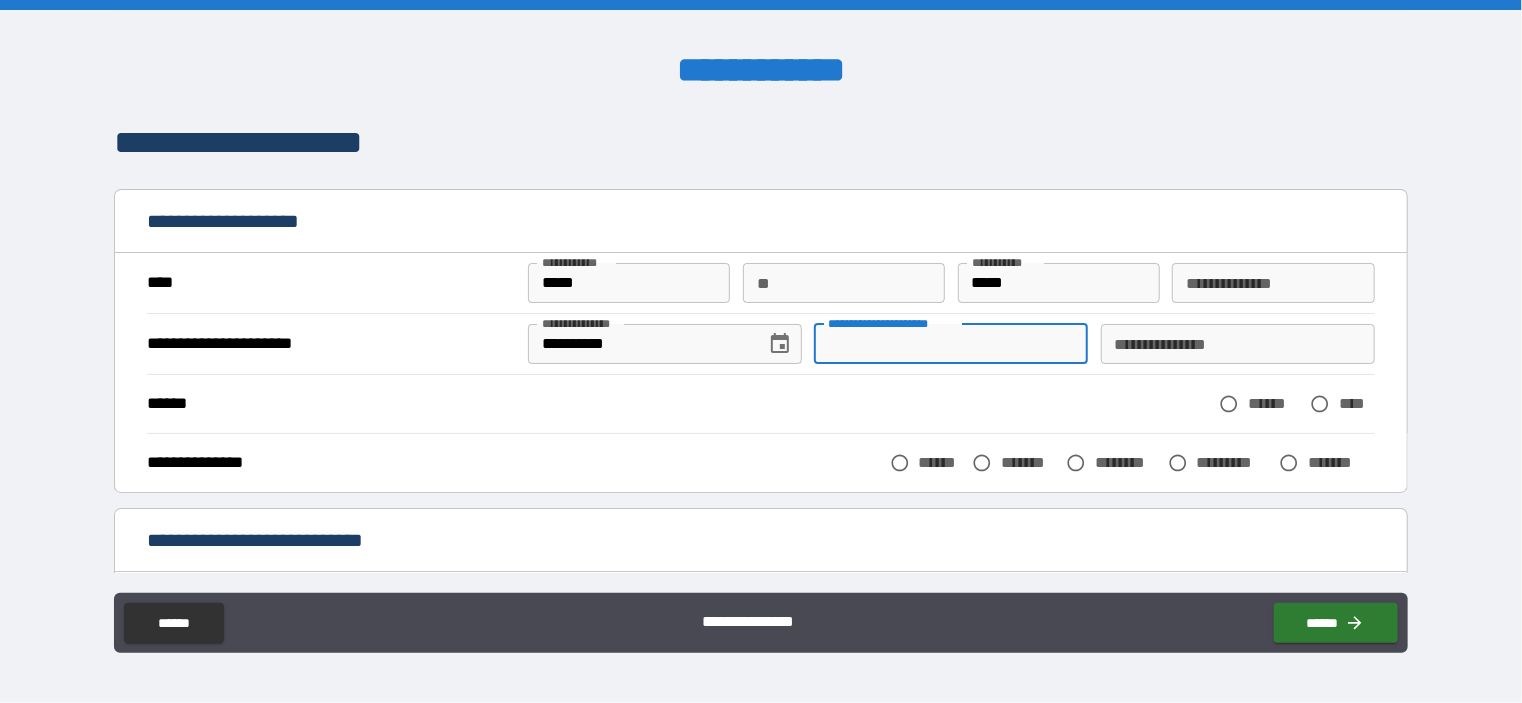 click on "**********" at bounding box center [951, 344] 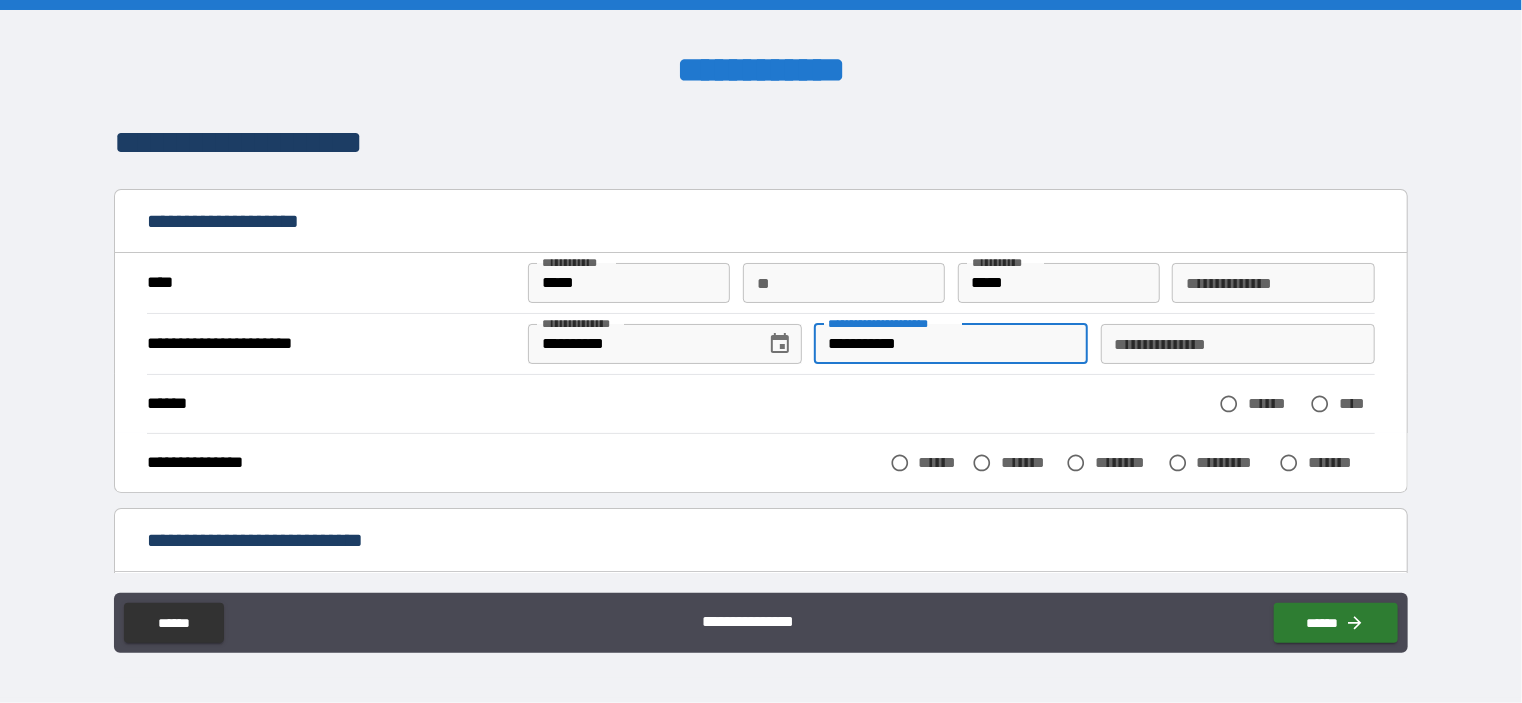 type on "**********" 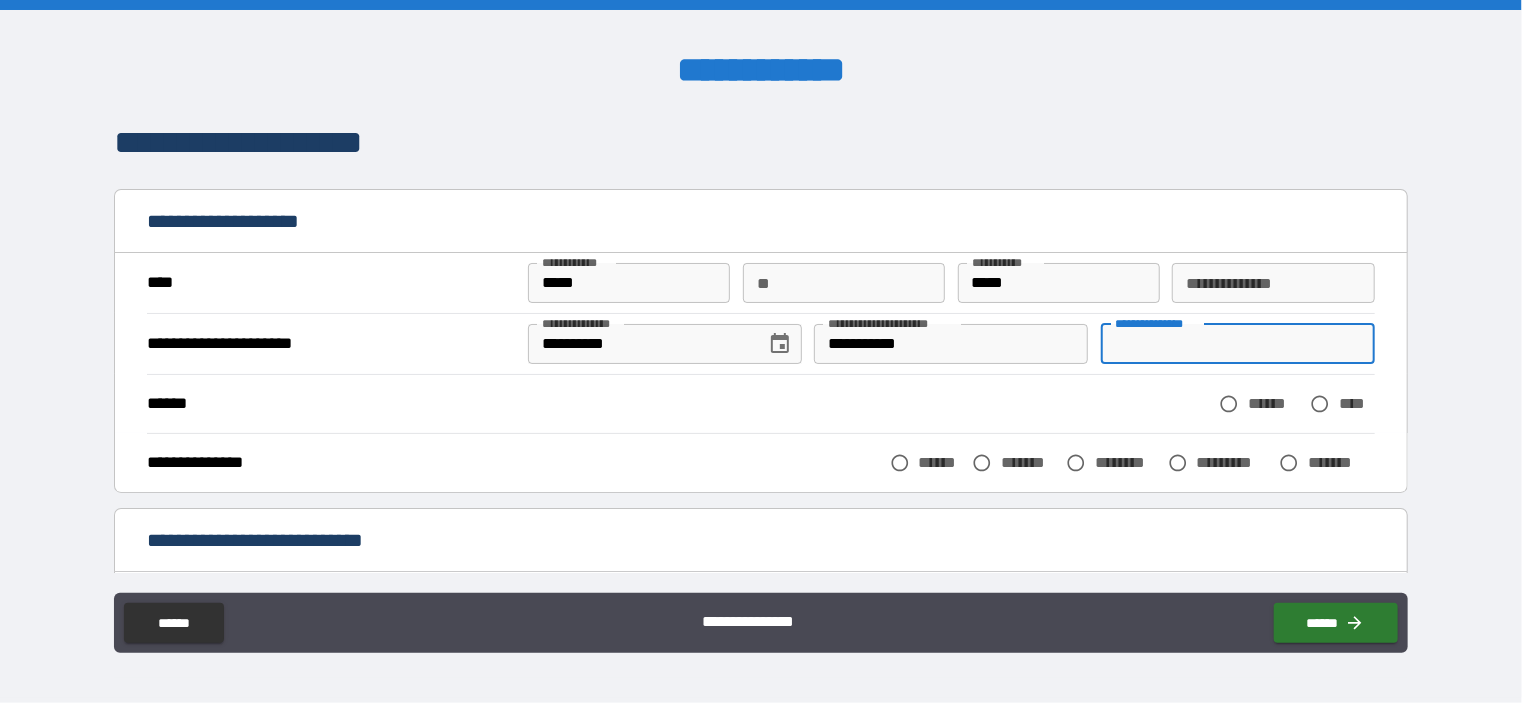 click on "**********" at bounding box center (1238, 344) 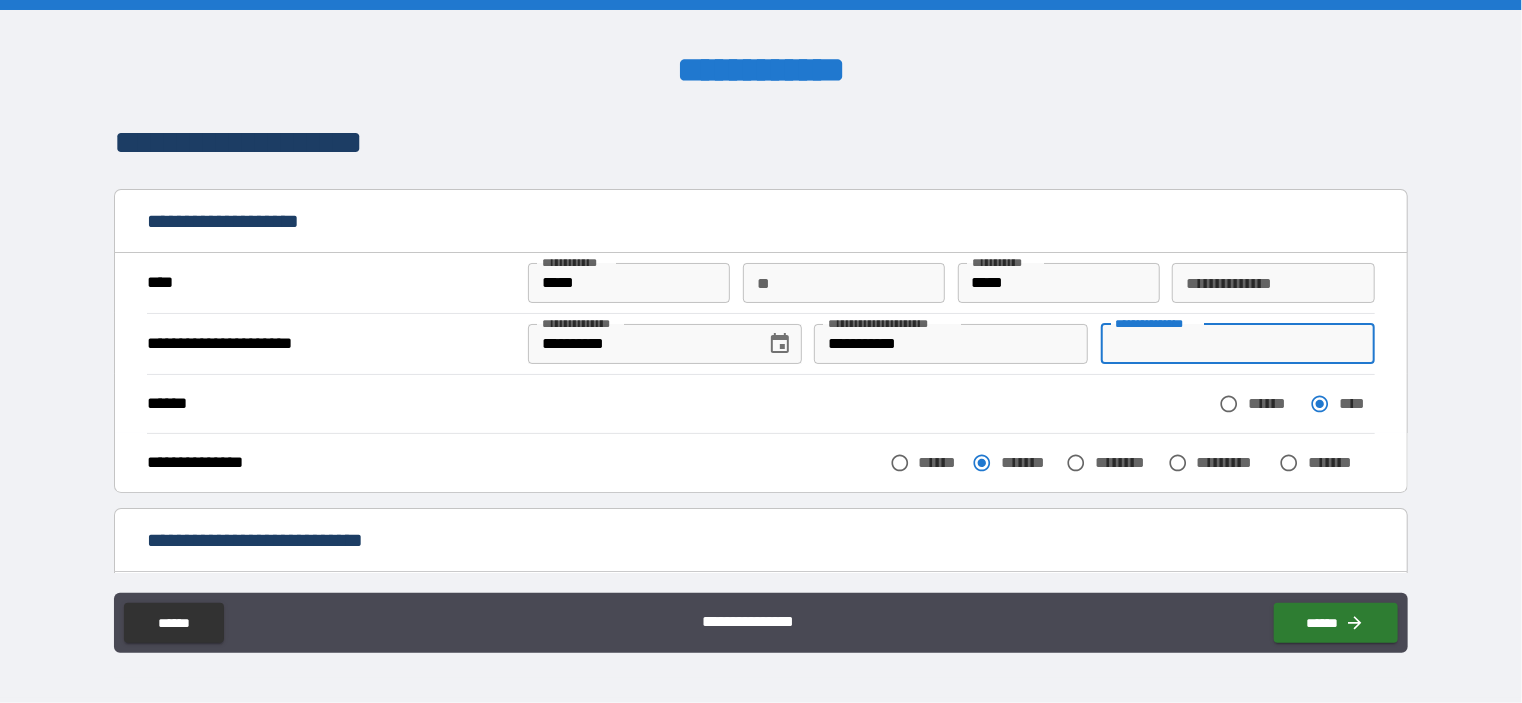 click on "**********" at bounding box center (1238, 344) 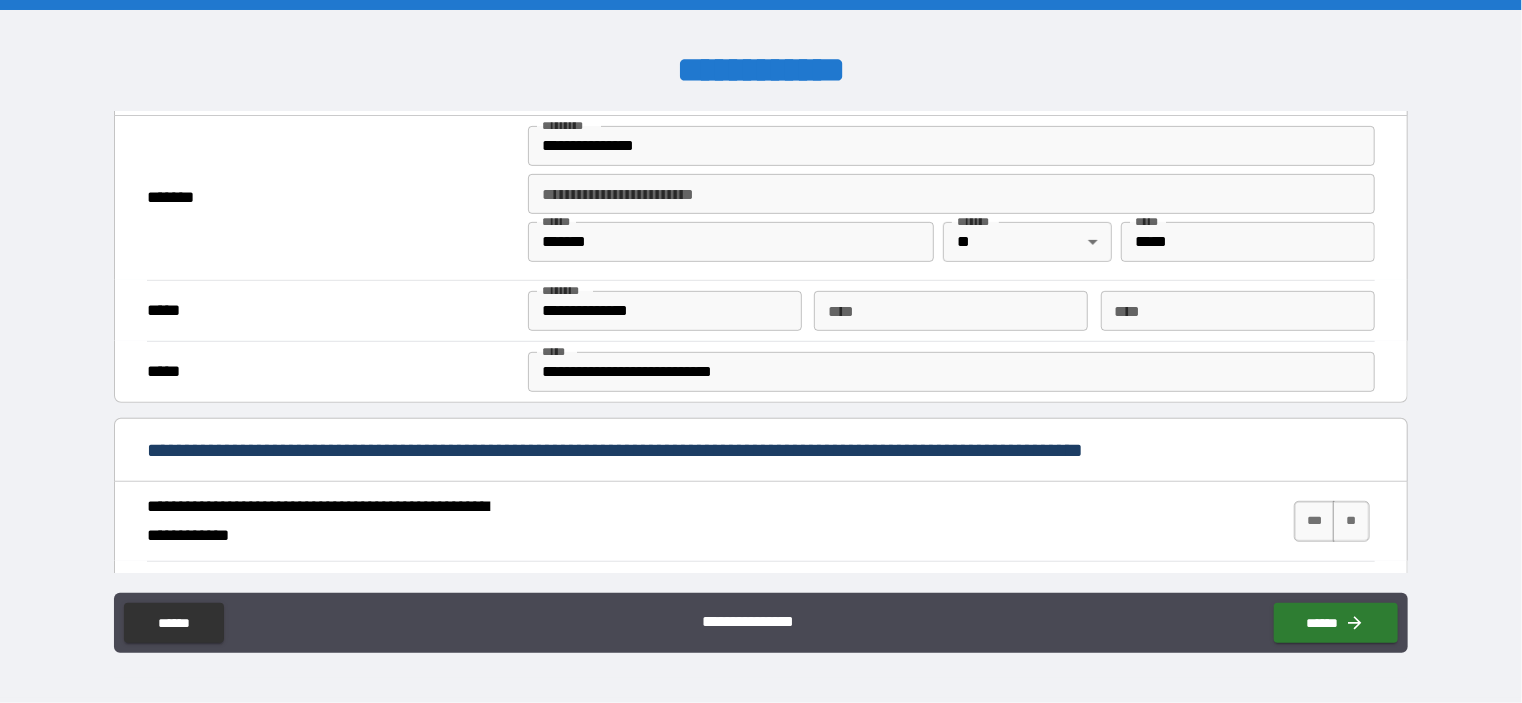 scroll, scrollTop: 458, scrollLeft: 0, axis: vertical 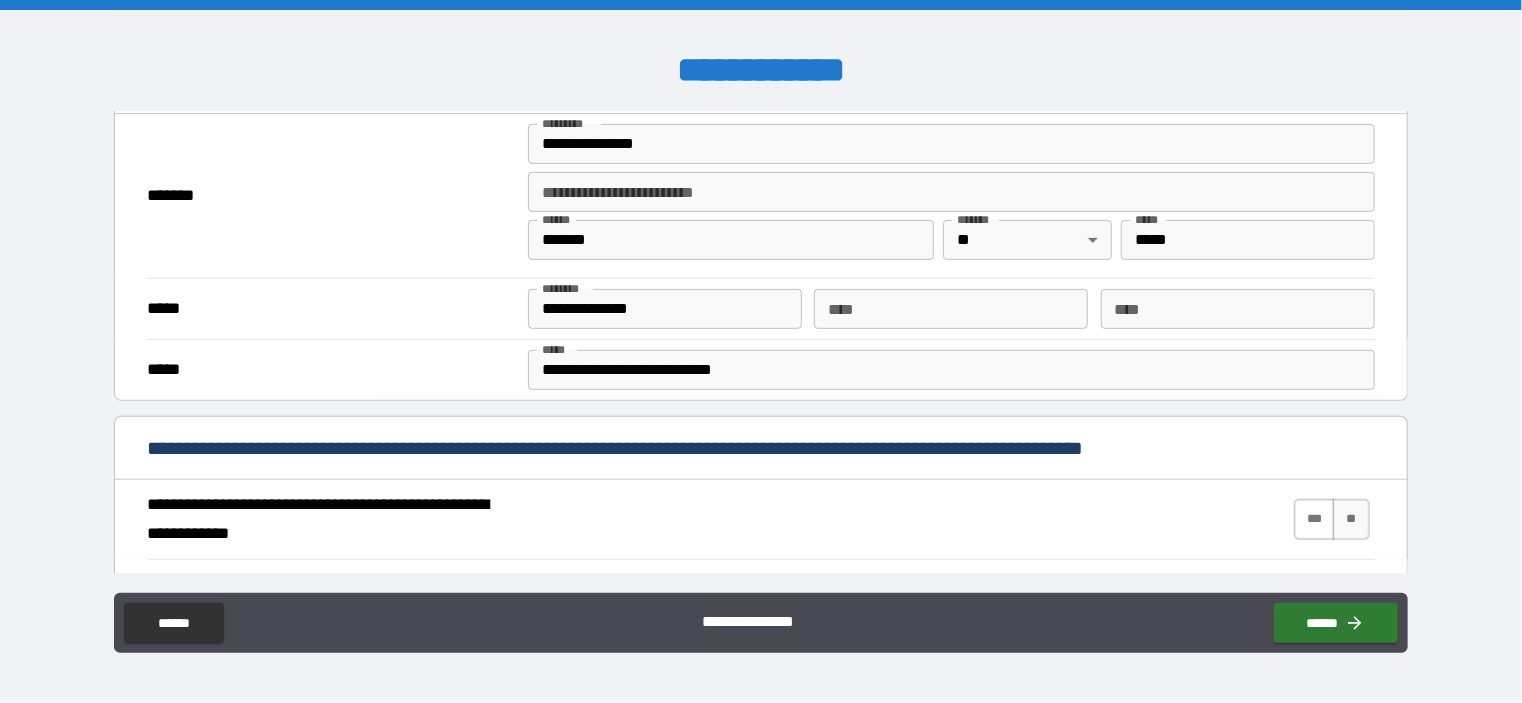 type on "**********" 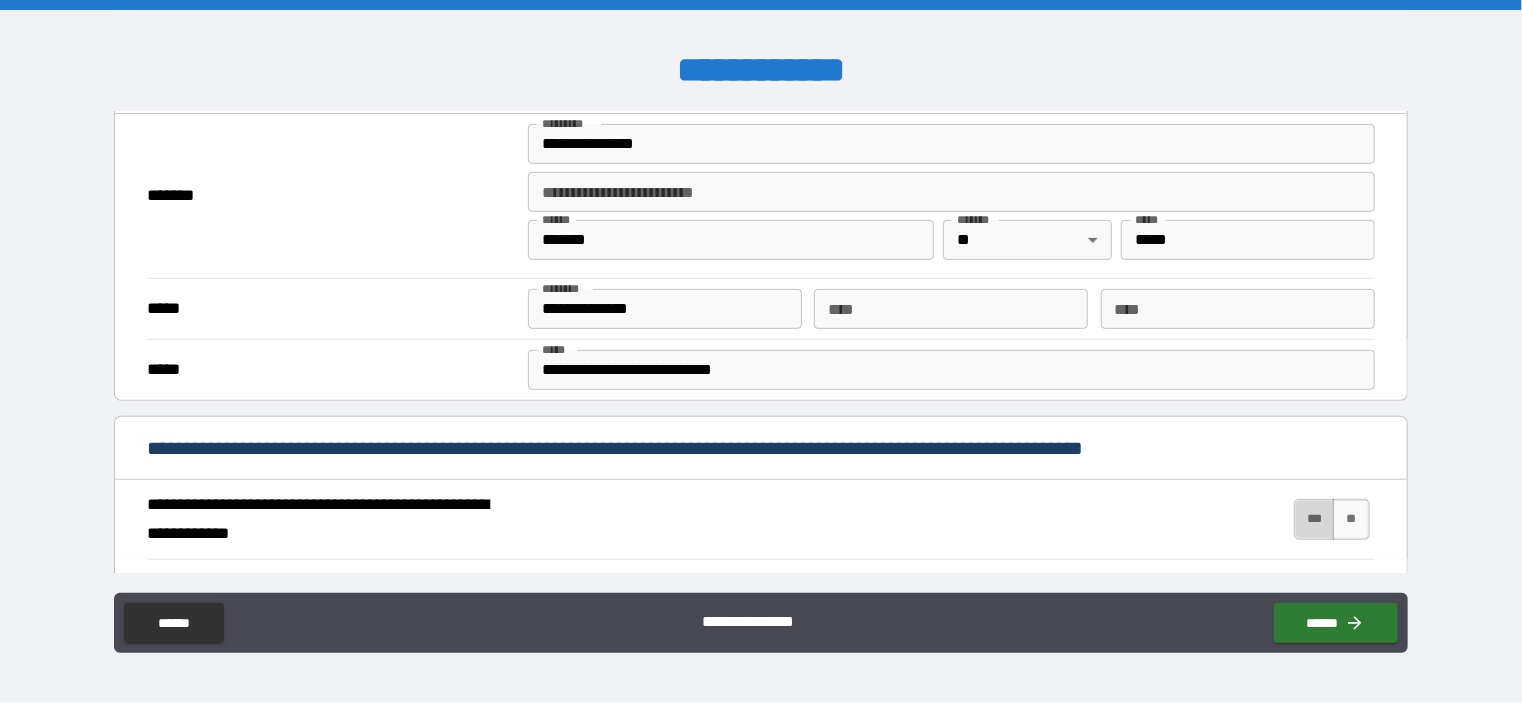 click on "***" at bounding box center (1315, 519) 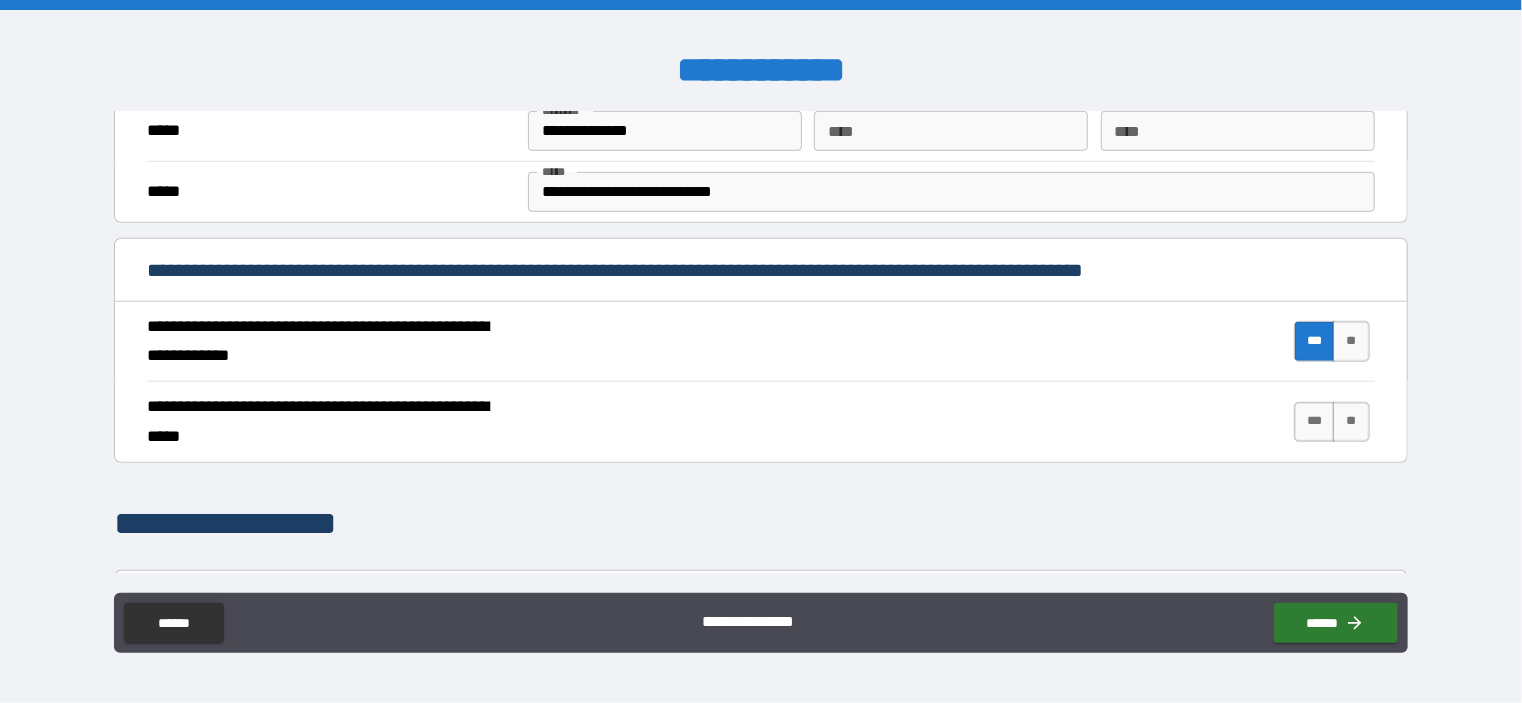 scroll, scrollTop: 638, scrollLeft: 0, axis: vertical 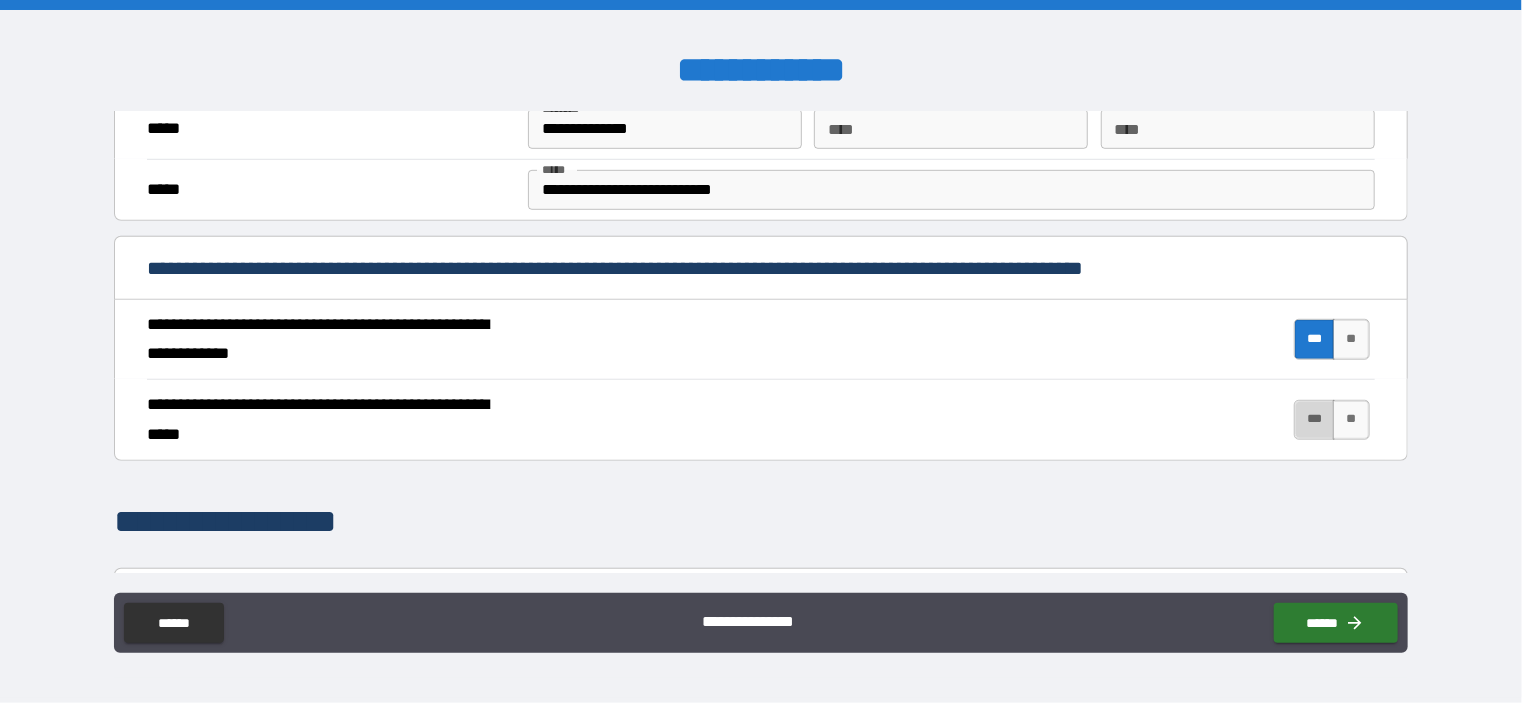 click on "***" at bounding box center [1315, 420] 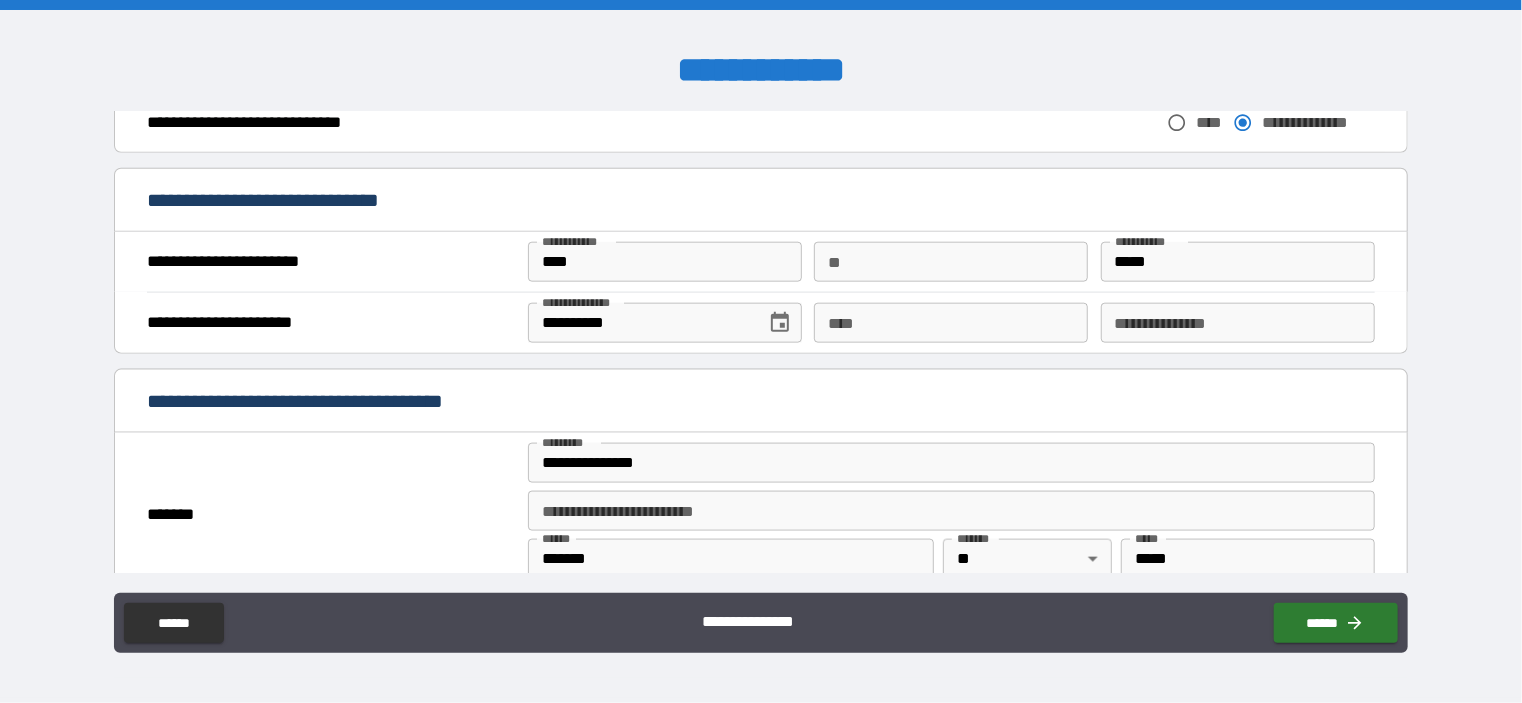 scroll, scrollTop: 1178, scrollLeft: 0, axis: vertical 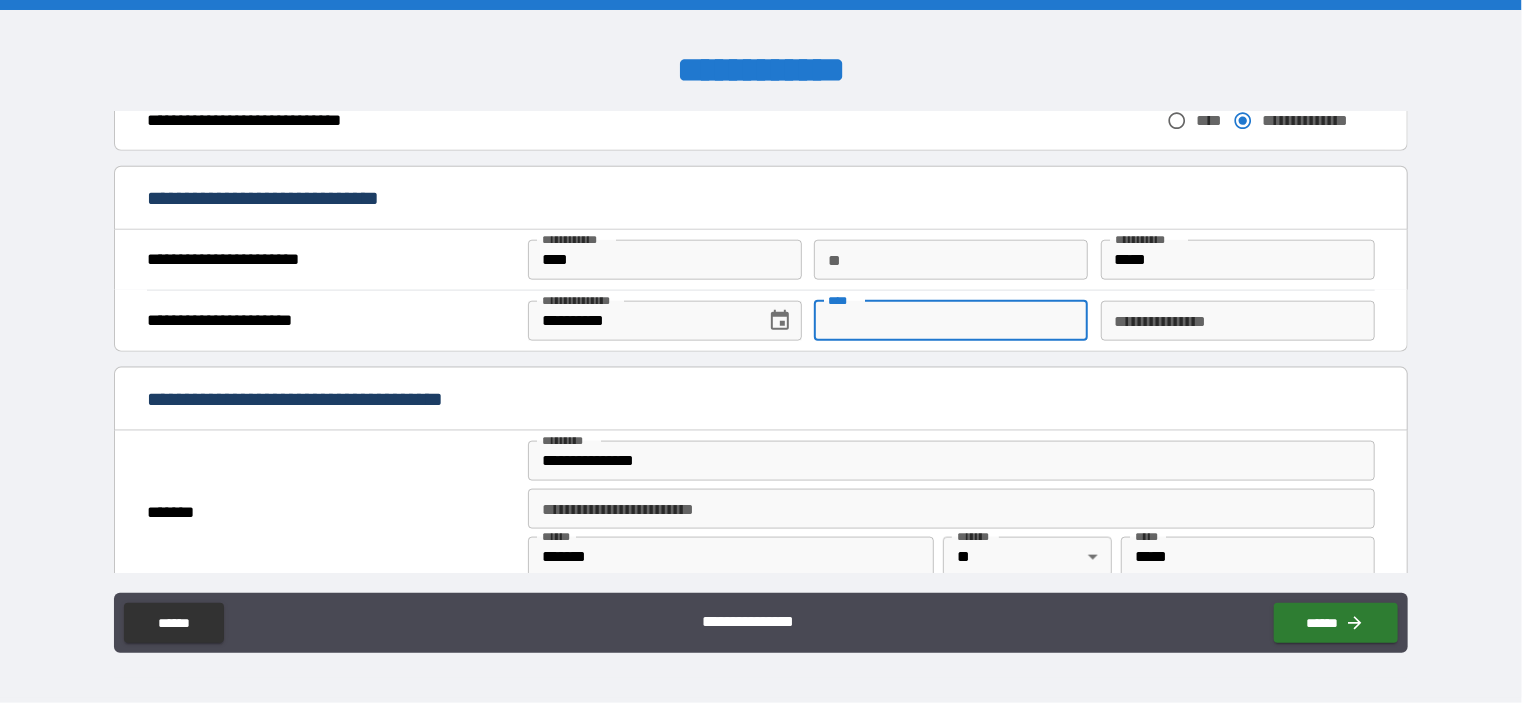 click on "****" at bounding box center (951, 321) 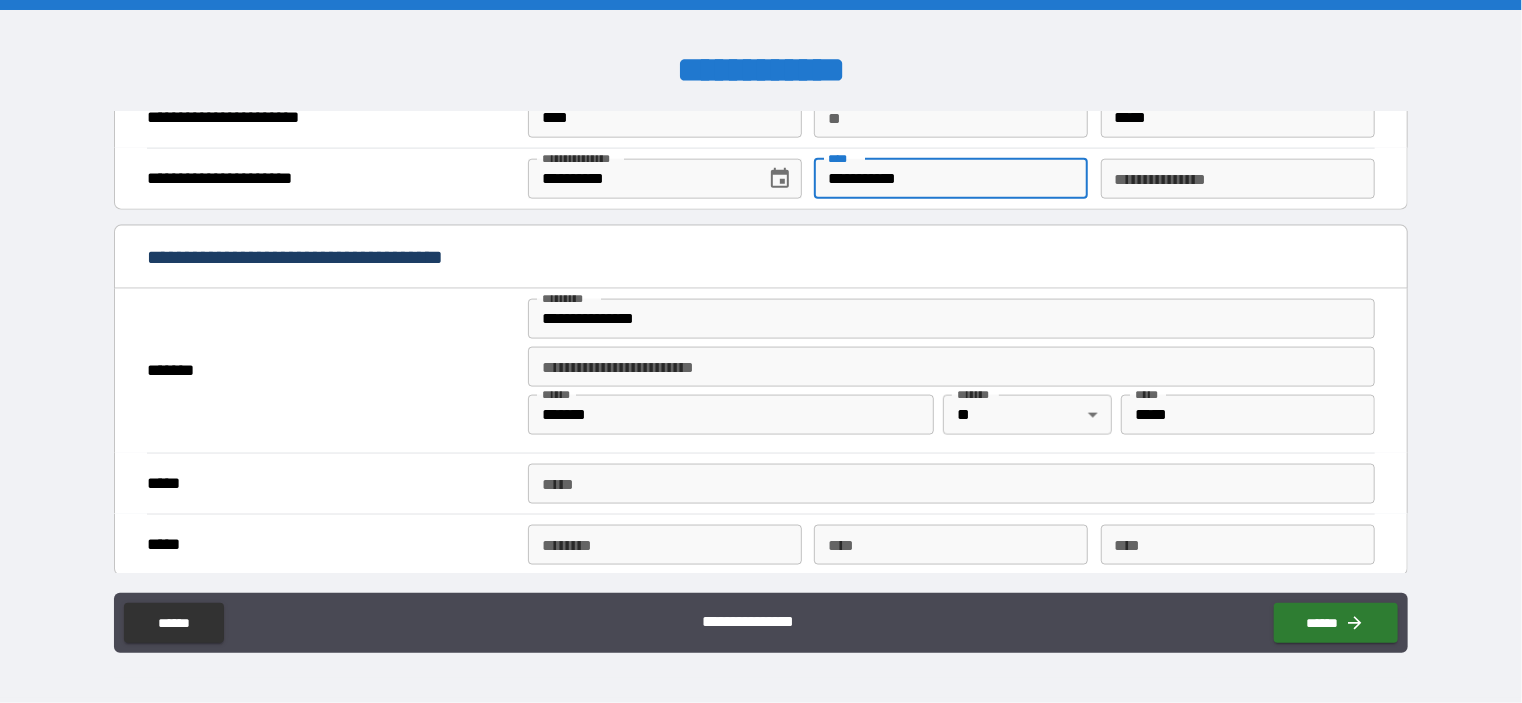 scroll, scrollTop: 1483, scrollLeft: 0, axis: vertical 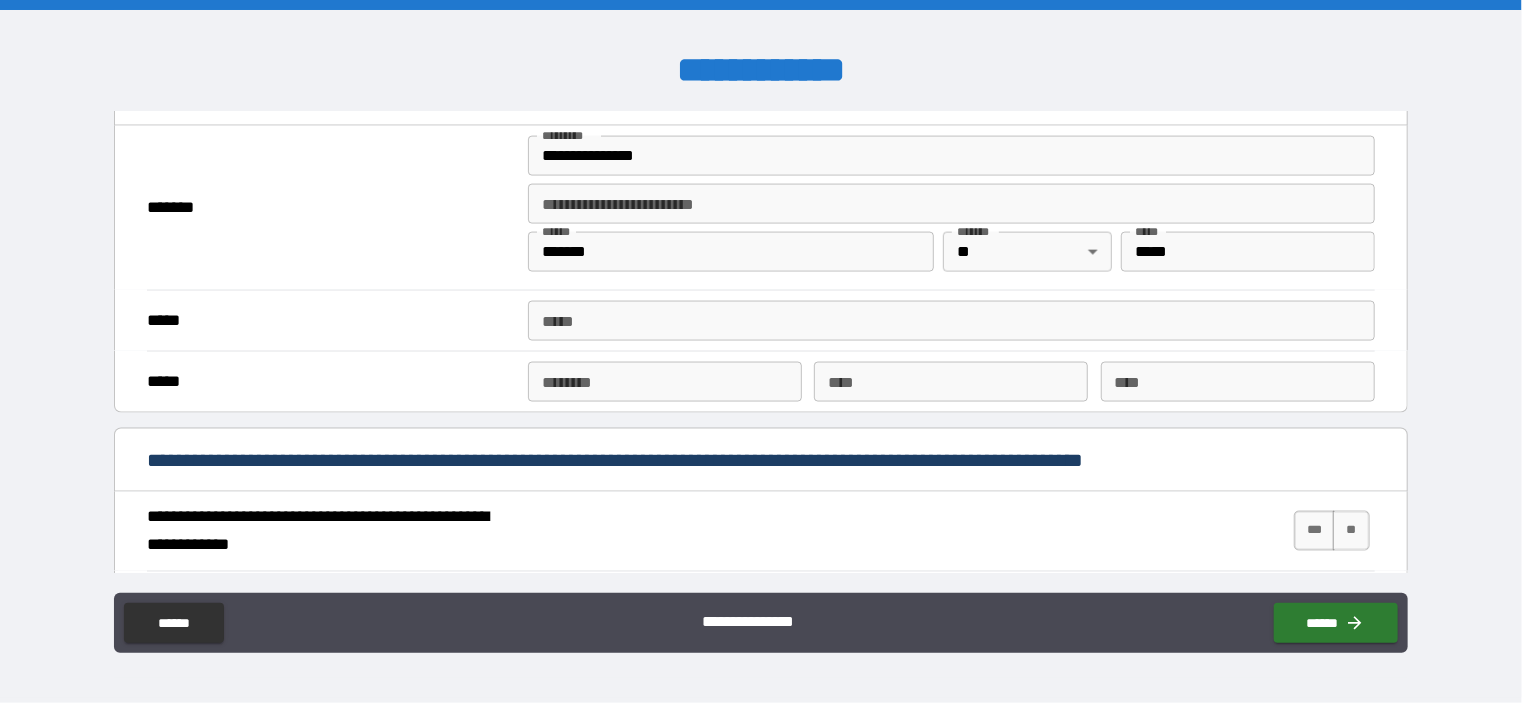 type on "**********" 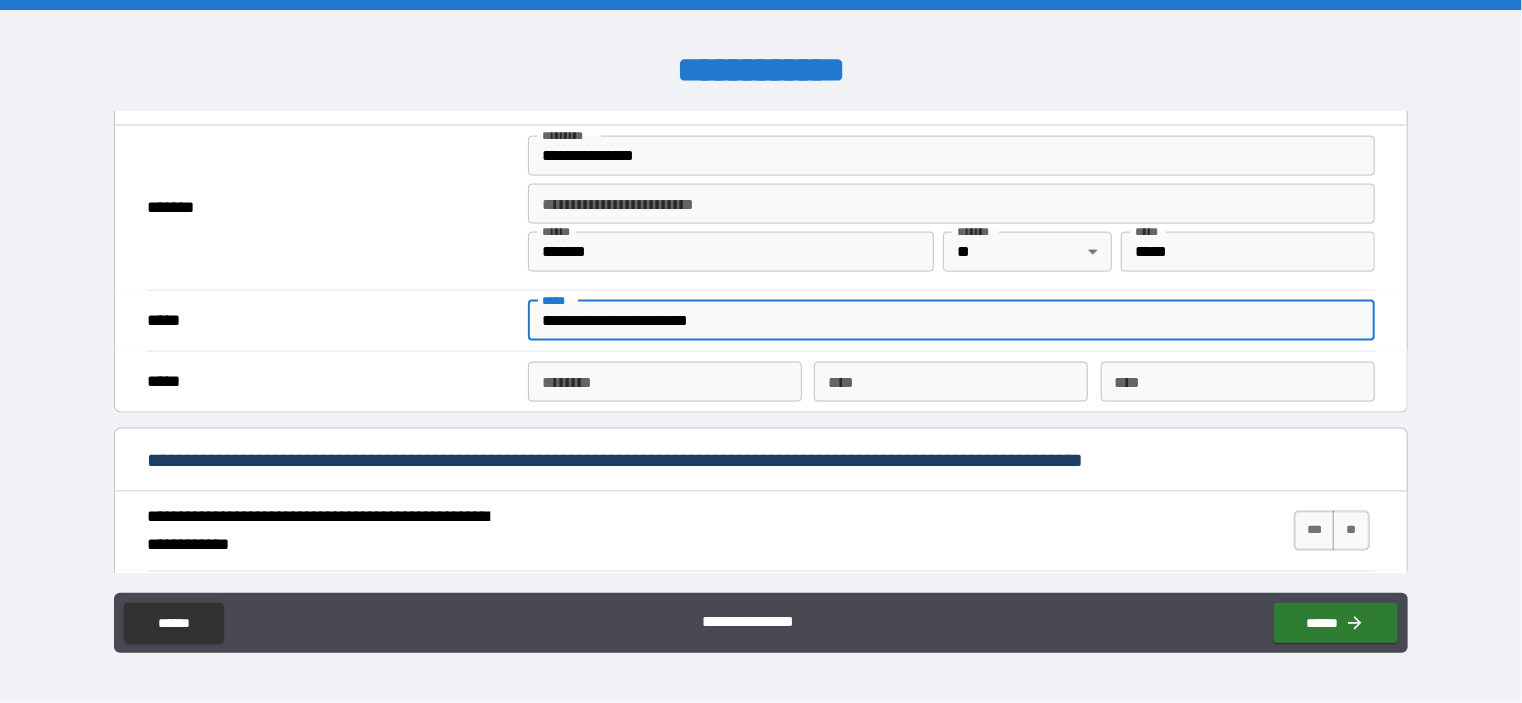 type on "**********" 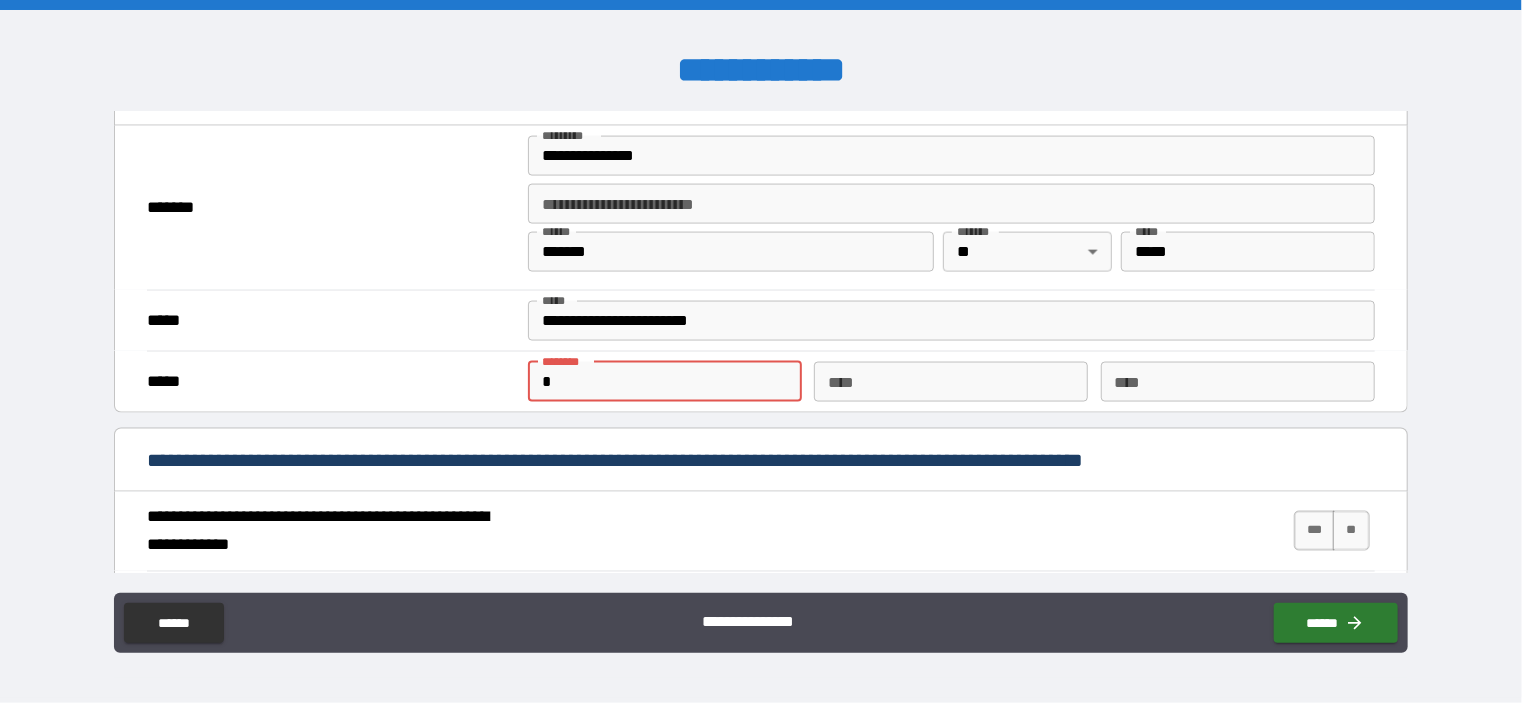 click on "*" at bounding box center [665, 382] 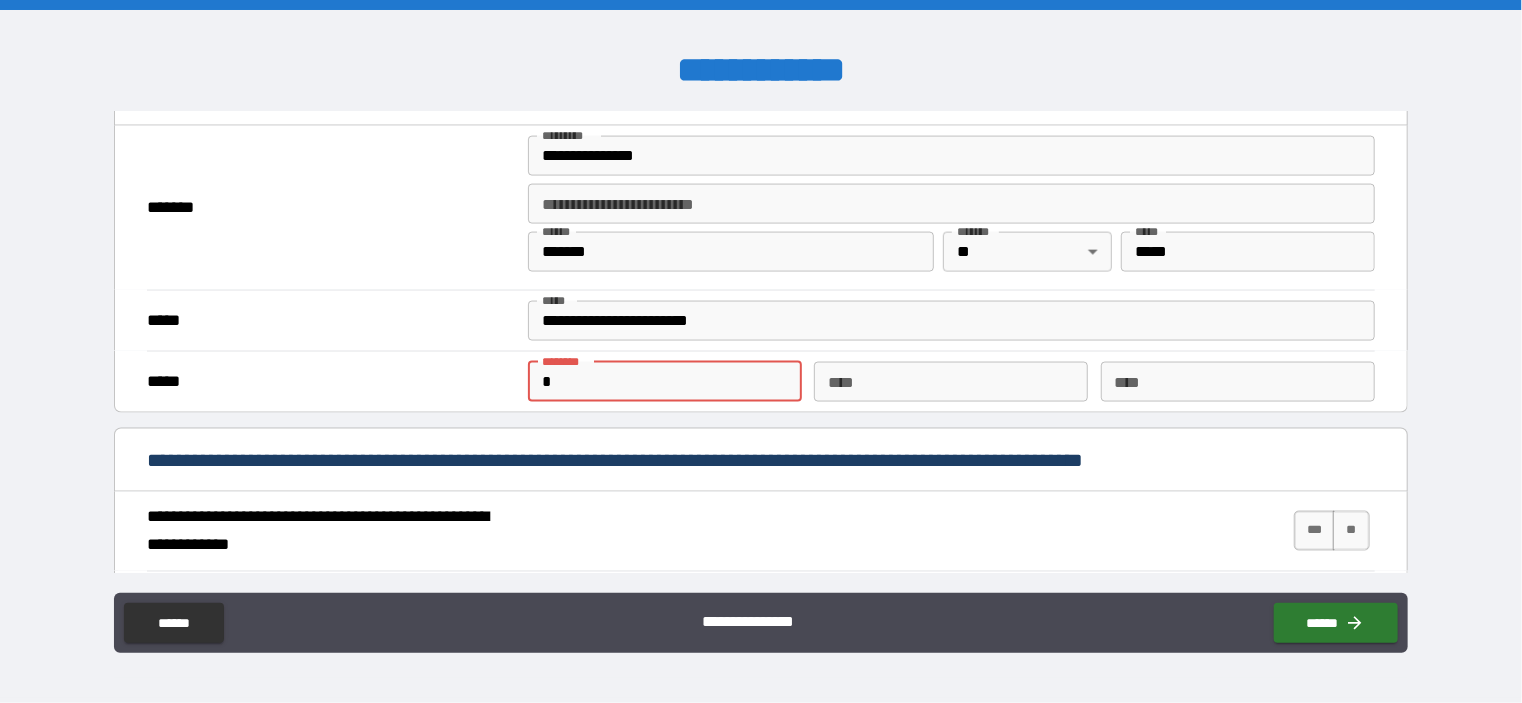 type on "**********" 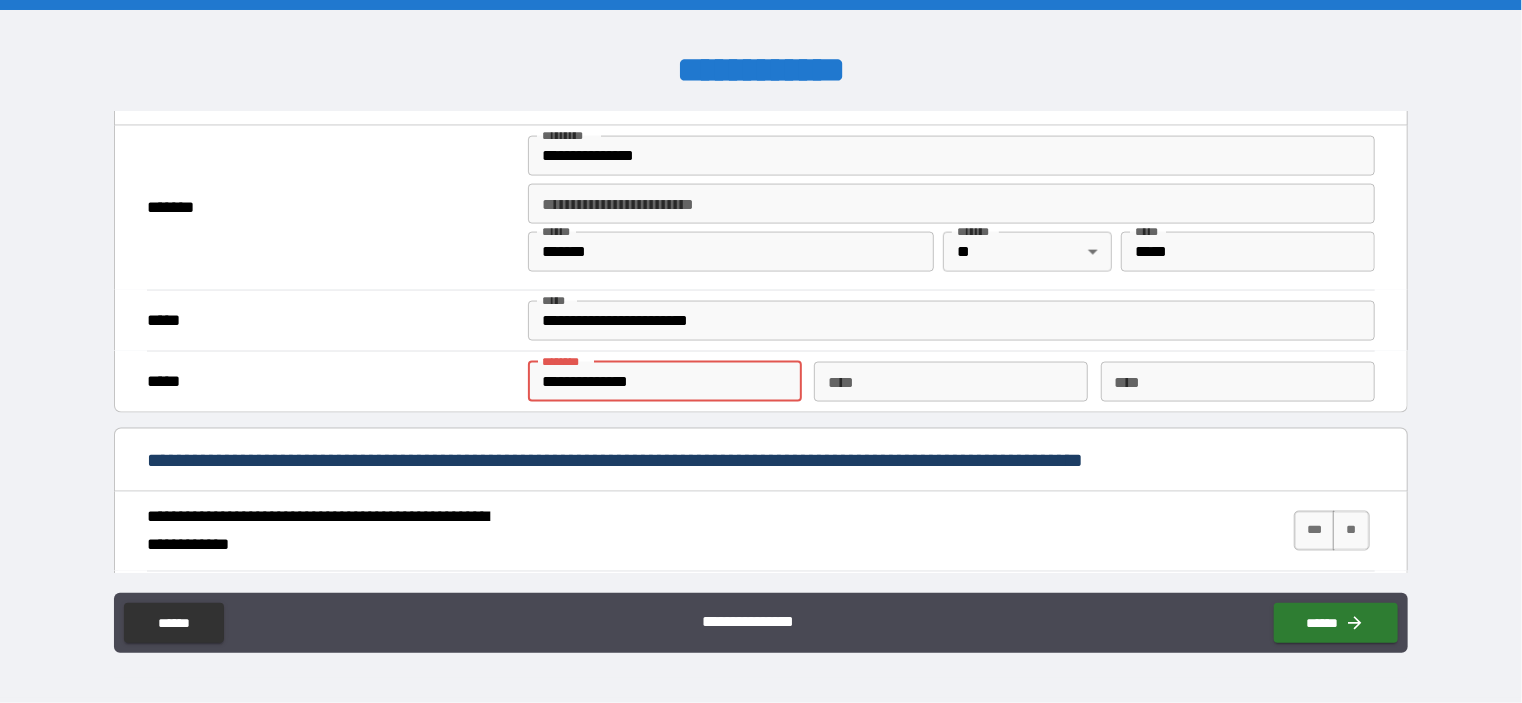 type on "*" 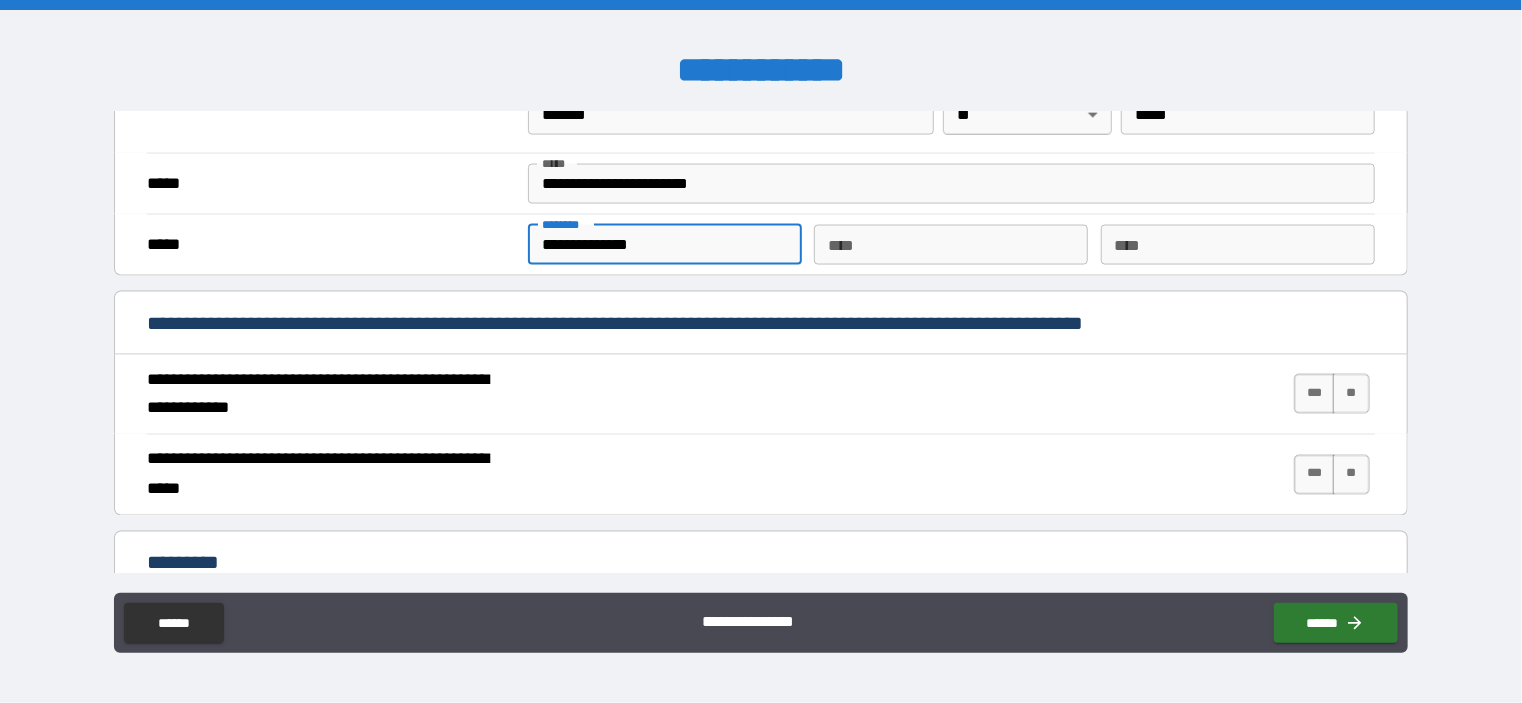 scroll, scrollTop: 1620, scrollLeft: 0, axis: vertical 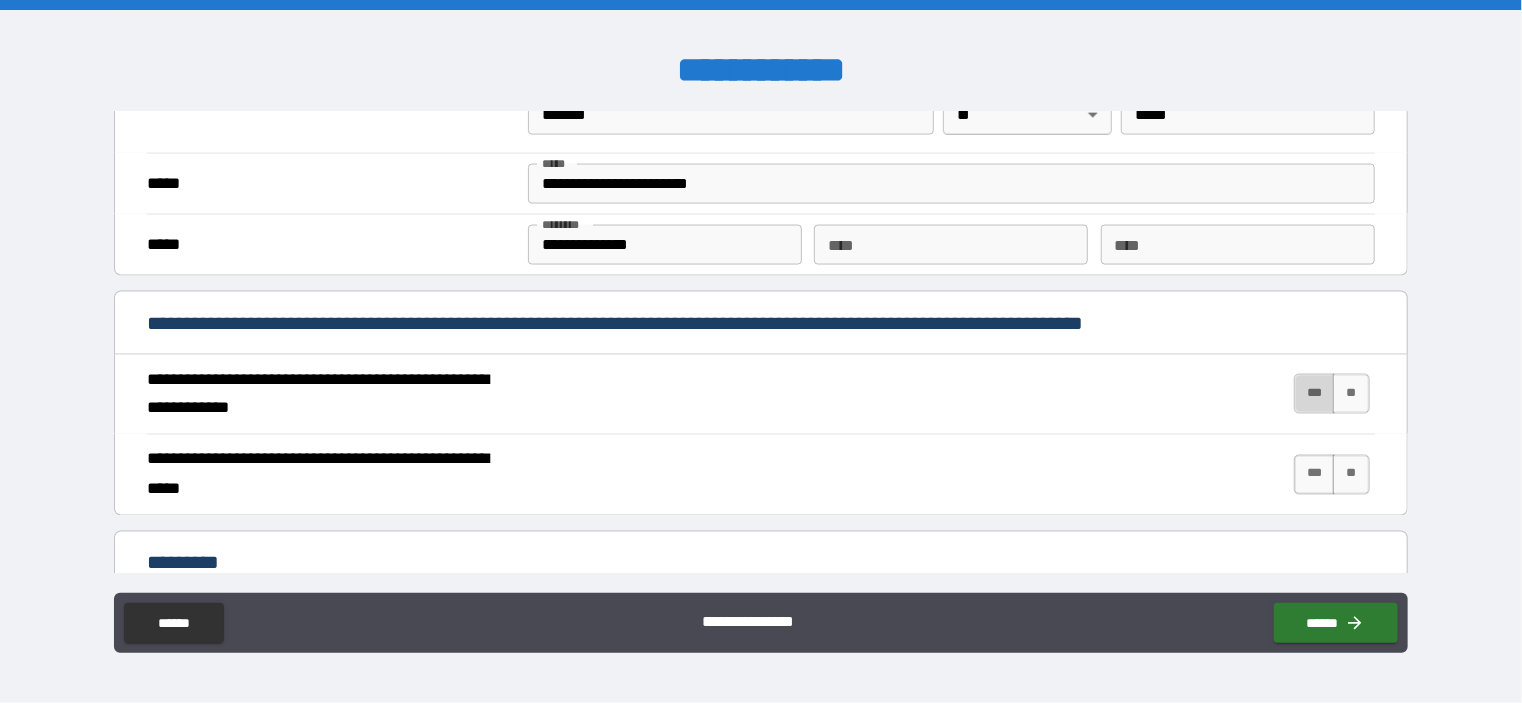 click on "***" at bounding box center [1315, 394] 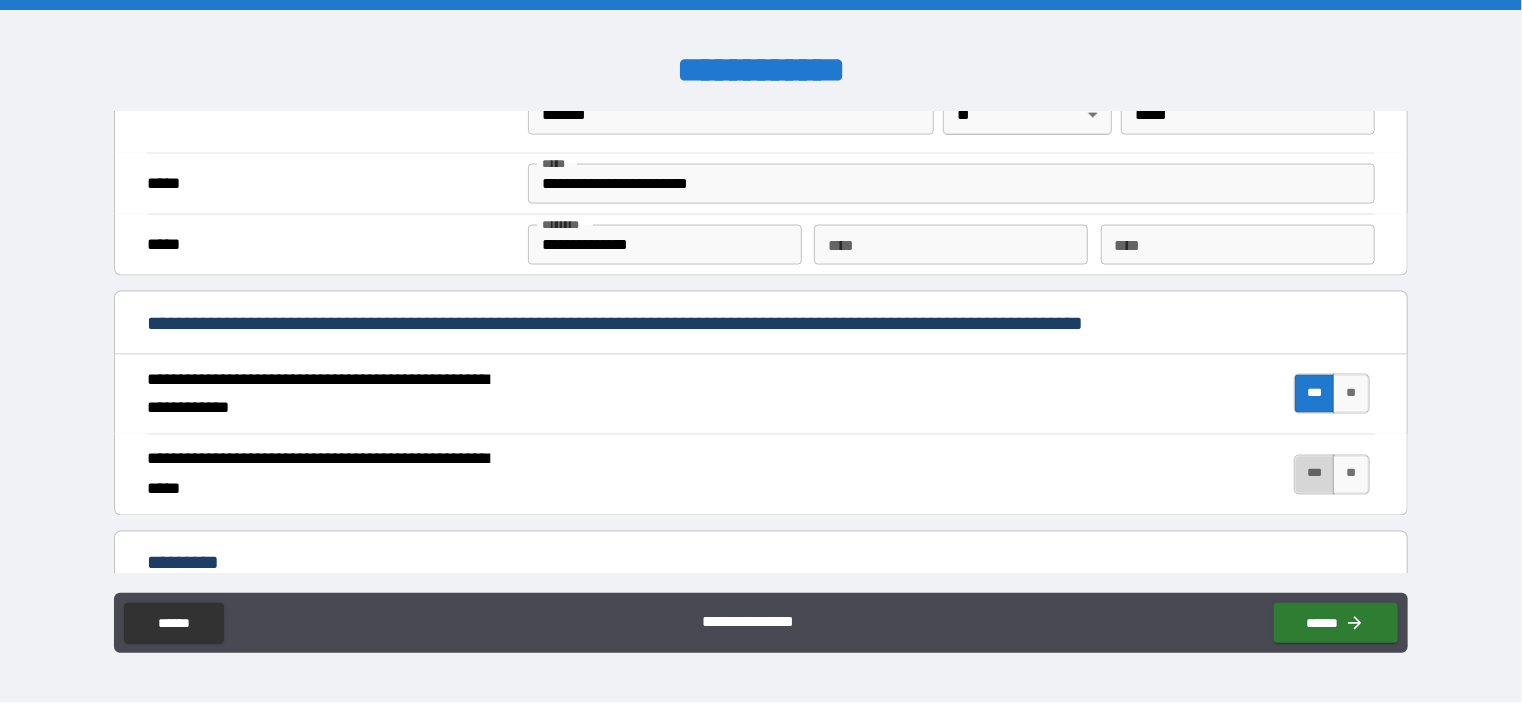 click on "***" at bounding box center (1315, 475) 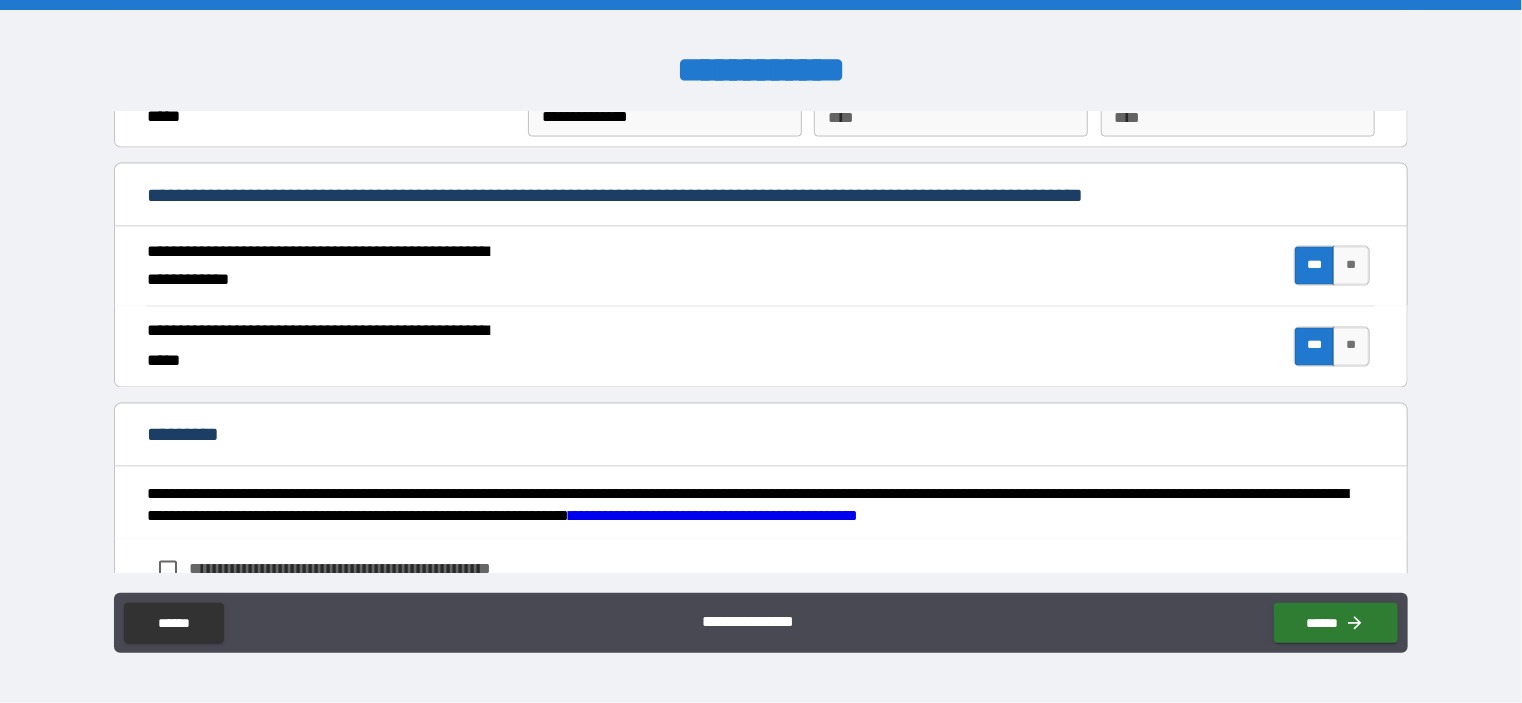 scroll, scrollTop: 1852, scrollLeft: 0, axis: vertical 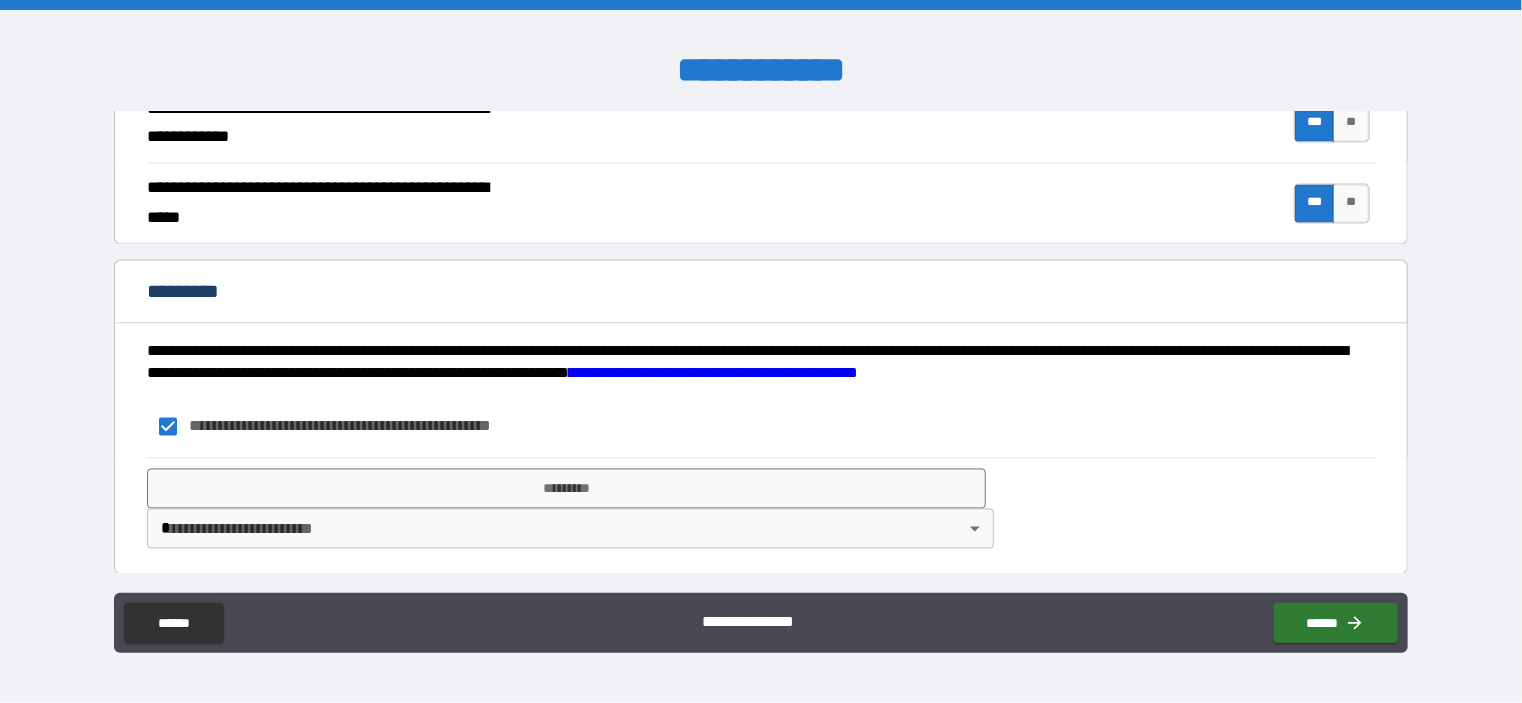 click on "**********" at bounding box center [761, 351] 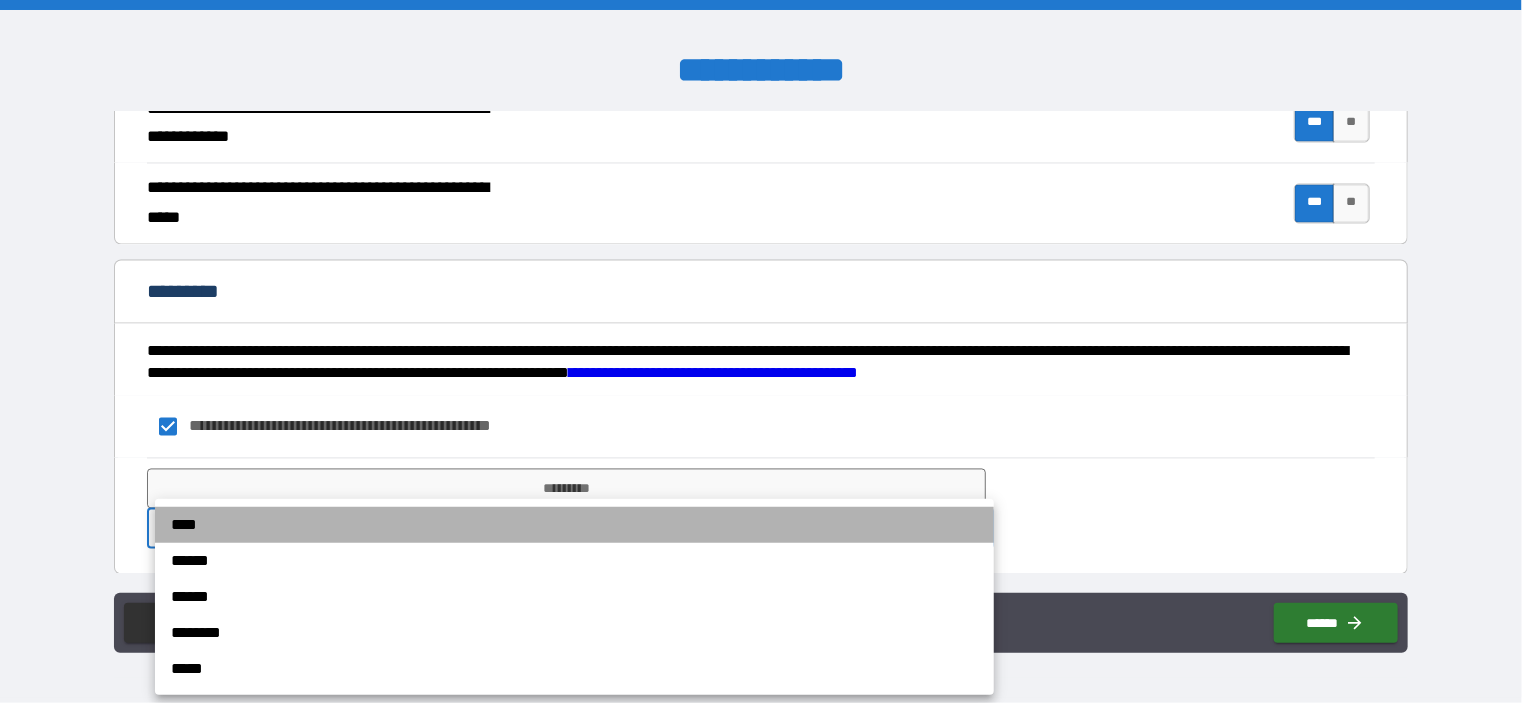 click on "****" at bounding box center (574, 525) 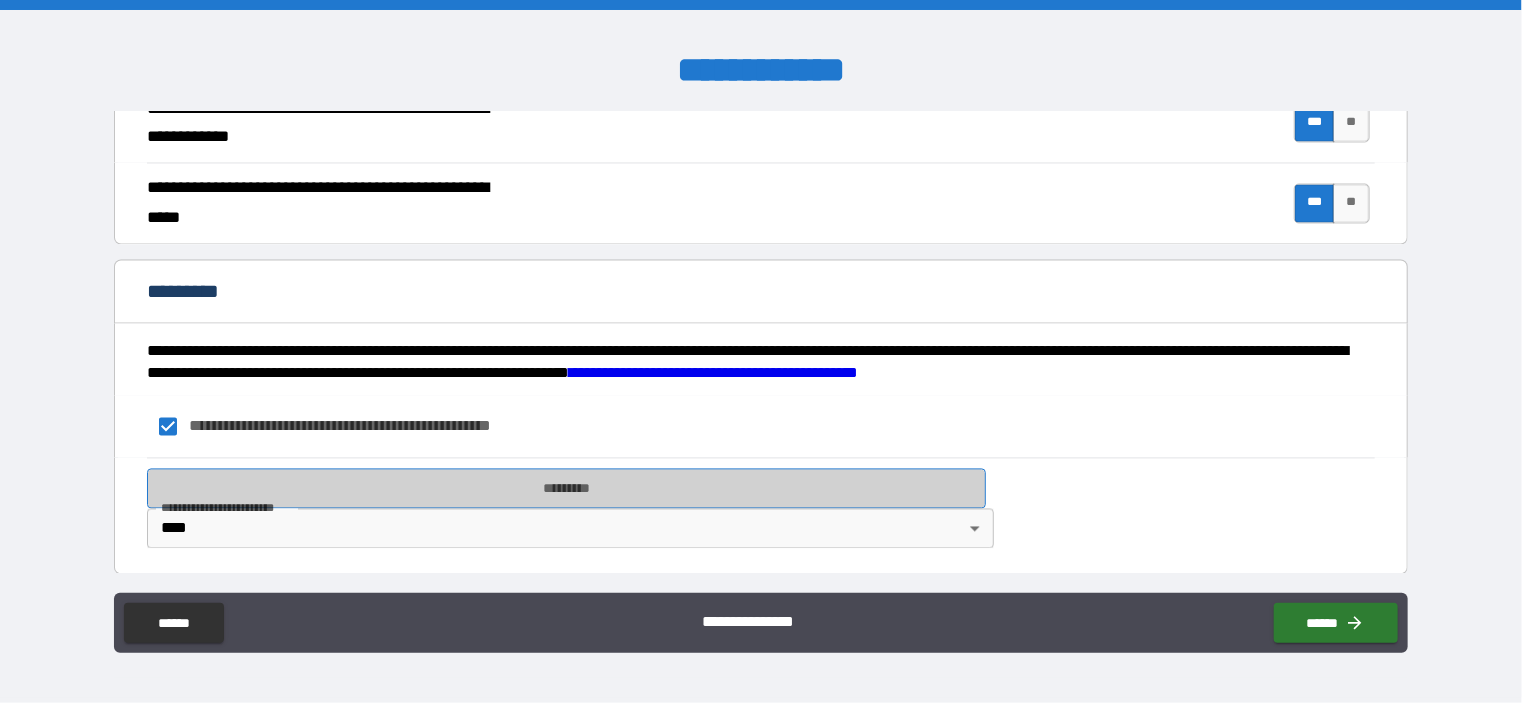 click on "*********" at bounding box center (566, 489) 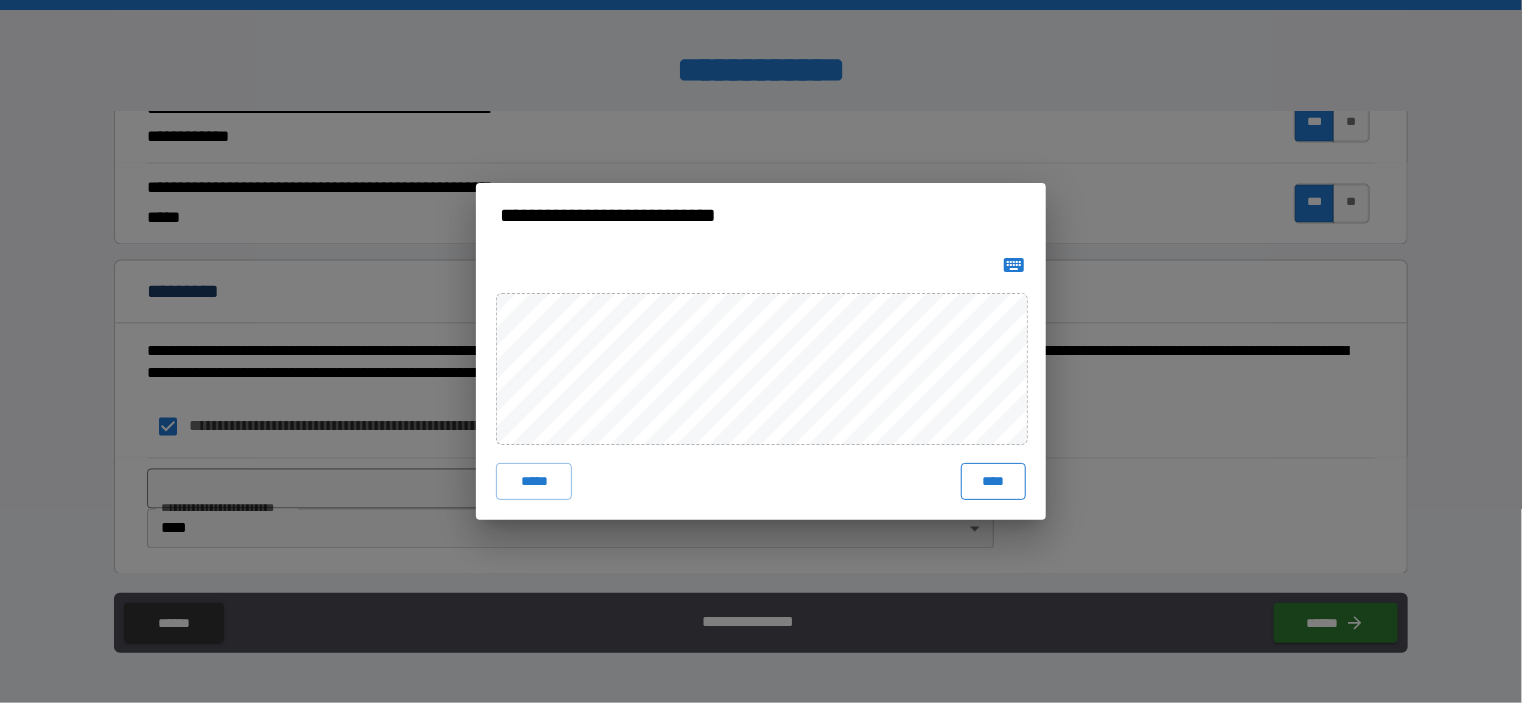 click on "****" at bounding box center [993, 481] 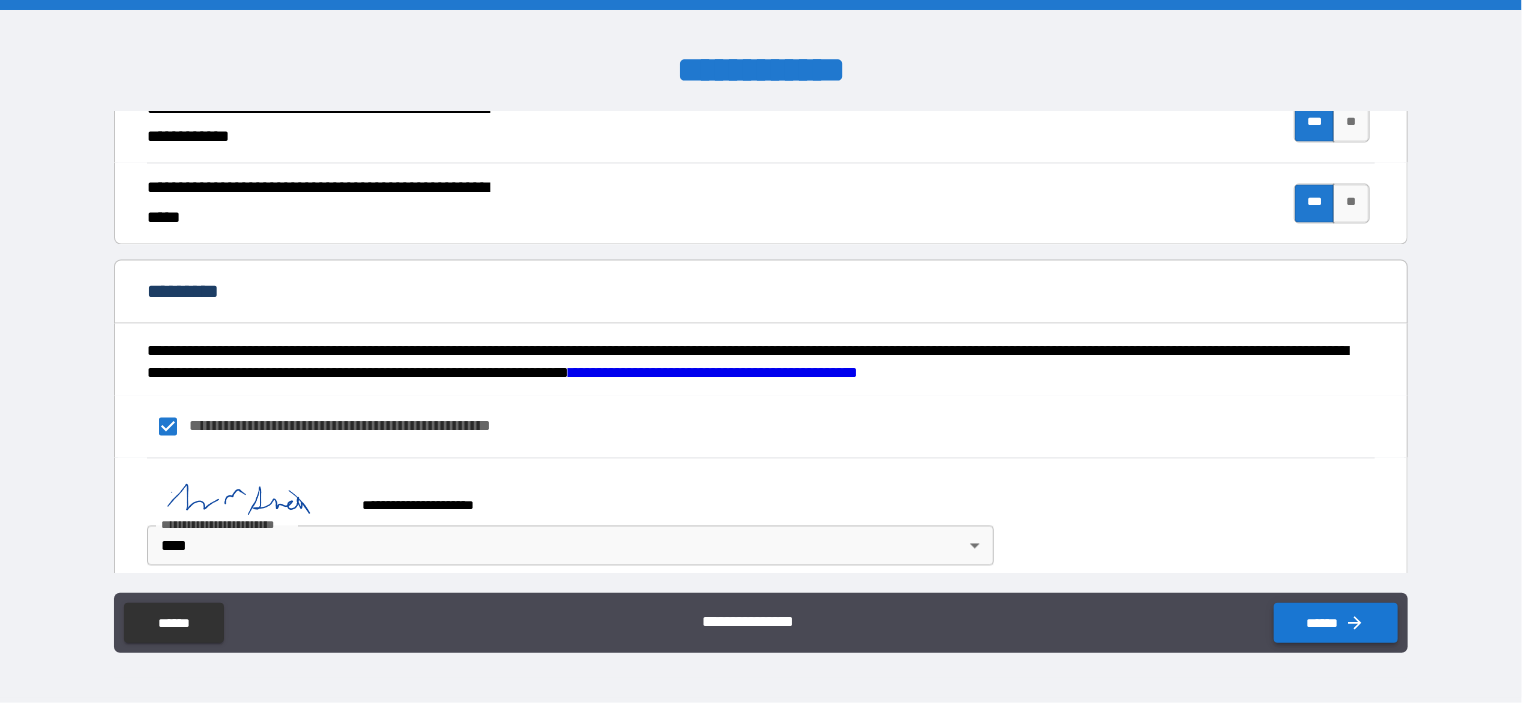 click on "******" at bounding box center (1336, 623) 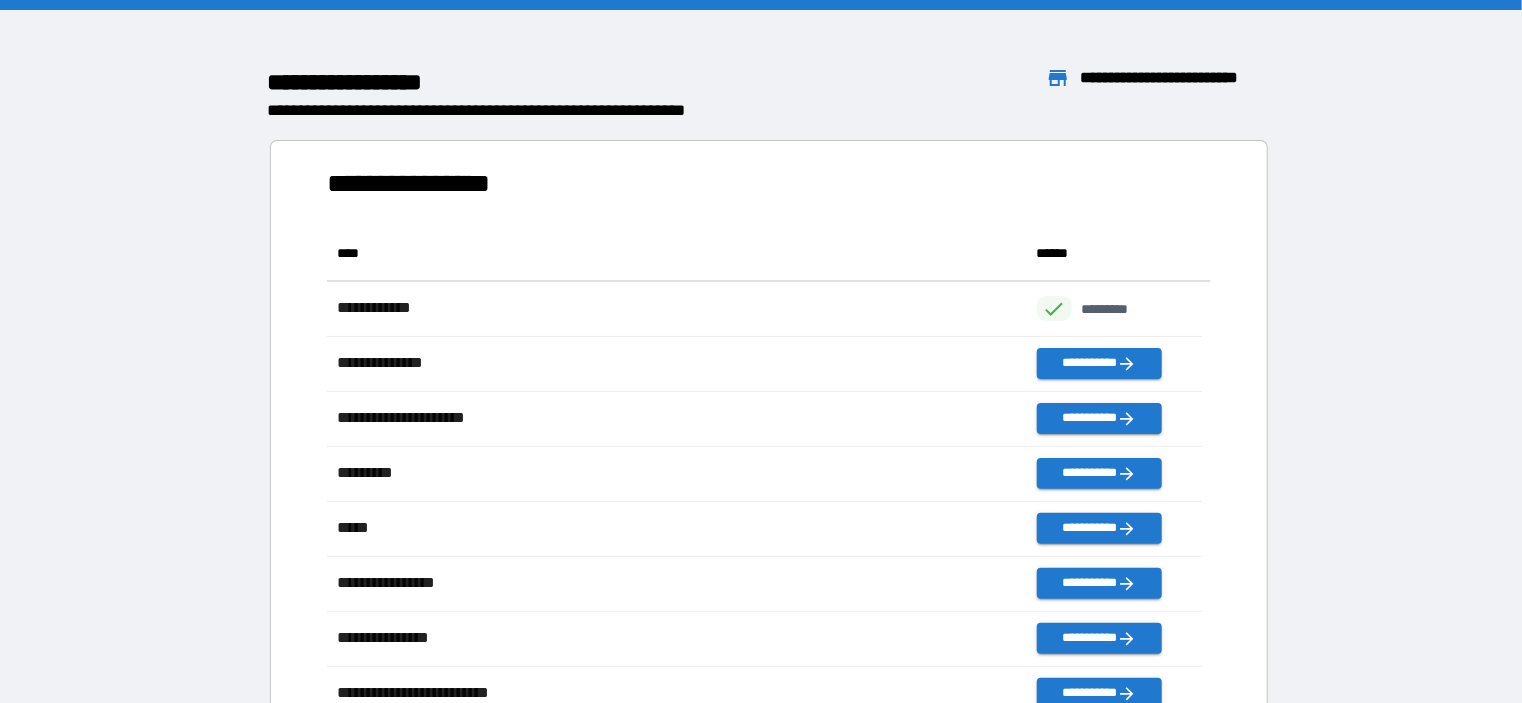 scroll, scrollTop: 16, scrollLeft: 16, axis: both 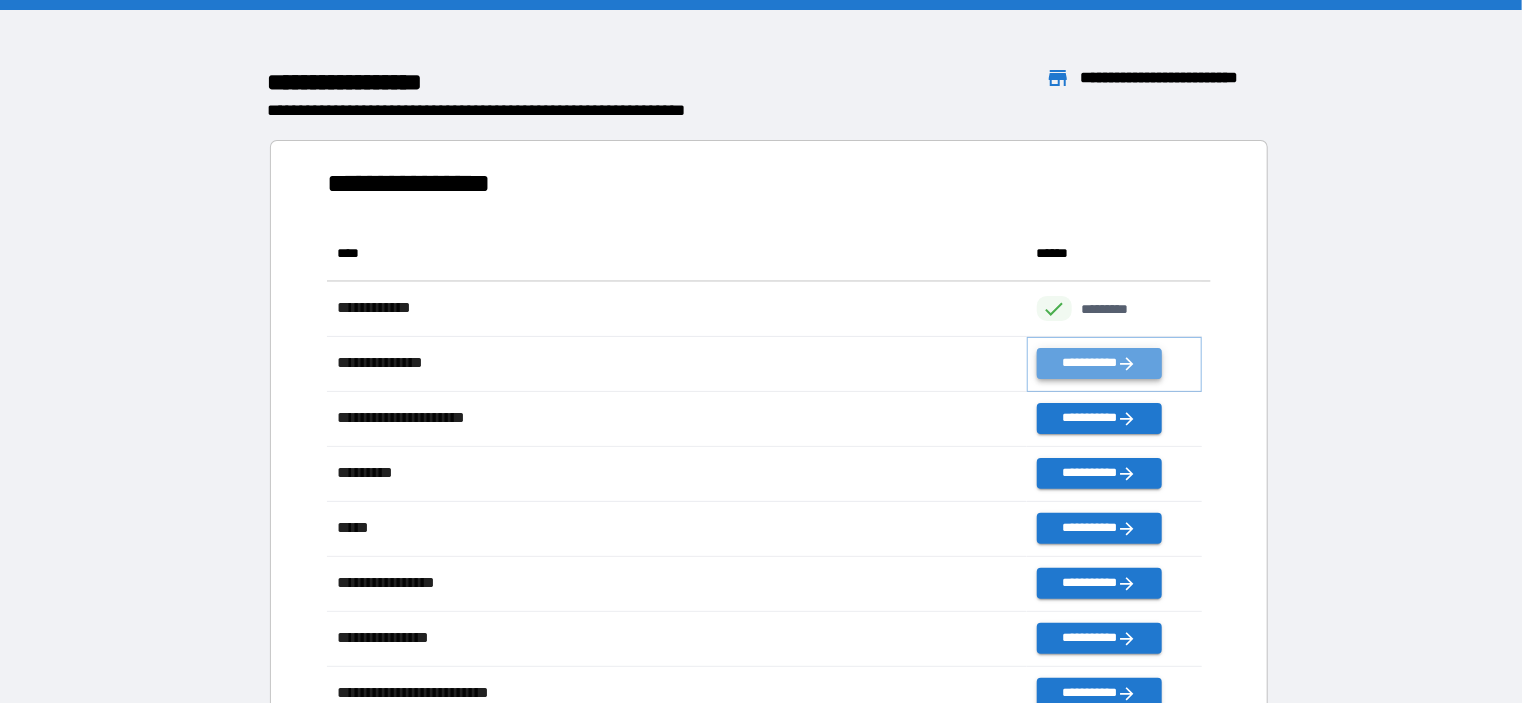 click on "**********" at bounding box center (1099, 363) 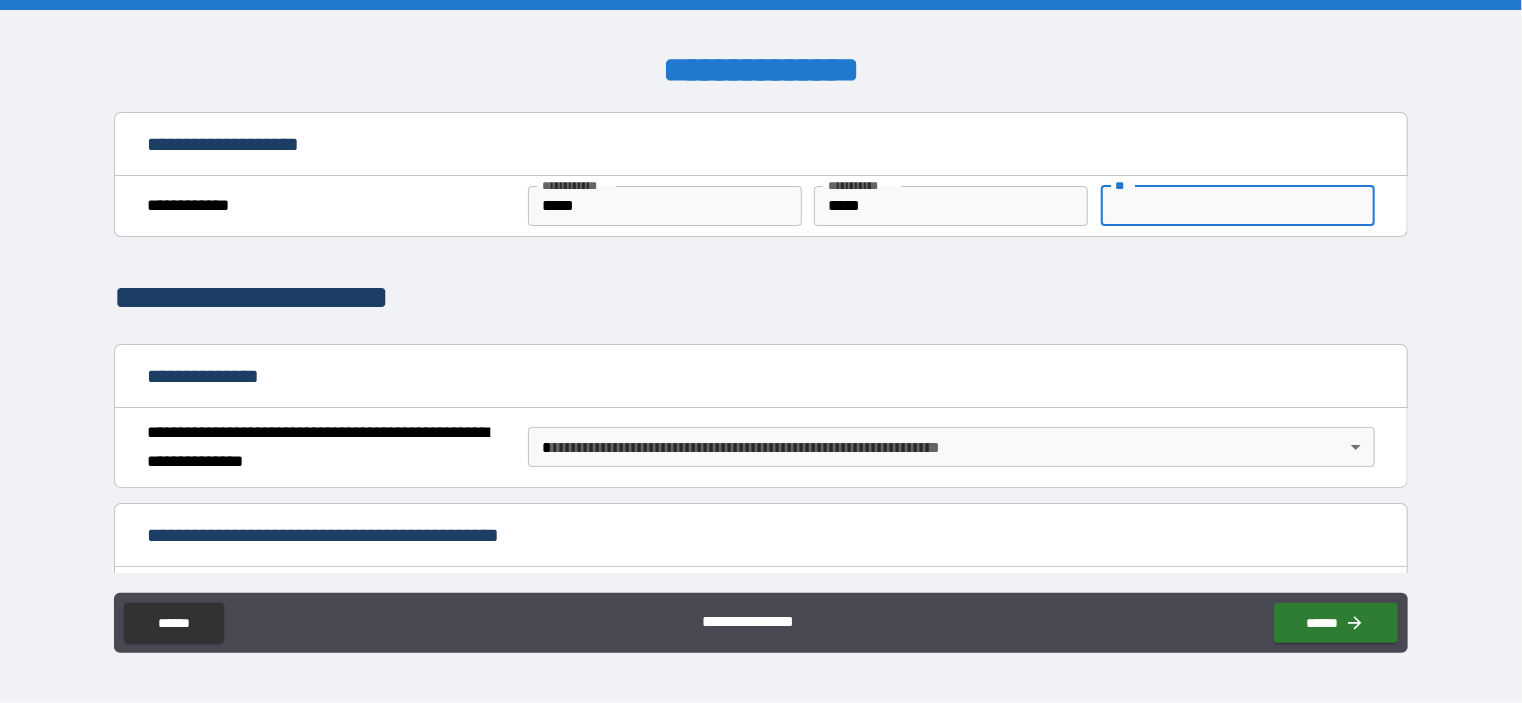click on "**" at bounding box center [1238, 206] 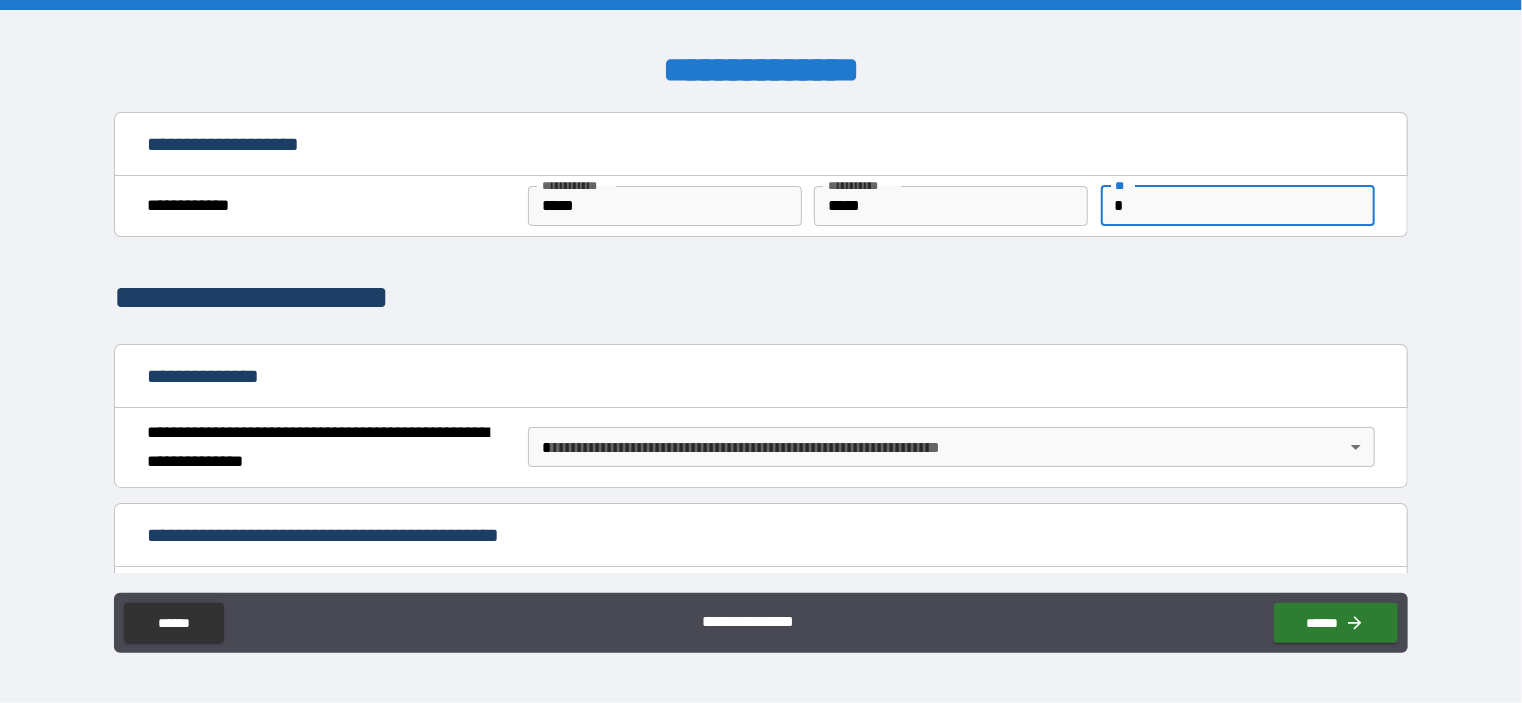 type on "*" 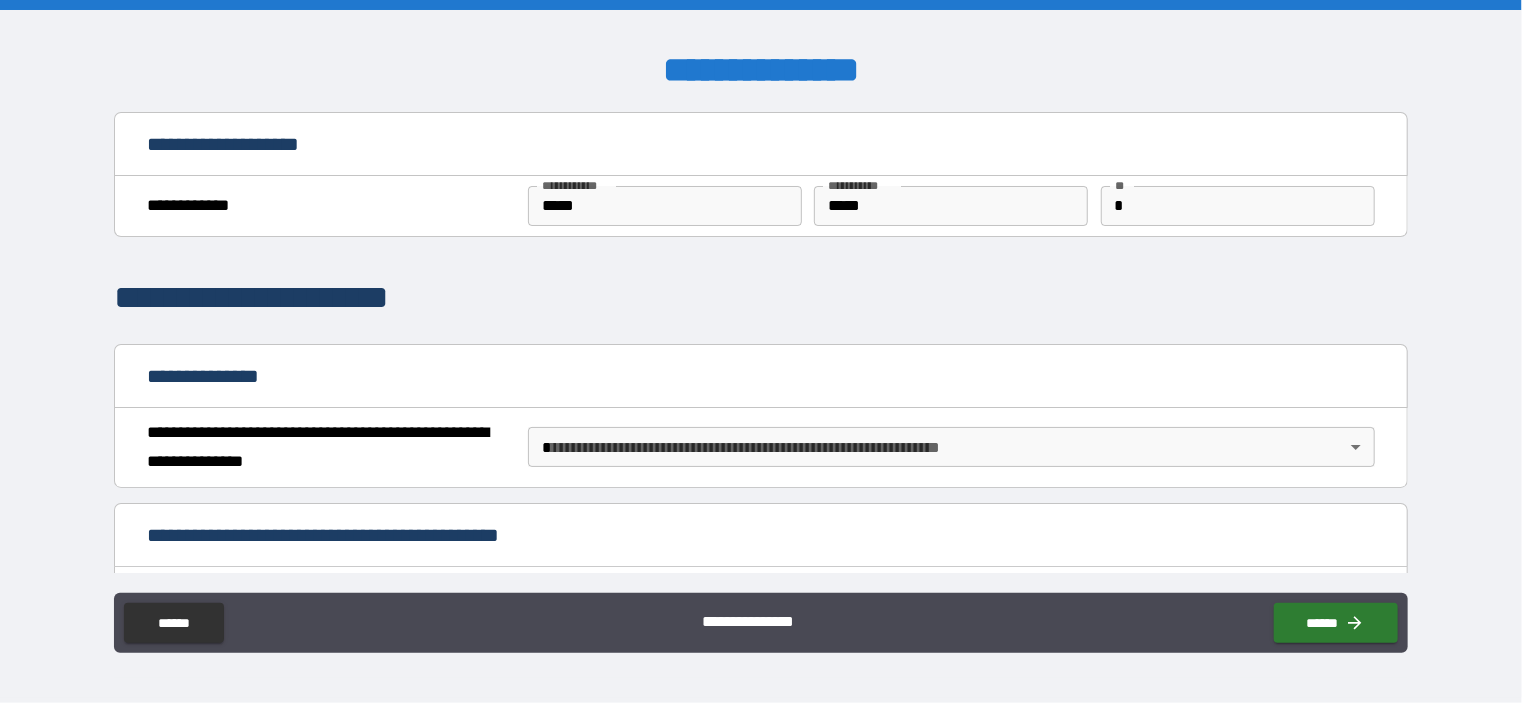 click on "**********" at bounding box center [761, 354] 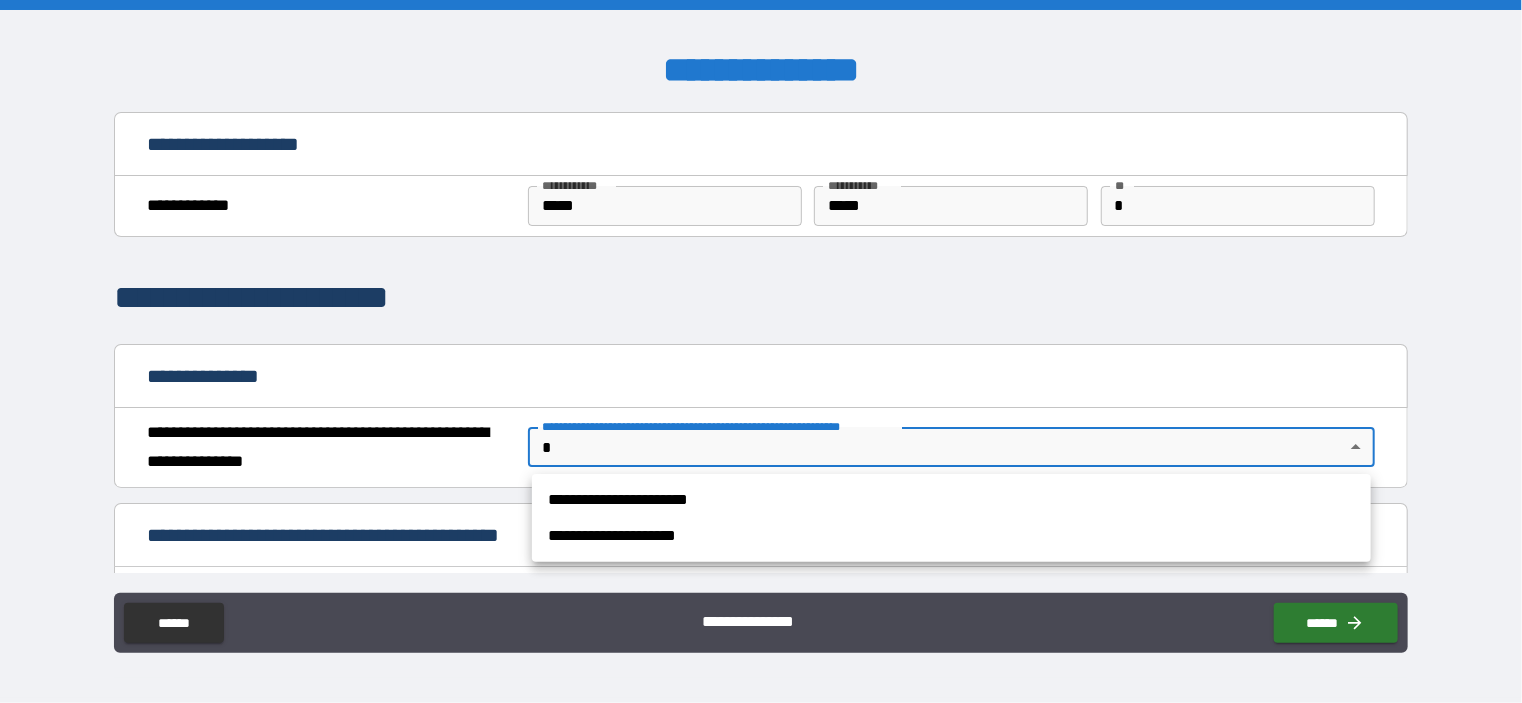 click on "**********" at bounding box center [761, 351] 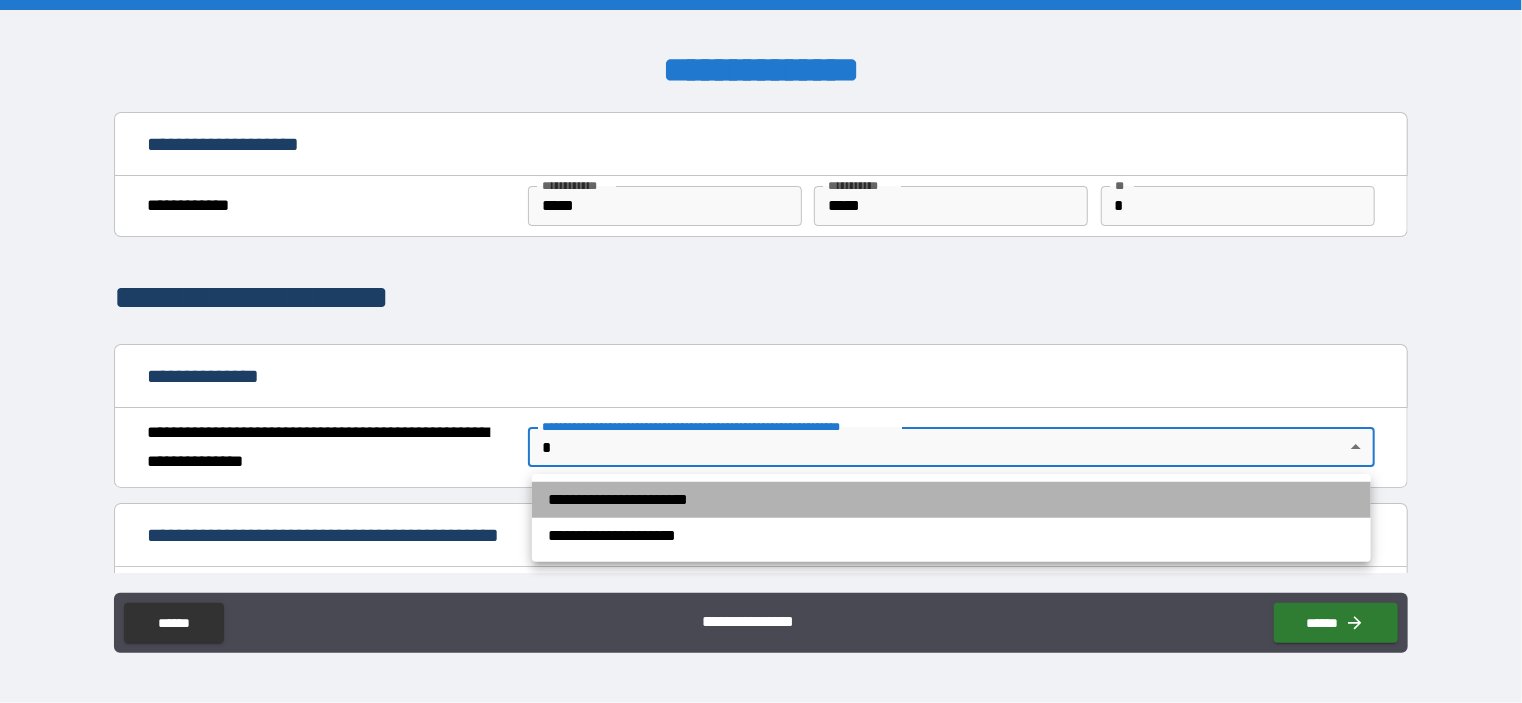 click on "**********" at bounding box center [951, 500] 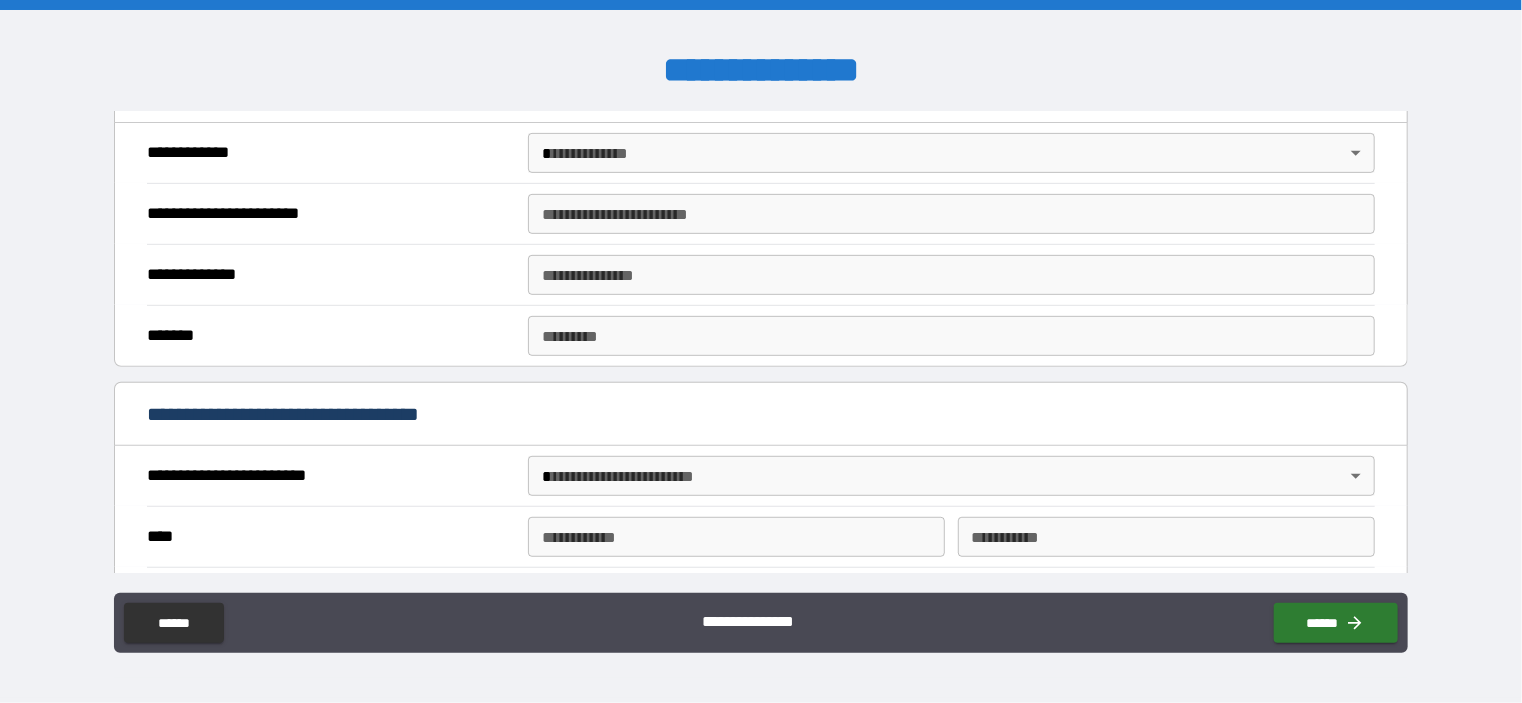 scroll, scrollTop: 446, scrollLeft: 0, axis: vertical 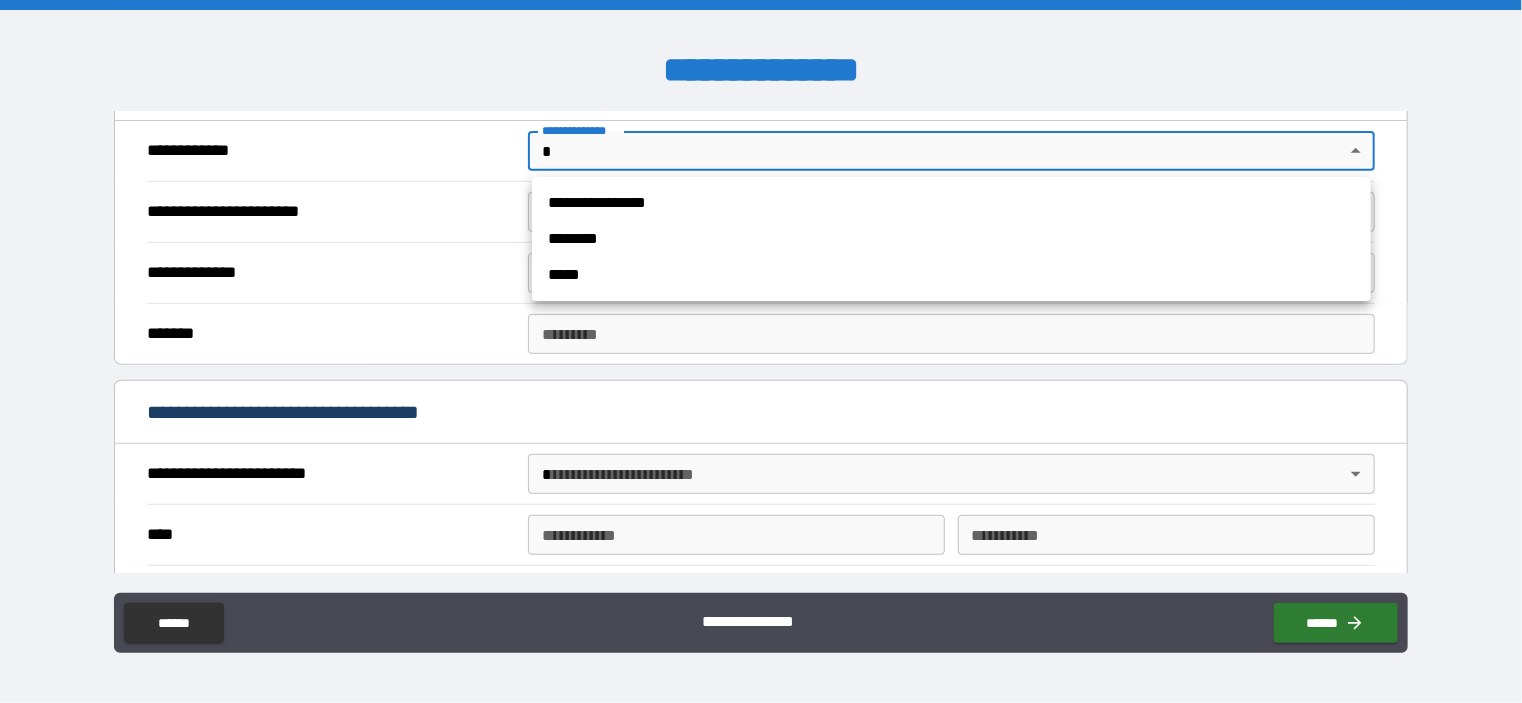 click on "**********" at bounding box center [761, 351] 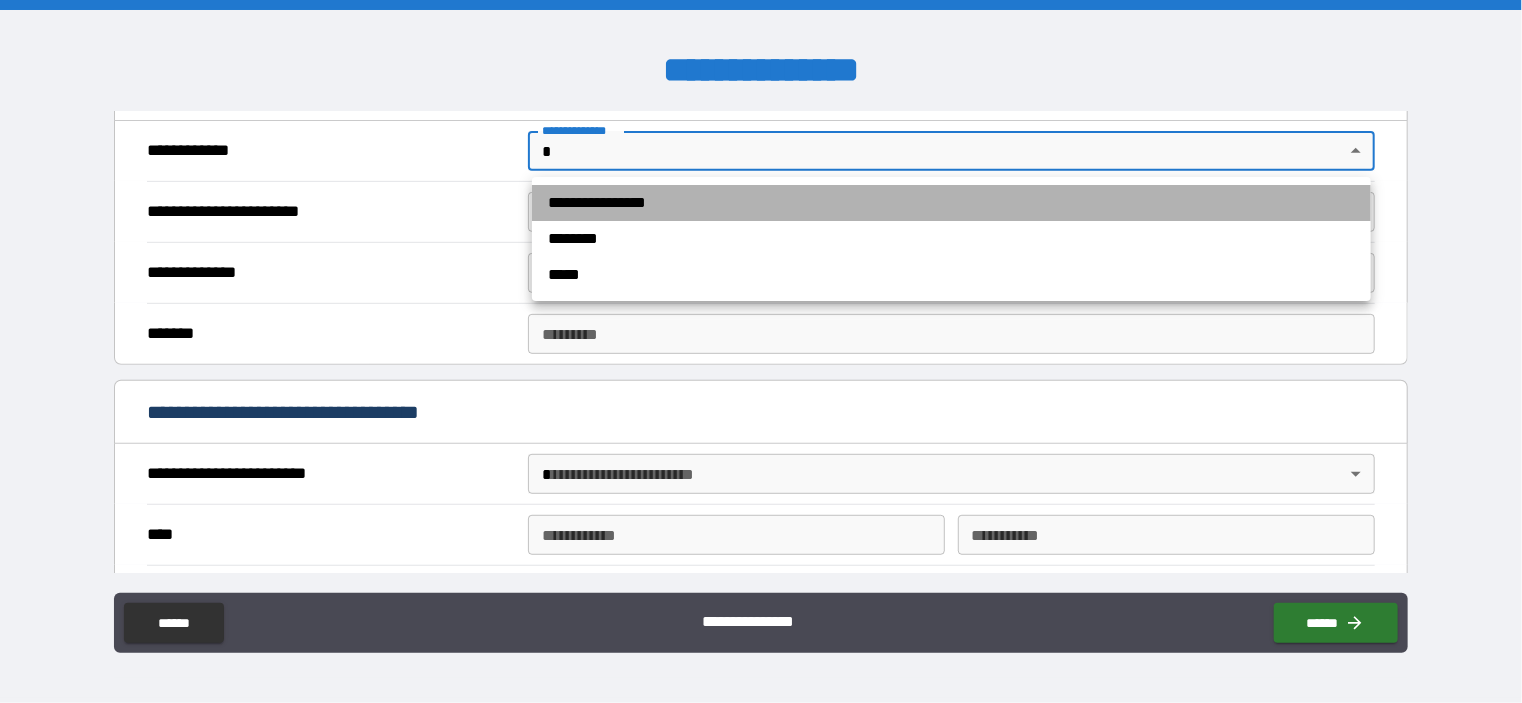 click on "**********" at bounding box center [951, 203] 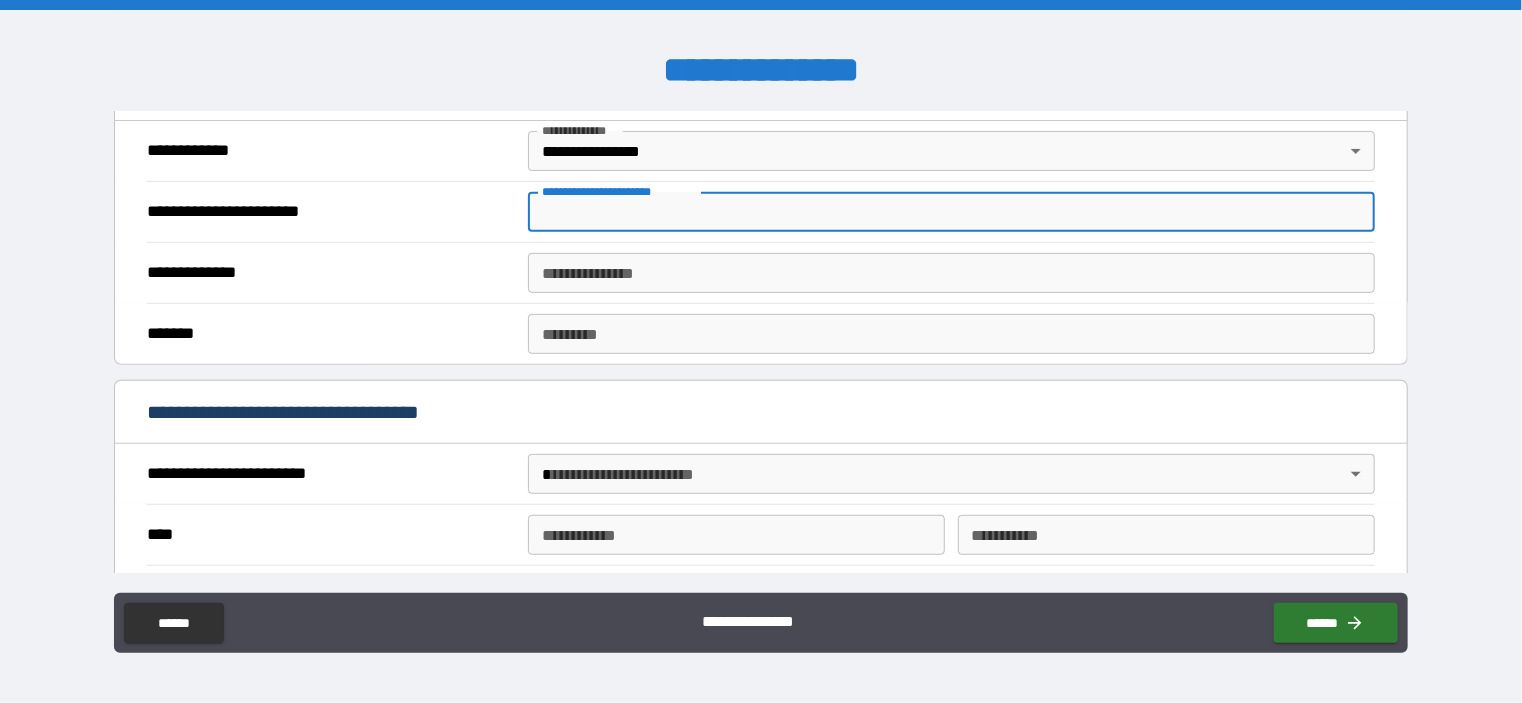 click on "**********" at bounding box center (951, 212) 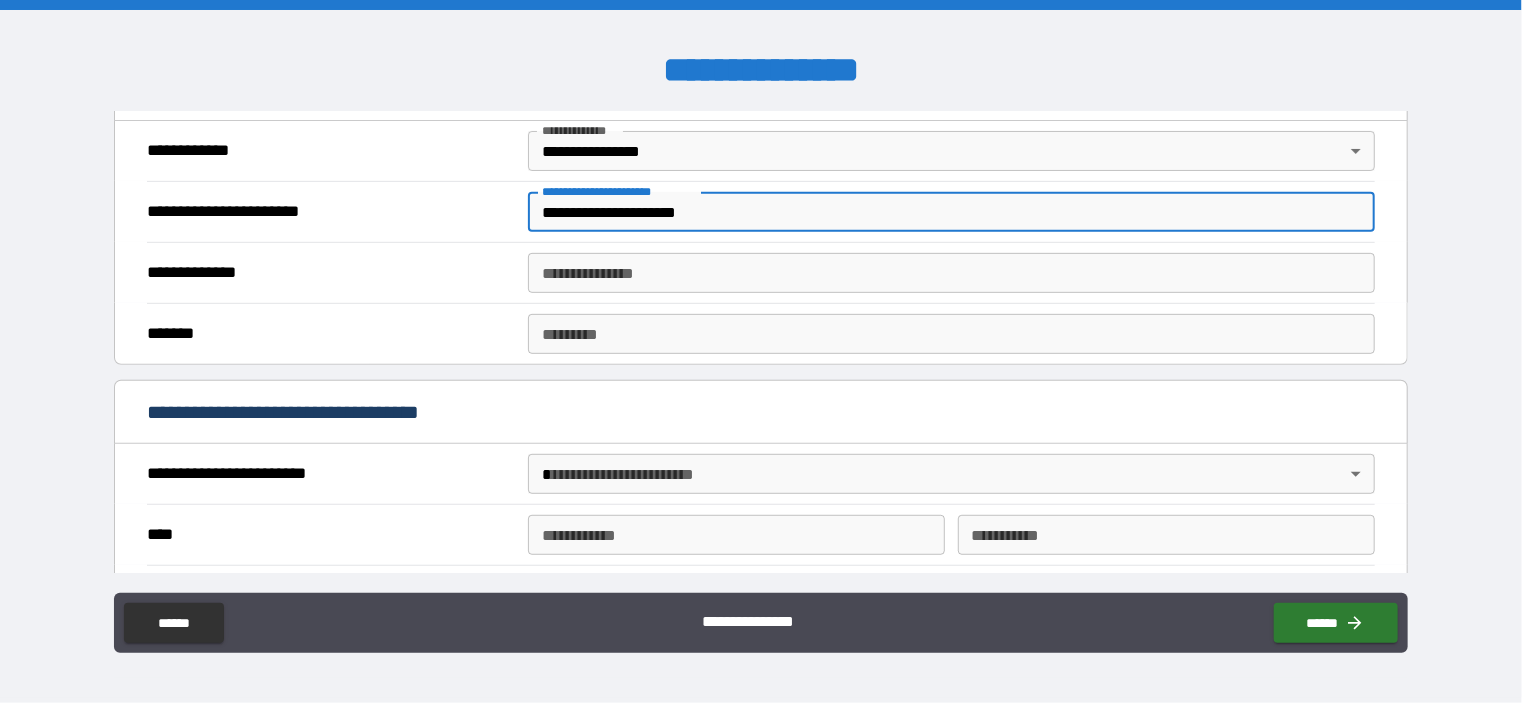 type on "**********" 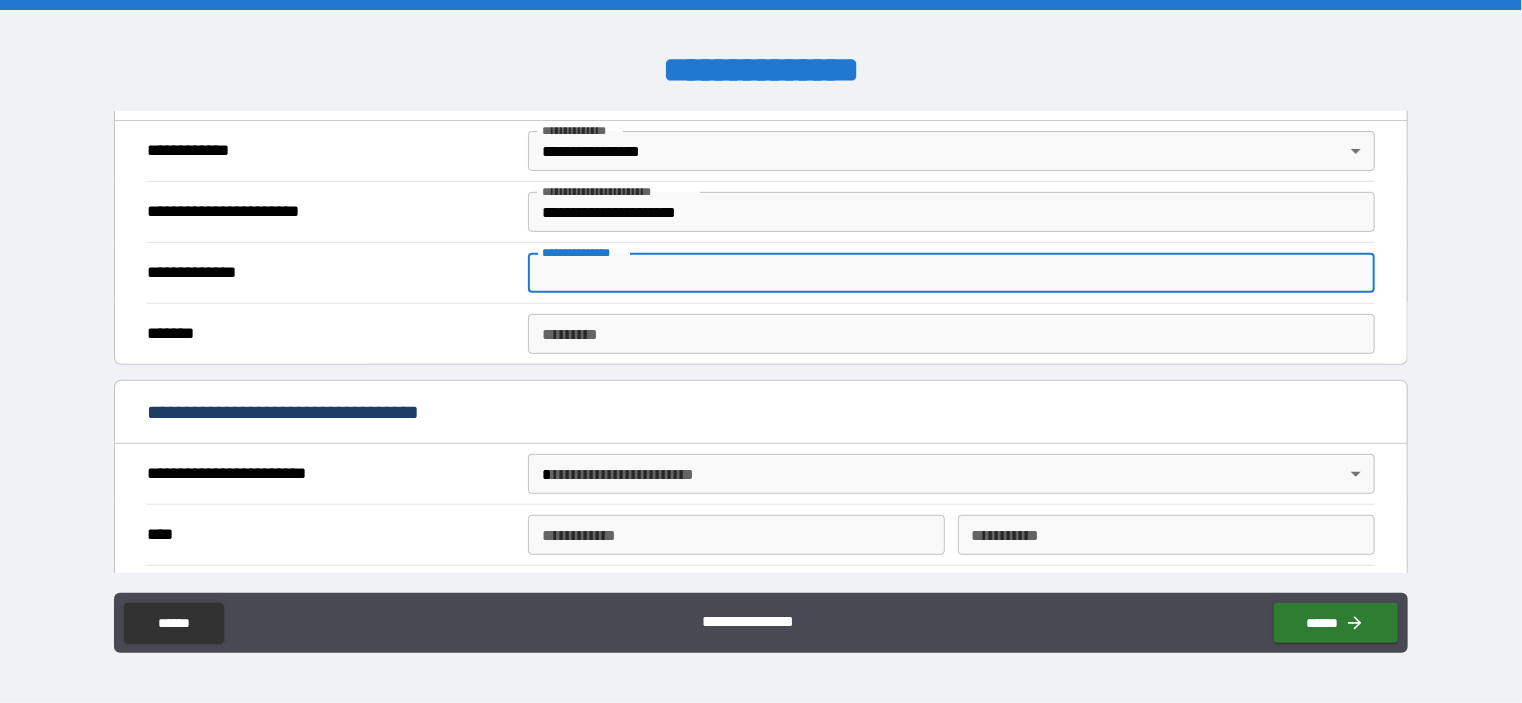 click on "**********" at bounding box center [951, 273] 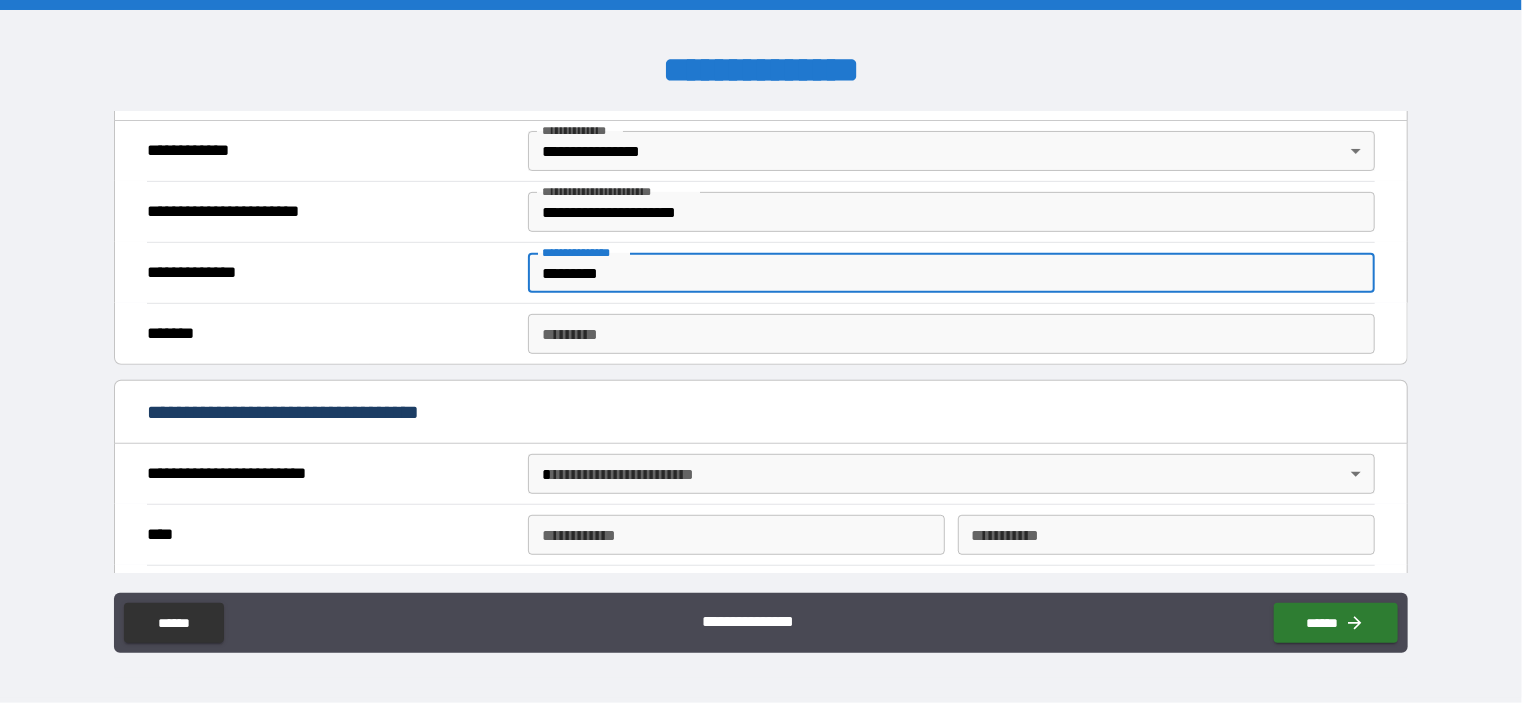 type on "*********" 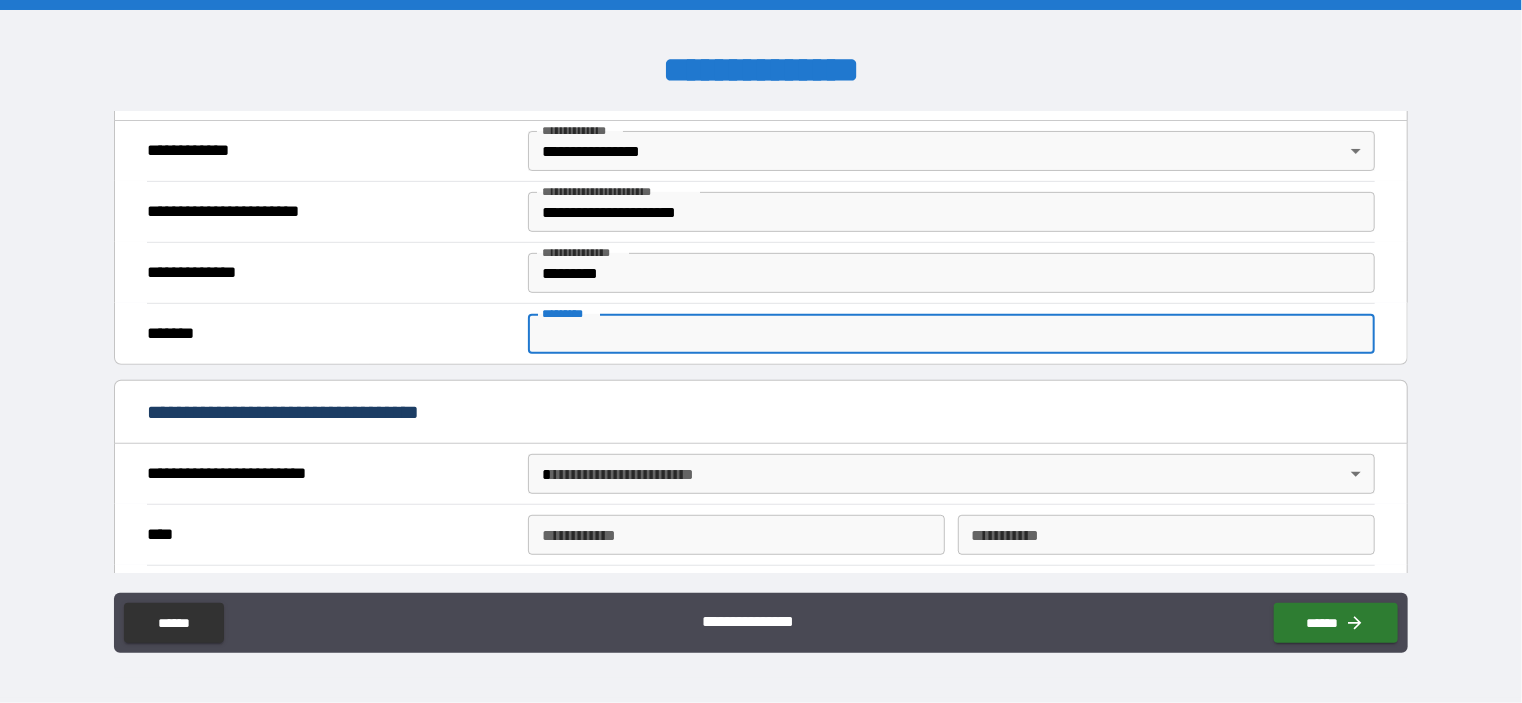 click on "*******   *" at bounding box center (951, 334) 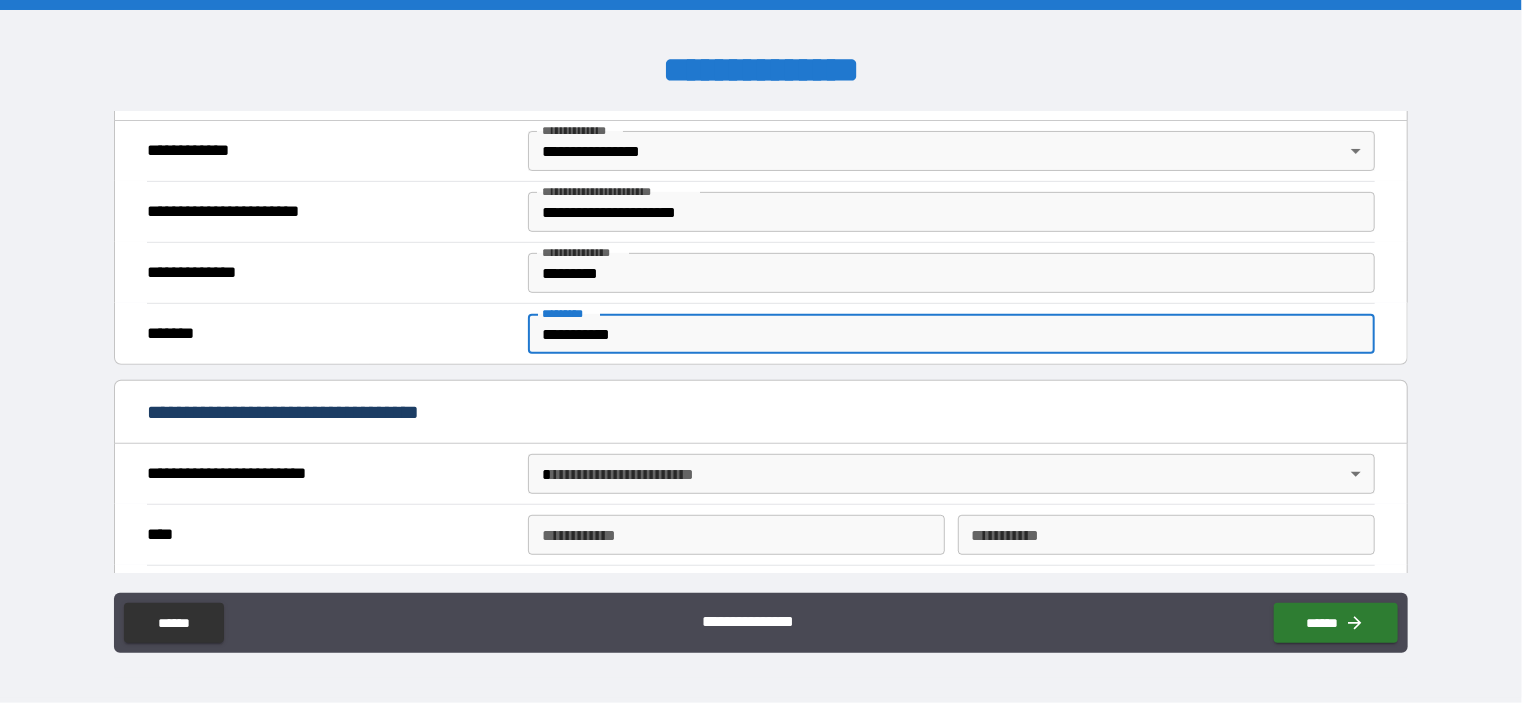 type on "**********" 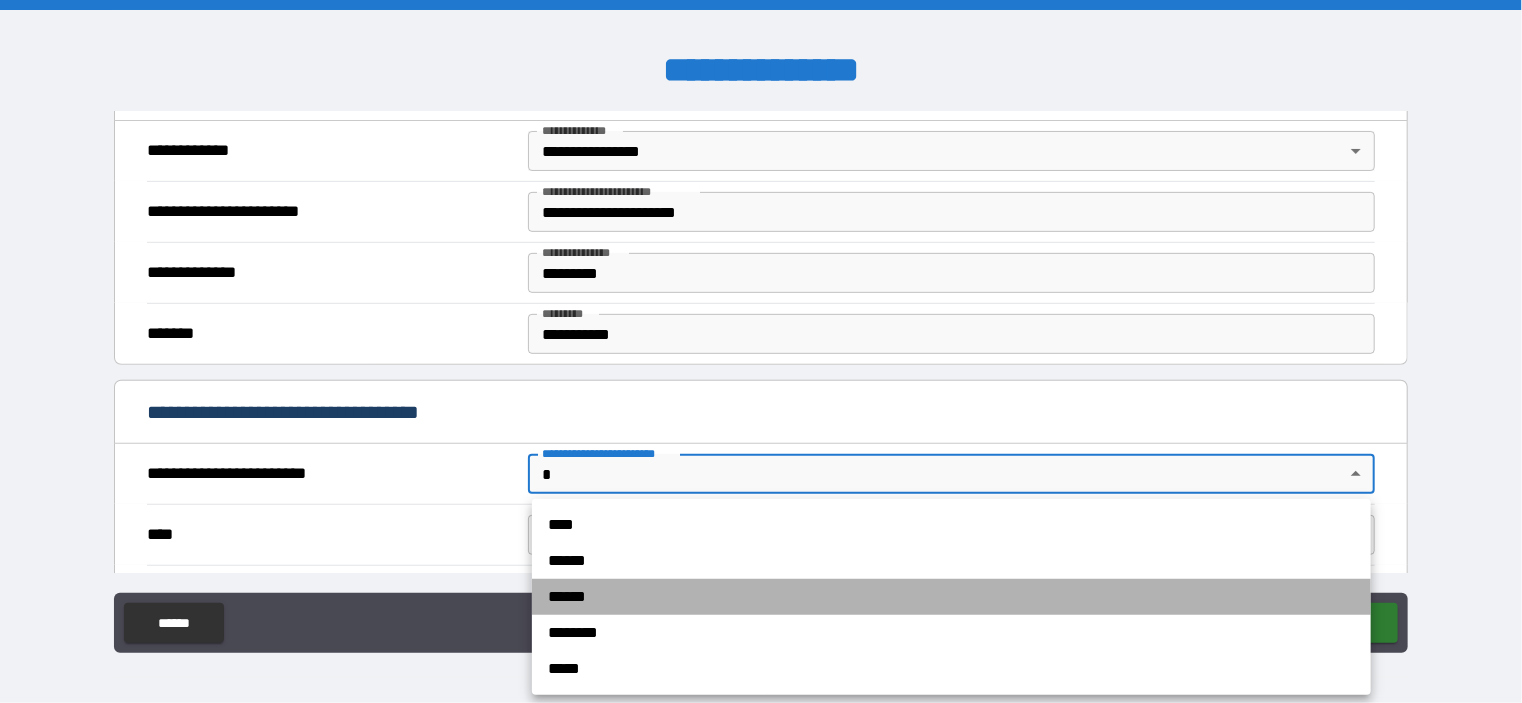 click on "******" at bounding box center [951, 597] 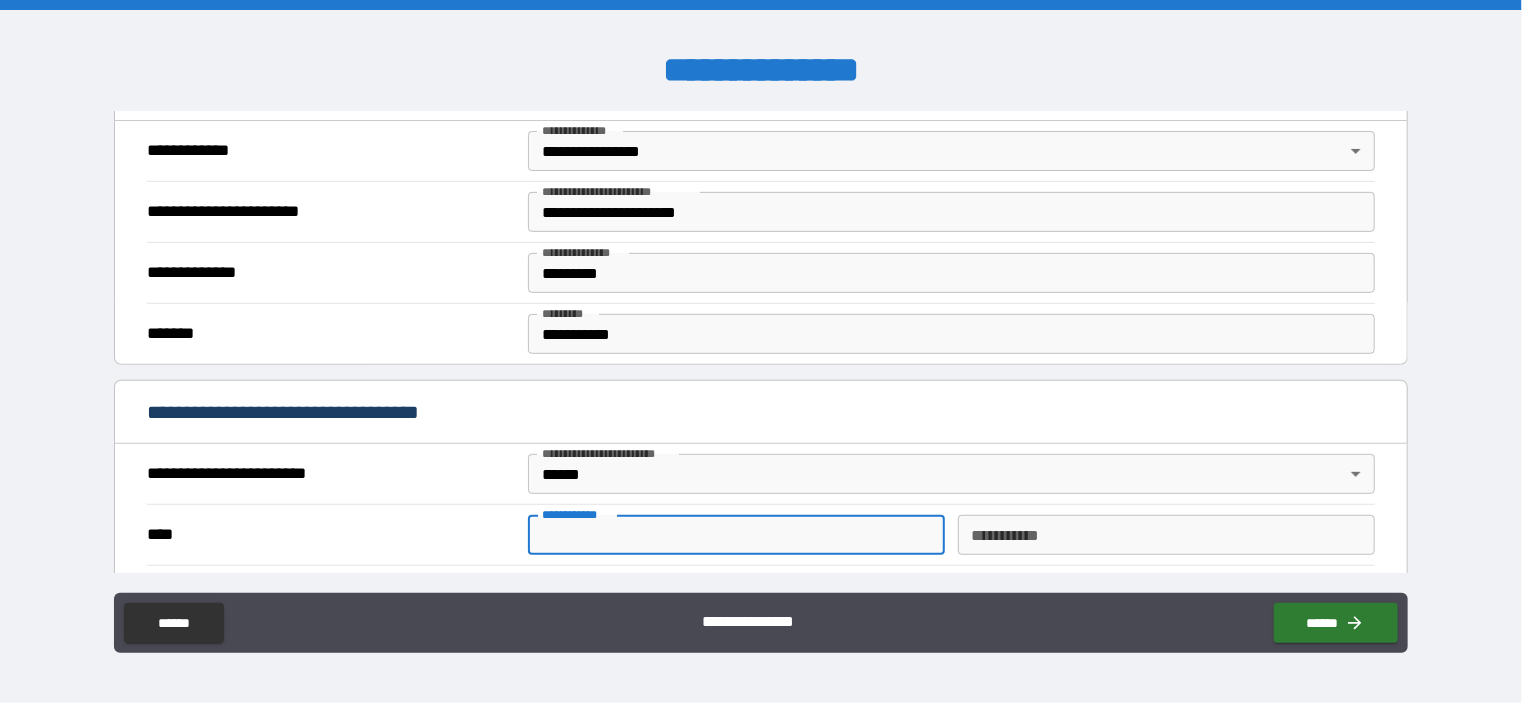 click on "**********" at bounding box center [736, 535] 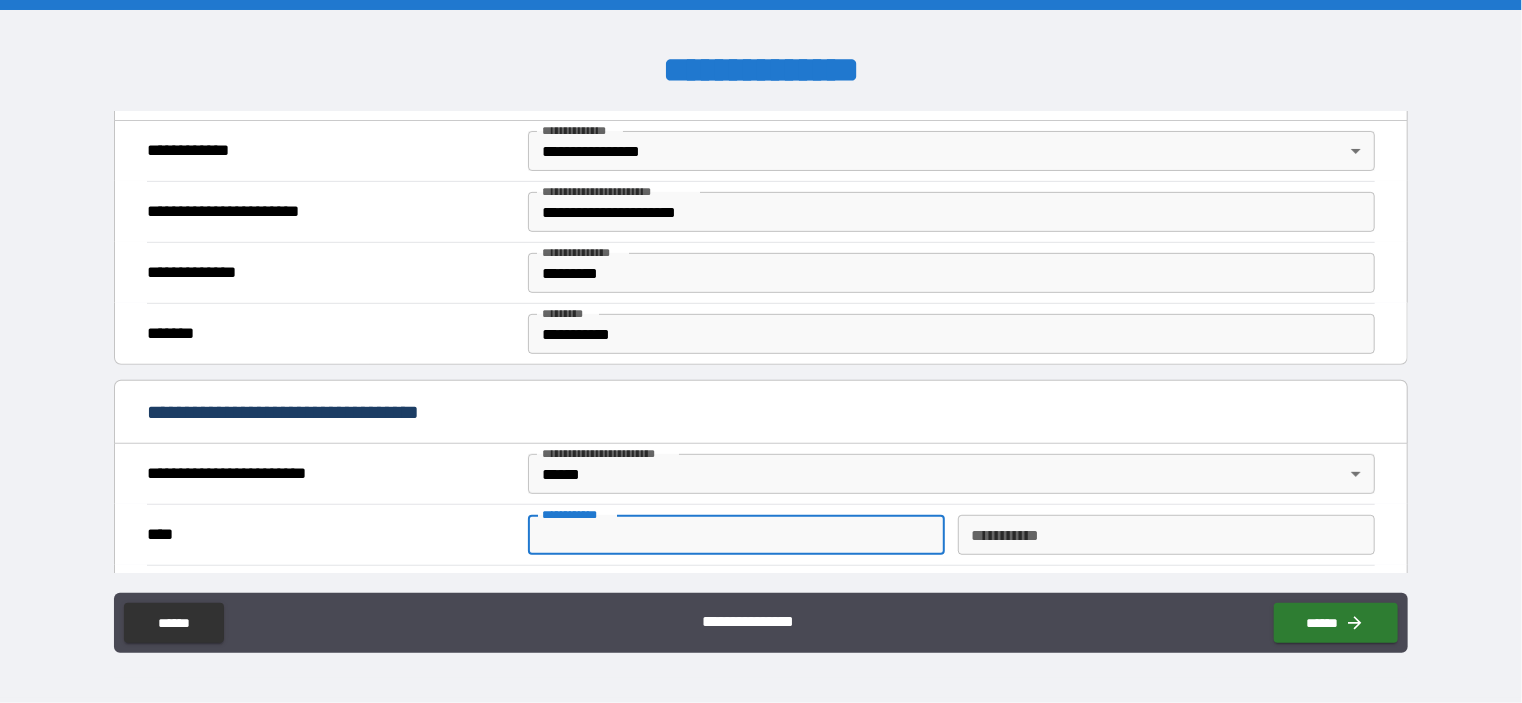 type on "****" 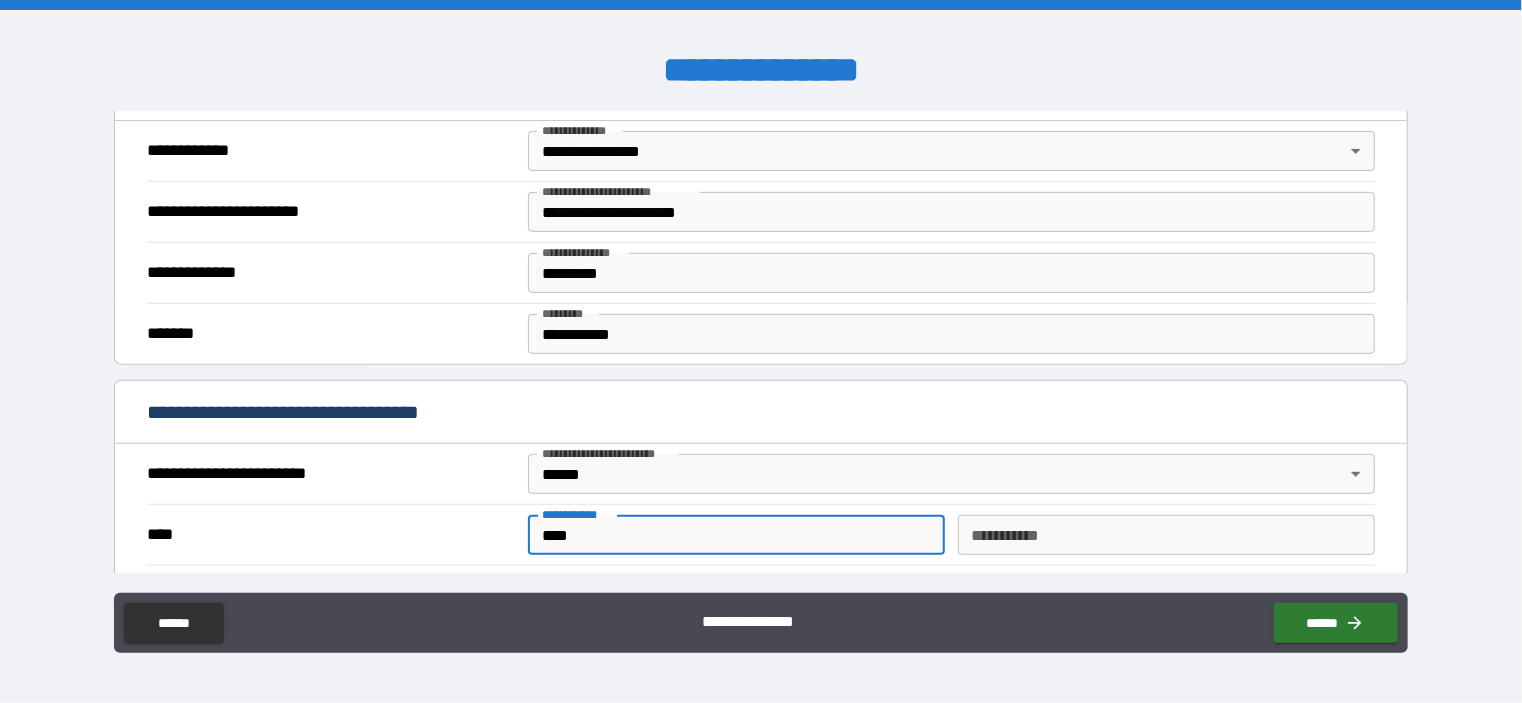 type on "*****" 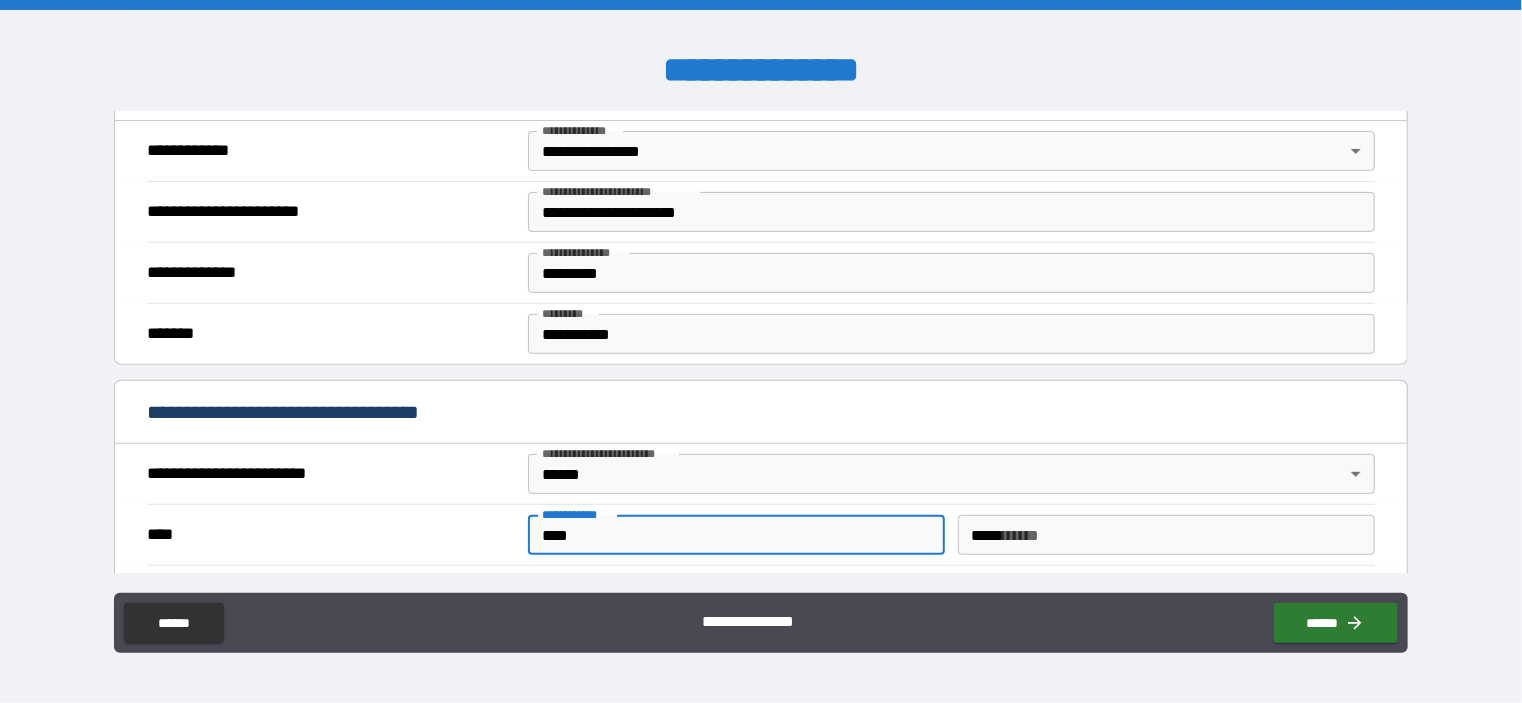 type on "**********" 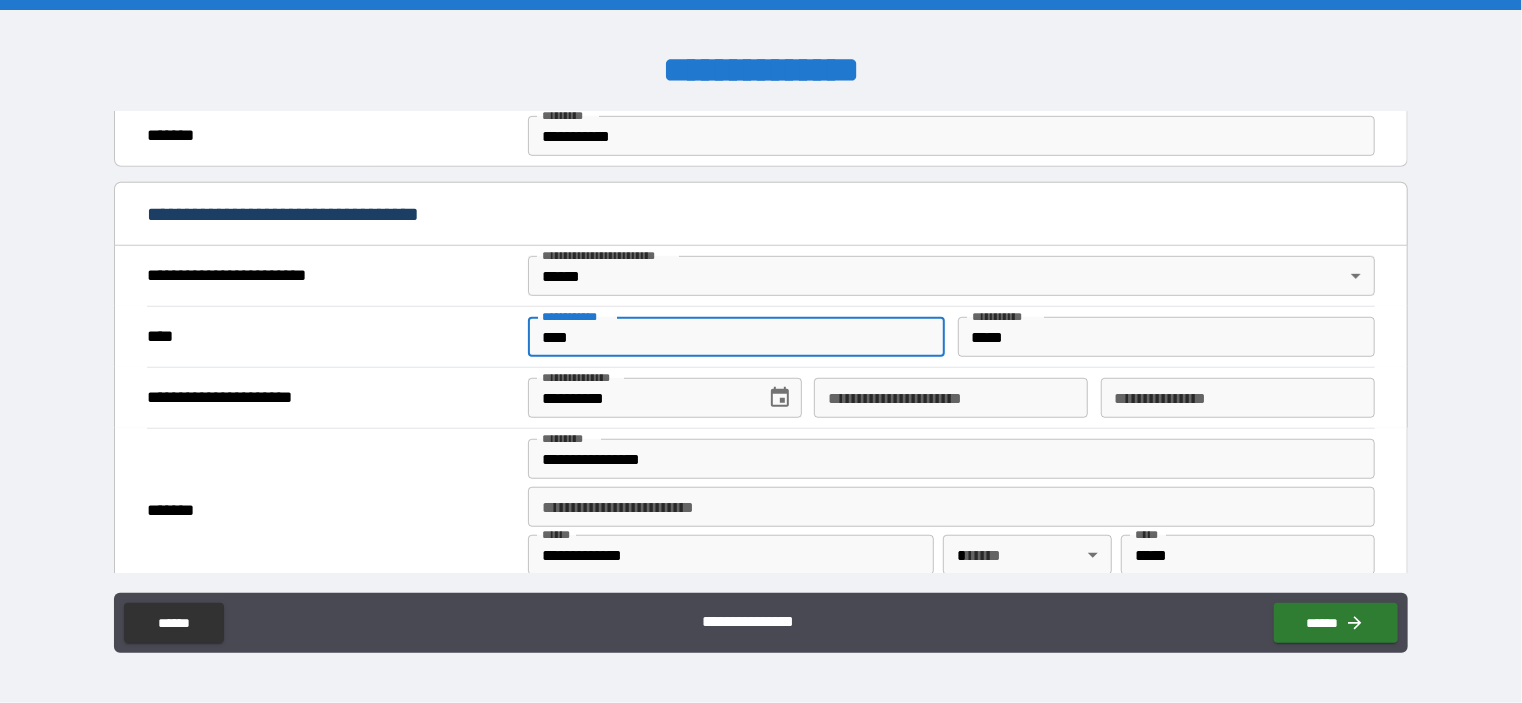 scroll, scrollTop: 646, scrollLeft: 0, axis: vertical 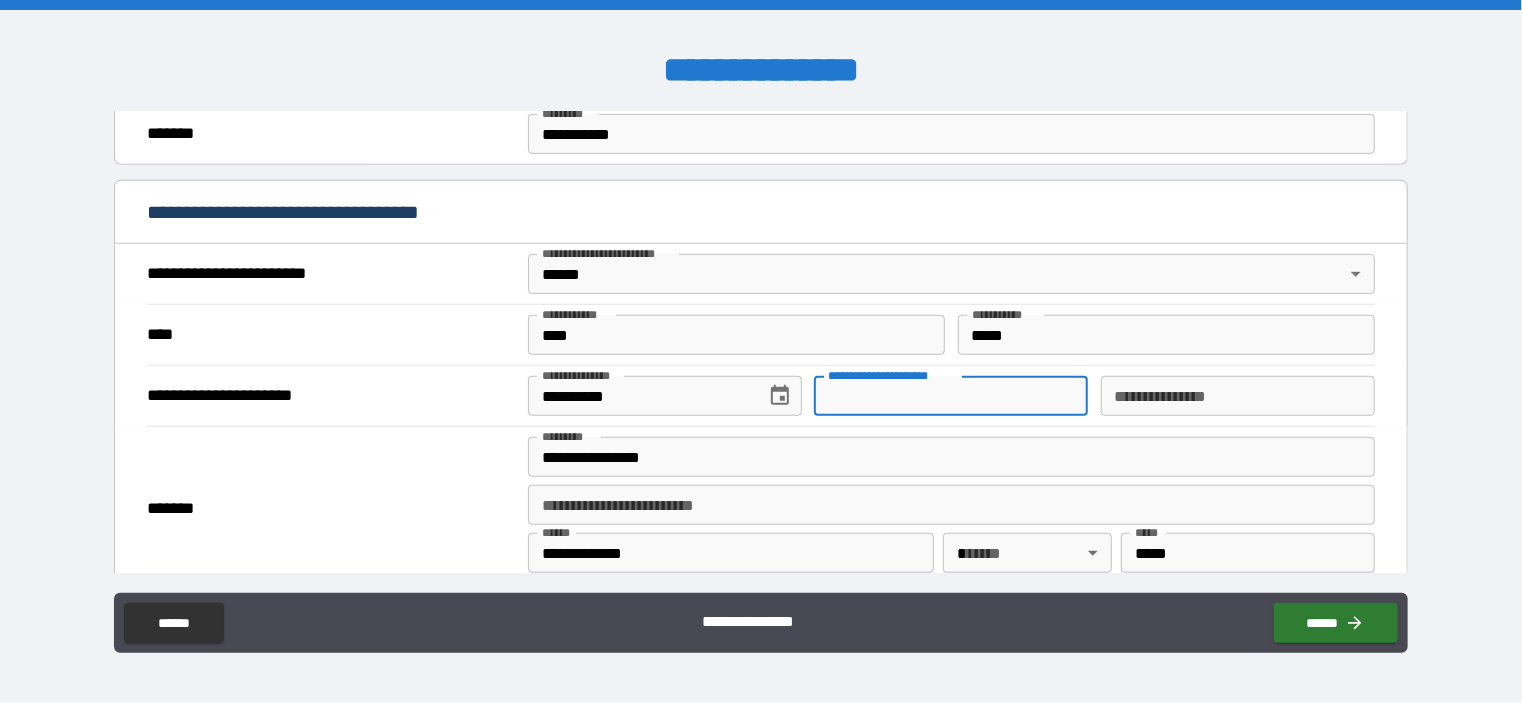 click on "**********" at bounding box center [951, 396] 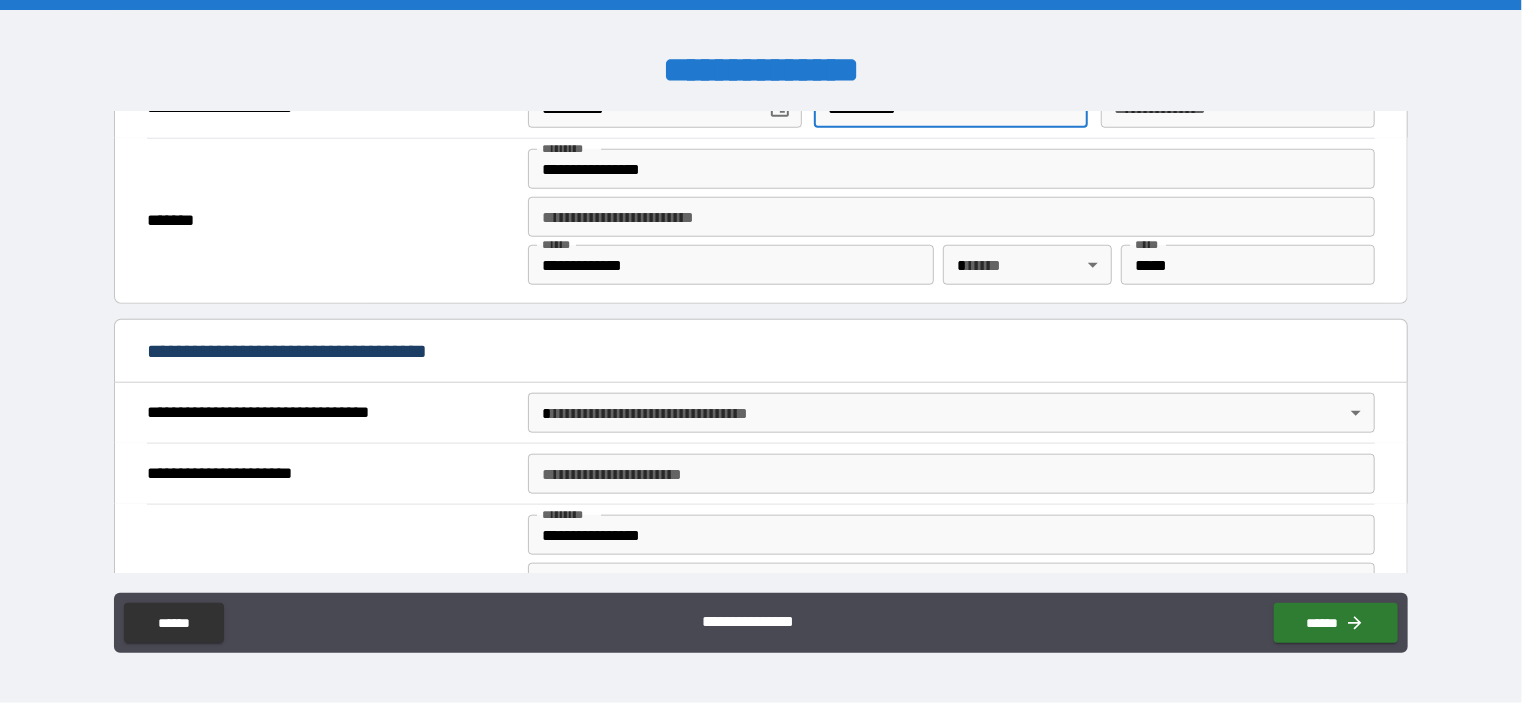 scroll, scrollTop: 935, scrollLeft: 0, axis: vertical 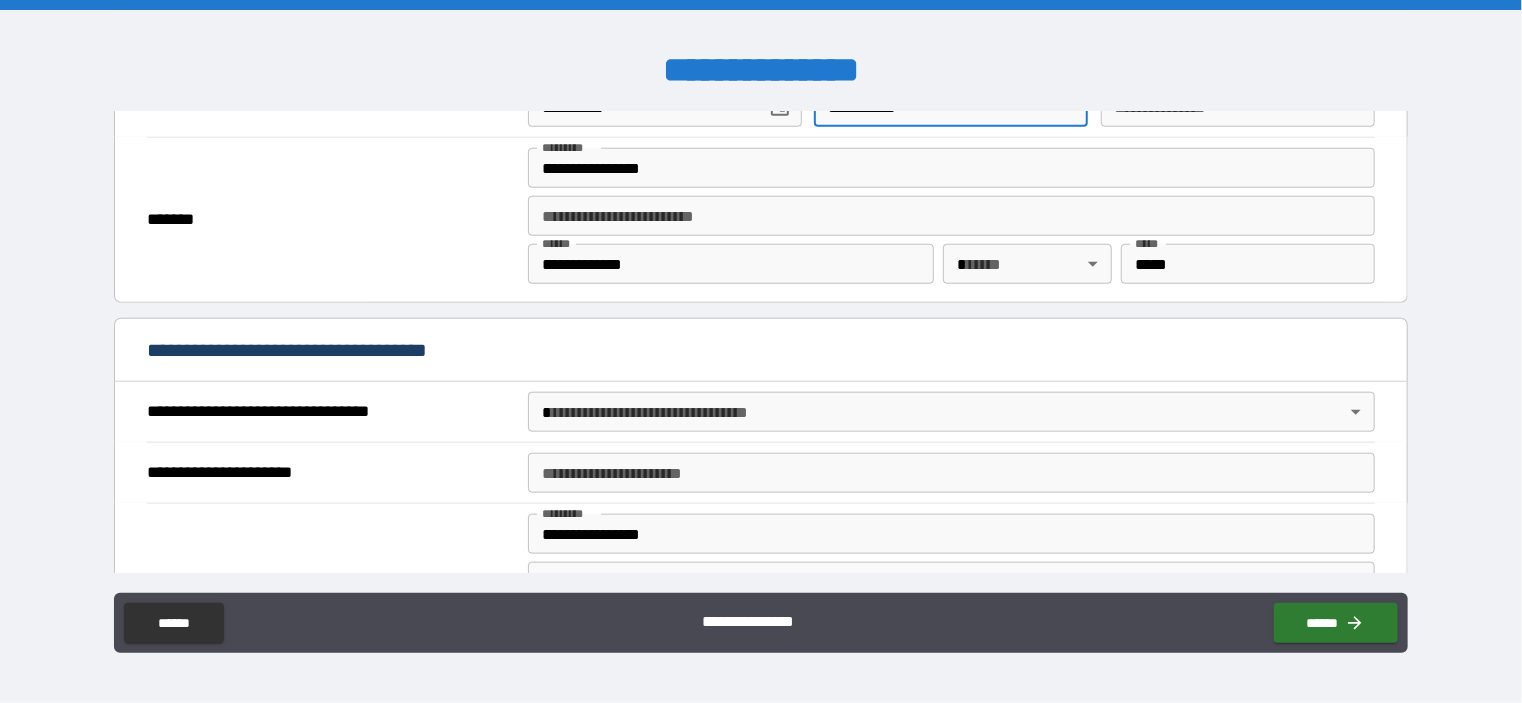 type on "**********" 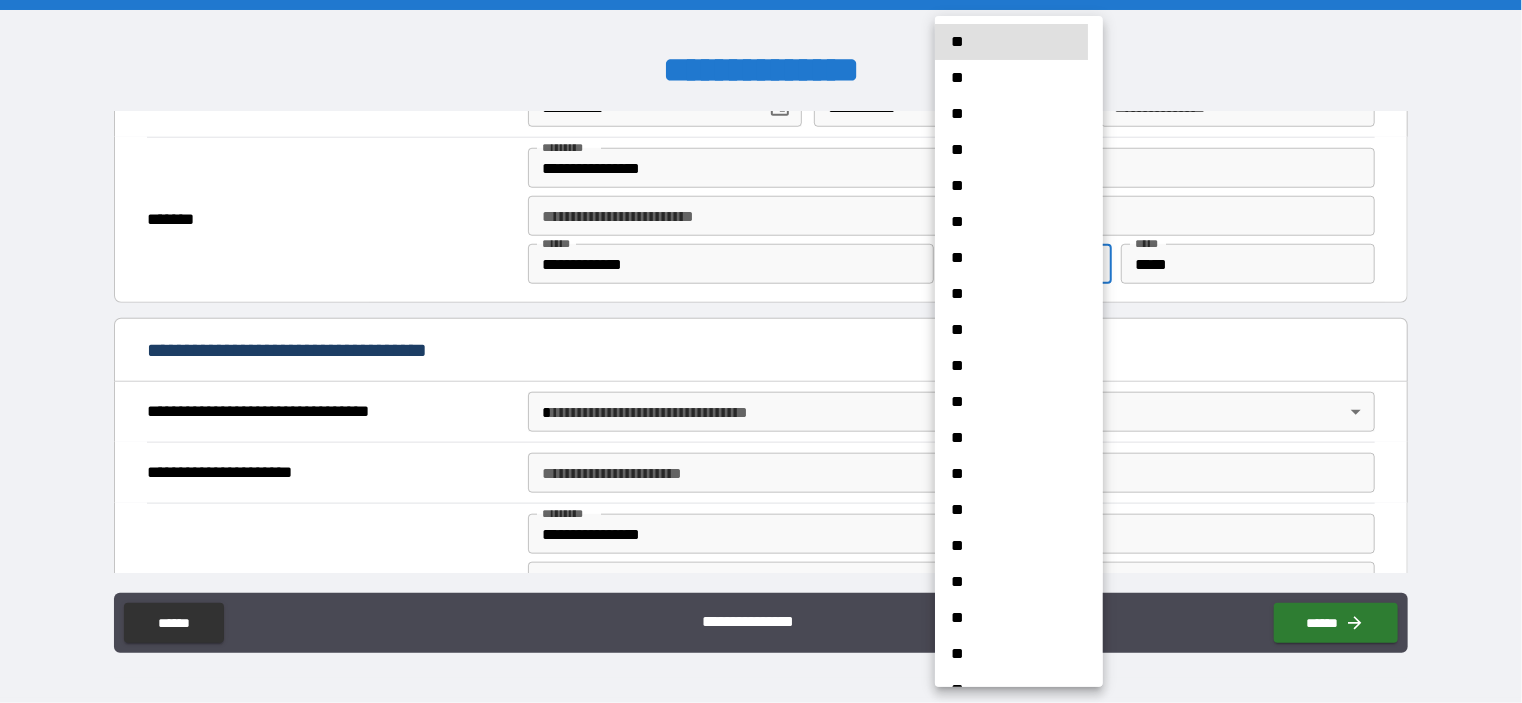 click on "**********" at bounding box center (761, 351) 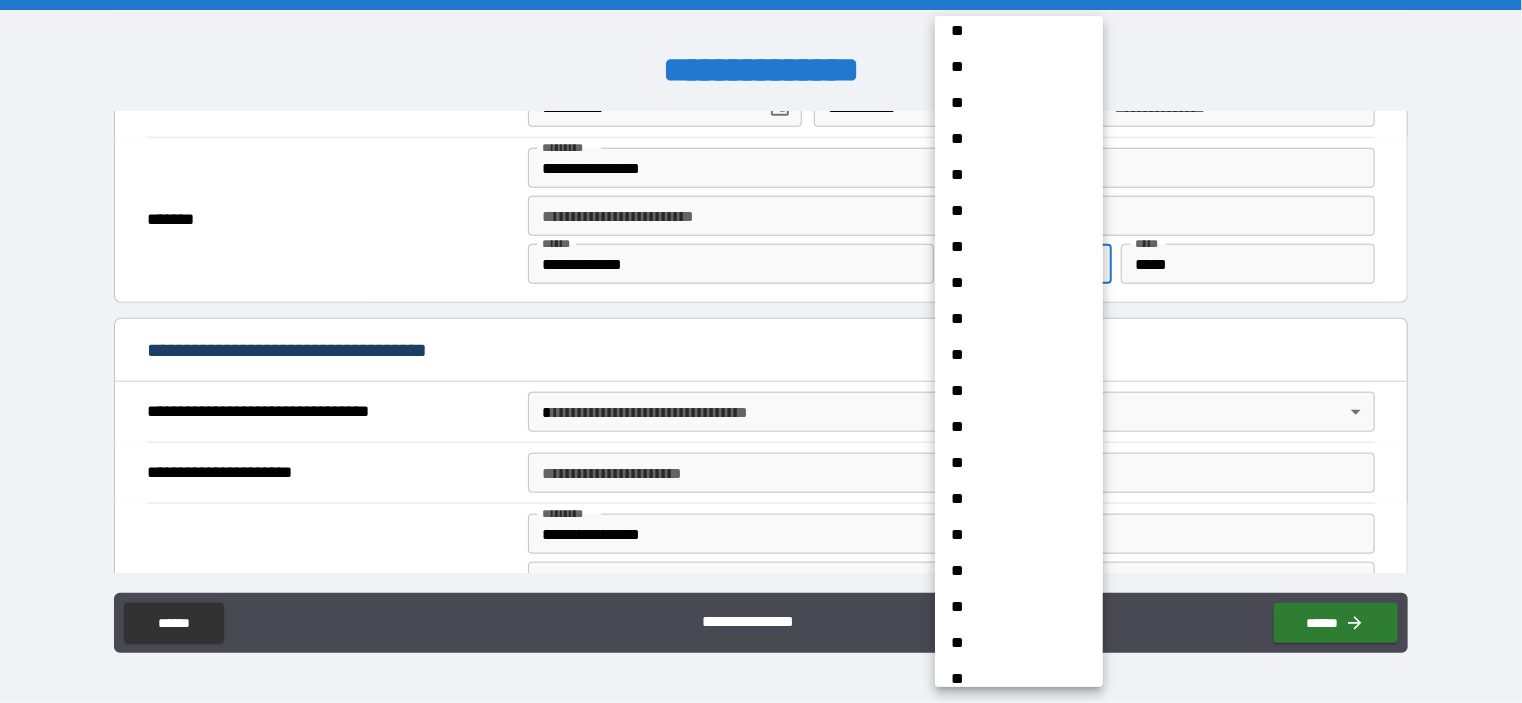 scroll, scrollTop: 1174, scrollLeft: 0, axis: vertical 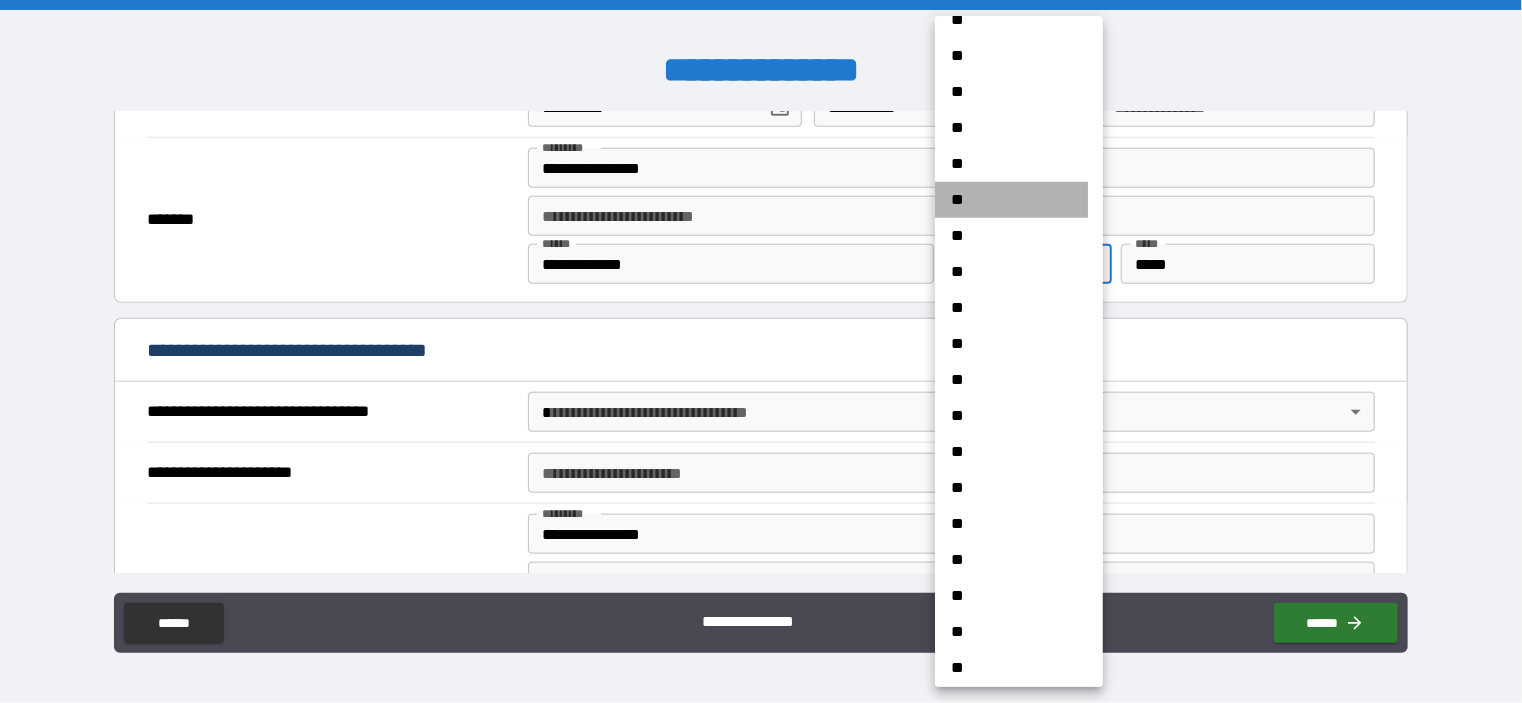 click on "**" at bounding box center [1011, 200] 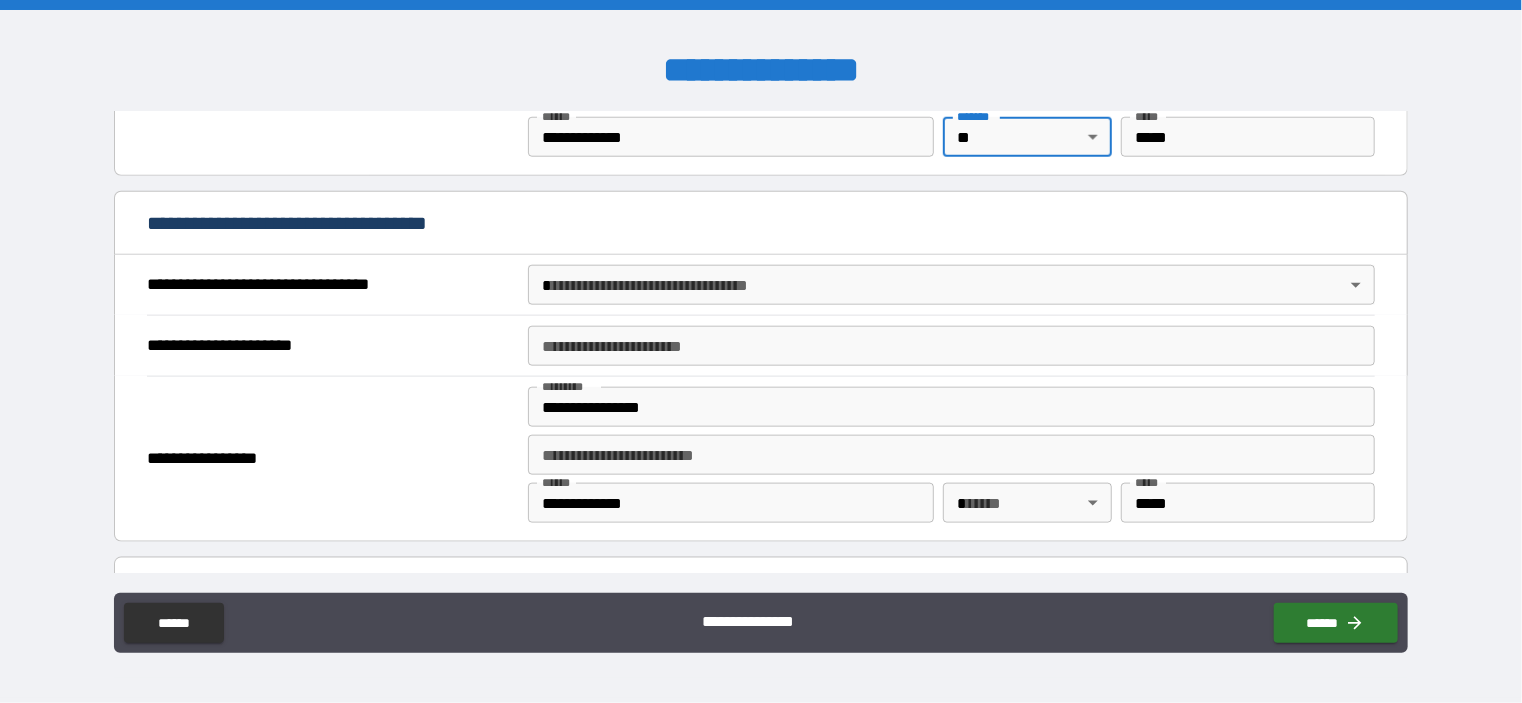 scroll, scrollTop: 1063, scrollLeft: 0, axis: vertical 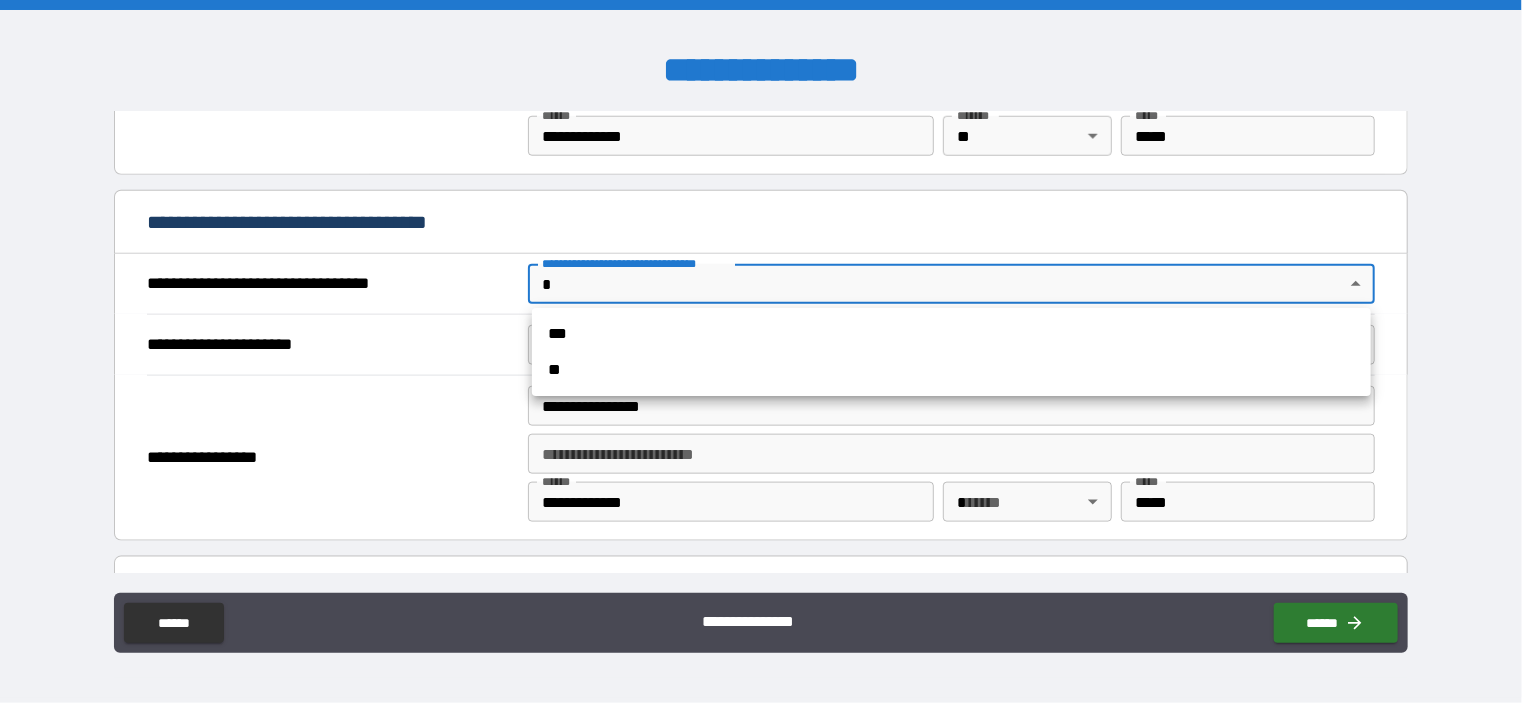 click on "**********" at bounding box center (761, 351) 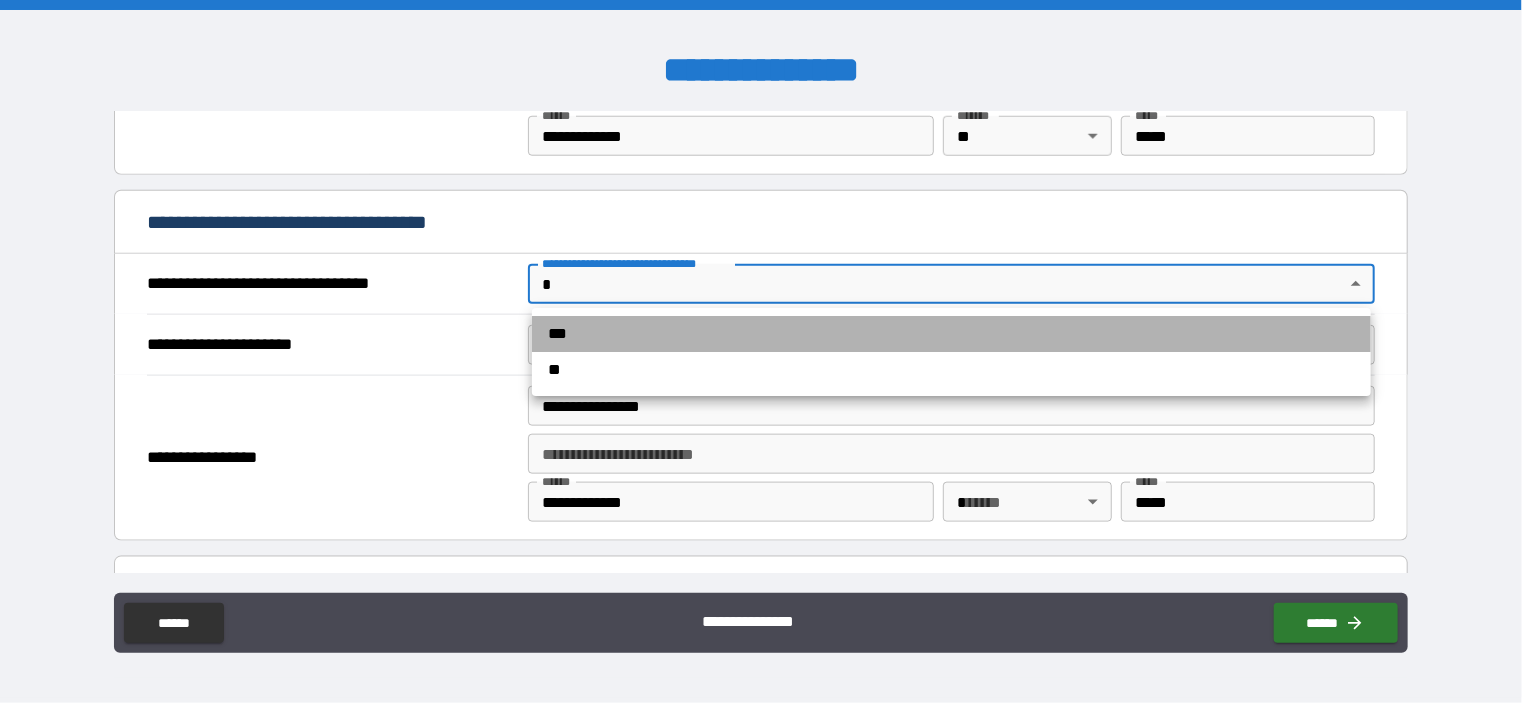 click on "***" at bounding box center (951, 334) 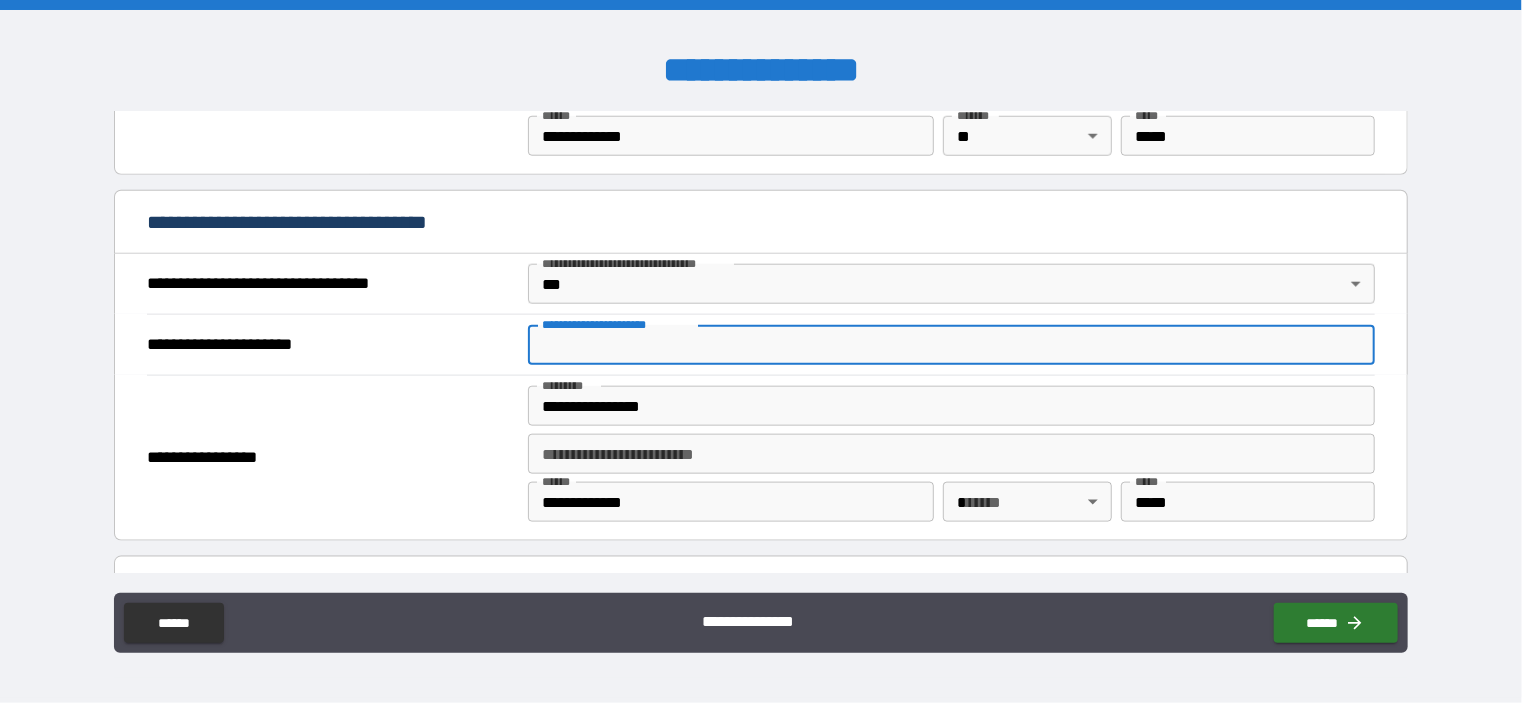 click on "**********" at bounding box center (951, 345) 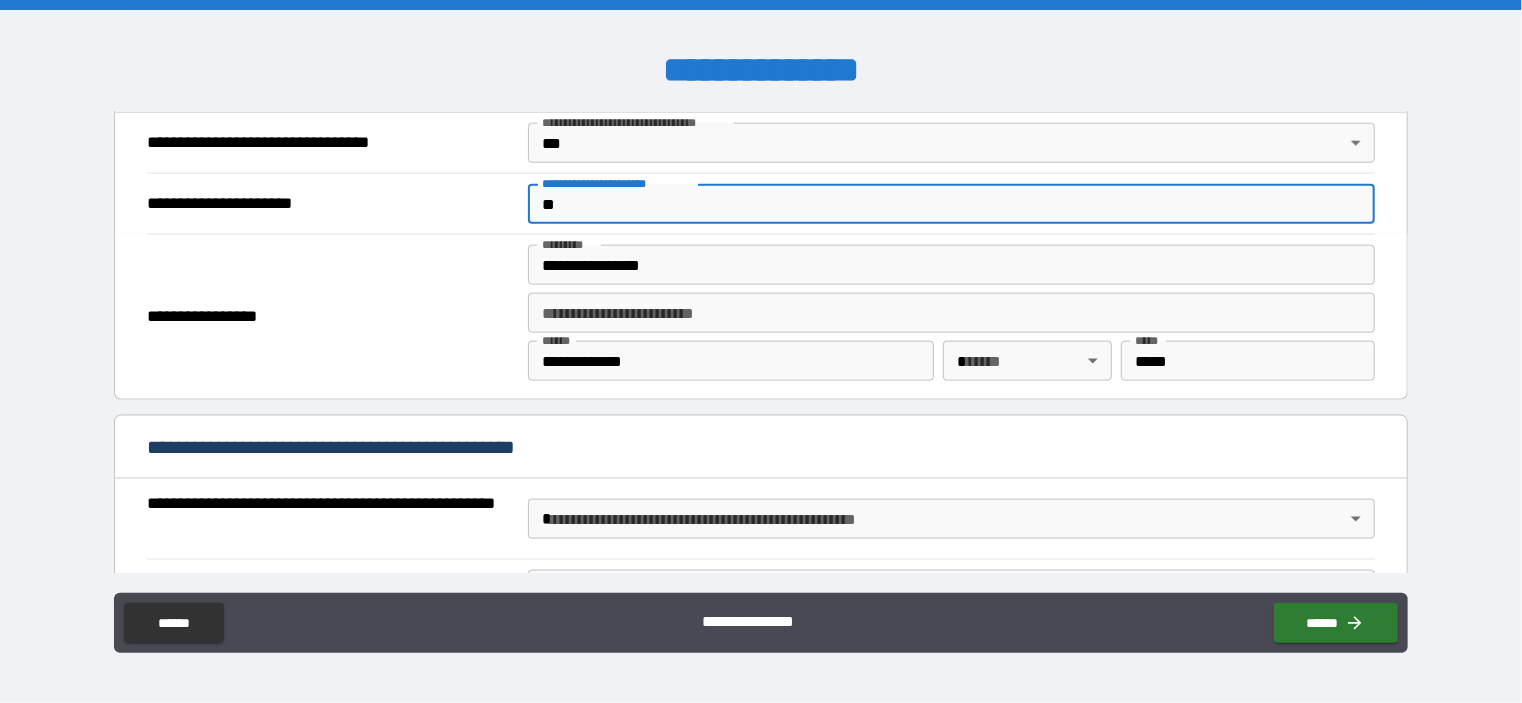scroll, scrollTop: 1204, scrollLeft: 0, axis: vertical 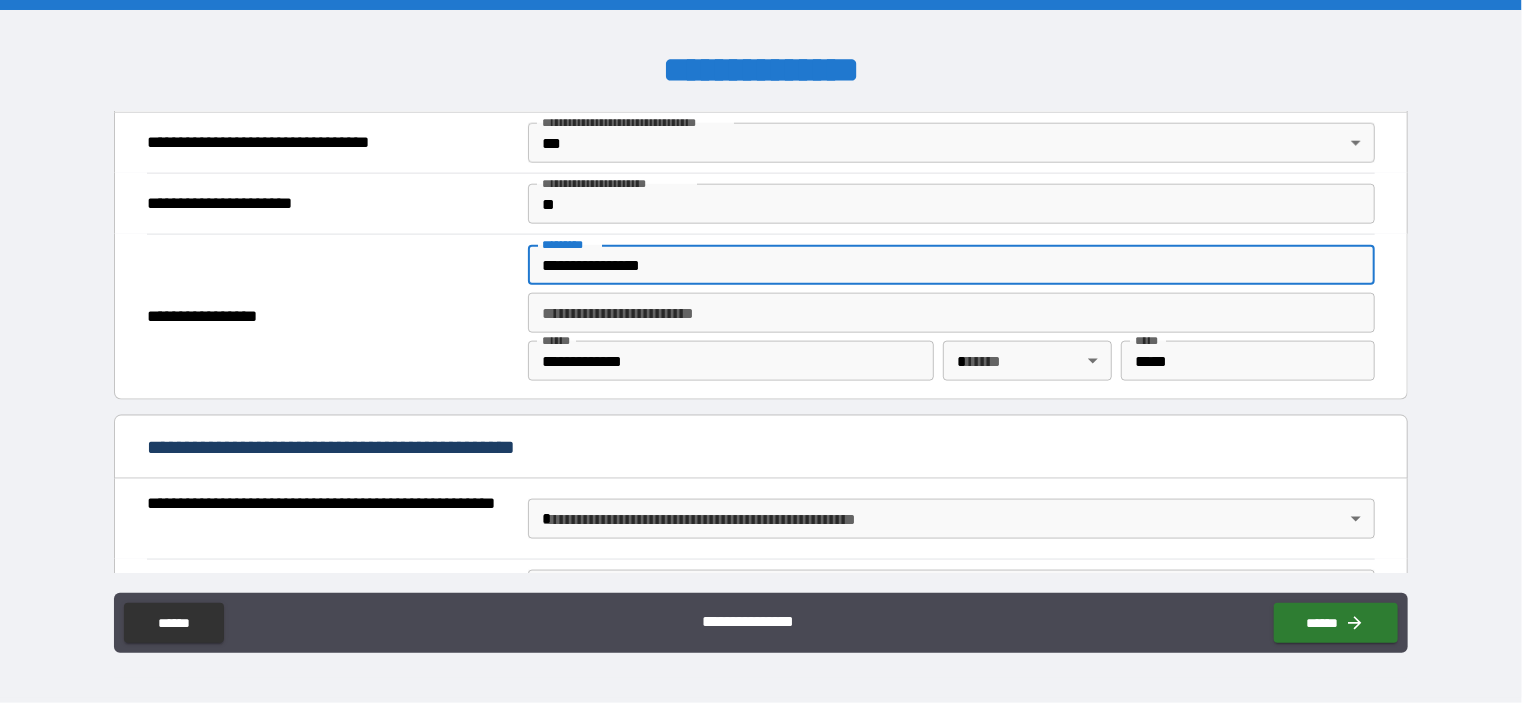 click on "**********" at bounding box center (951, 265) 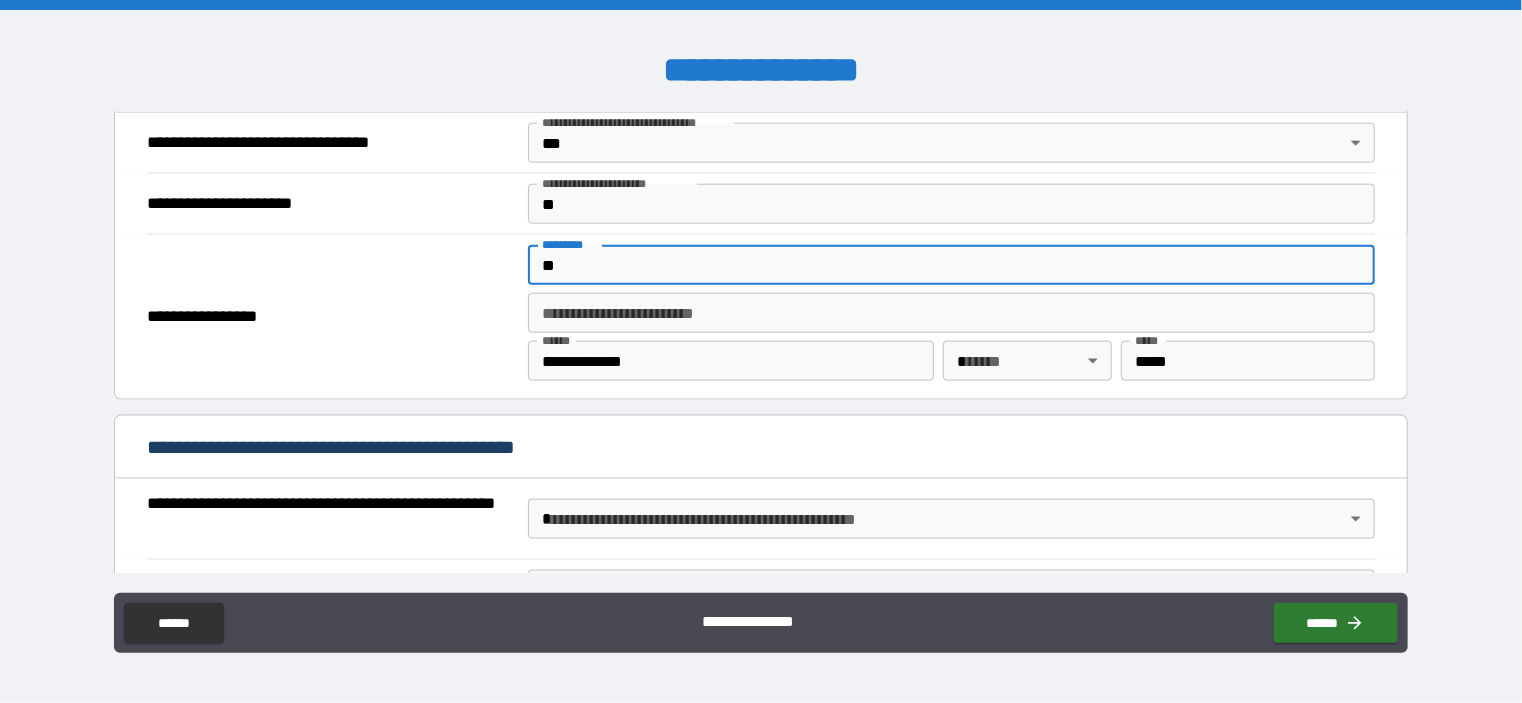 type on "*" 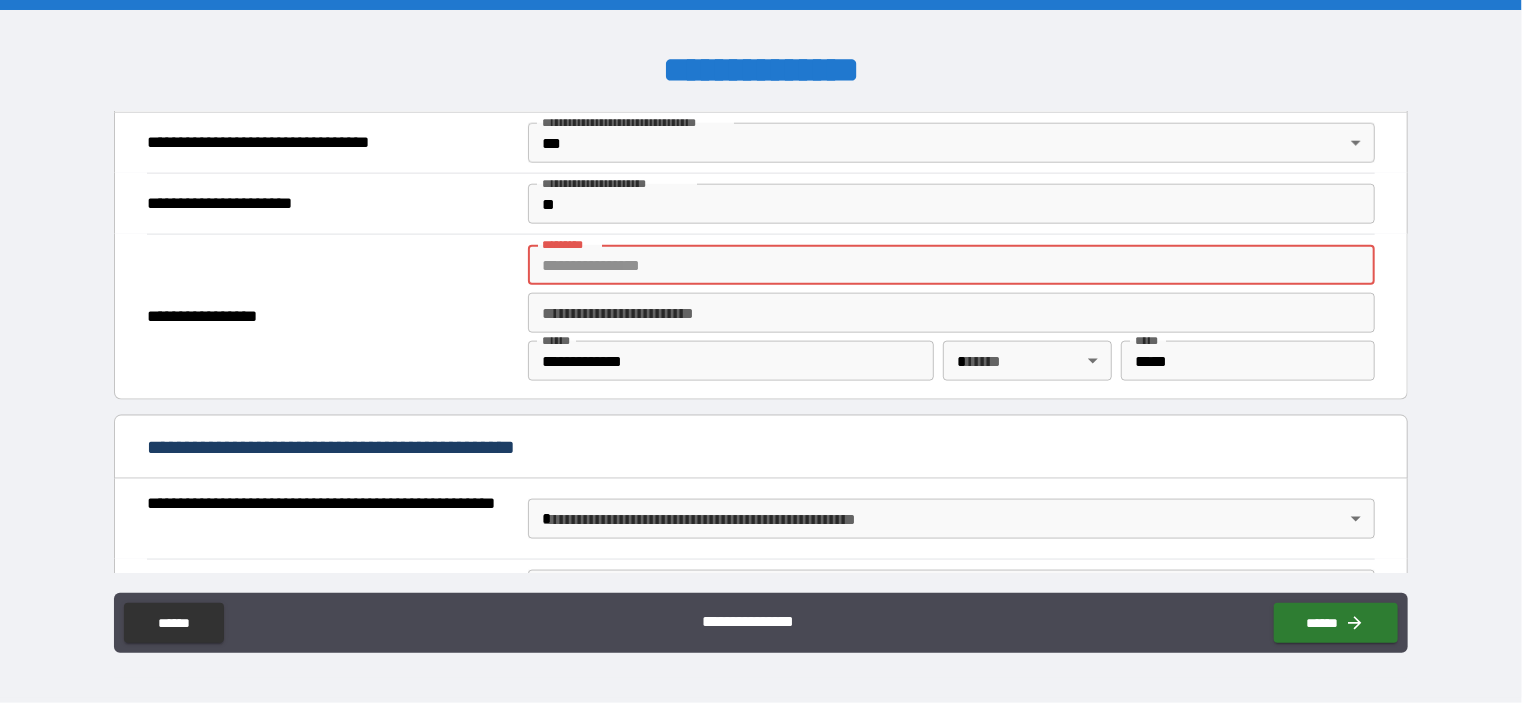 type 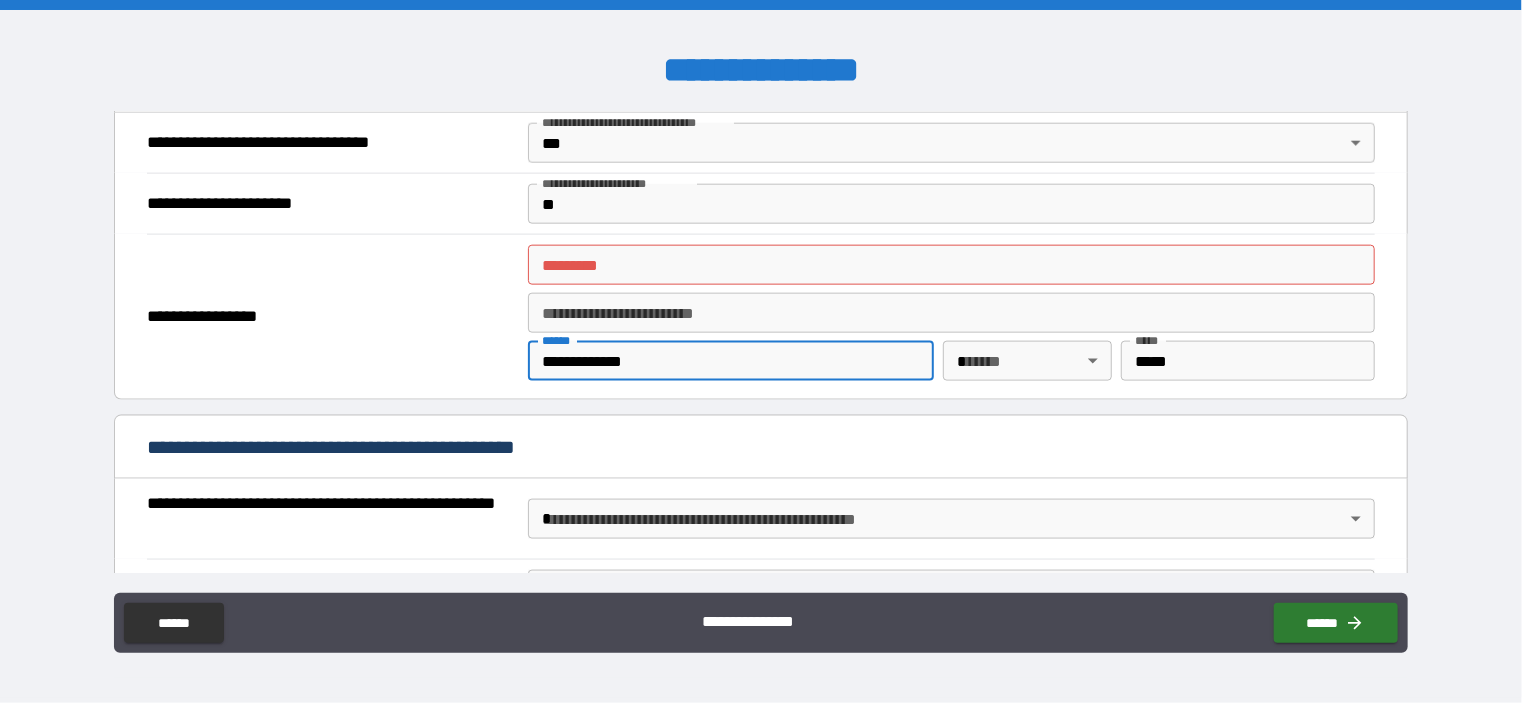 click on "**********" at bounding box center [731, 361] 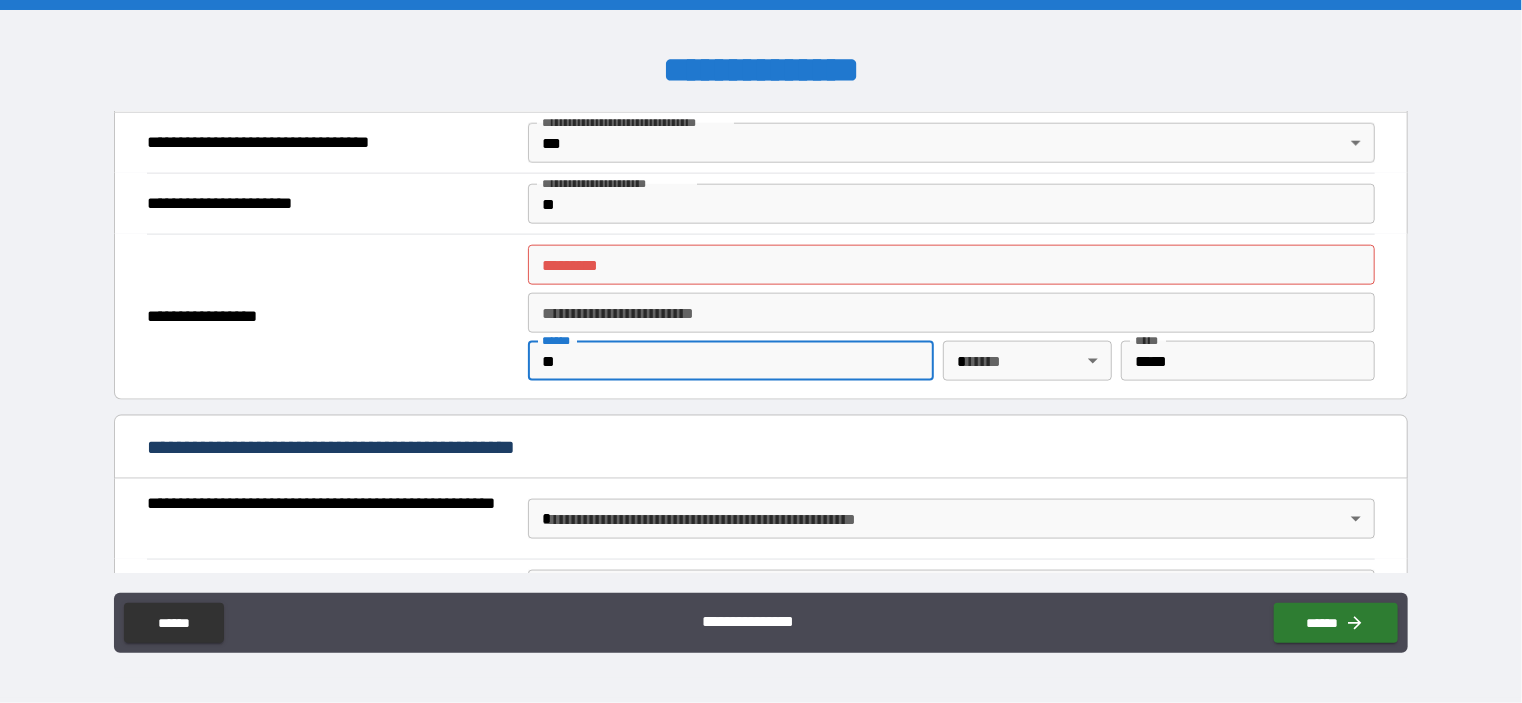 type on "*" 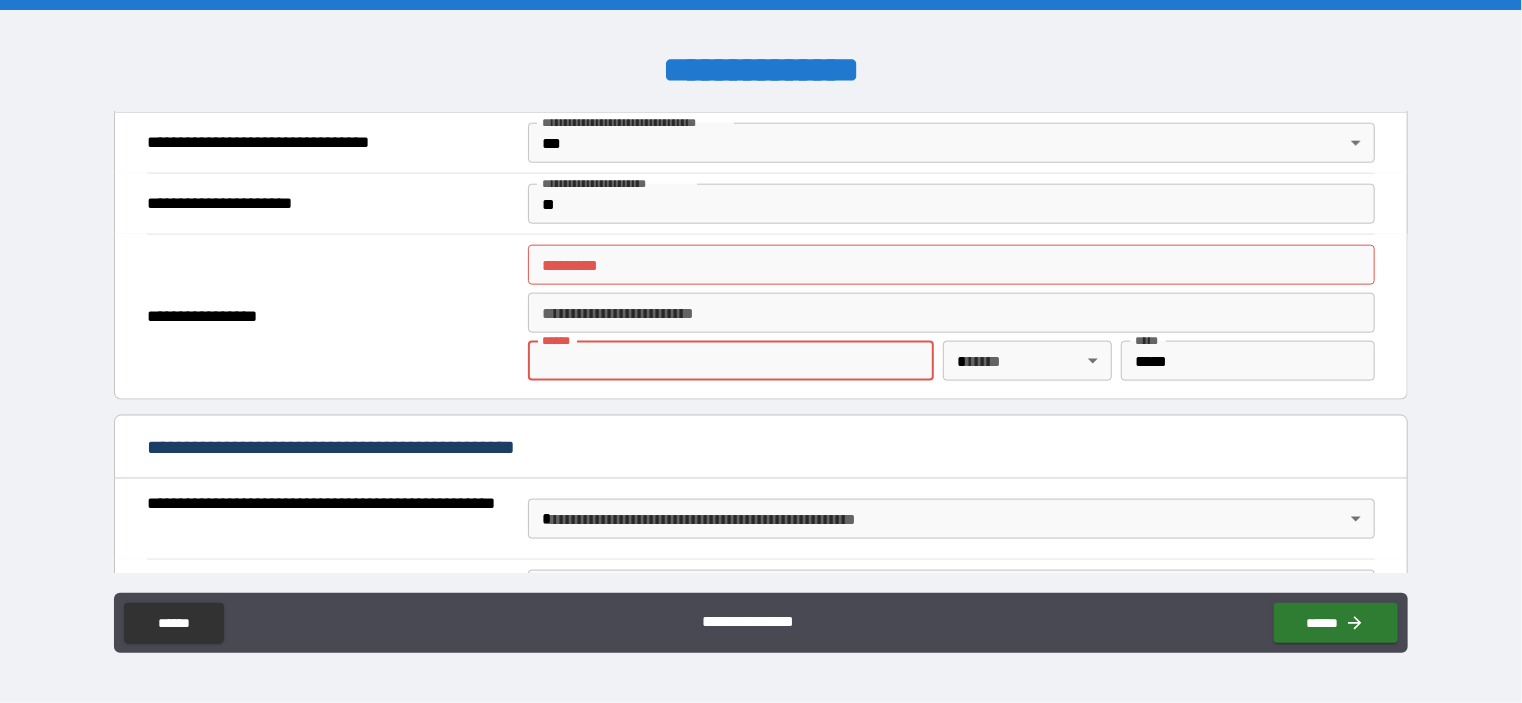 type 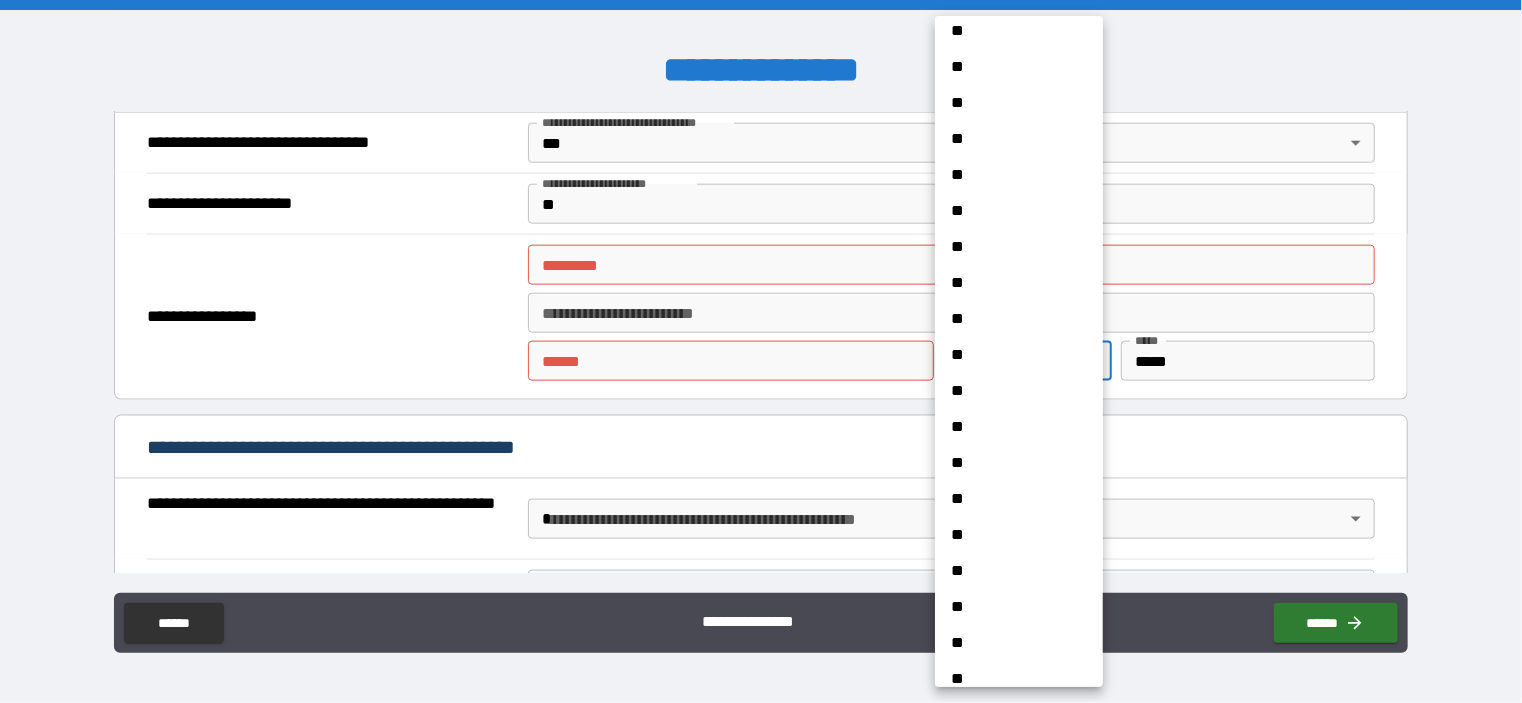 scroll, scrollTop: 1174, scrollLeft: 0, axis: vertical 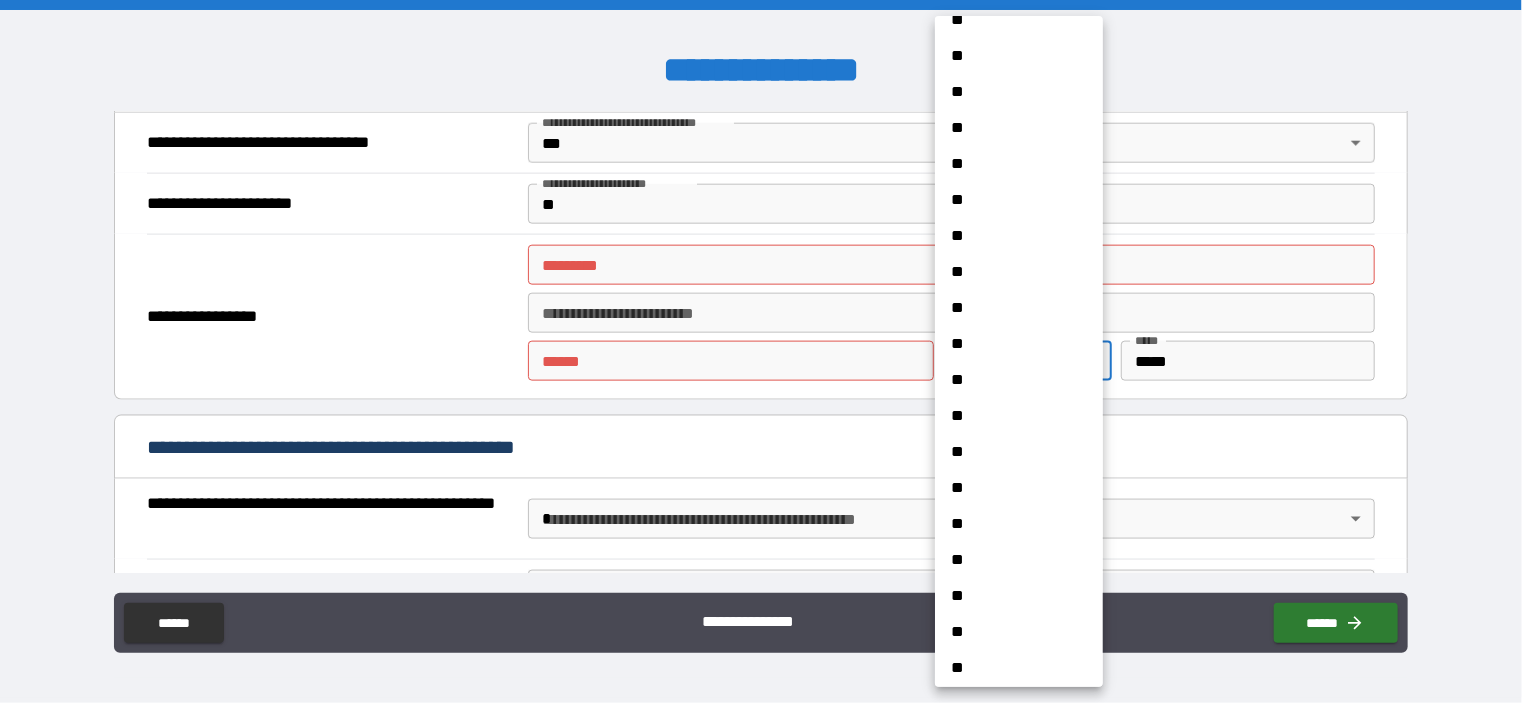 click on "**" at bounding box center [1011, 200] 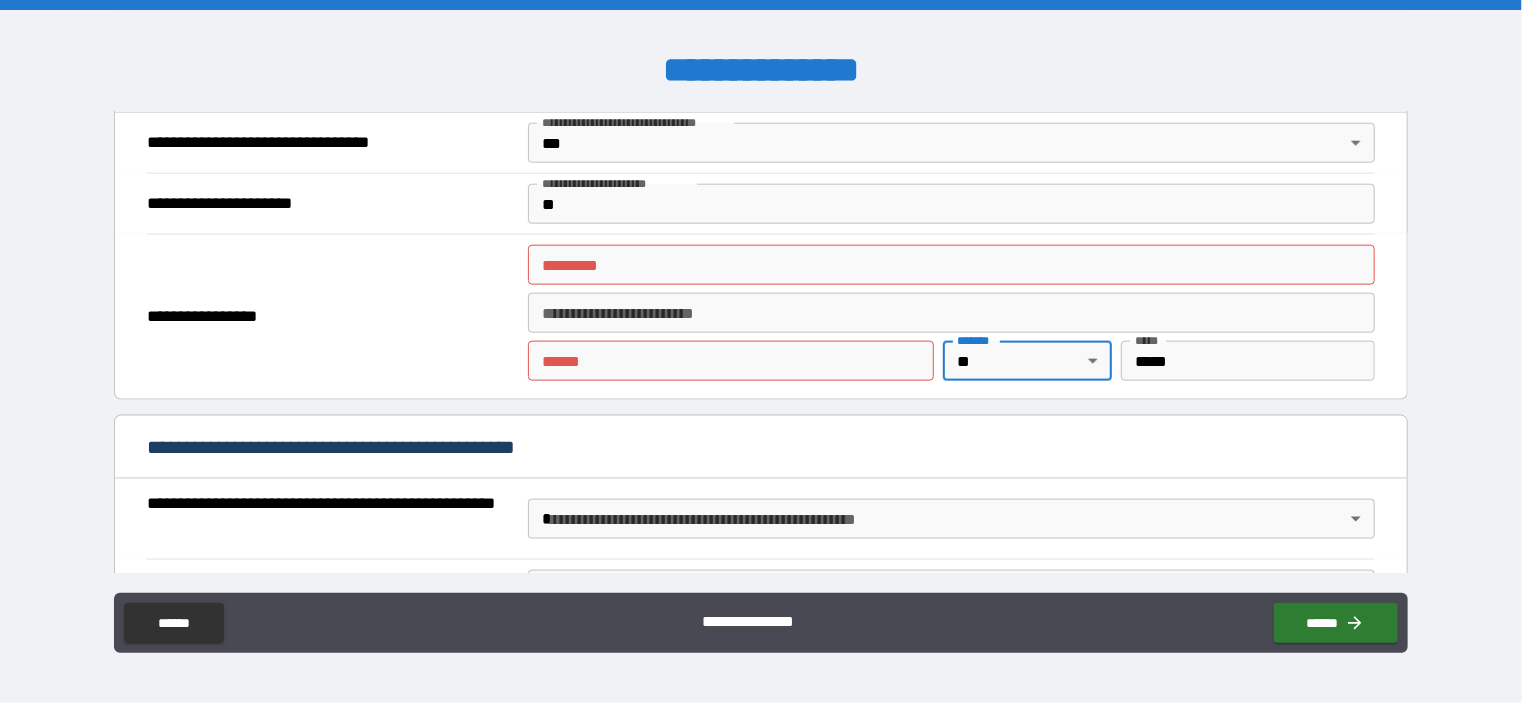 click on "**" at bounding box center (951, 204) 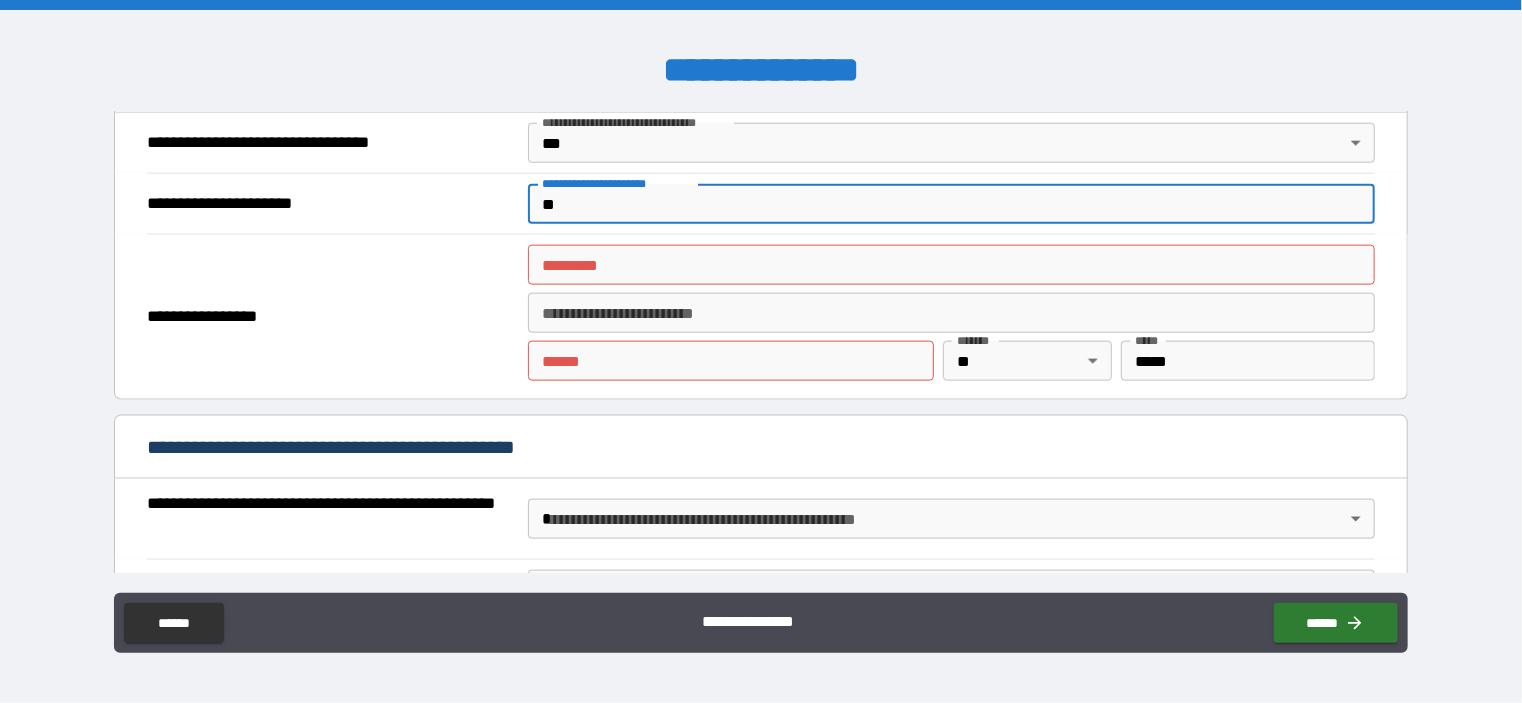 type on "*" 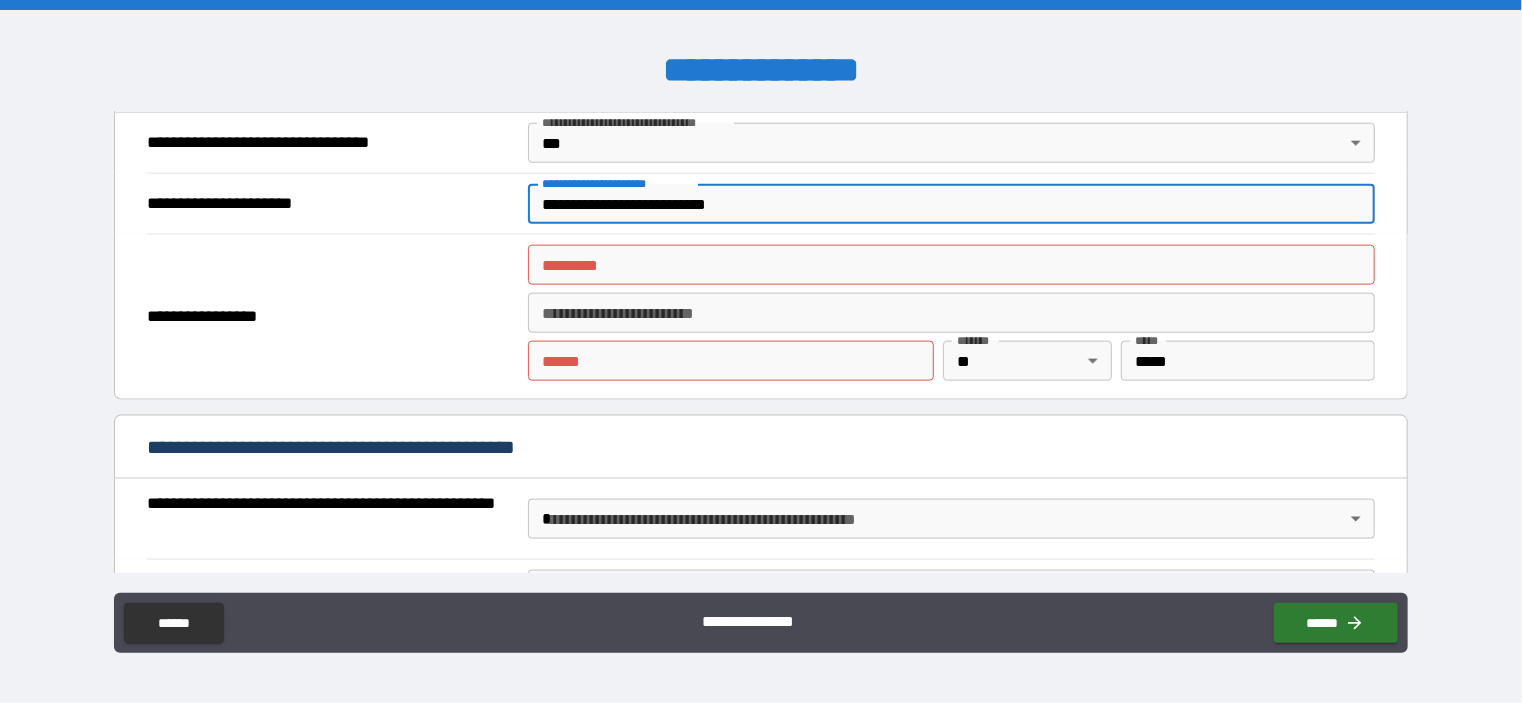 type on "**********" 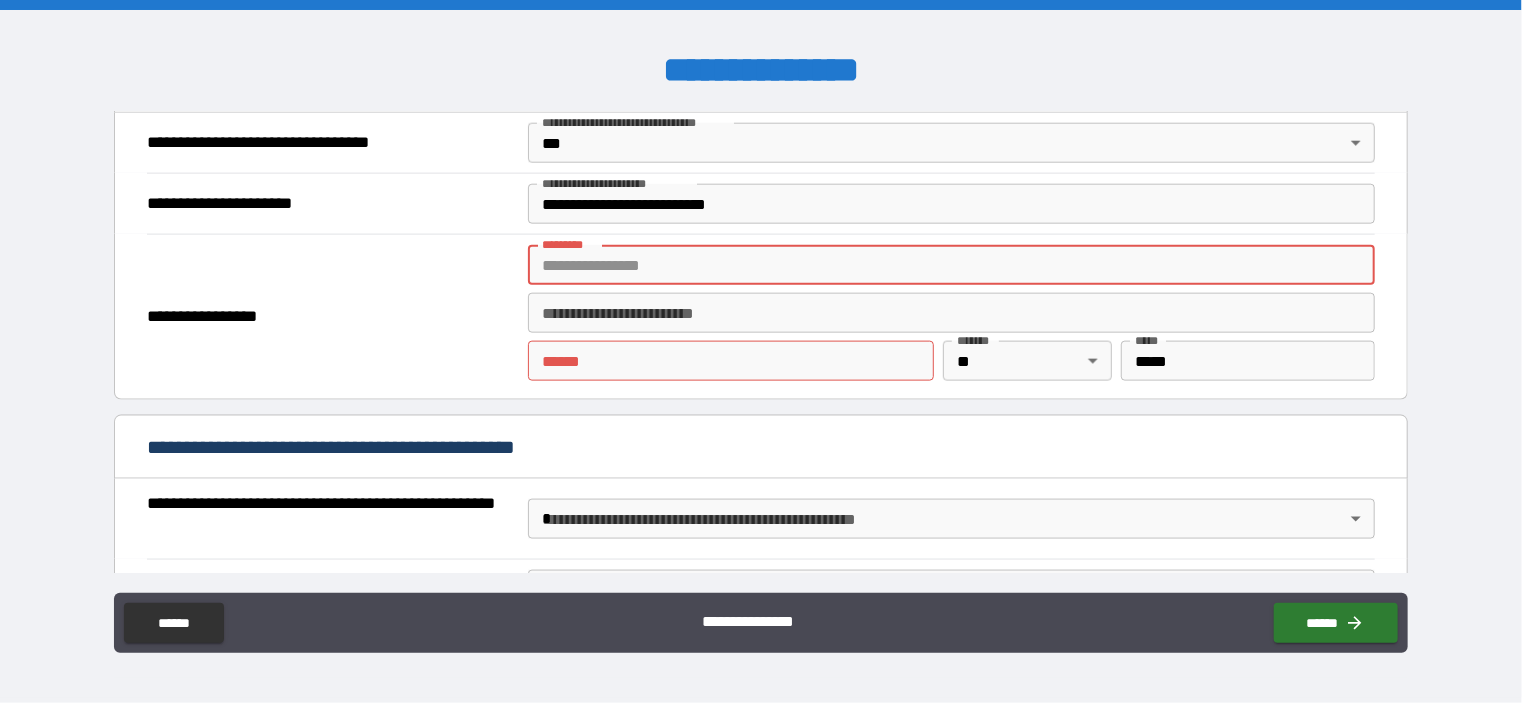 click on "*******   *" at bounding box center [951, 265] 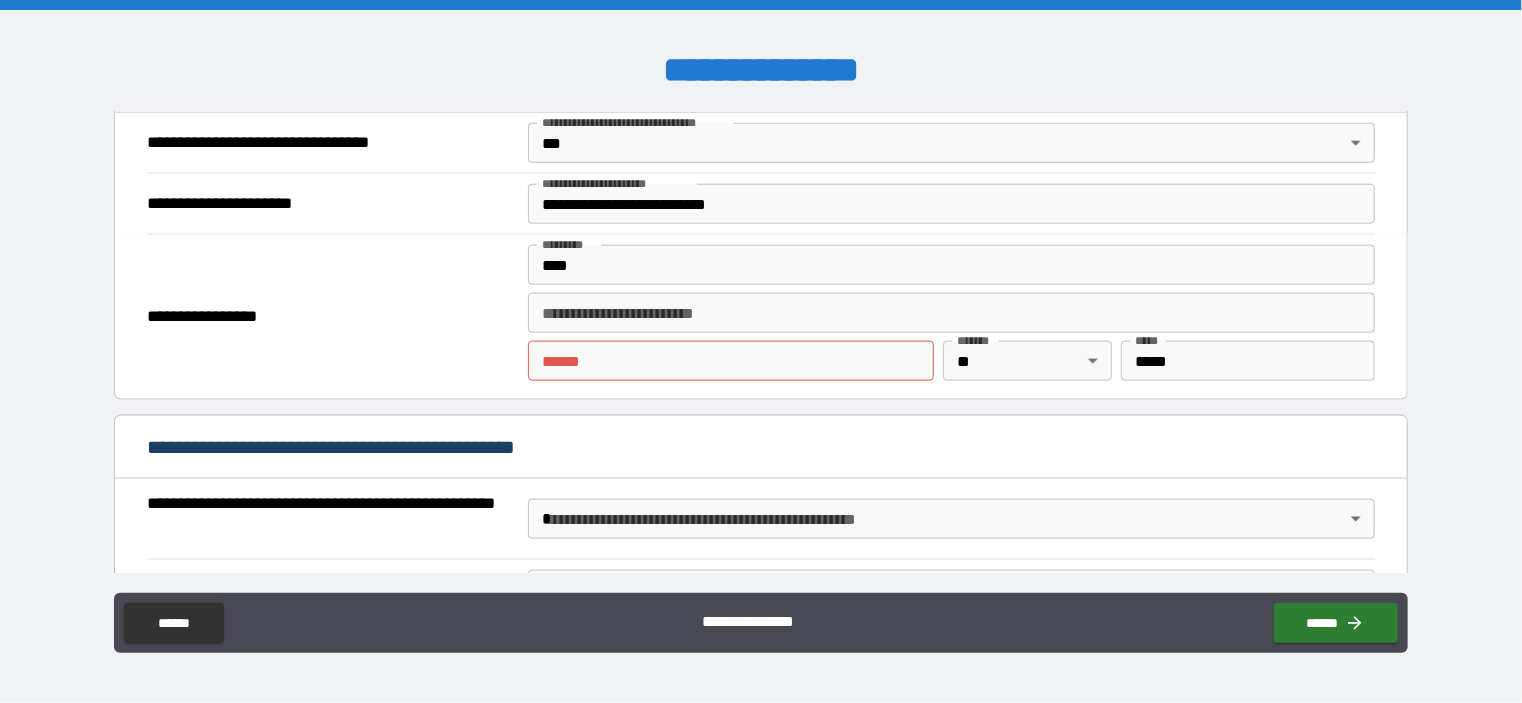 type on "**********" 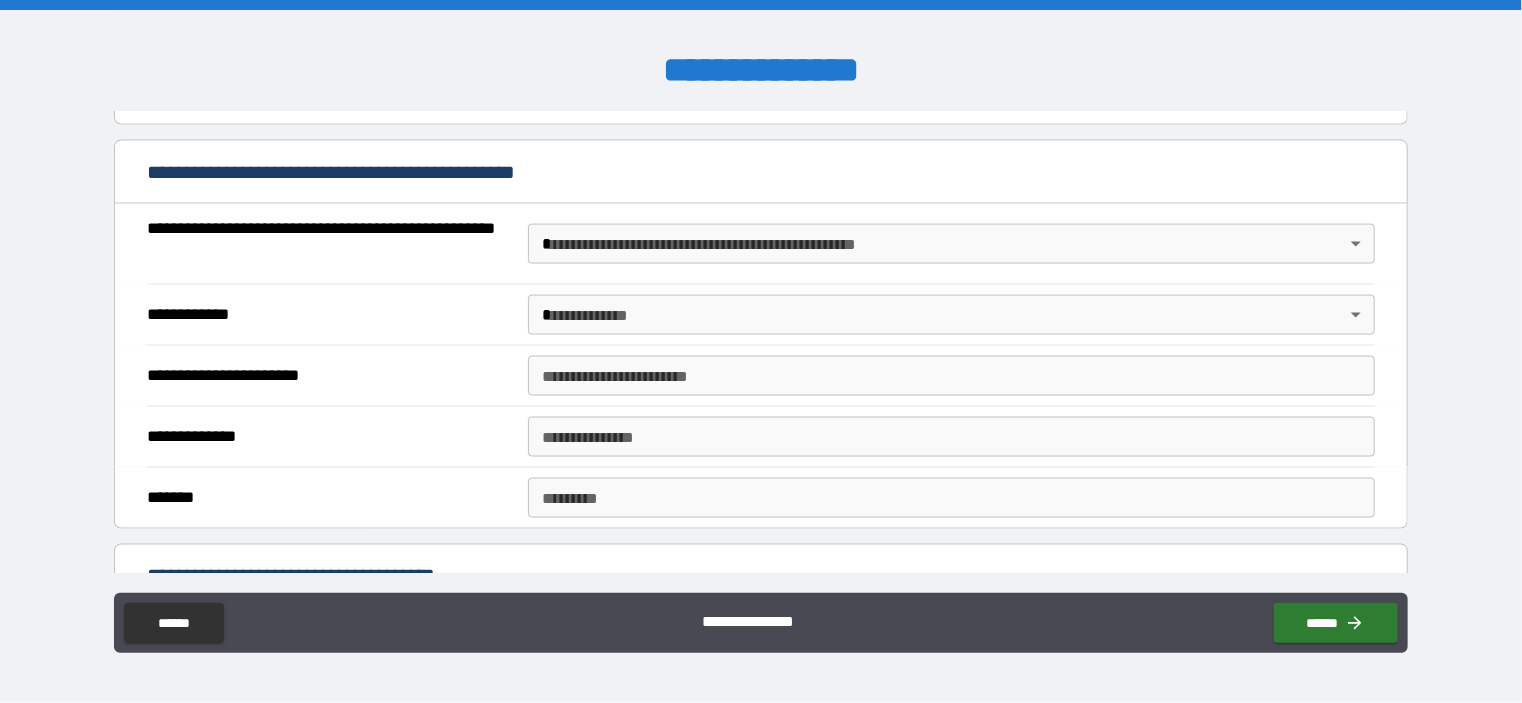scroll, scrollTop: 1480, scrollLeft: 0, axis: vertical 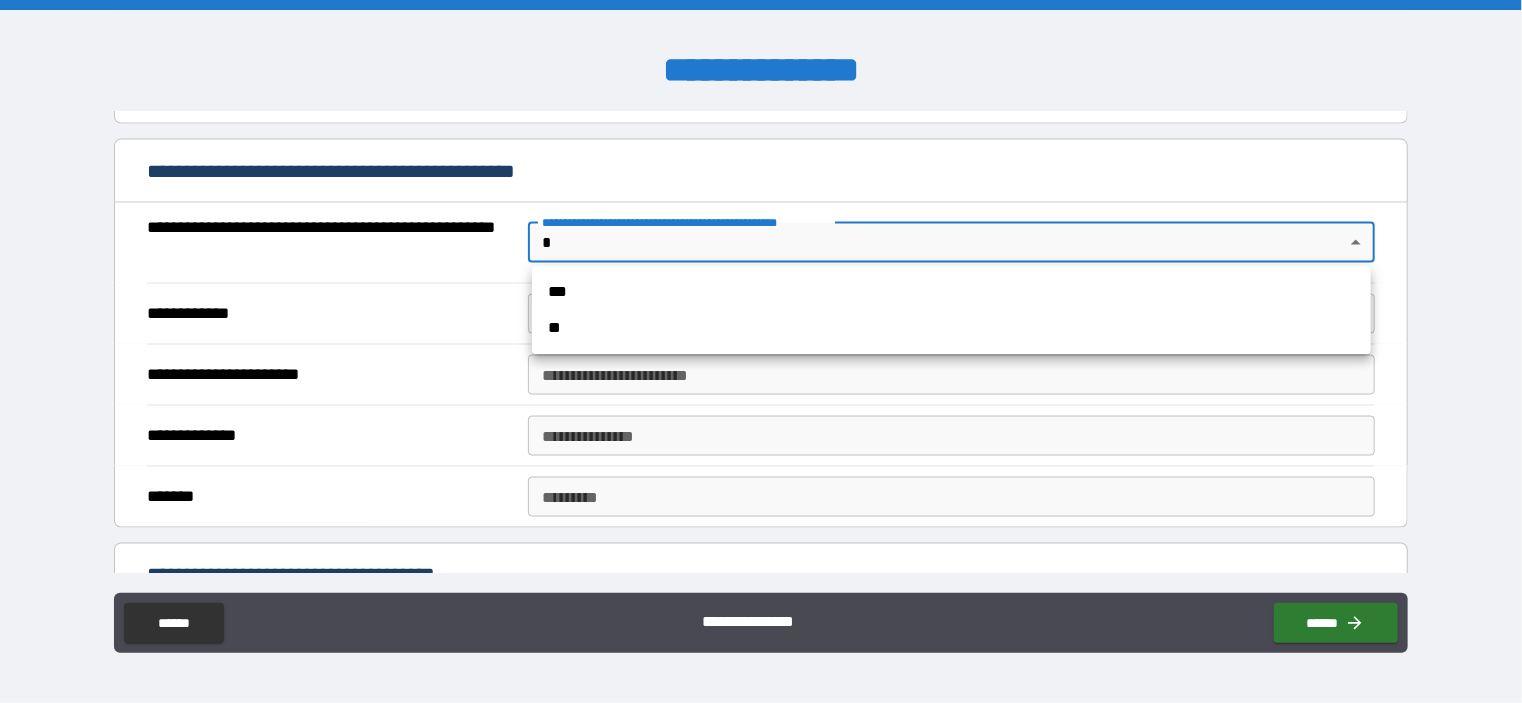 click on "**********" at bounding box center [761, 351] 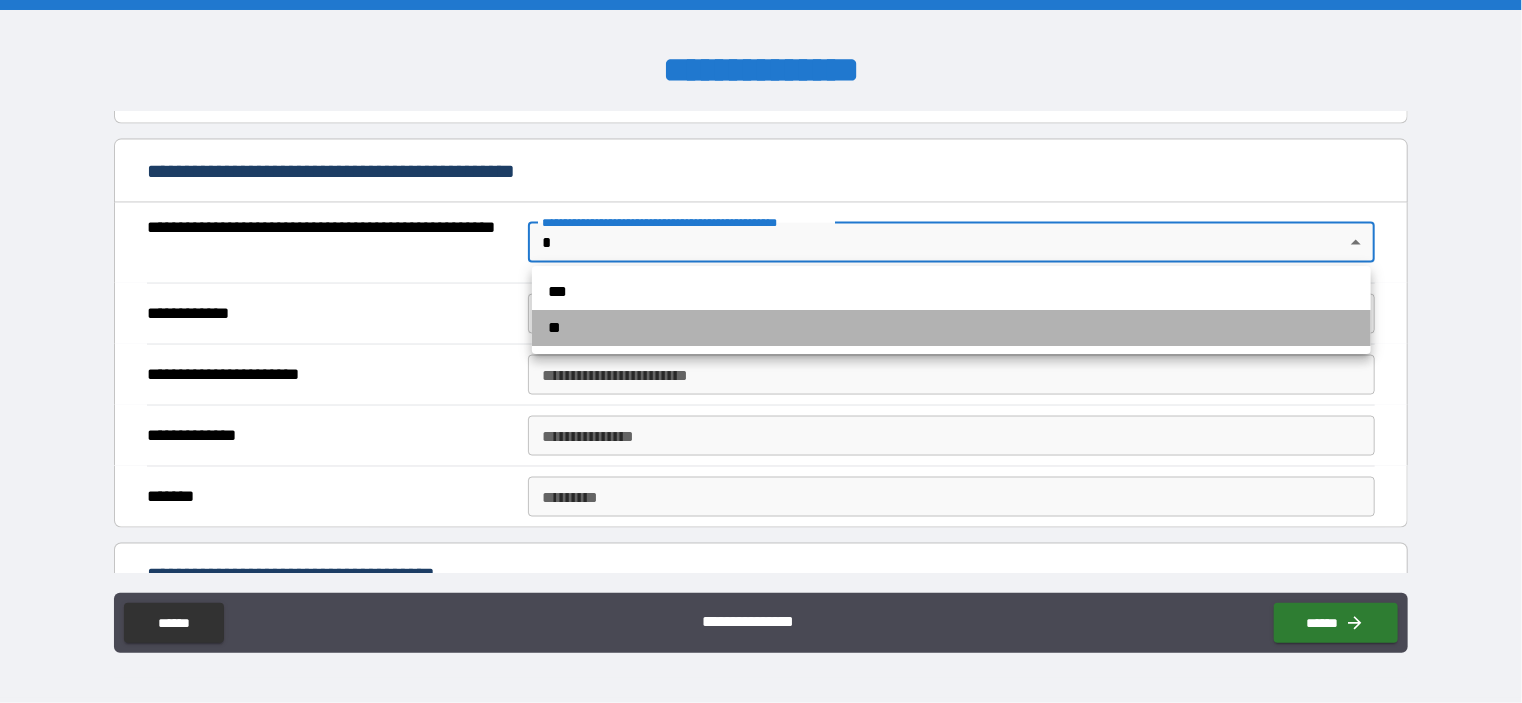 click on "**" at bounding box center [951, 328] 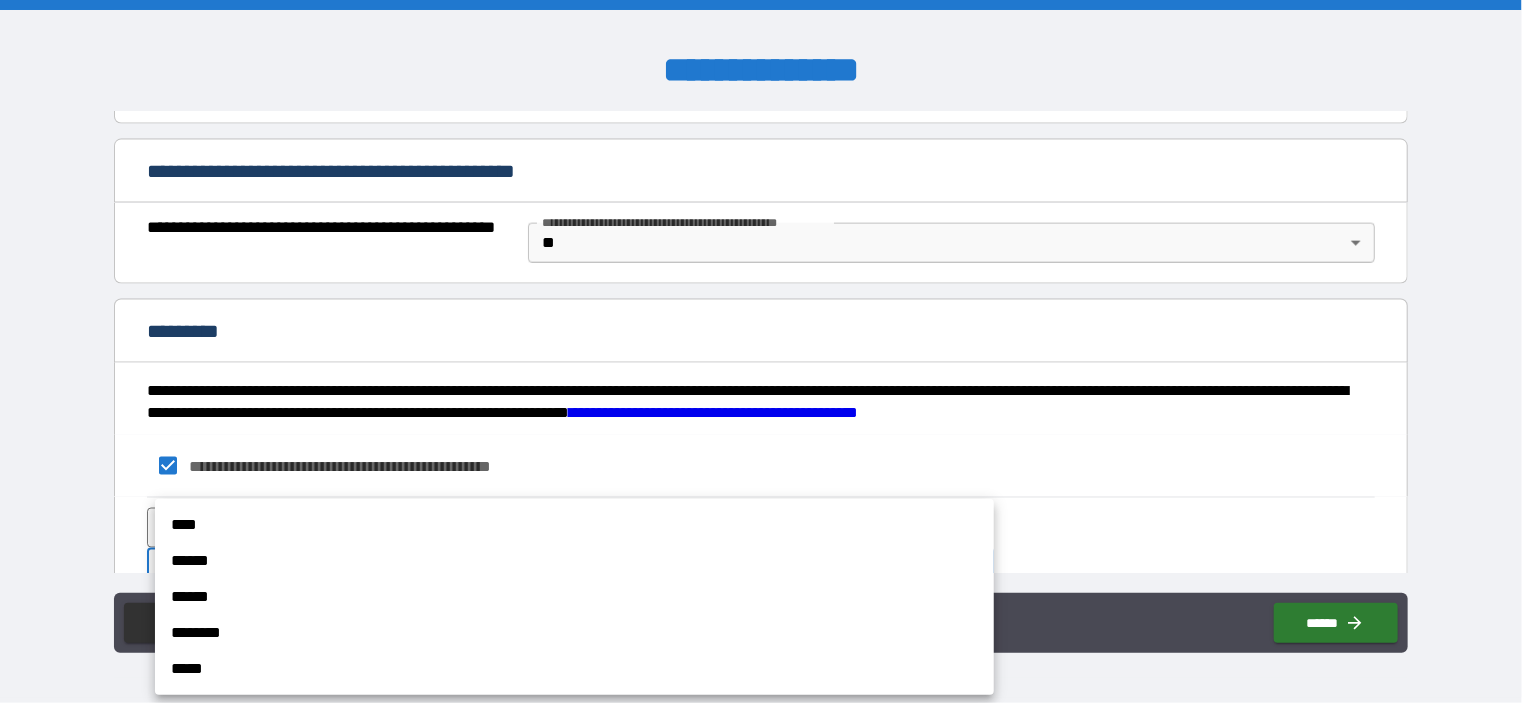 scroll, scrollTop: 1489, scrollLeft: 0, axis: vertical 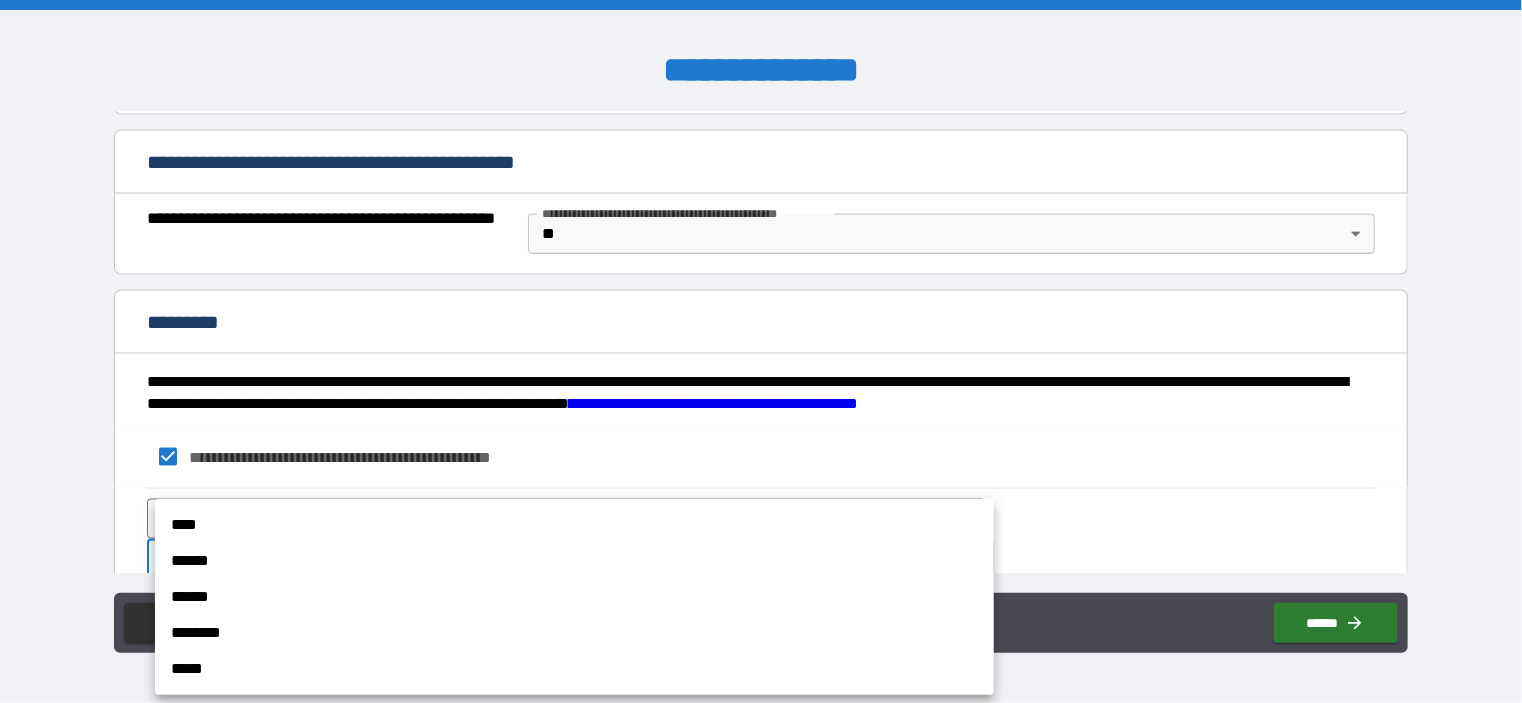 click on "**********" at bounding box center (761, 351) 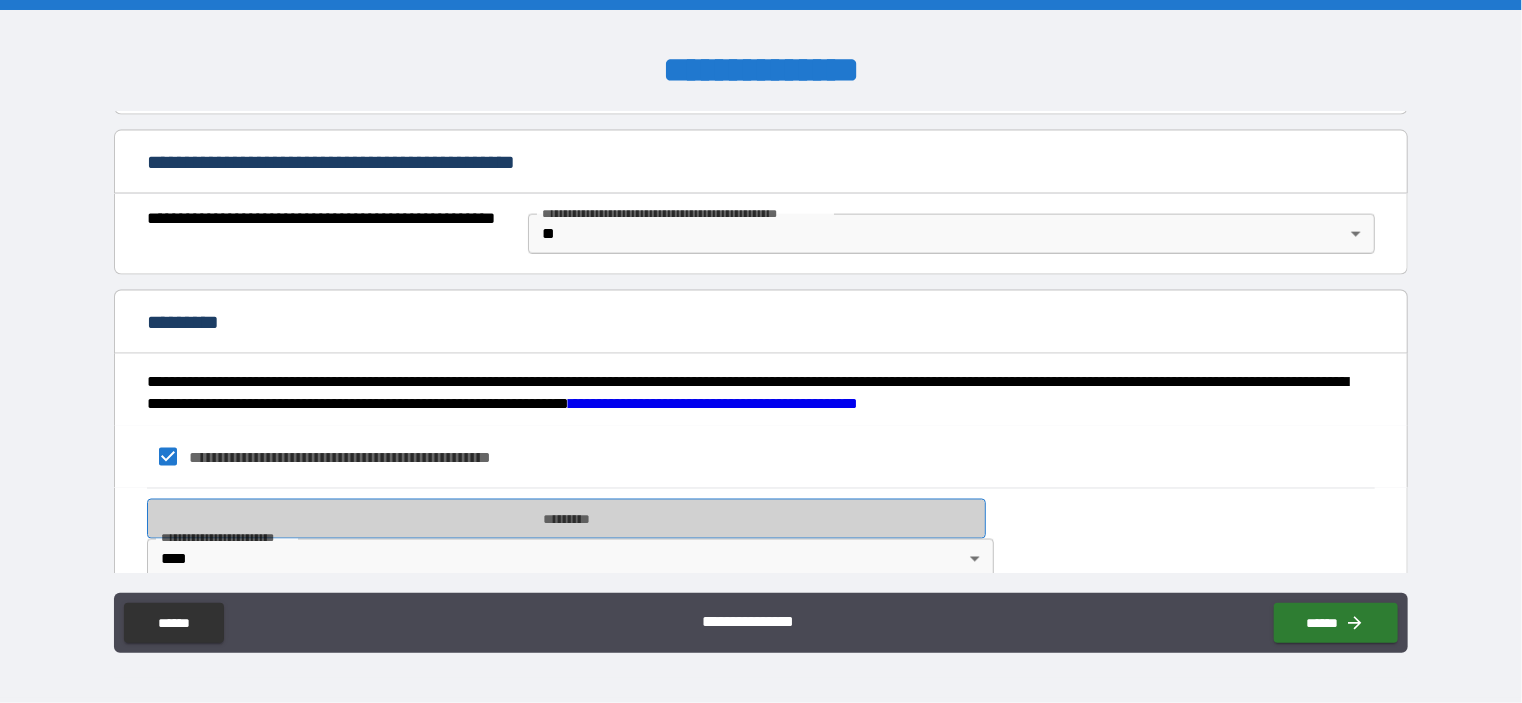 click on "*********" at bounding box center [566, 519] 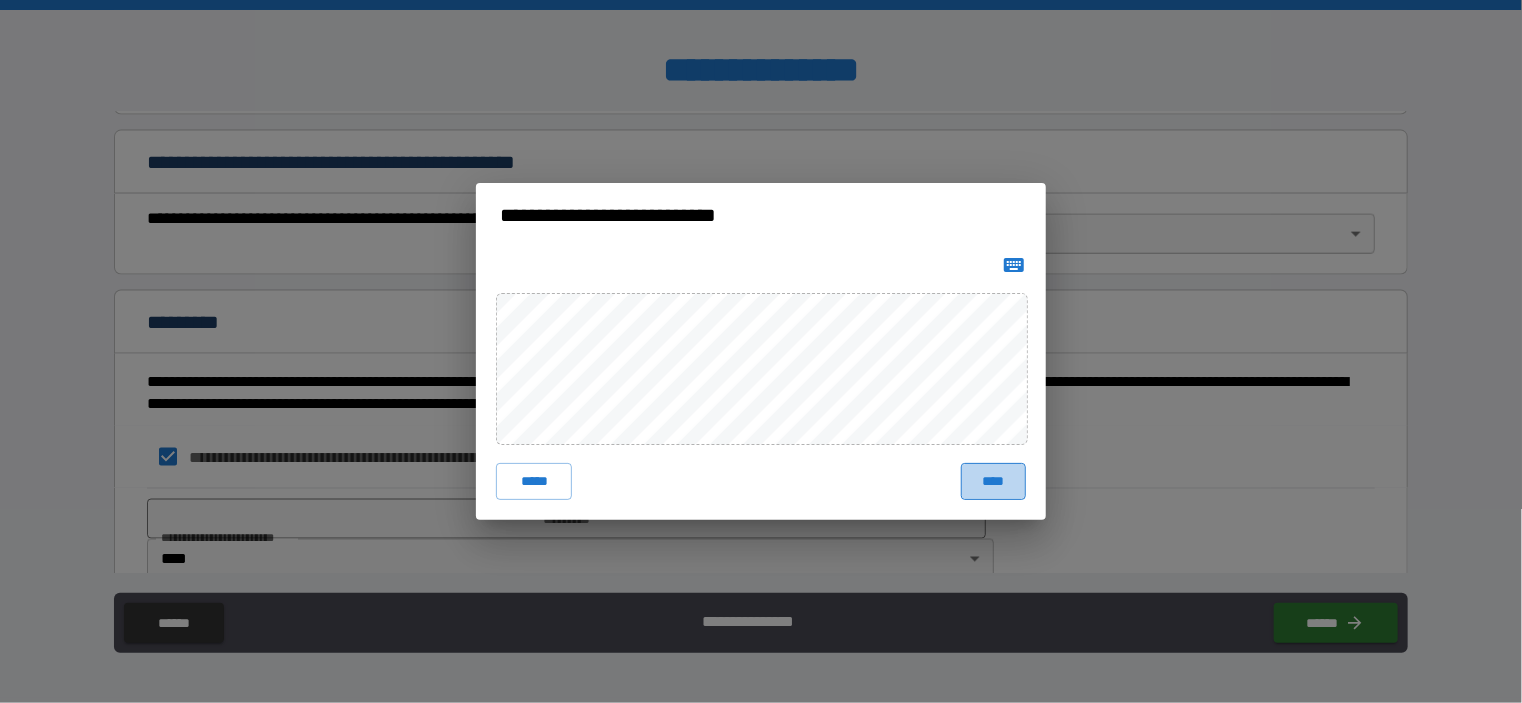 click on "****" at bounding box center [993, 481] 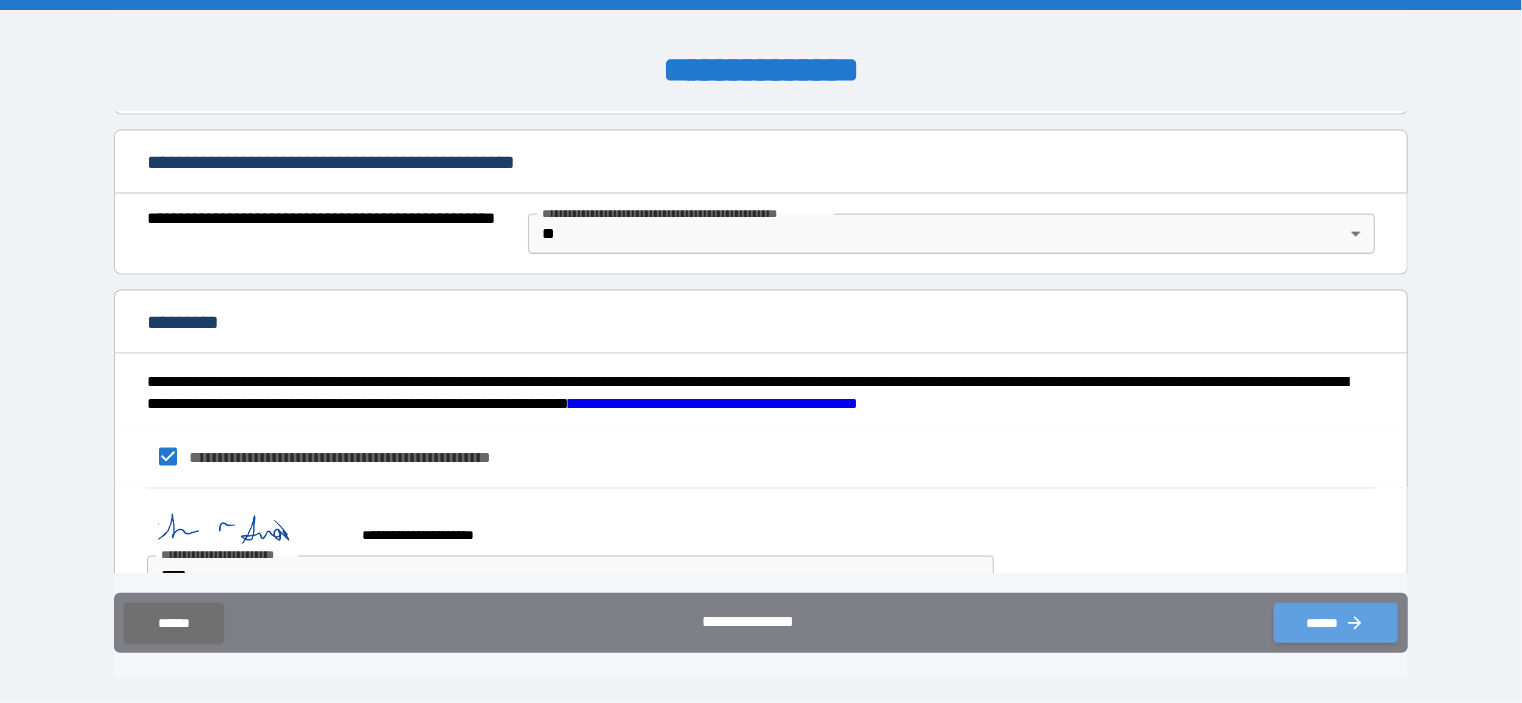 click on "******" at bounding box center [1336, 623] 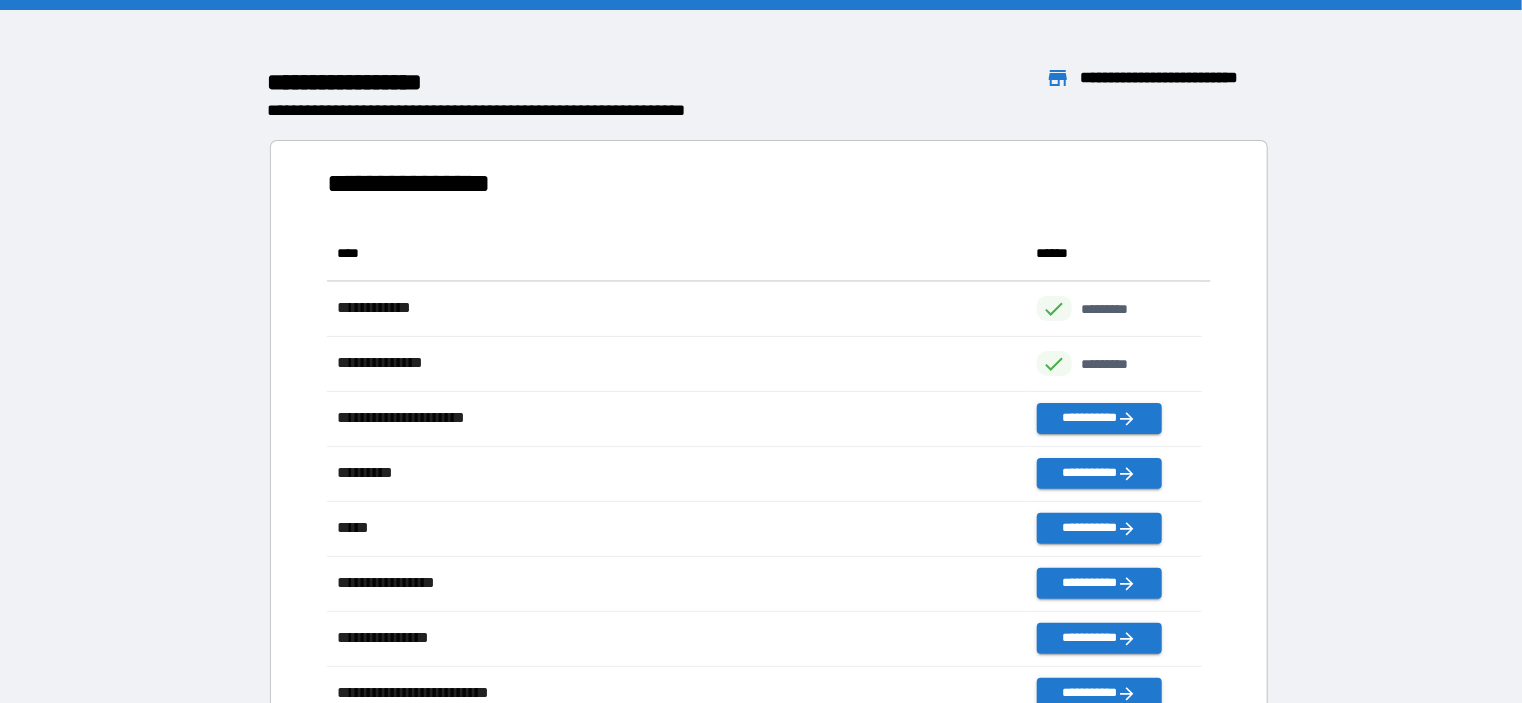 scroll, scrollTop: 16, scrollLeft: 16, axis: both 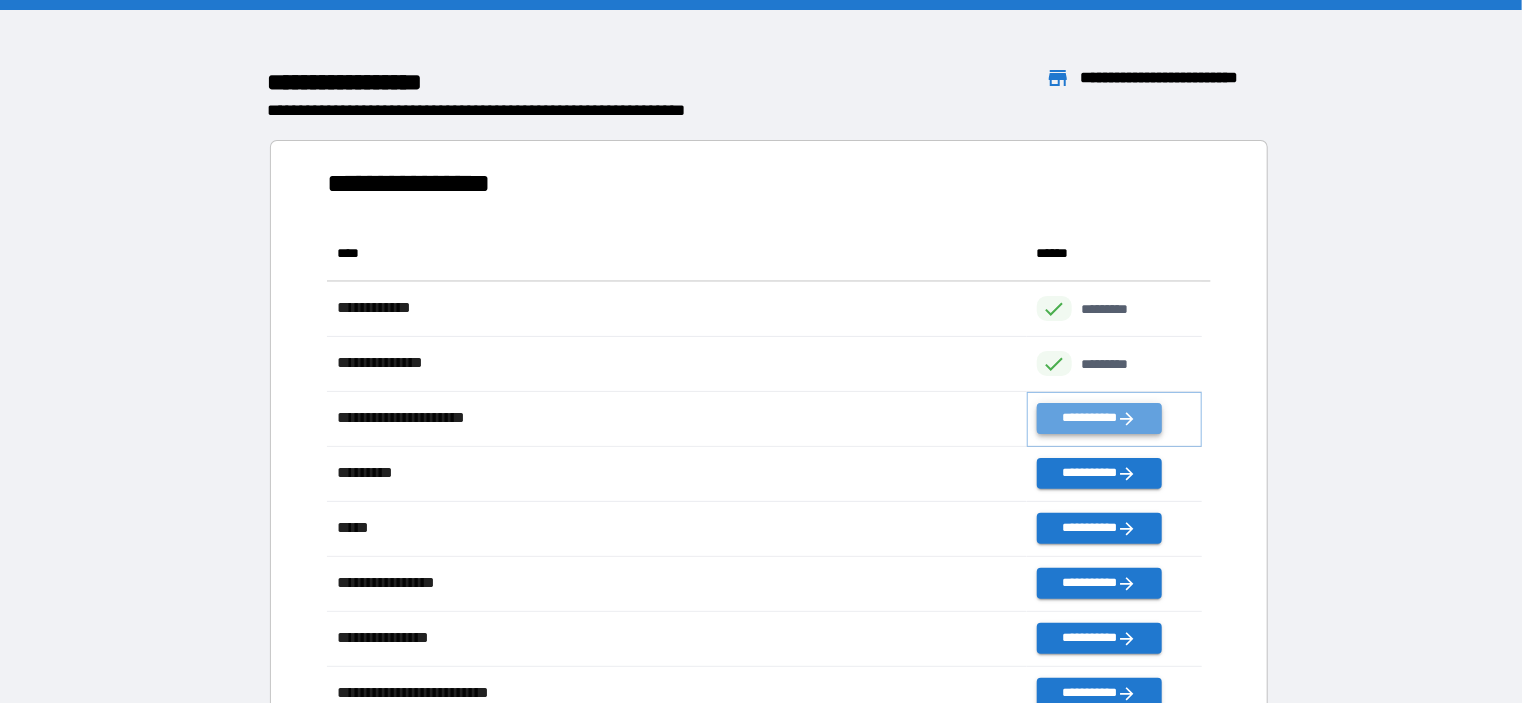 click on "**********" at bounding box center [1099, 418] 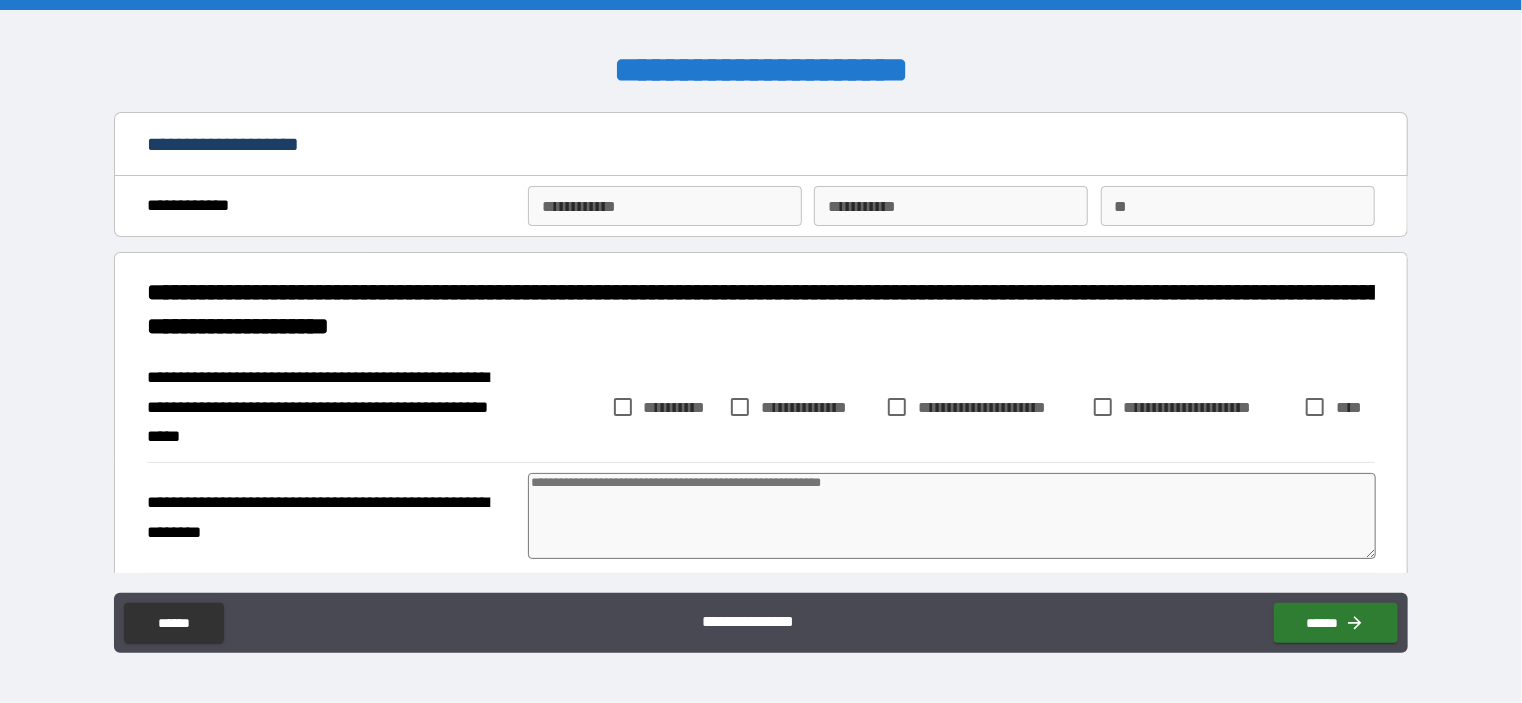 type on "*" 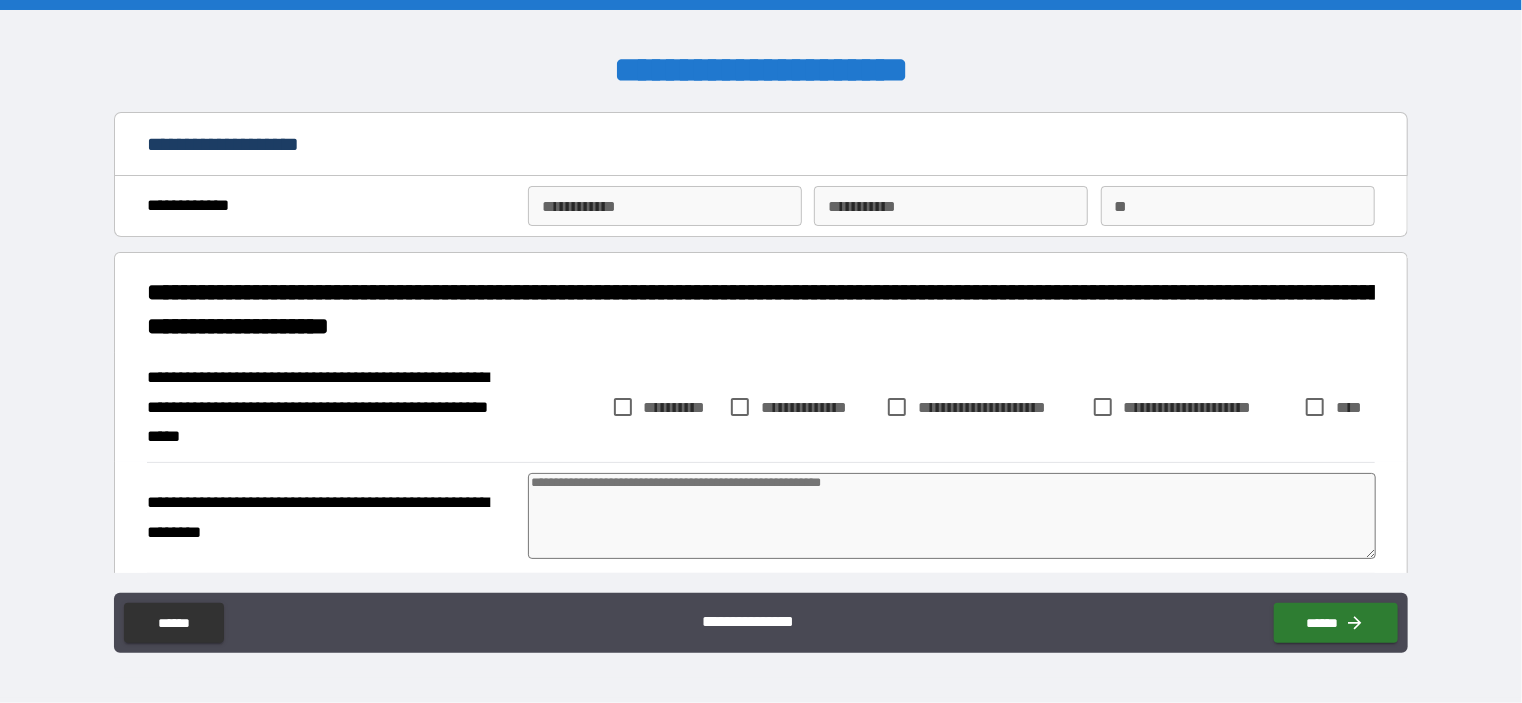 type on "*" 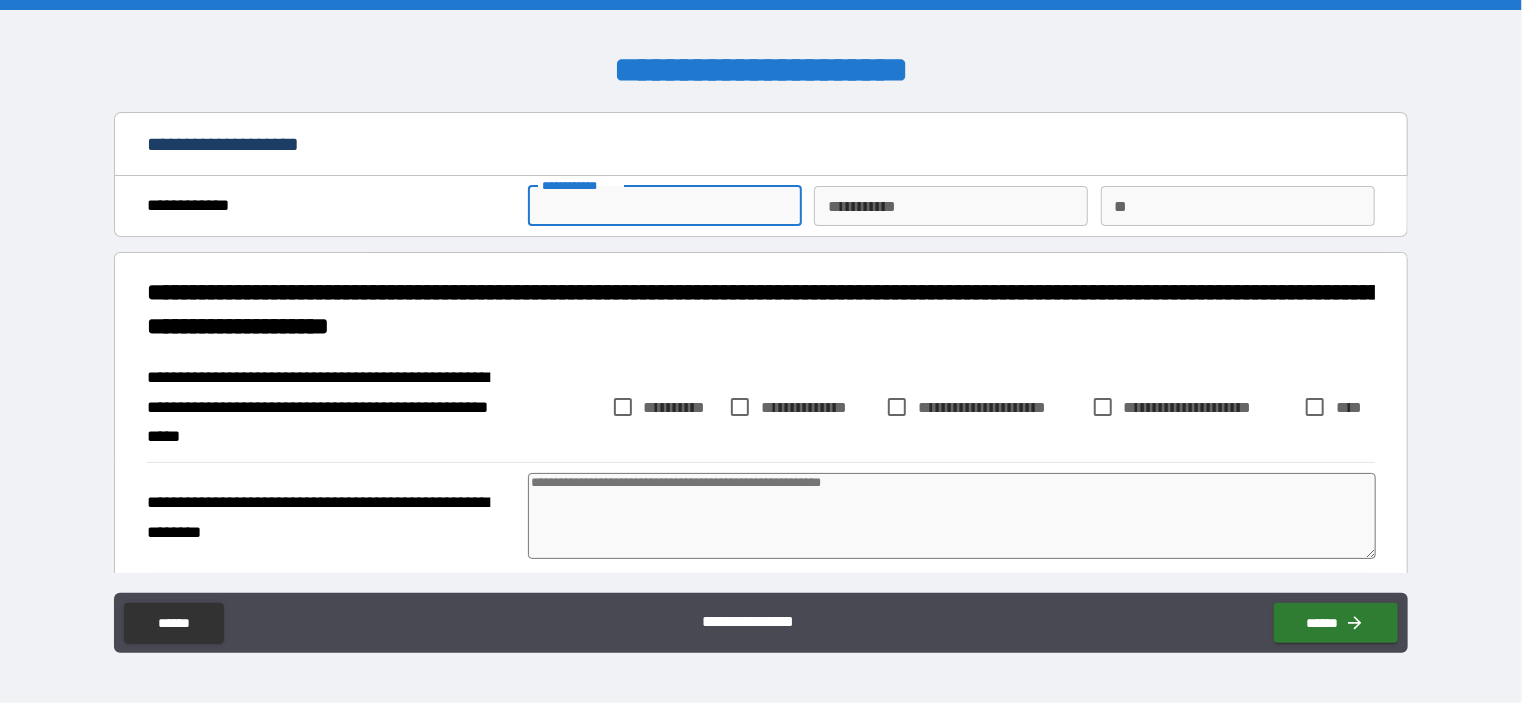 click on "**********" at bounding box center [665, 206] 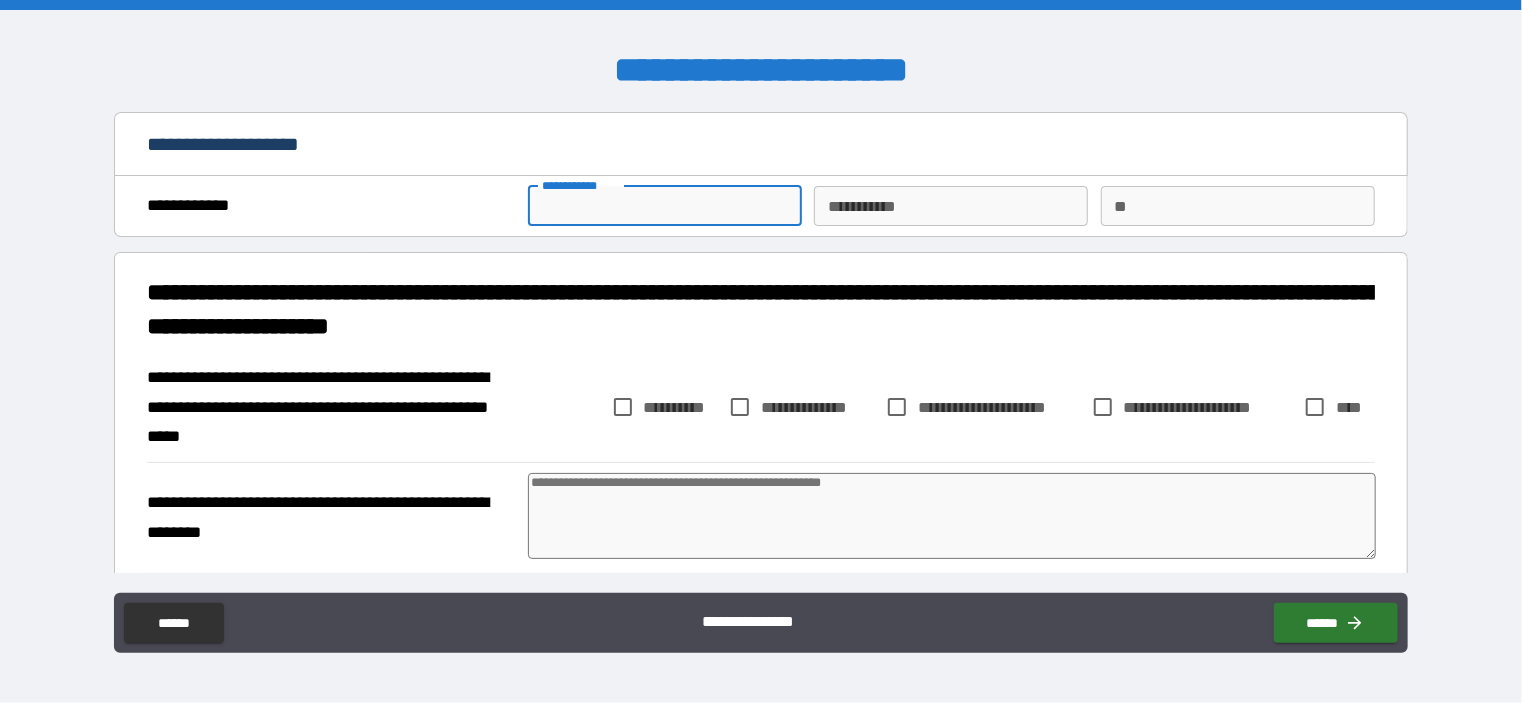 type on "*****" 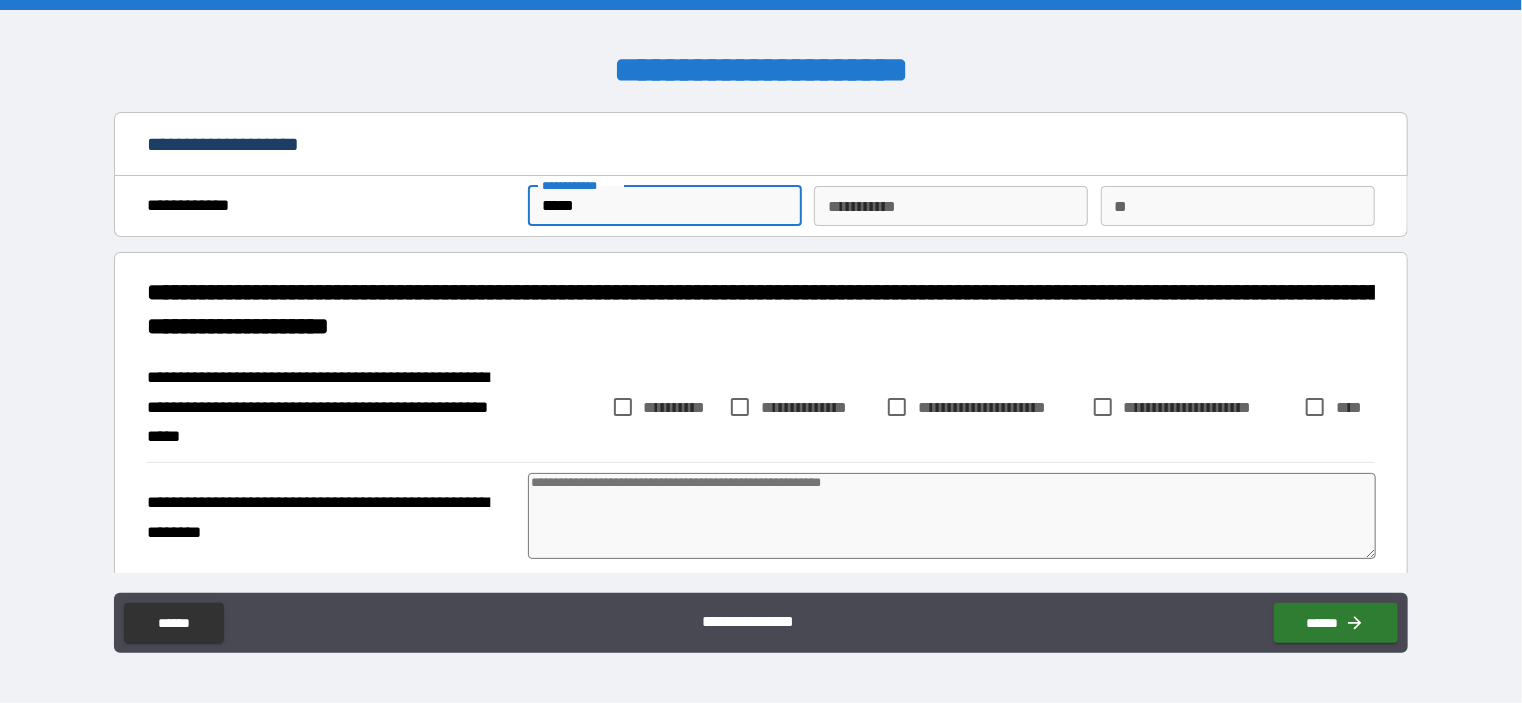 type on "*****" 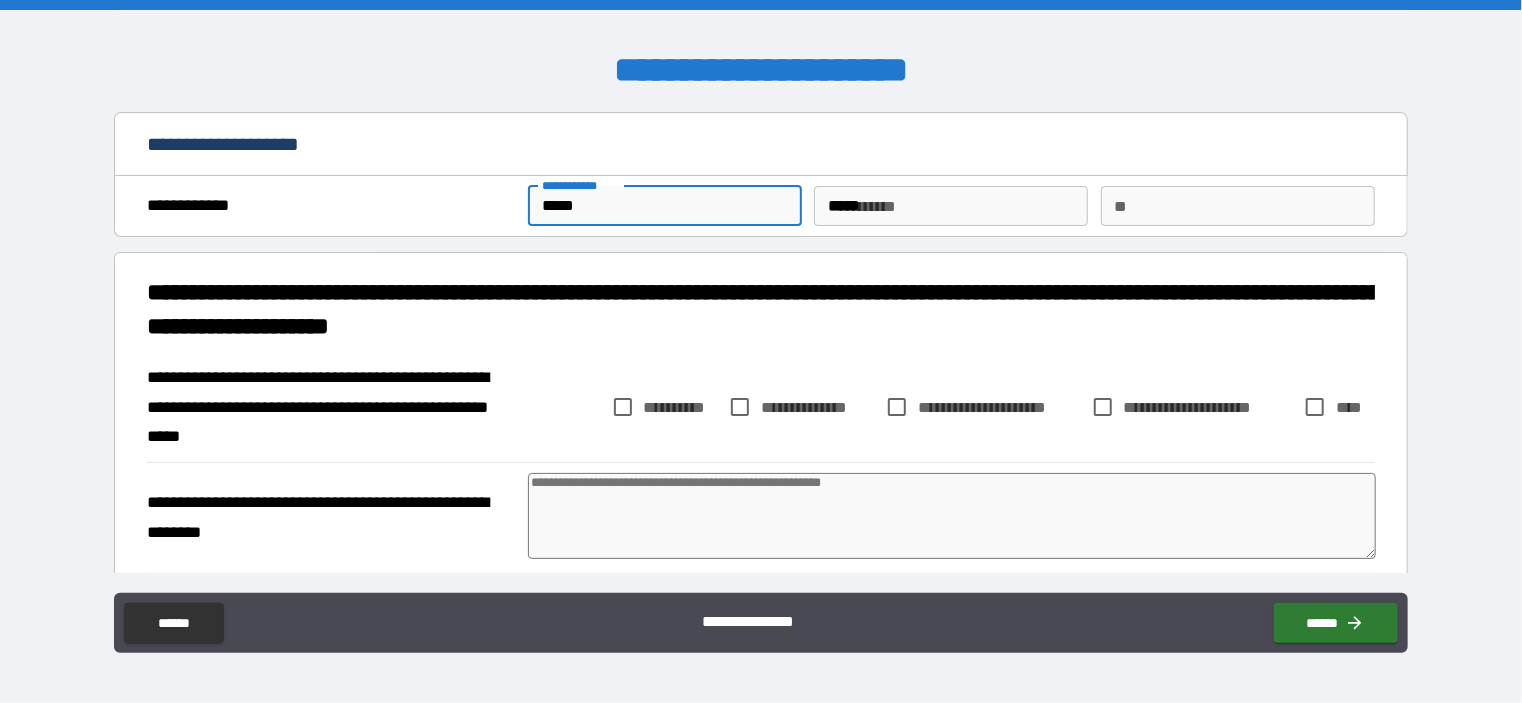 type on "*" 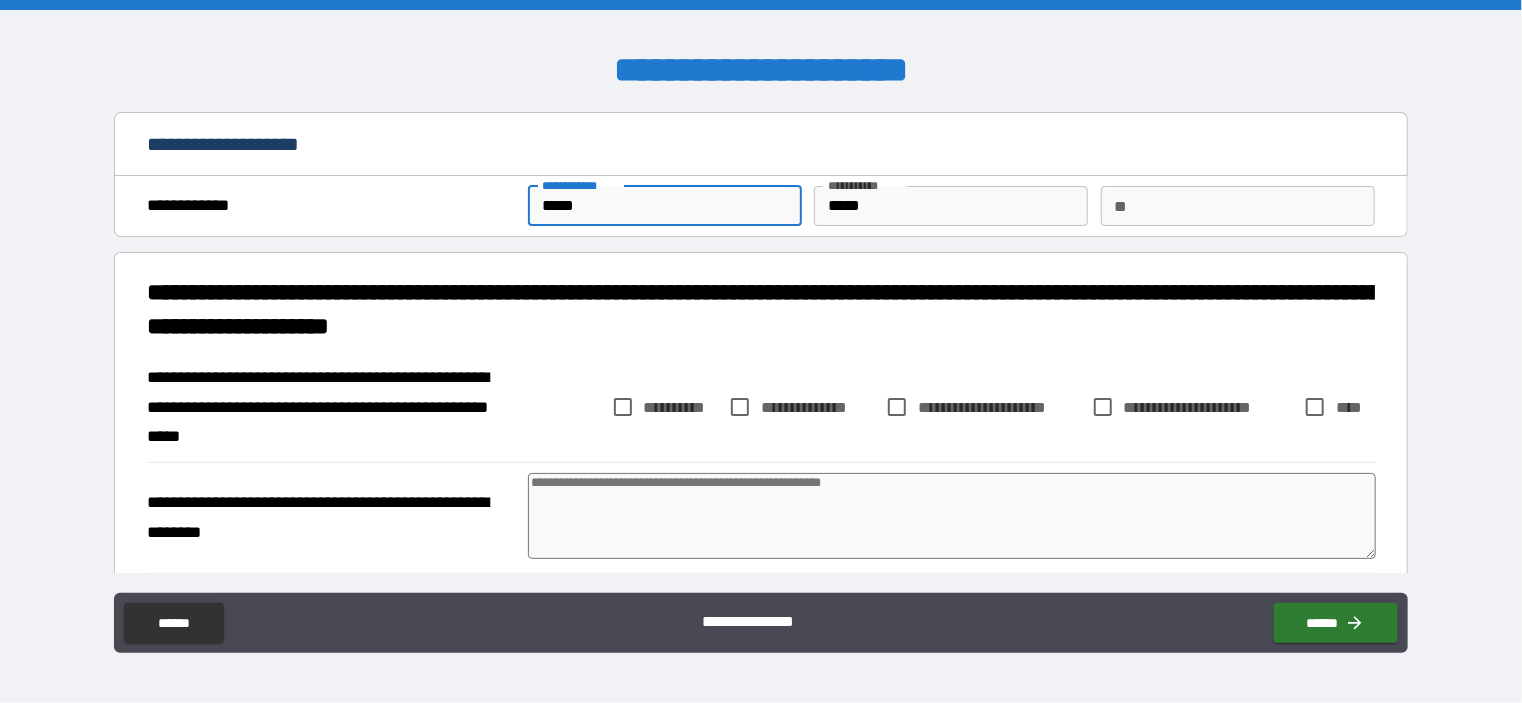 type on "*" 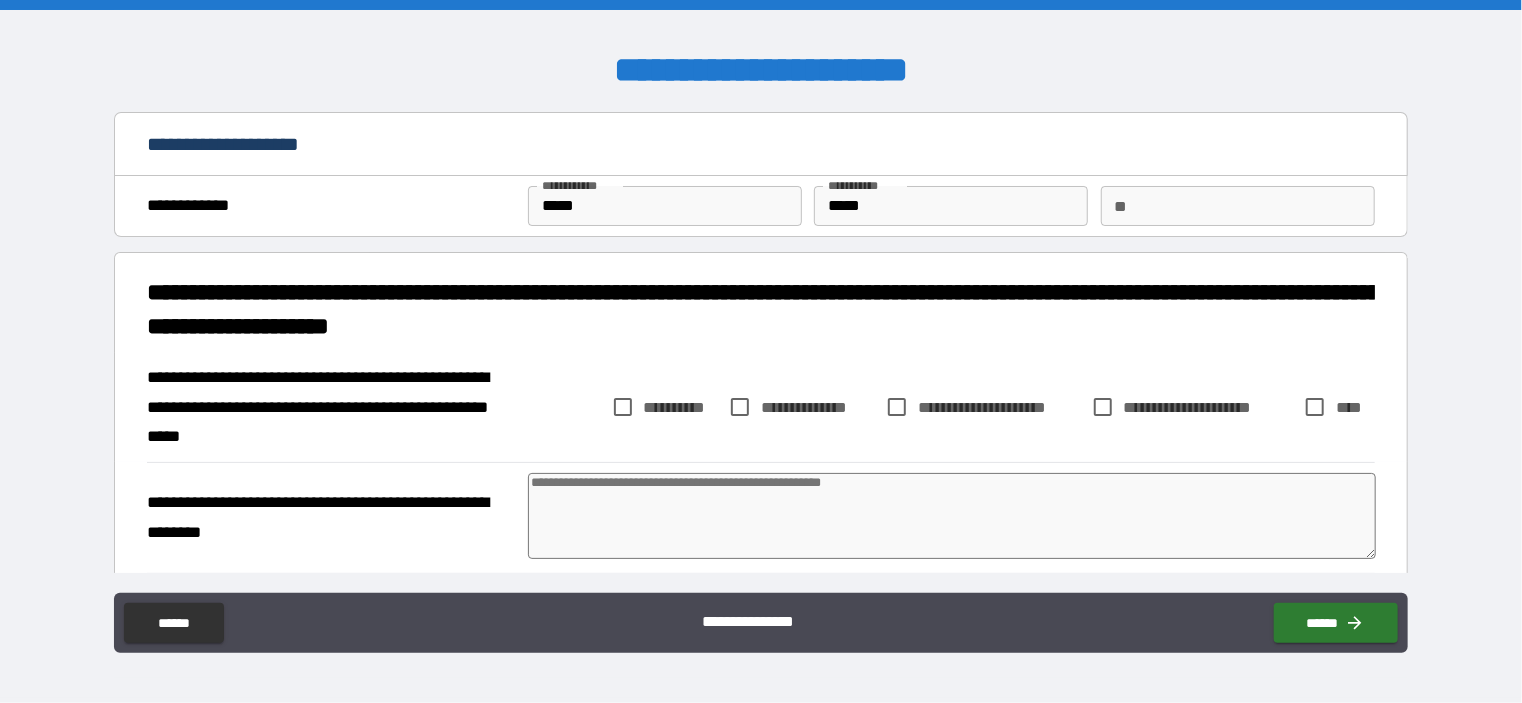 click on "**********" at bounding box center (988, 407) 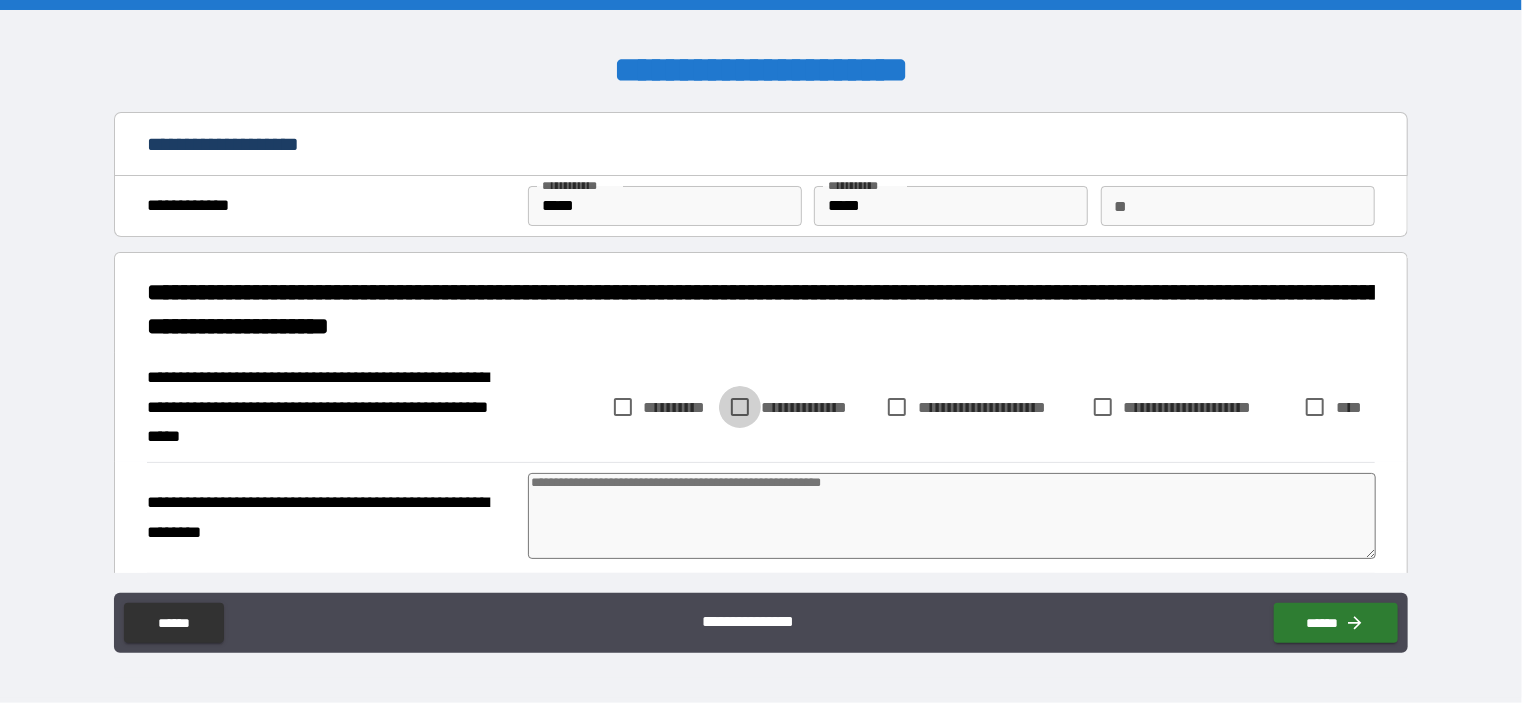 type on "*" 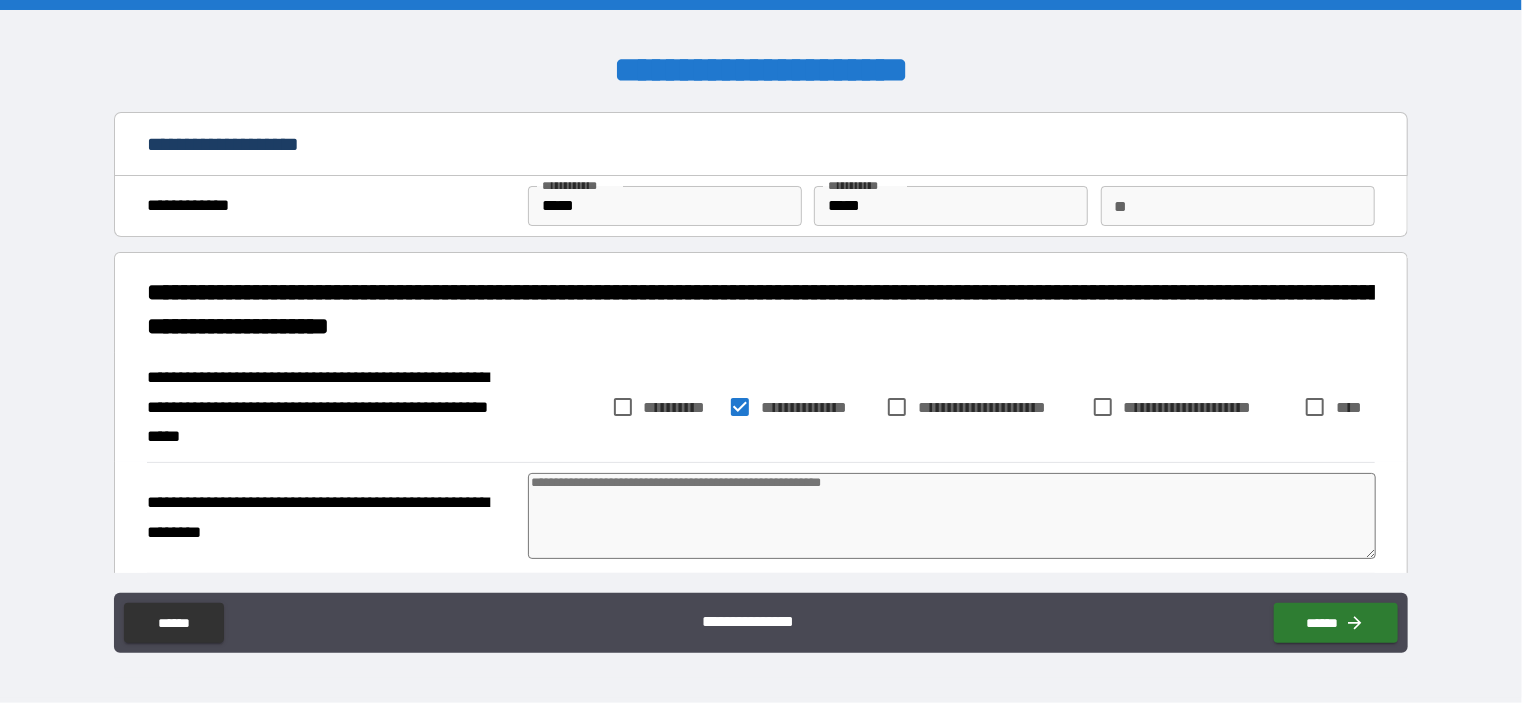 type on "*" 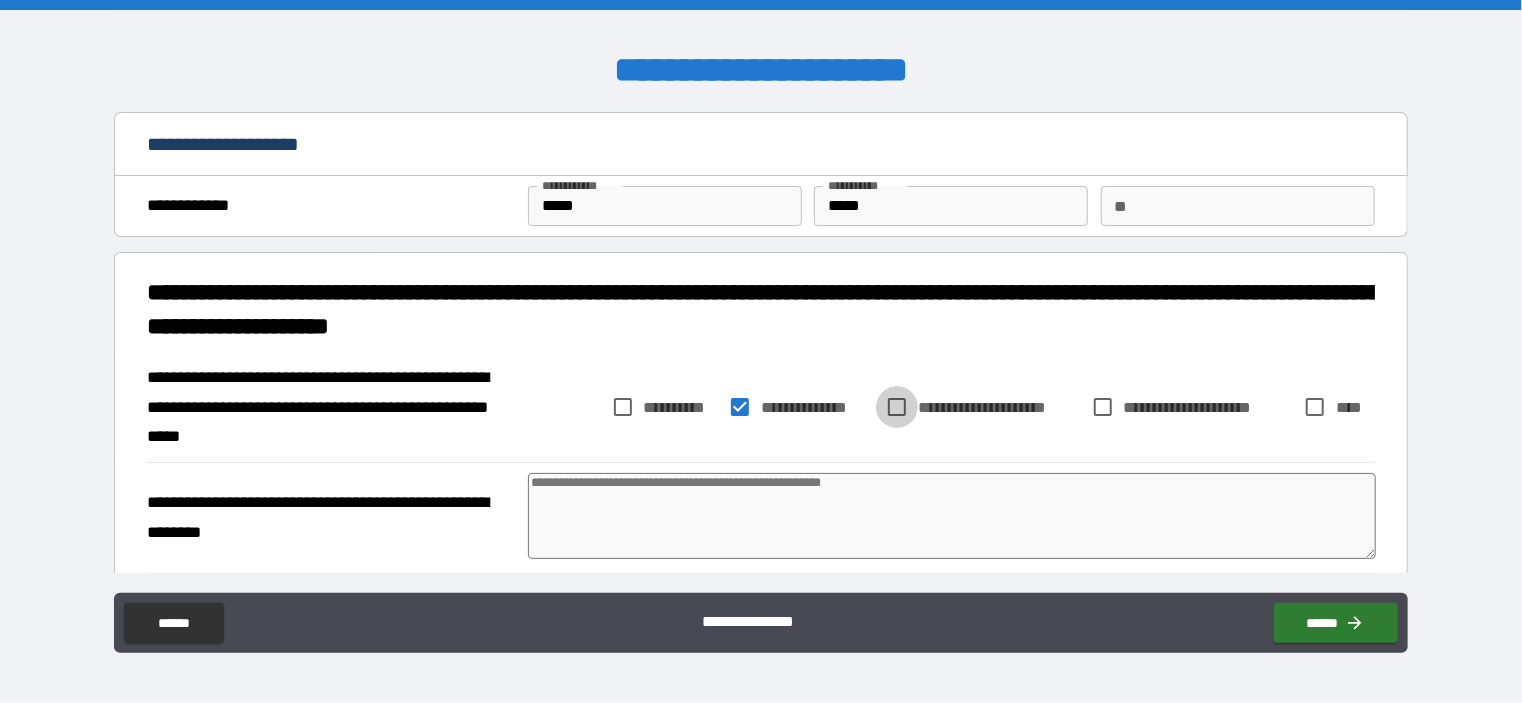type on "*" 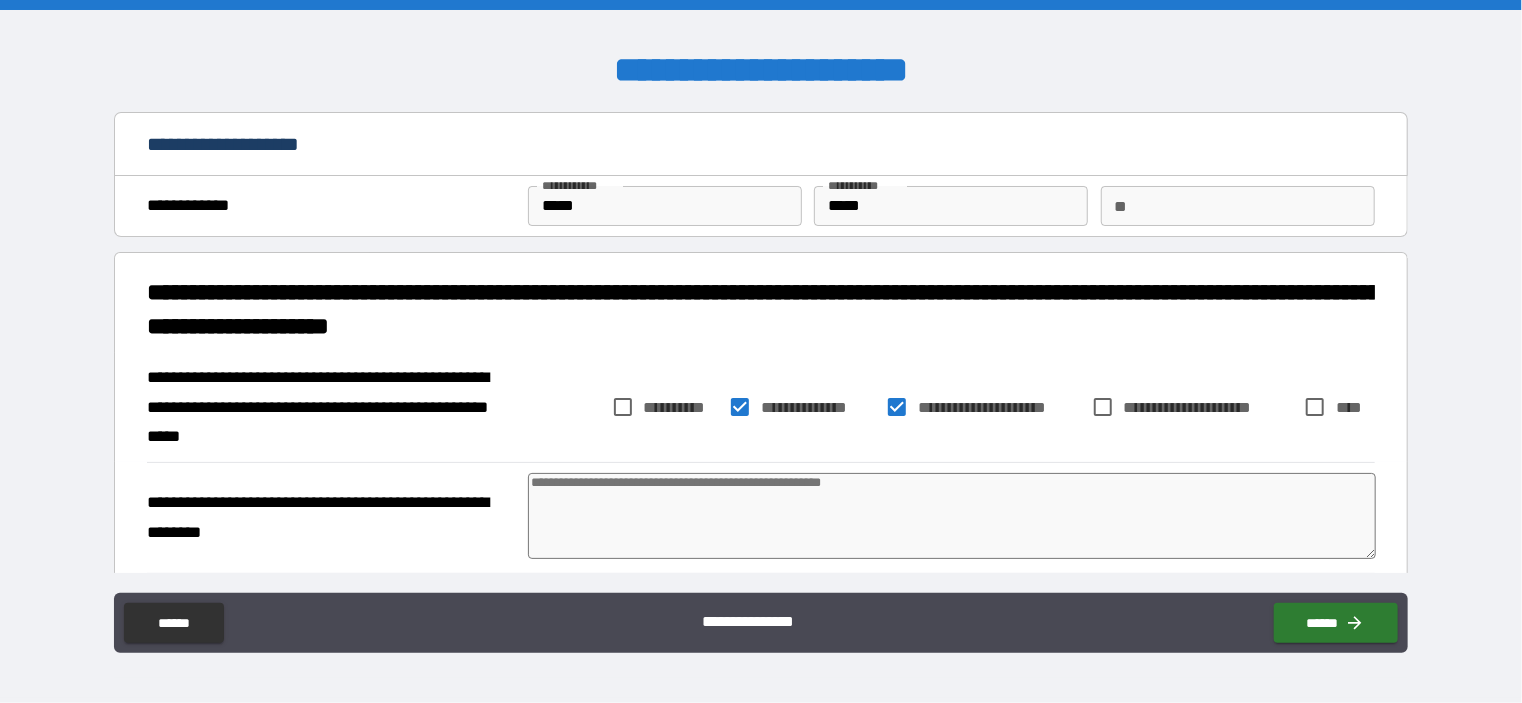 type on "*" 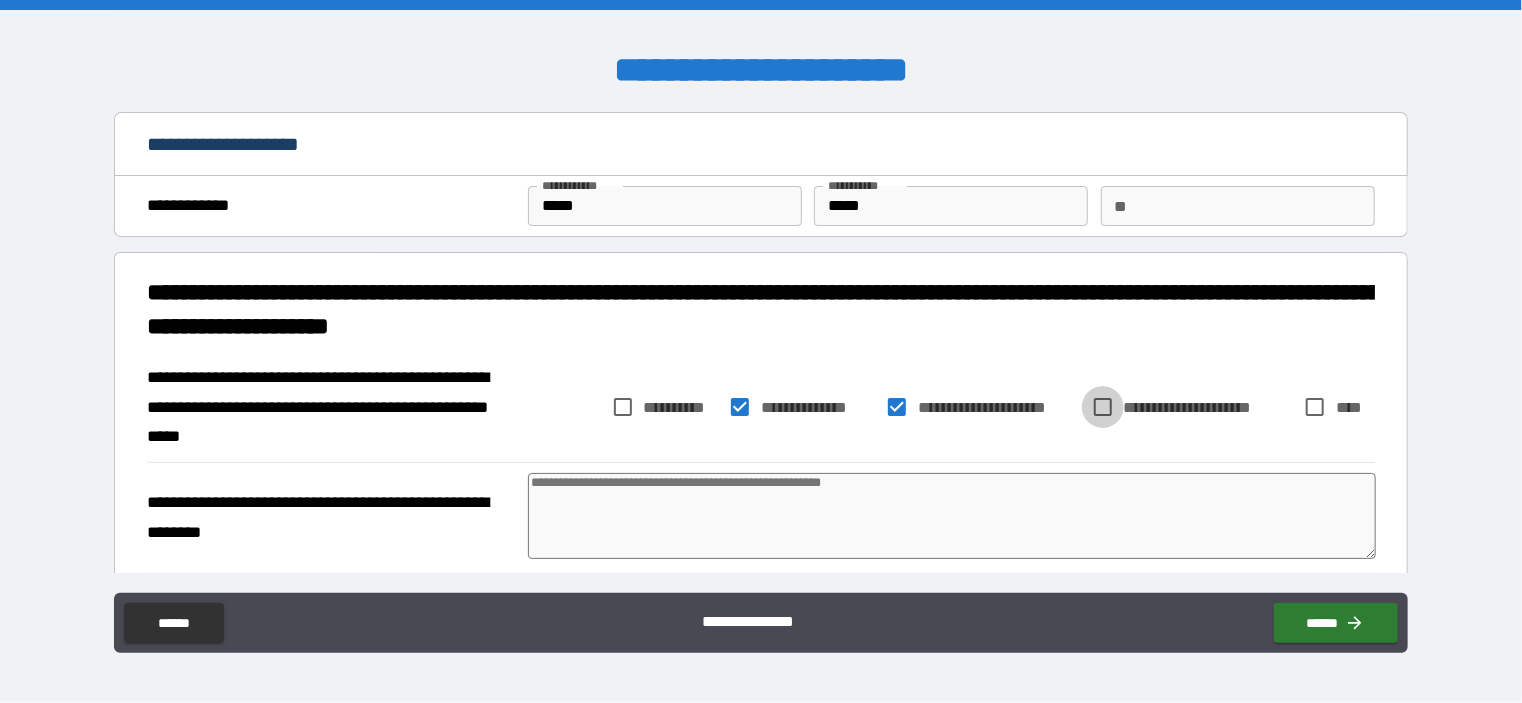 type on "*" 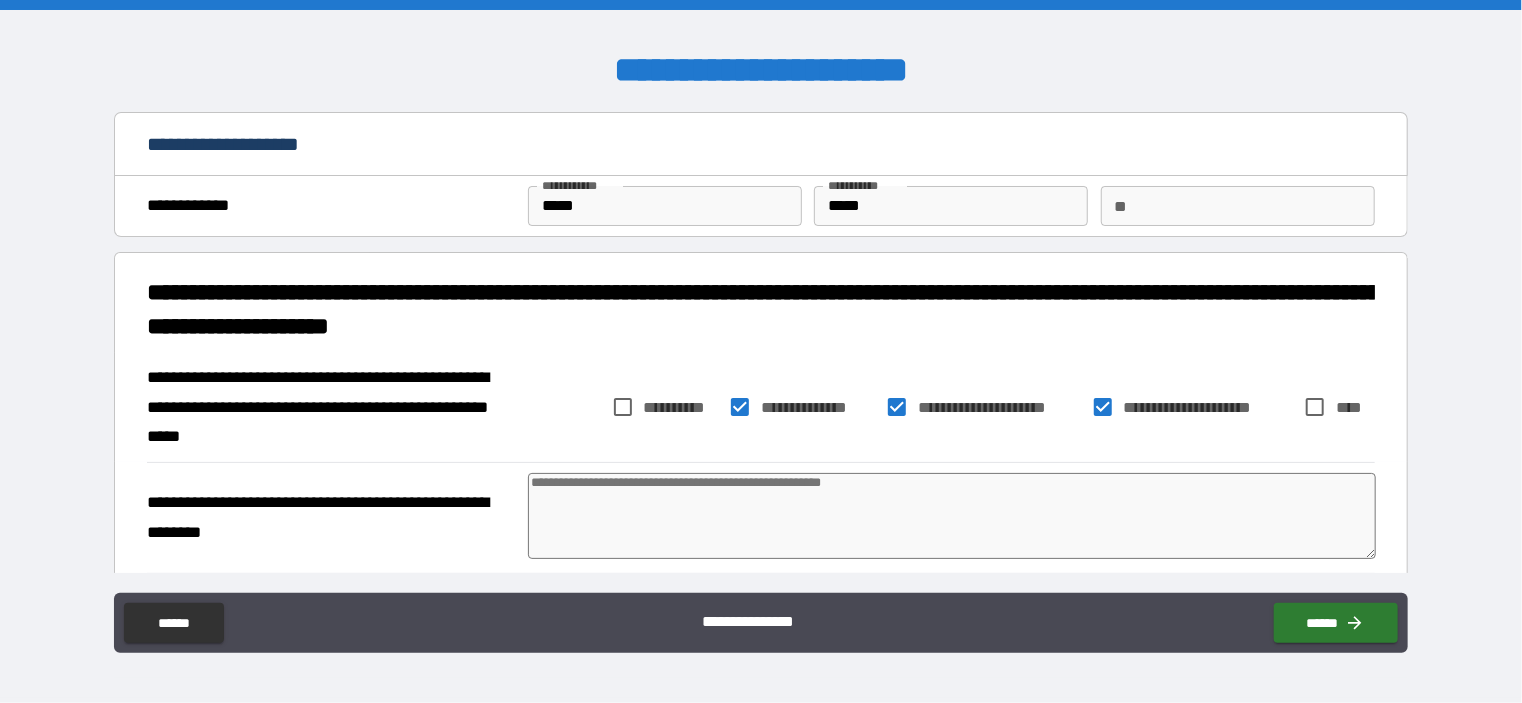 type on "*" 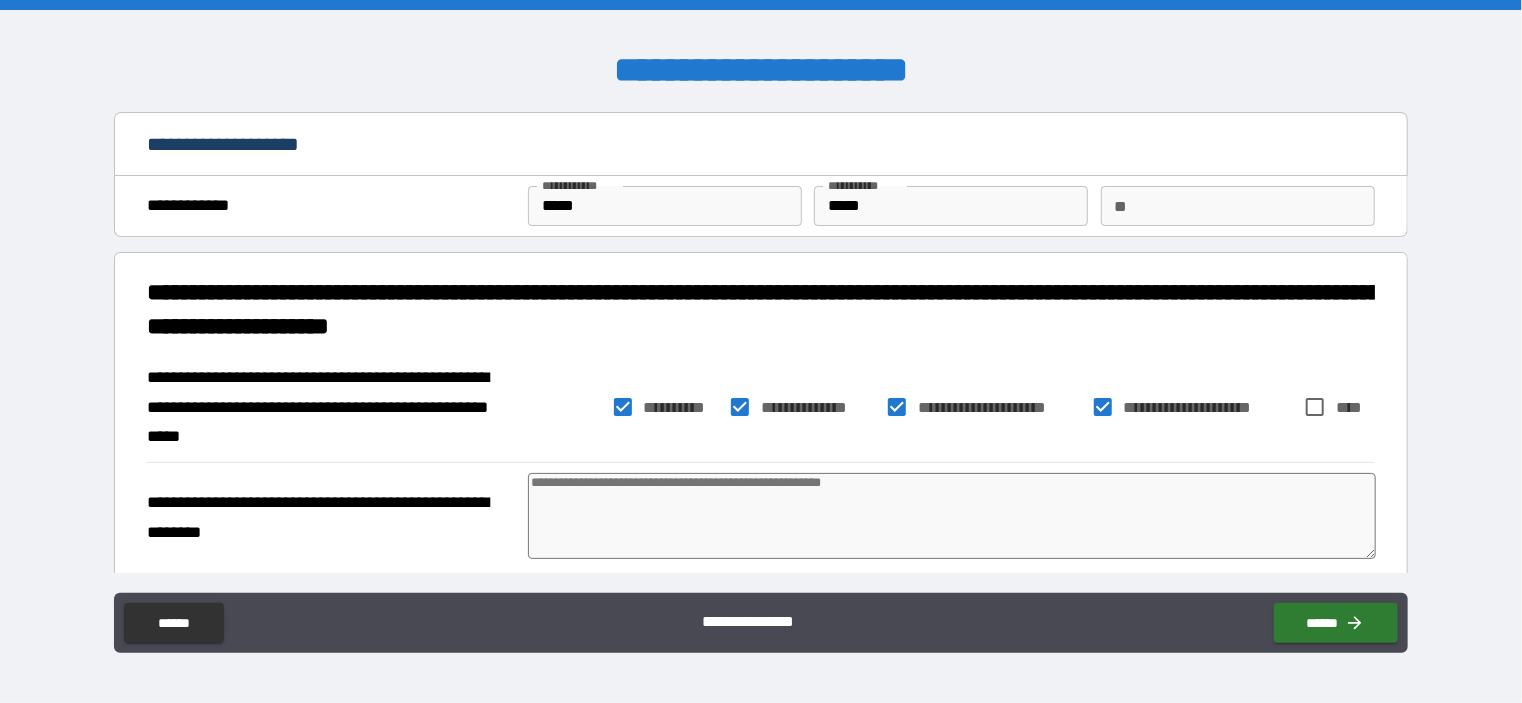 type on "*" 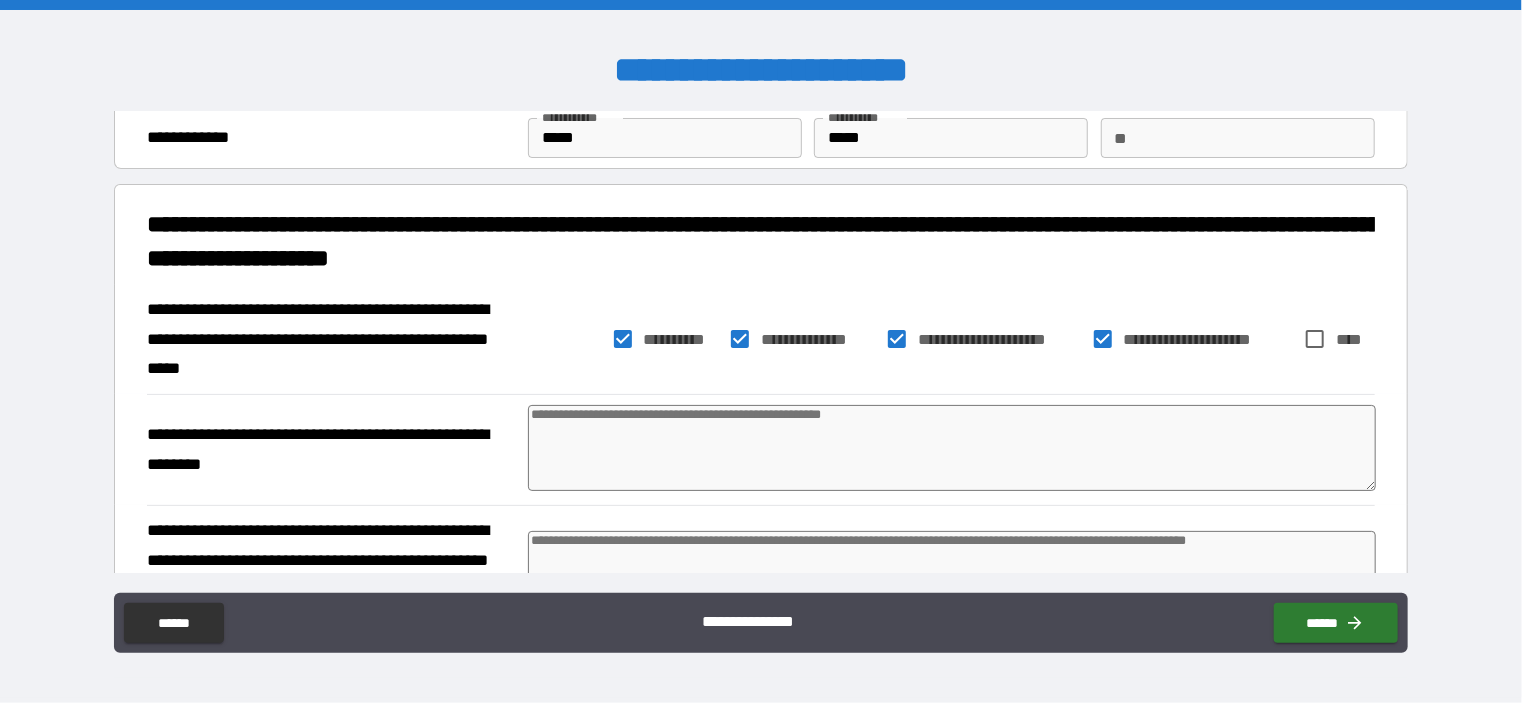 scroll, scrollTop: 212, scrollLeft: 0, axis: vertical 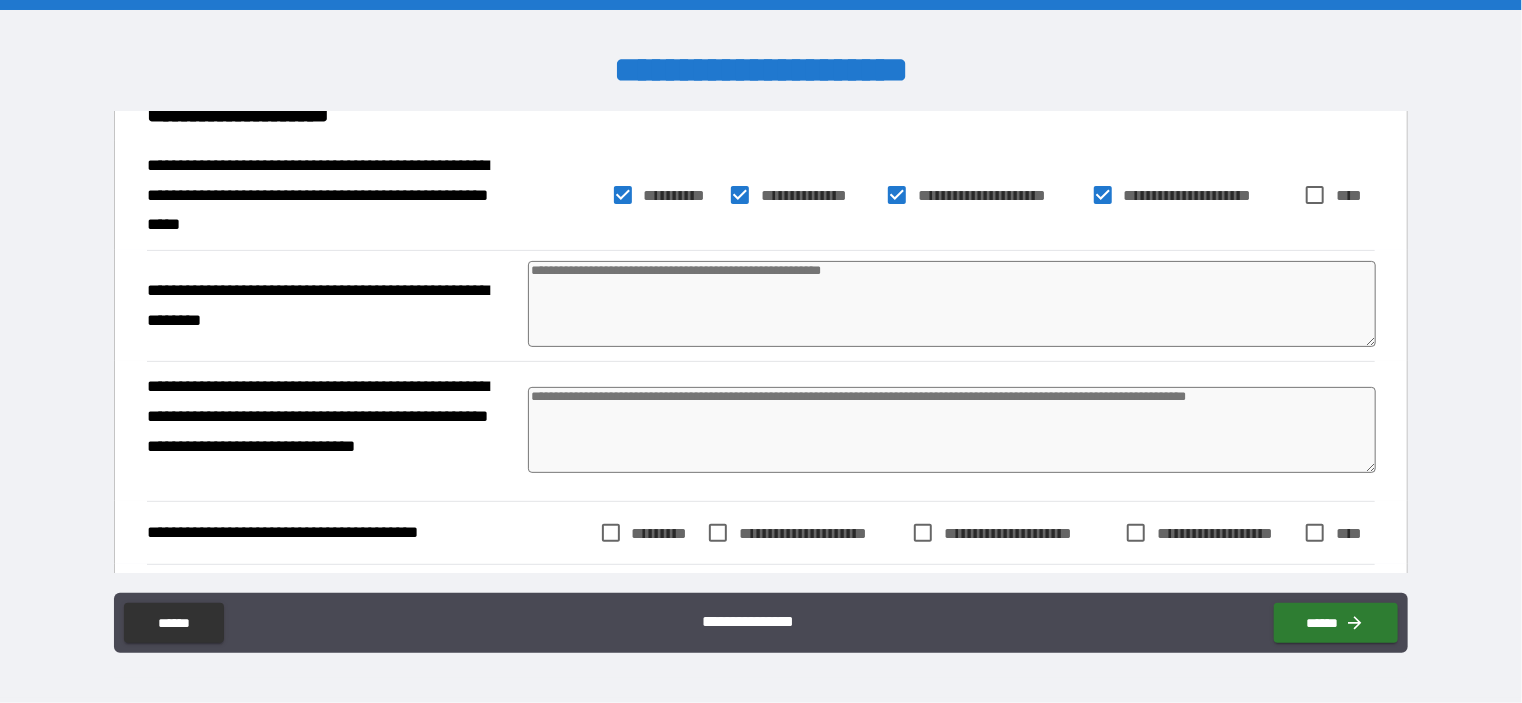 click at bounding box center (952, 304) 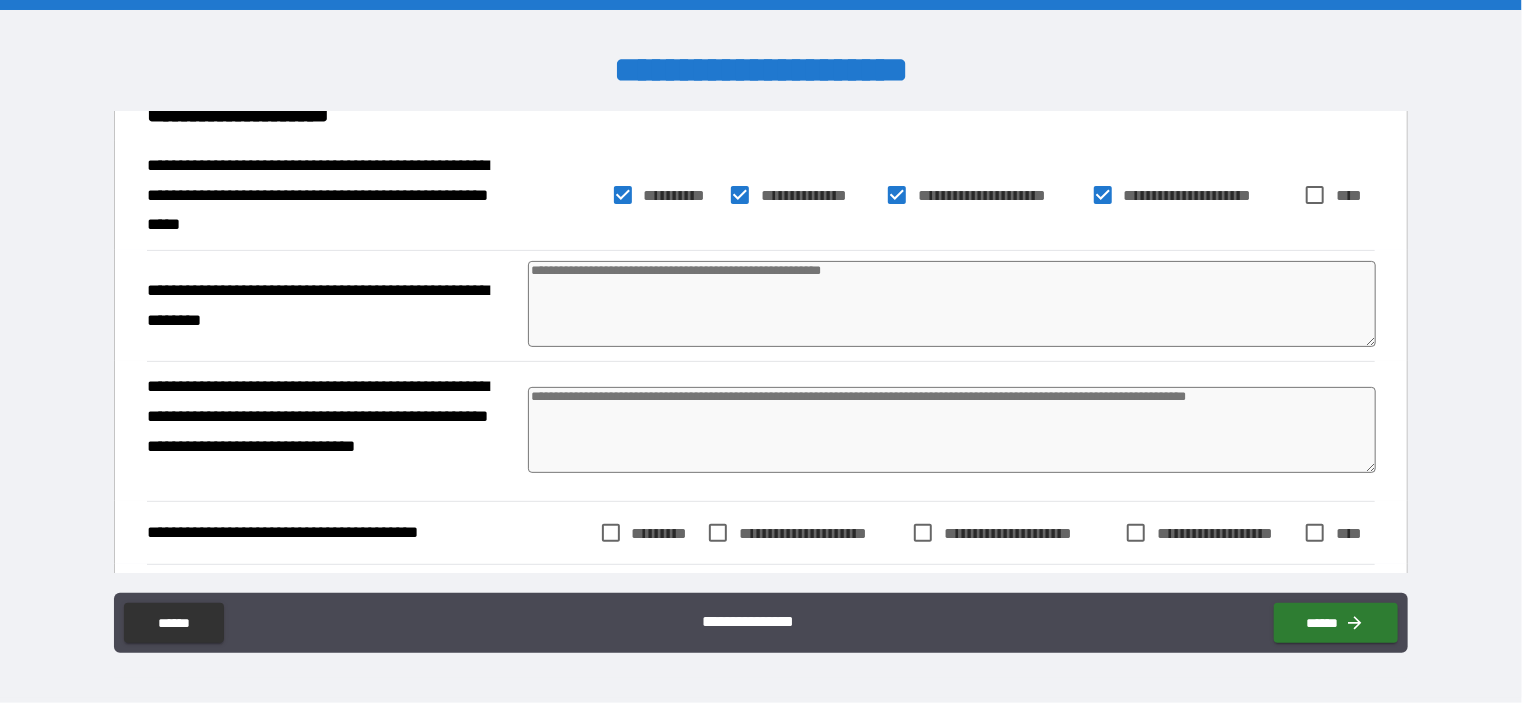type on "*" 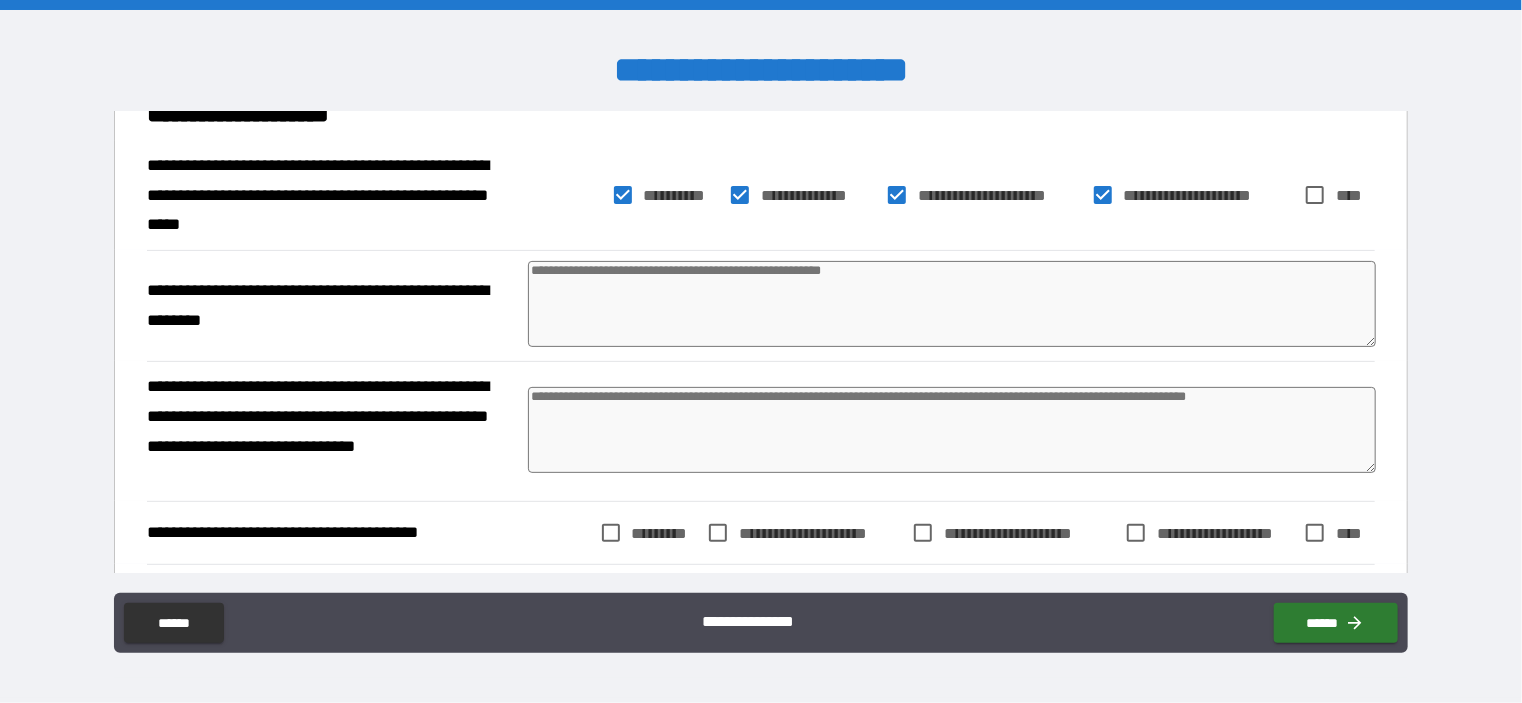 type on "*" 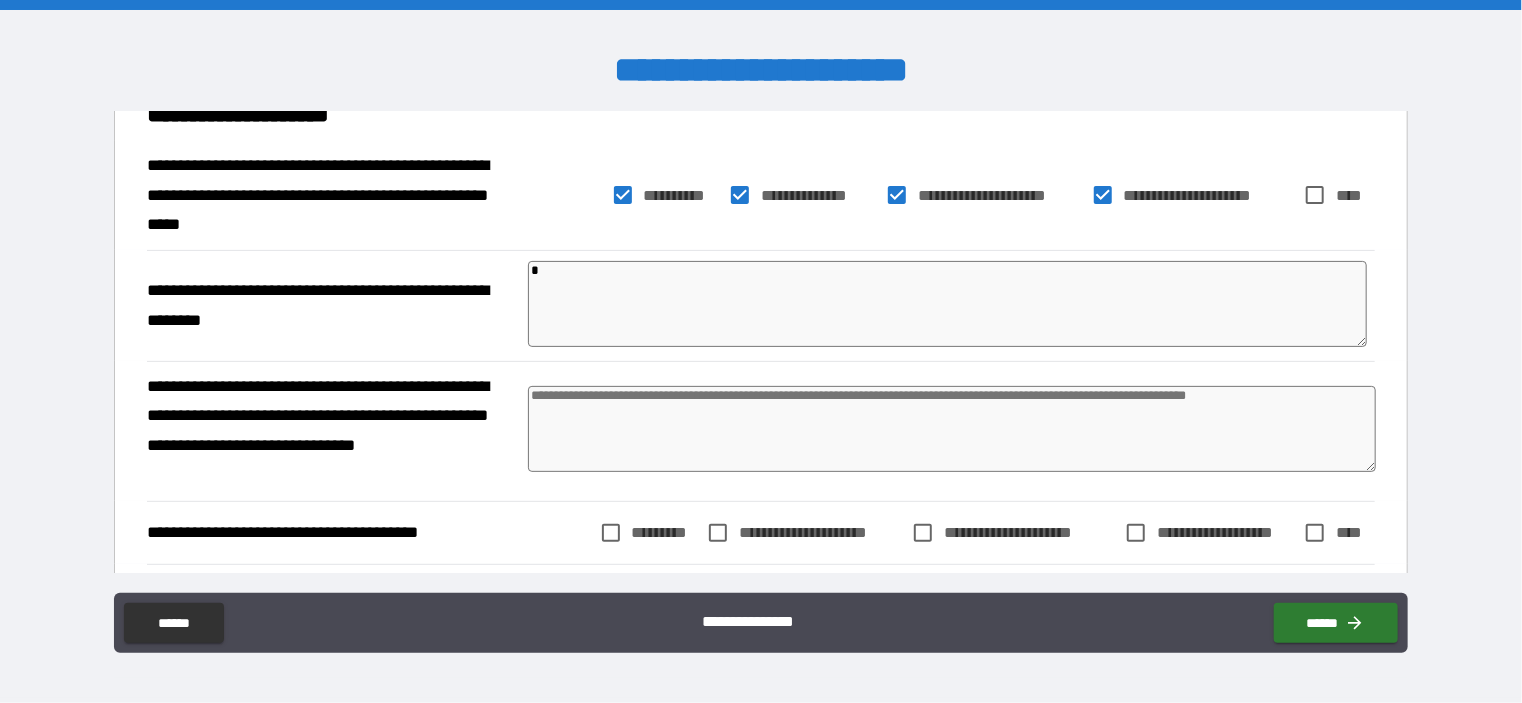 type on "*" 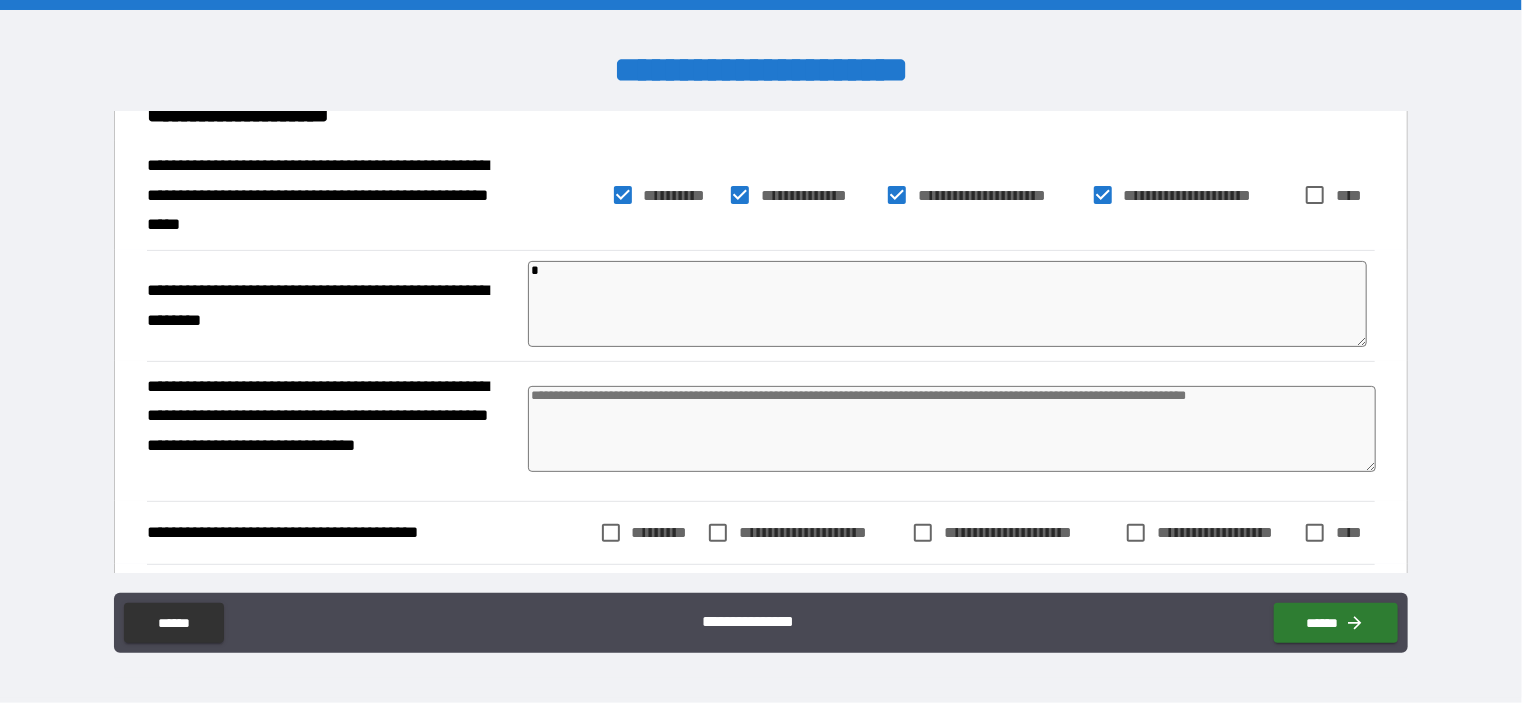 type on "*" 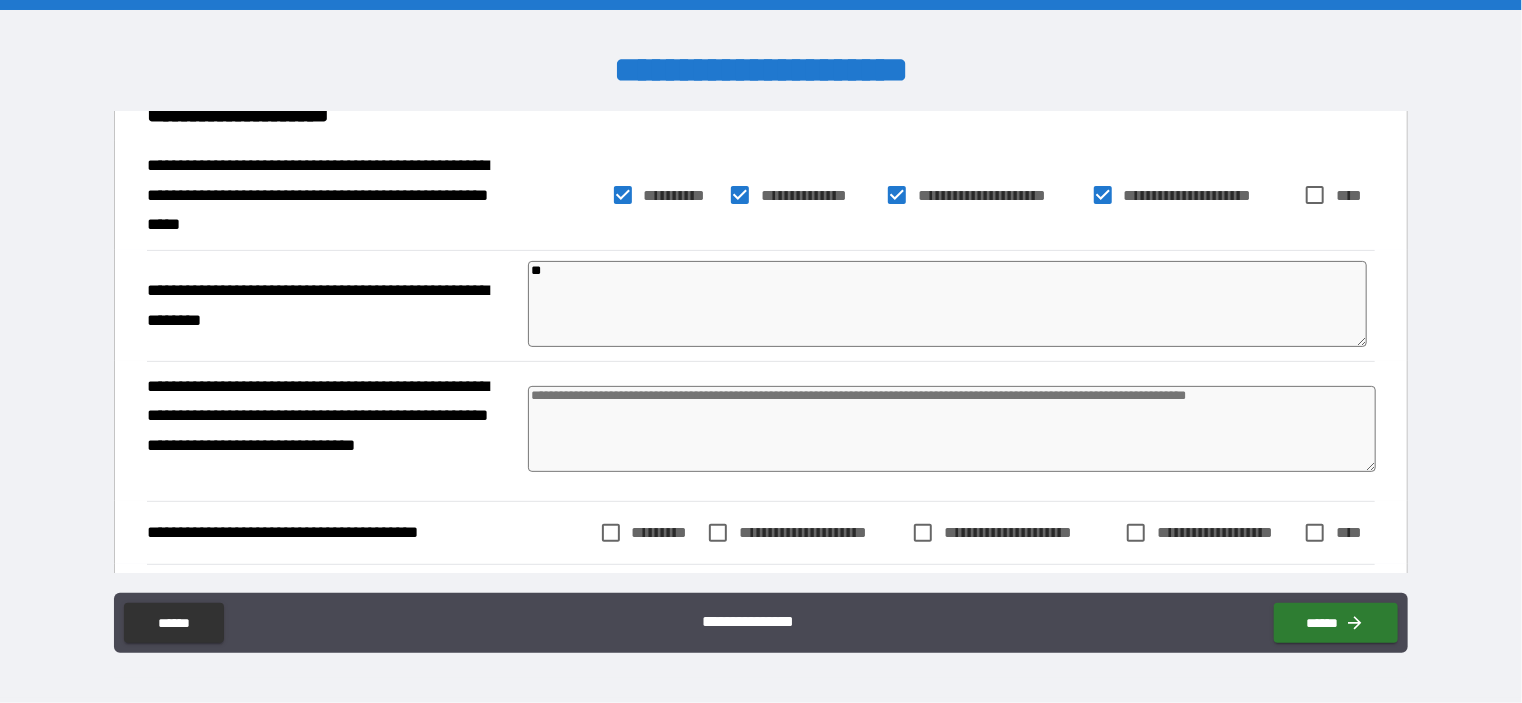 type on "*" 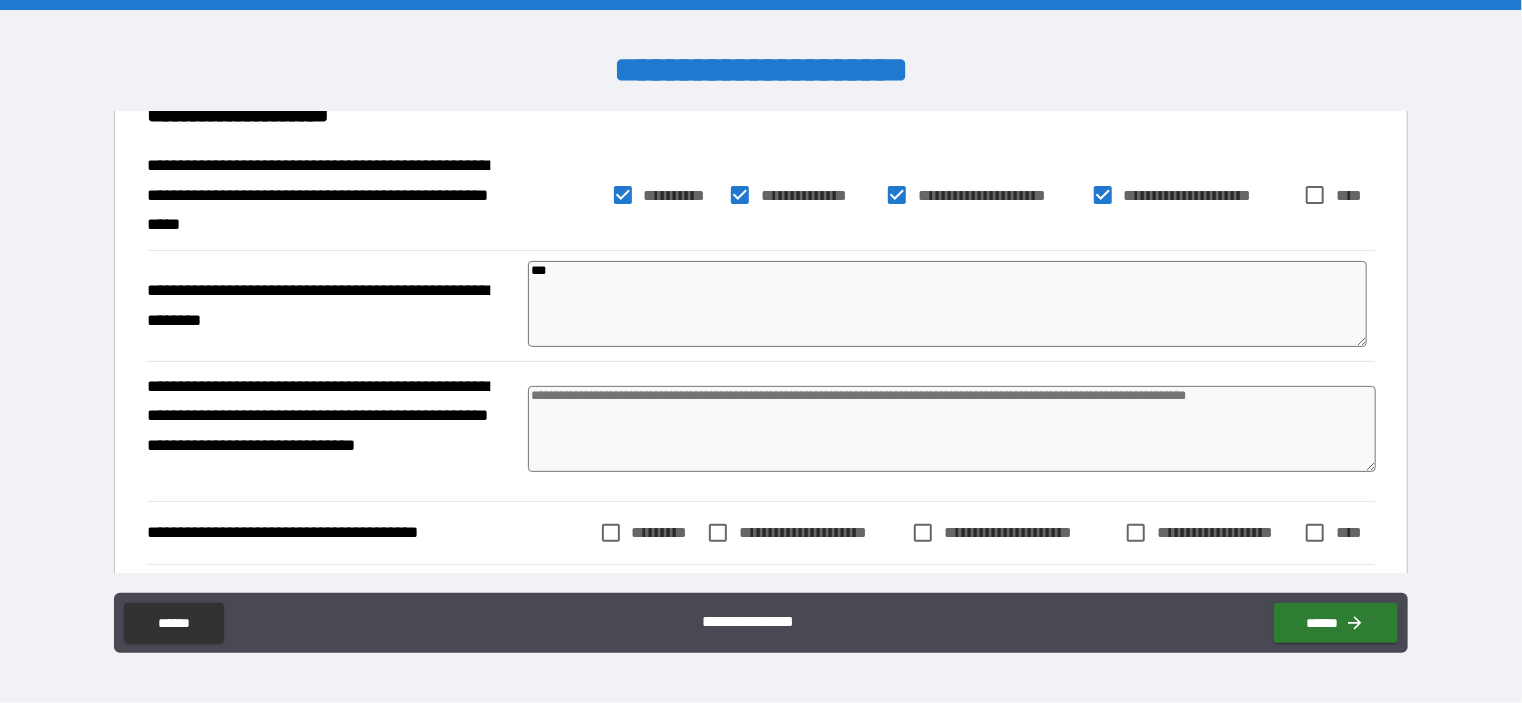 type on "****" 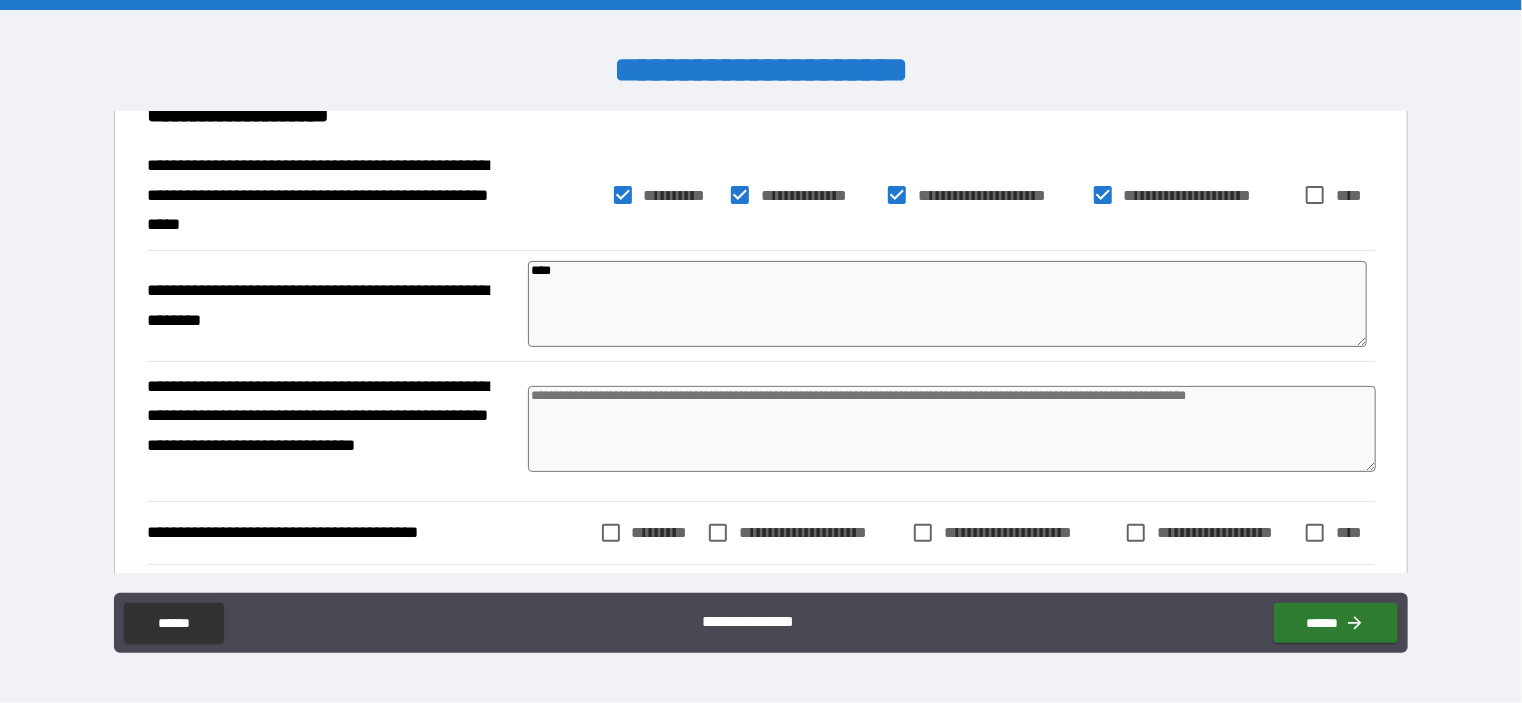 type on "*" 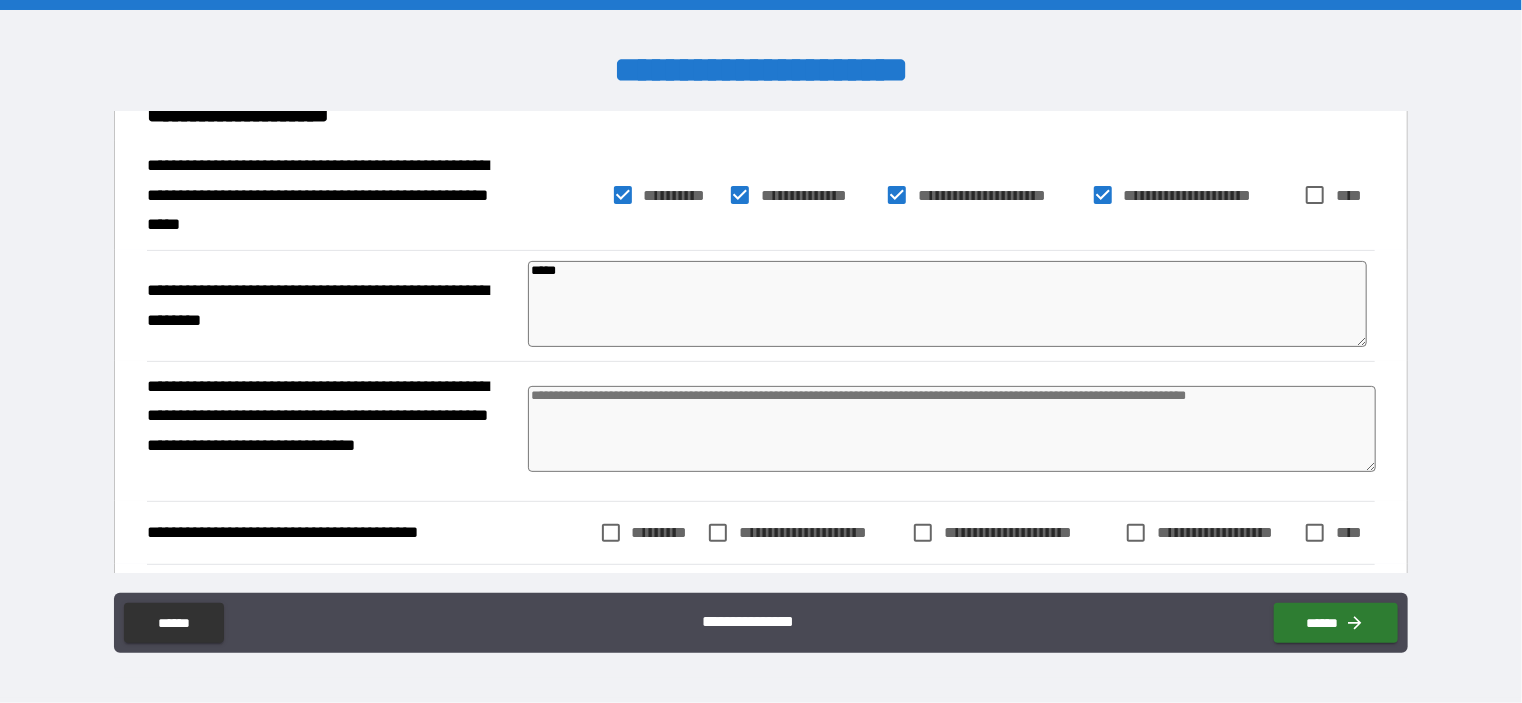 type on "*" 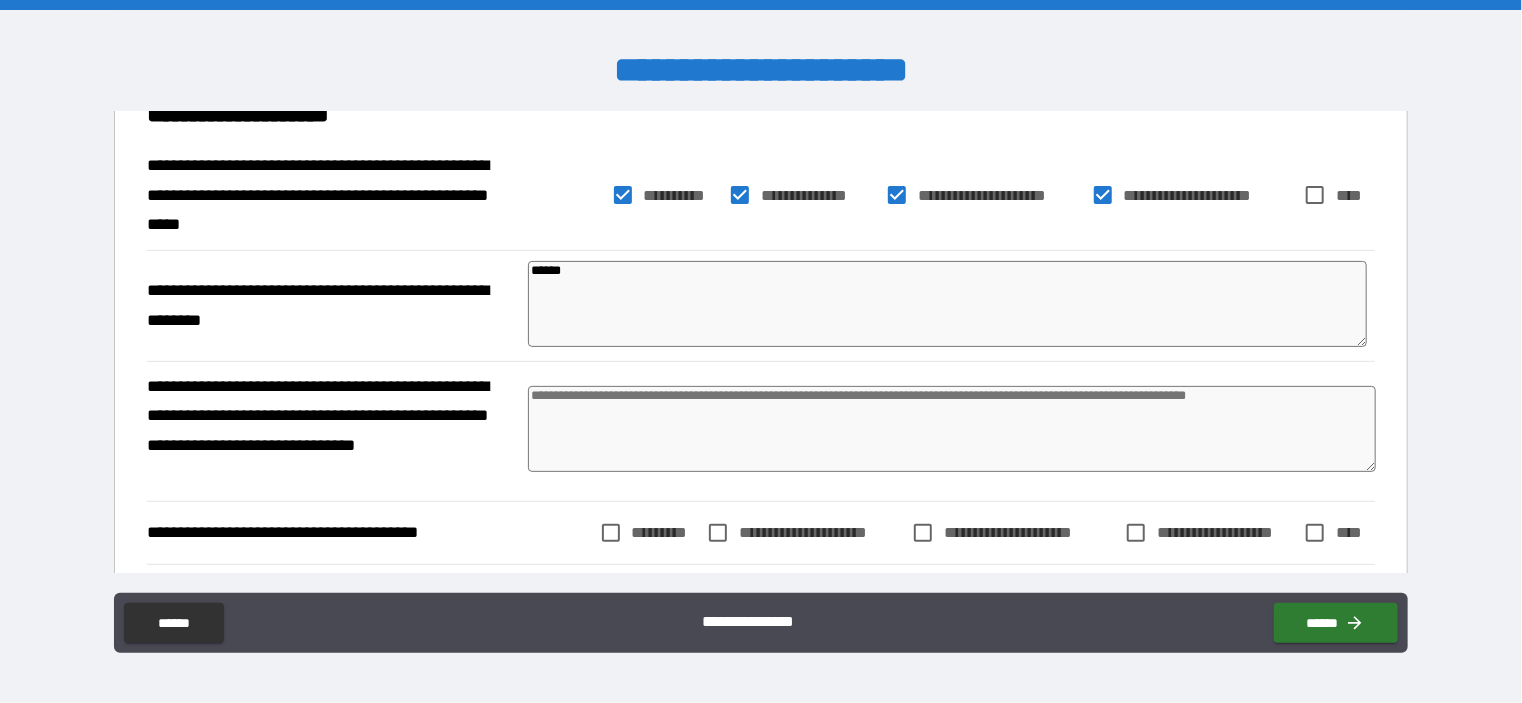 type on "*" 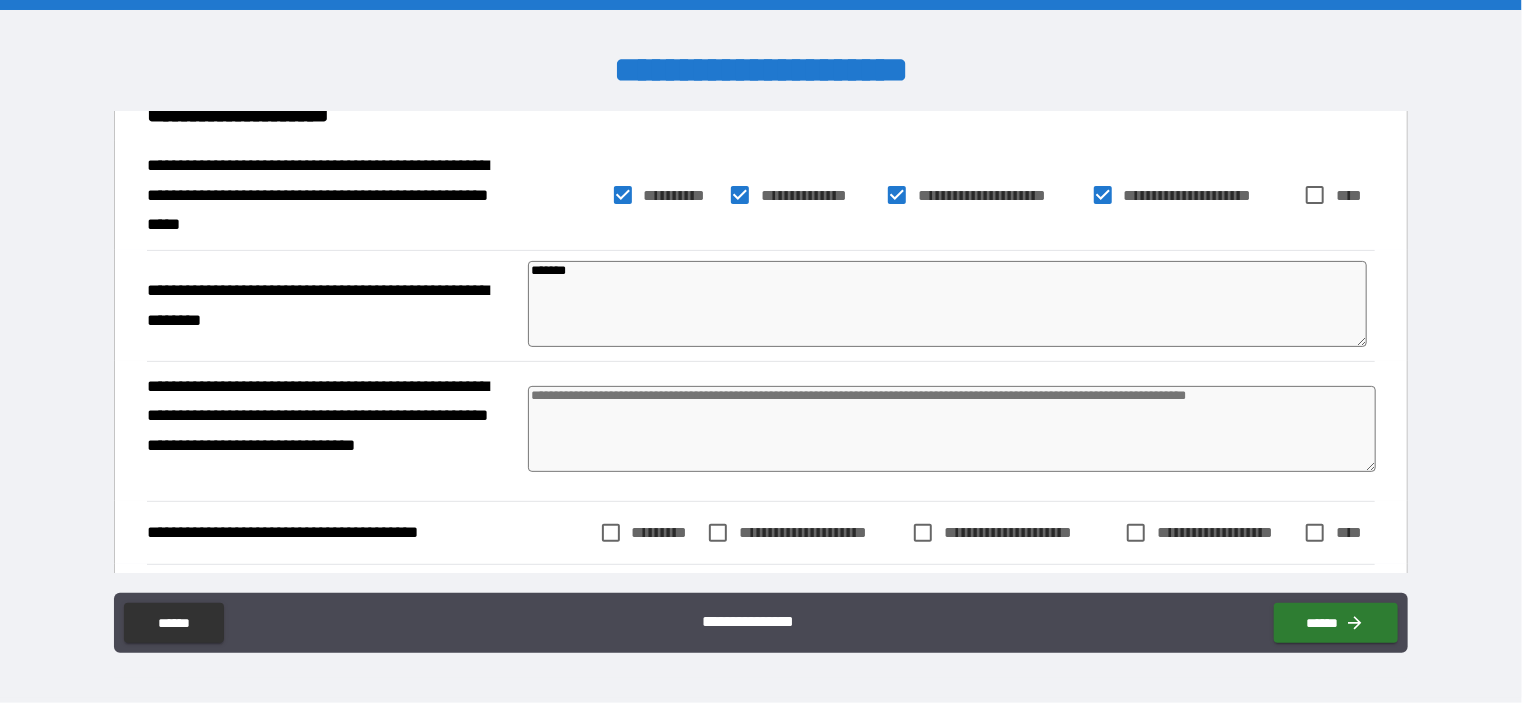 type on "*" 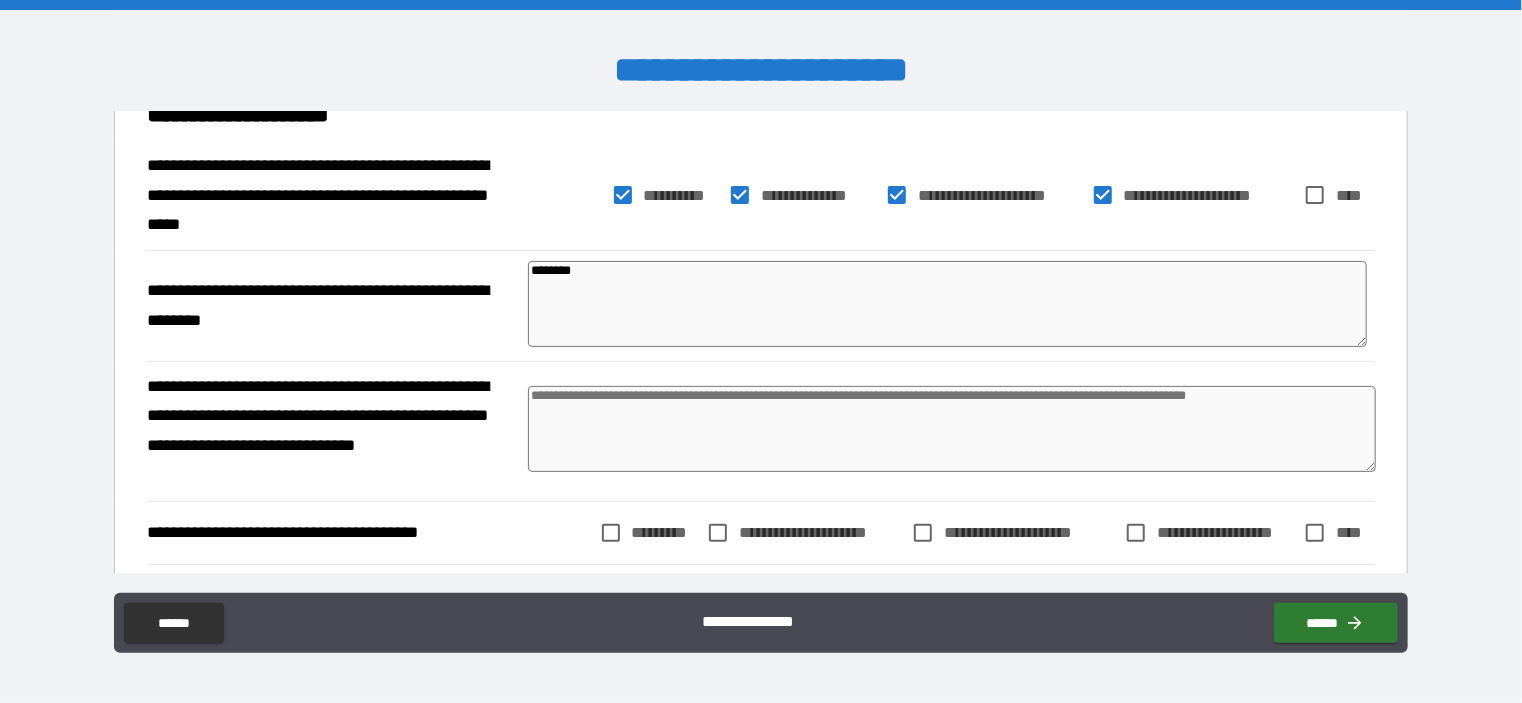 type on "*" 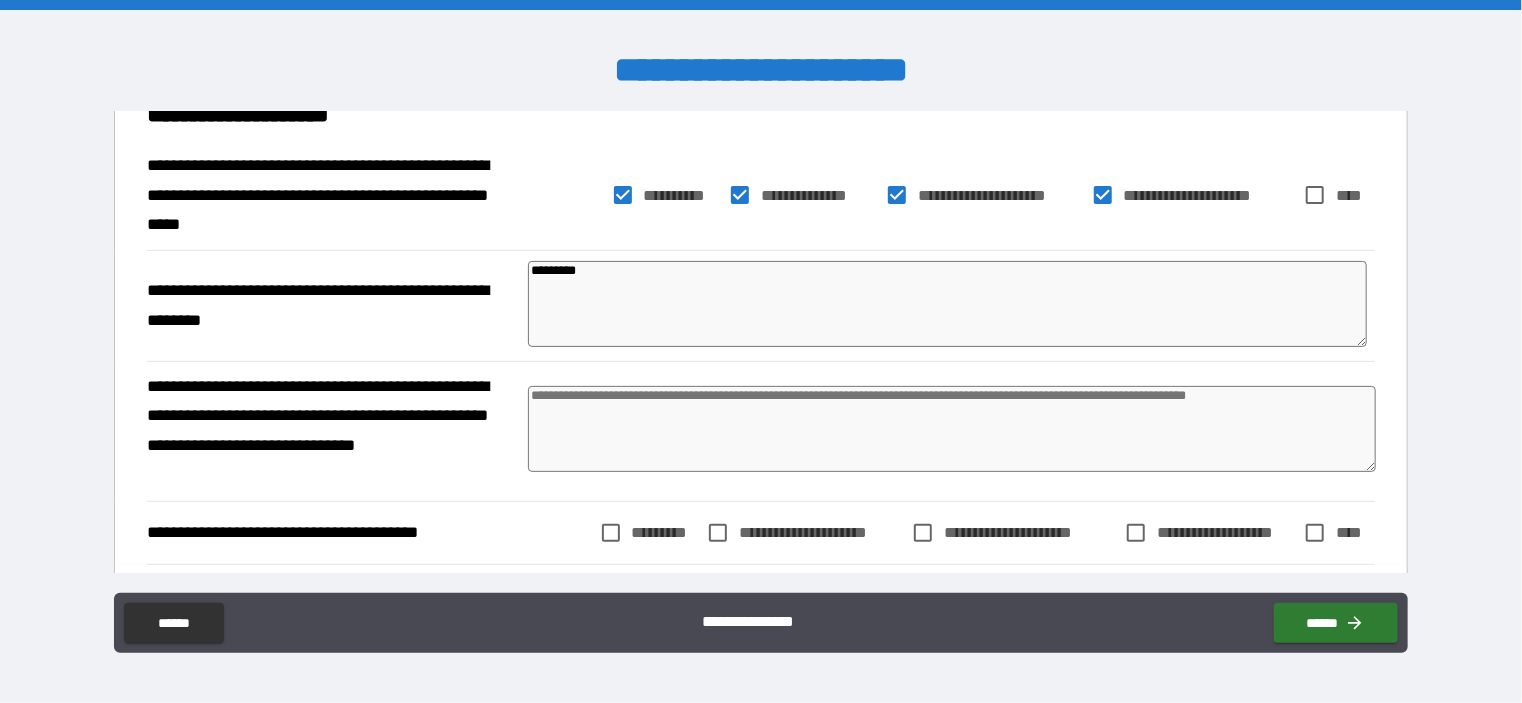type on "**********" 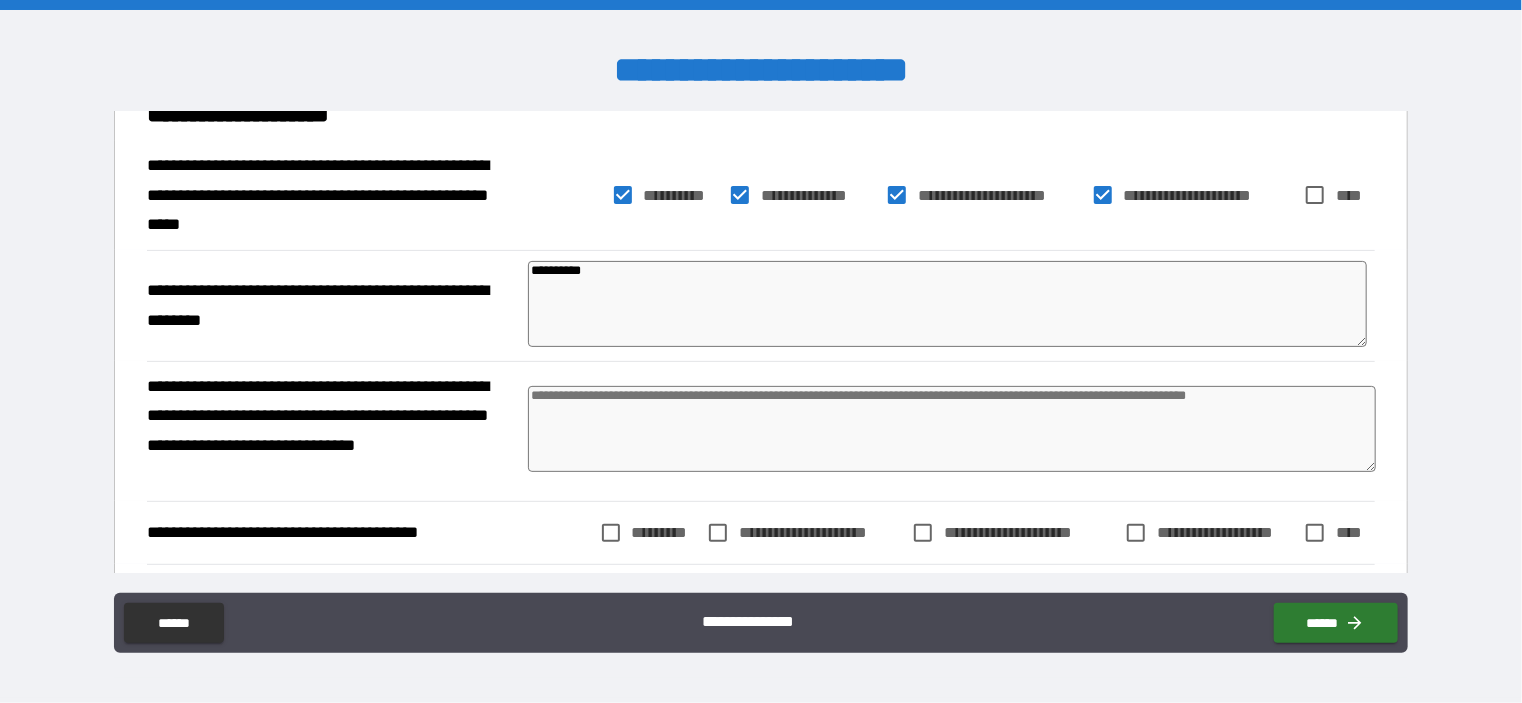 type on "*" 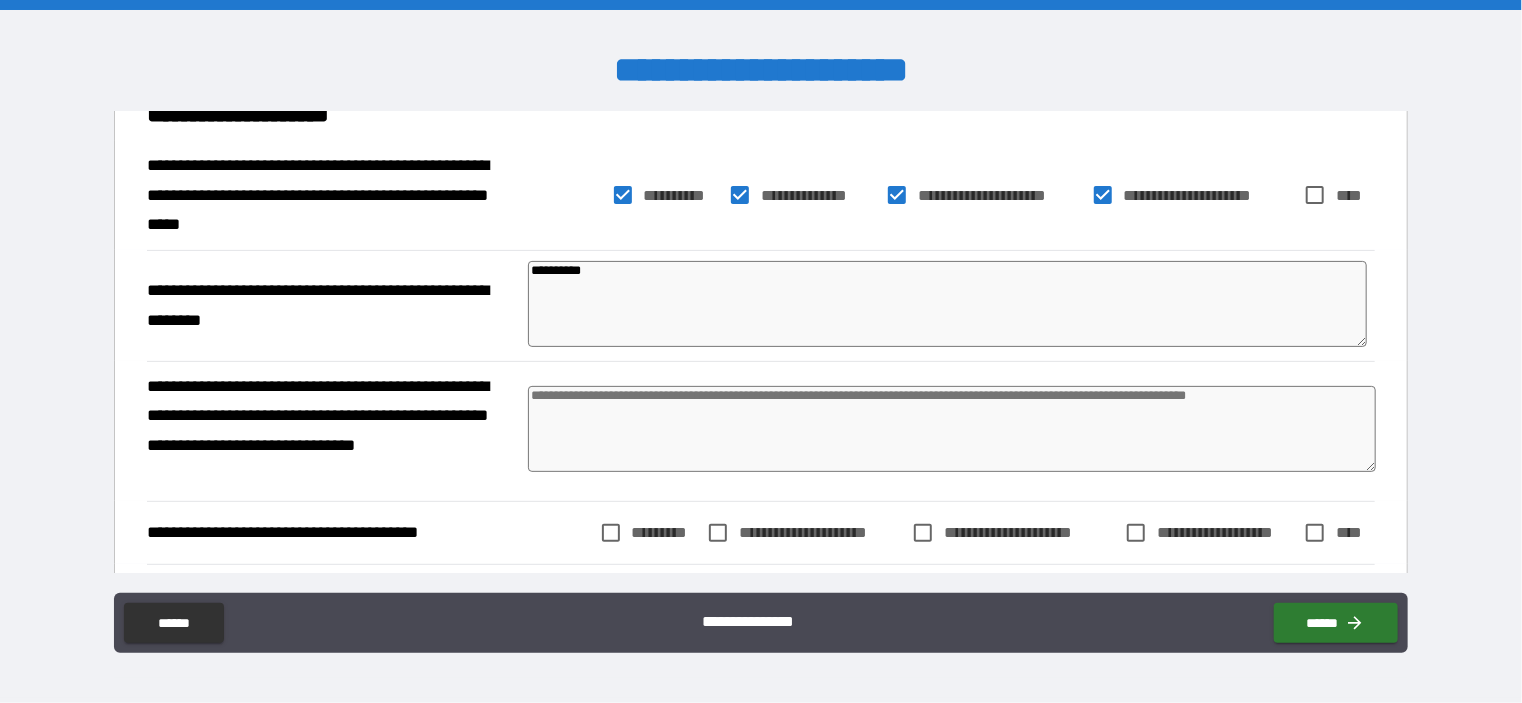 type on "*" 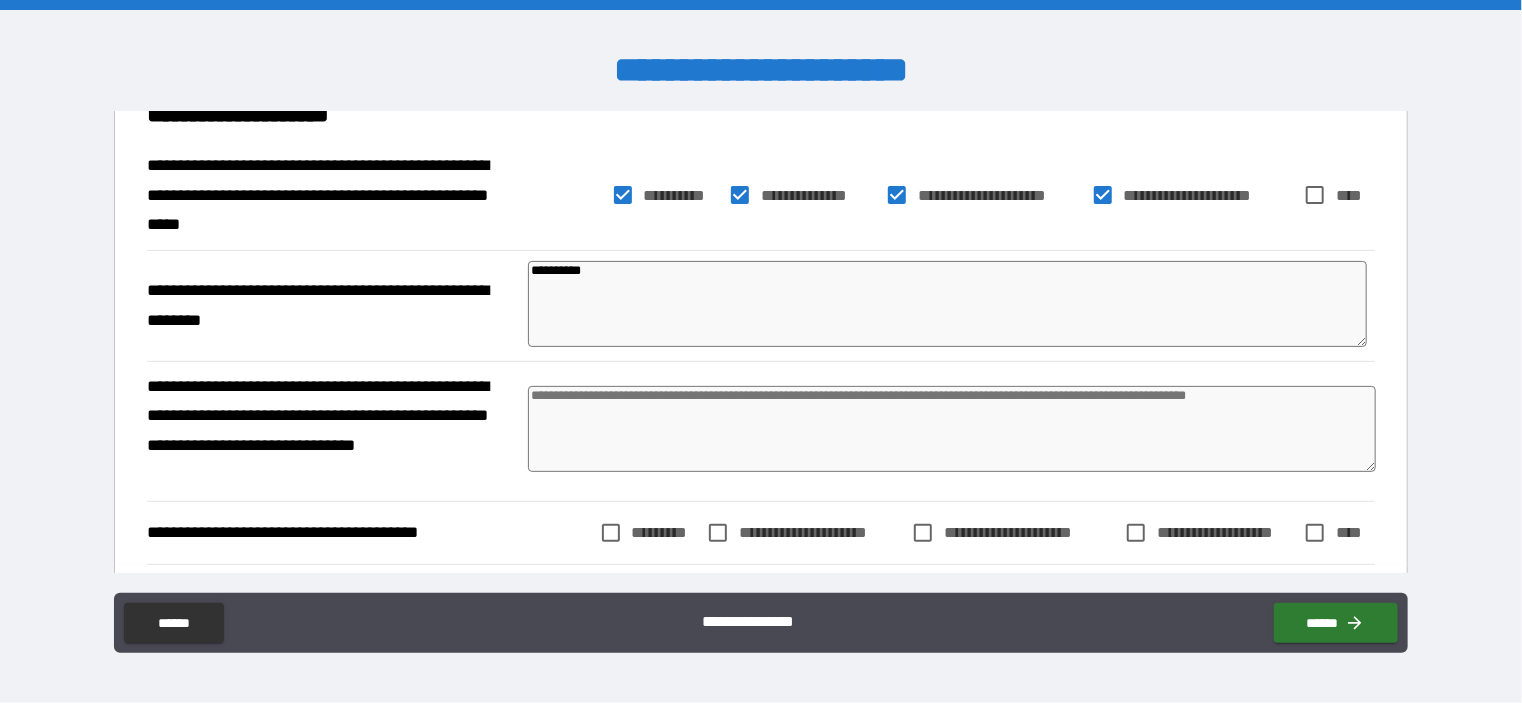 type on "*" 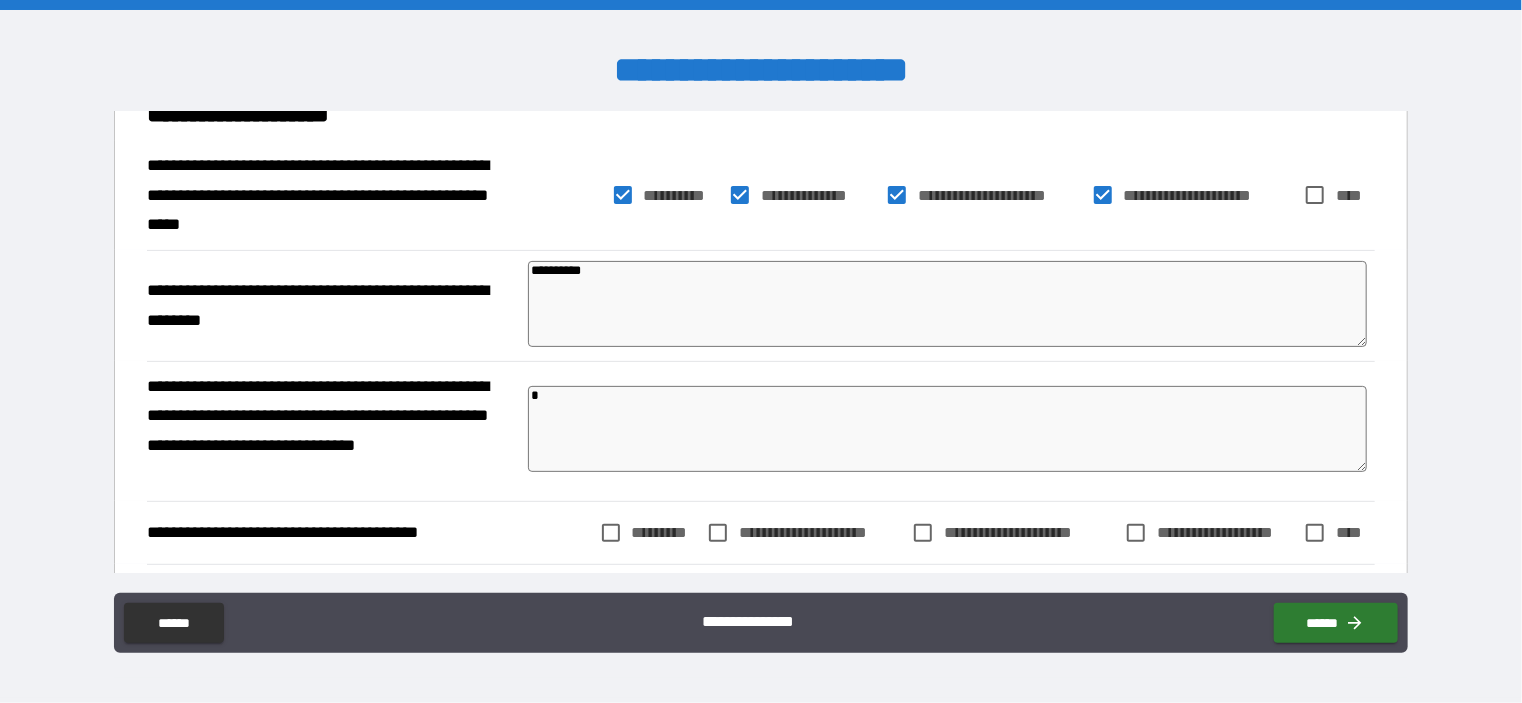 type on "*" 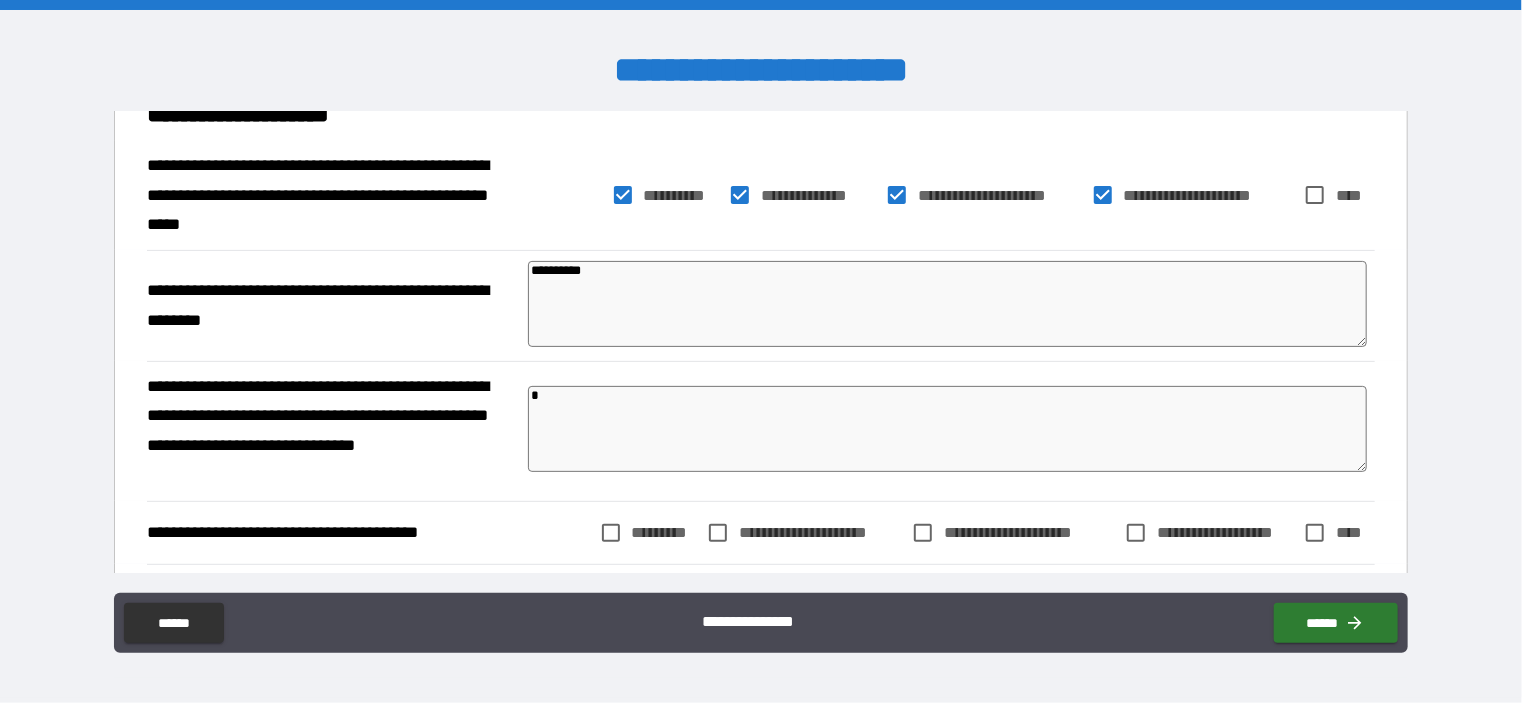 type on "*" 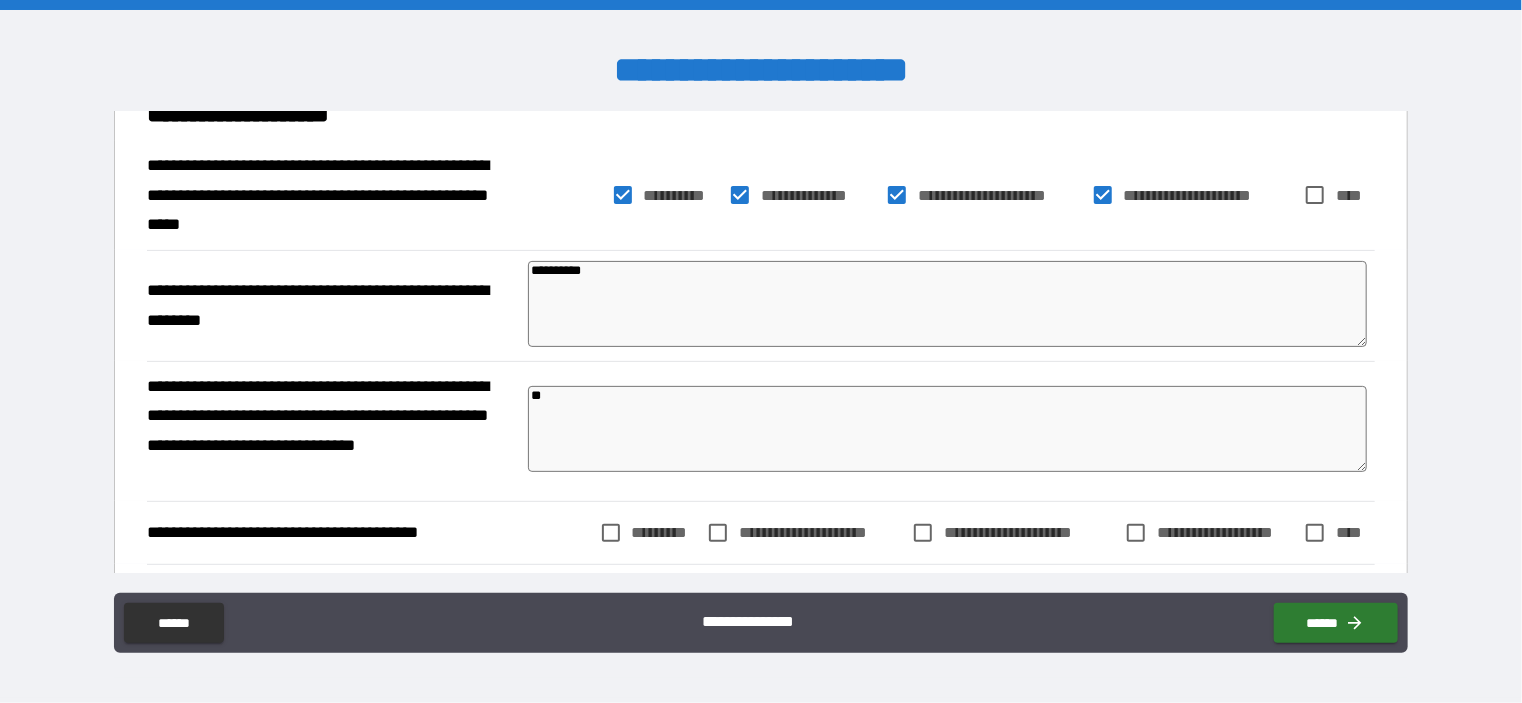 type on "*" 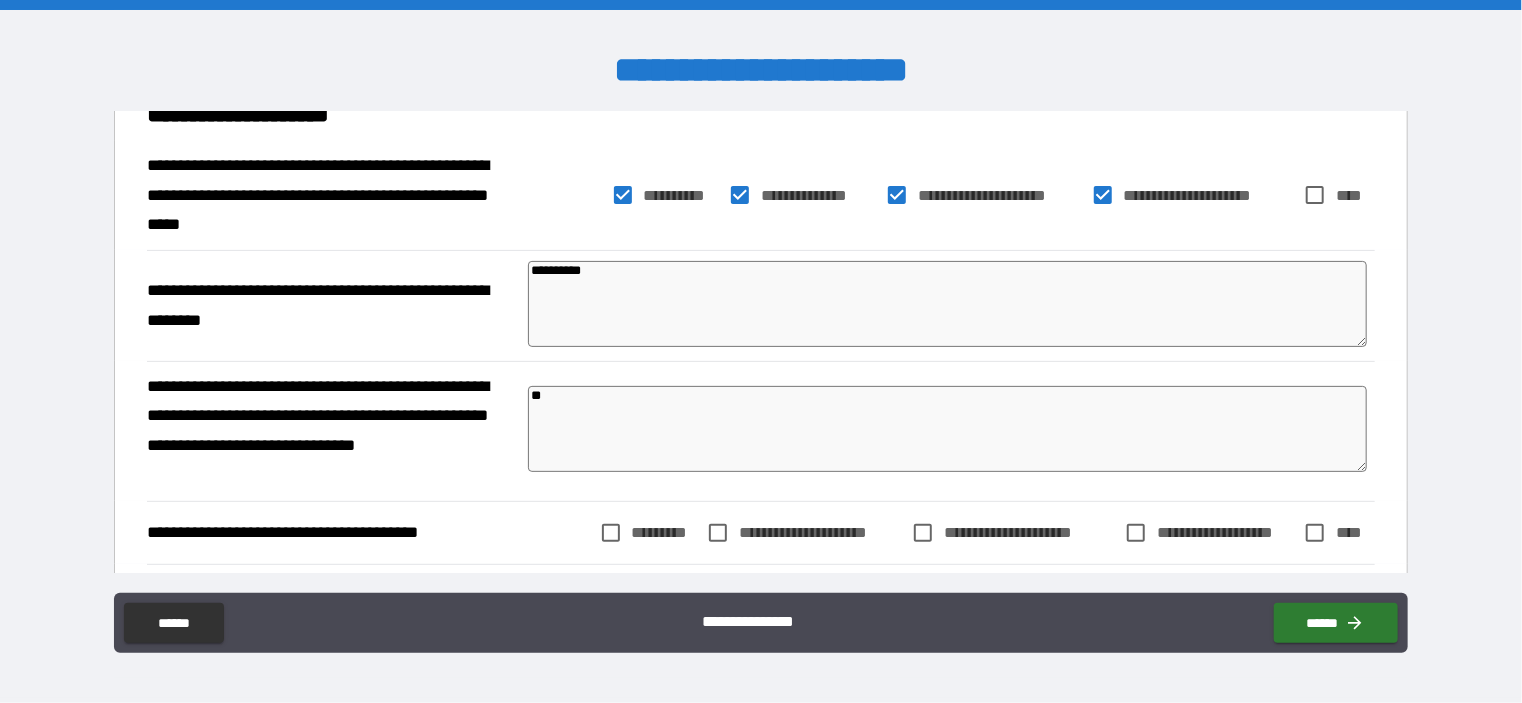 type on "*" 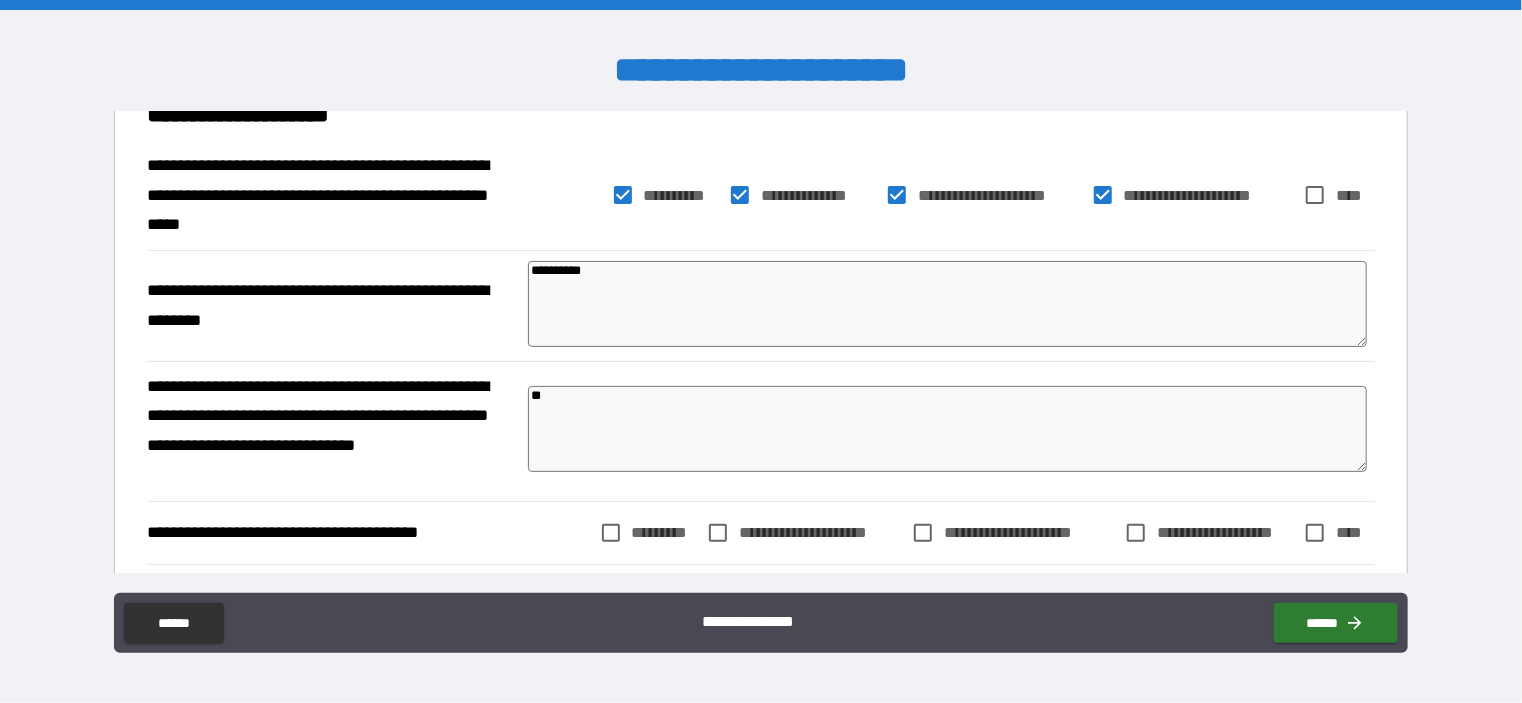type on "***" 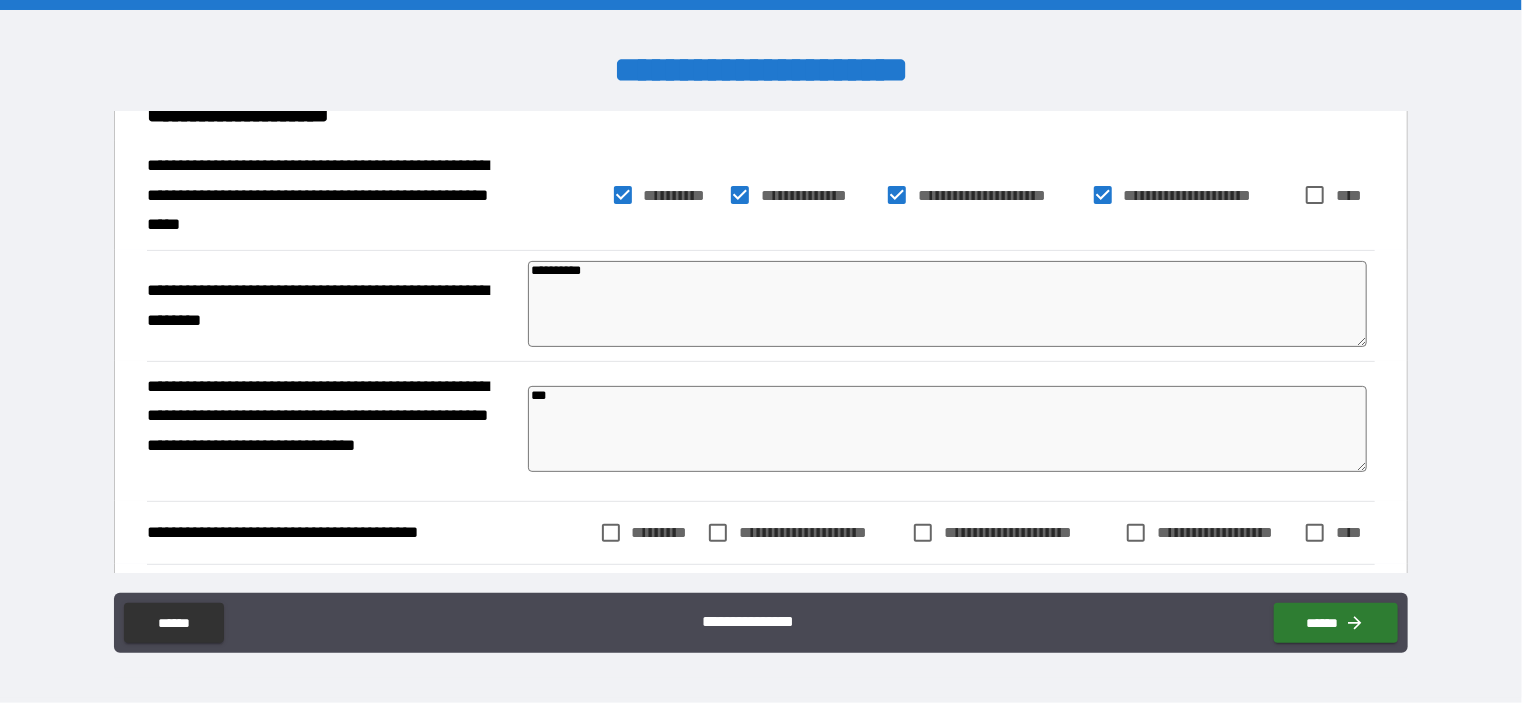 type on "*" 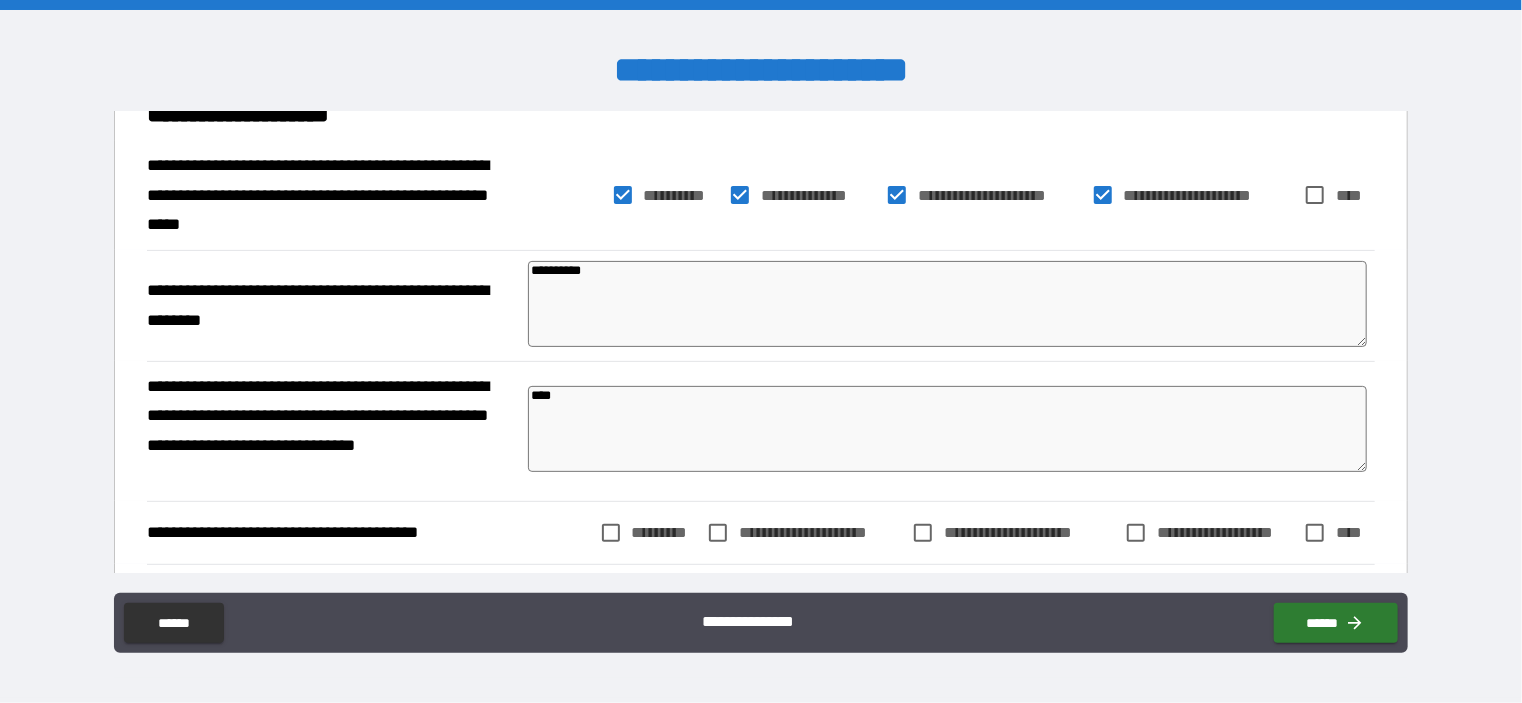 type on "*" 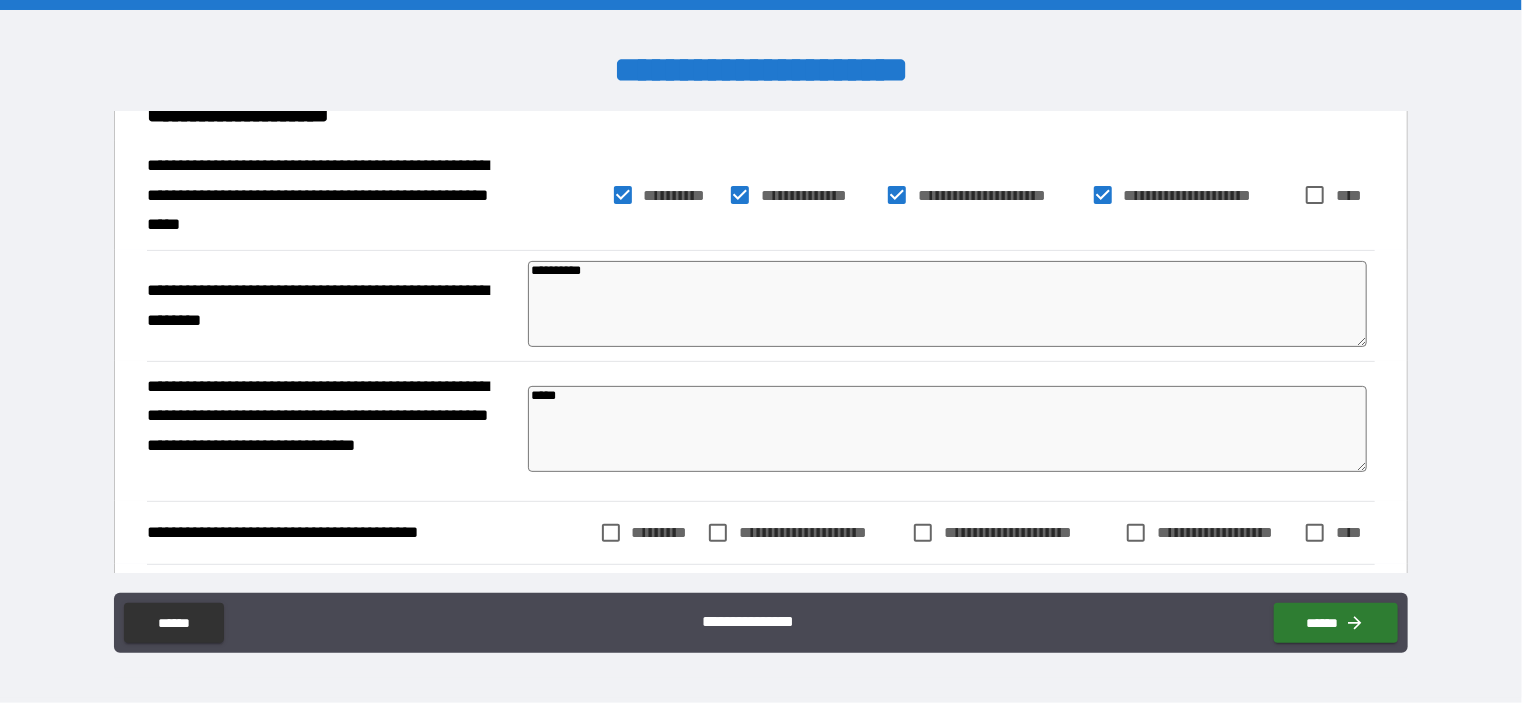type on "*" 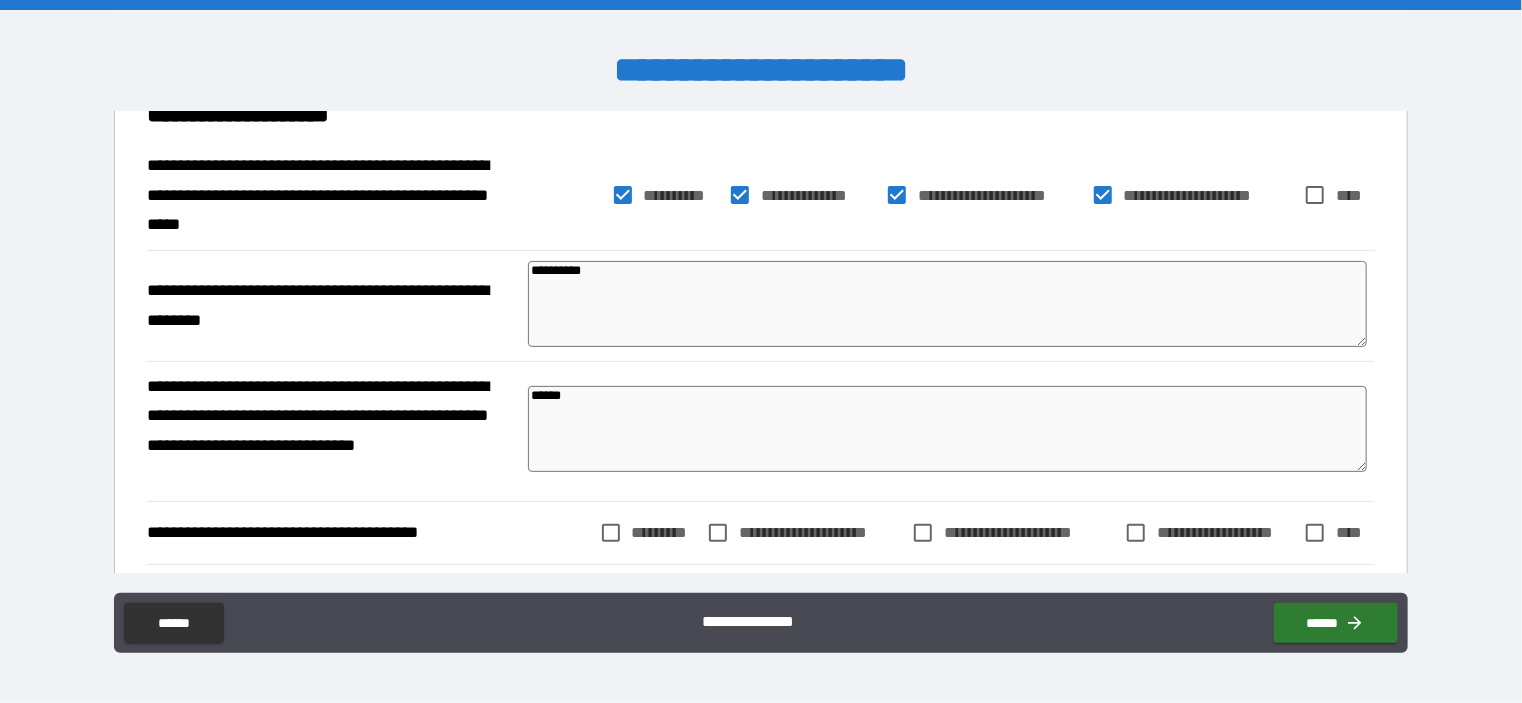 type on "*" 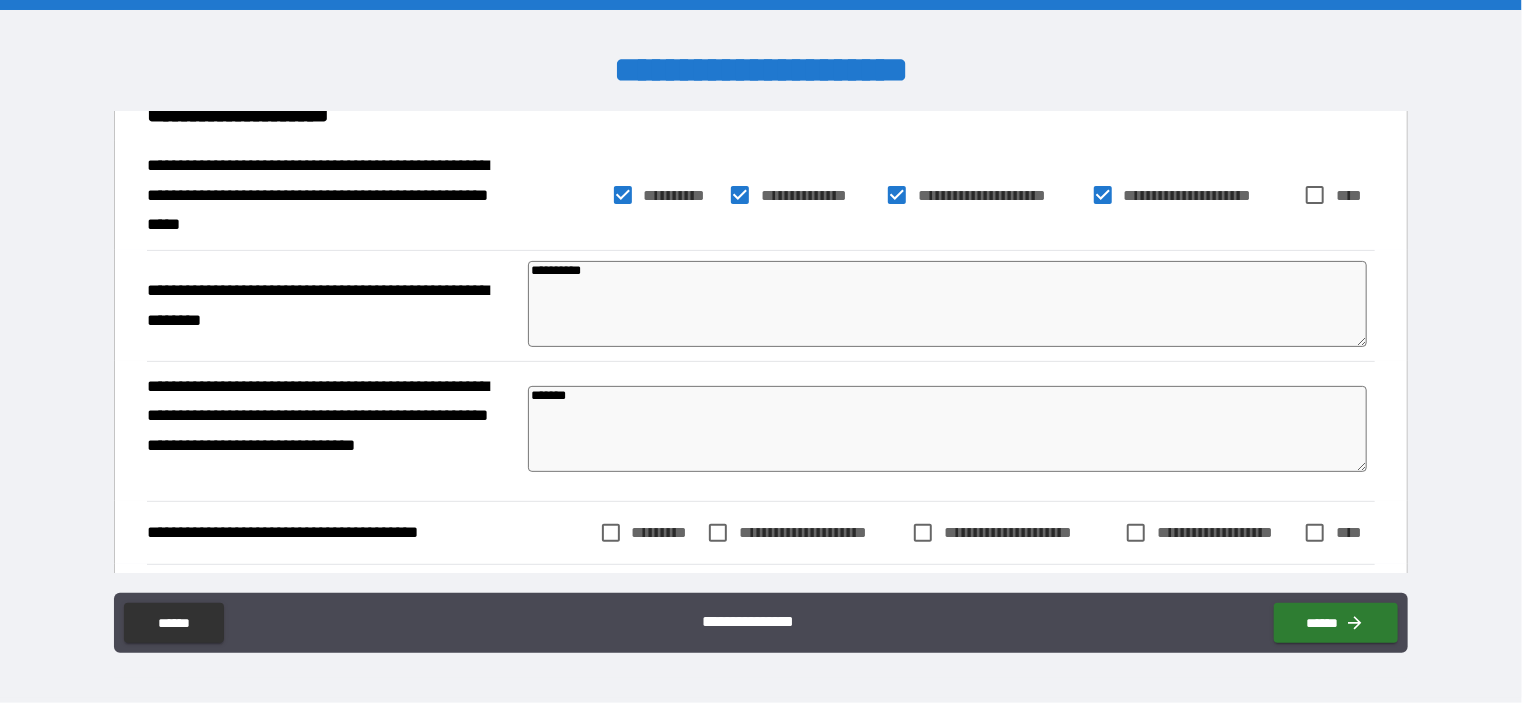 type on "*" 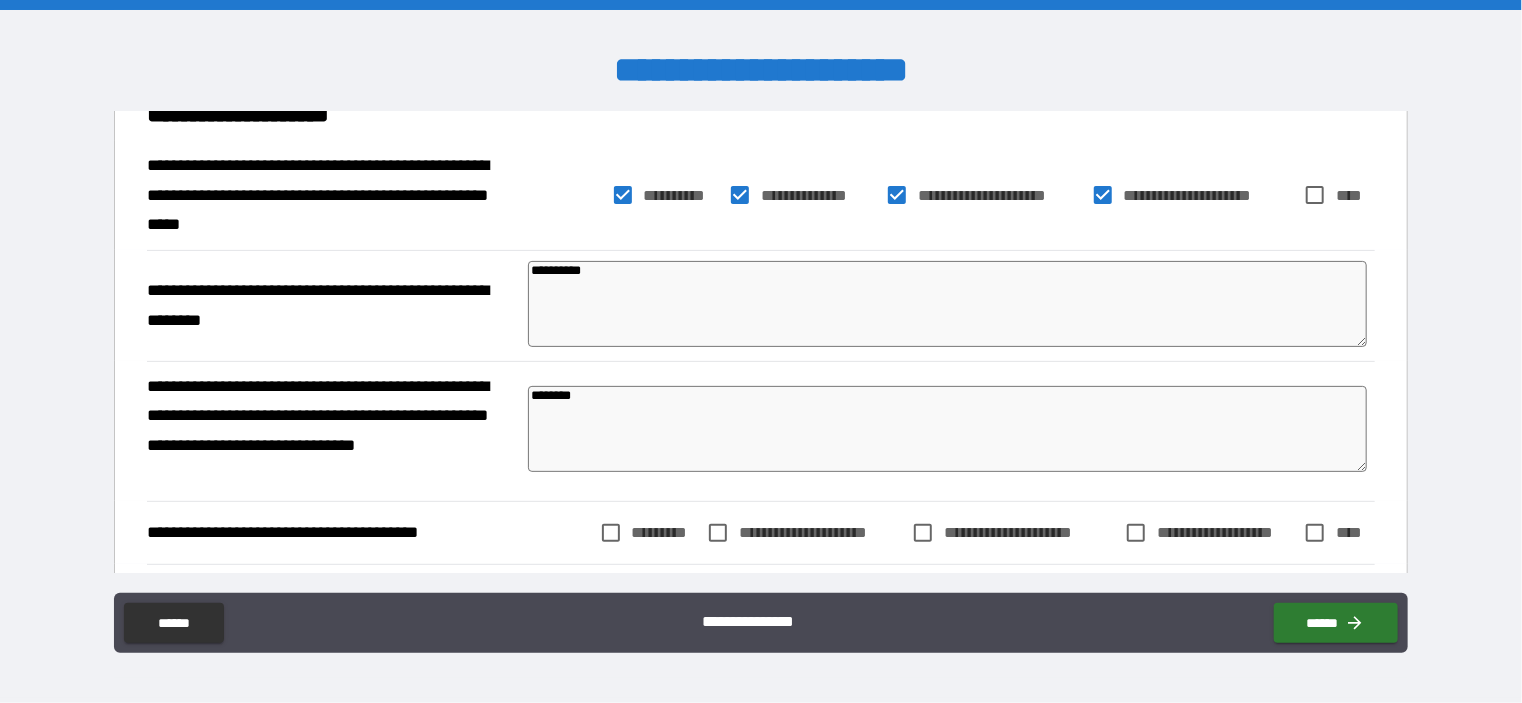 type on "*" 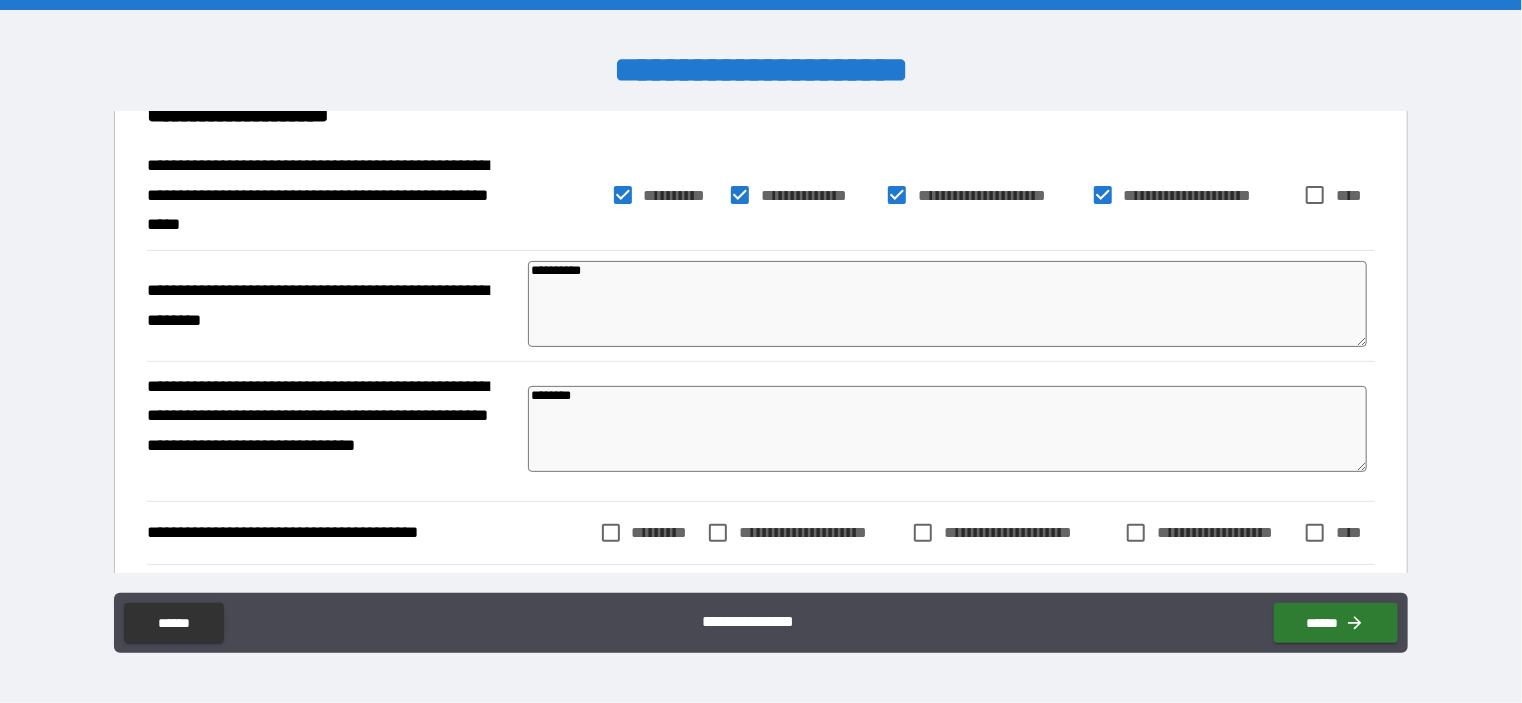 type on "*" 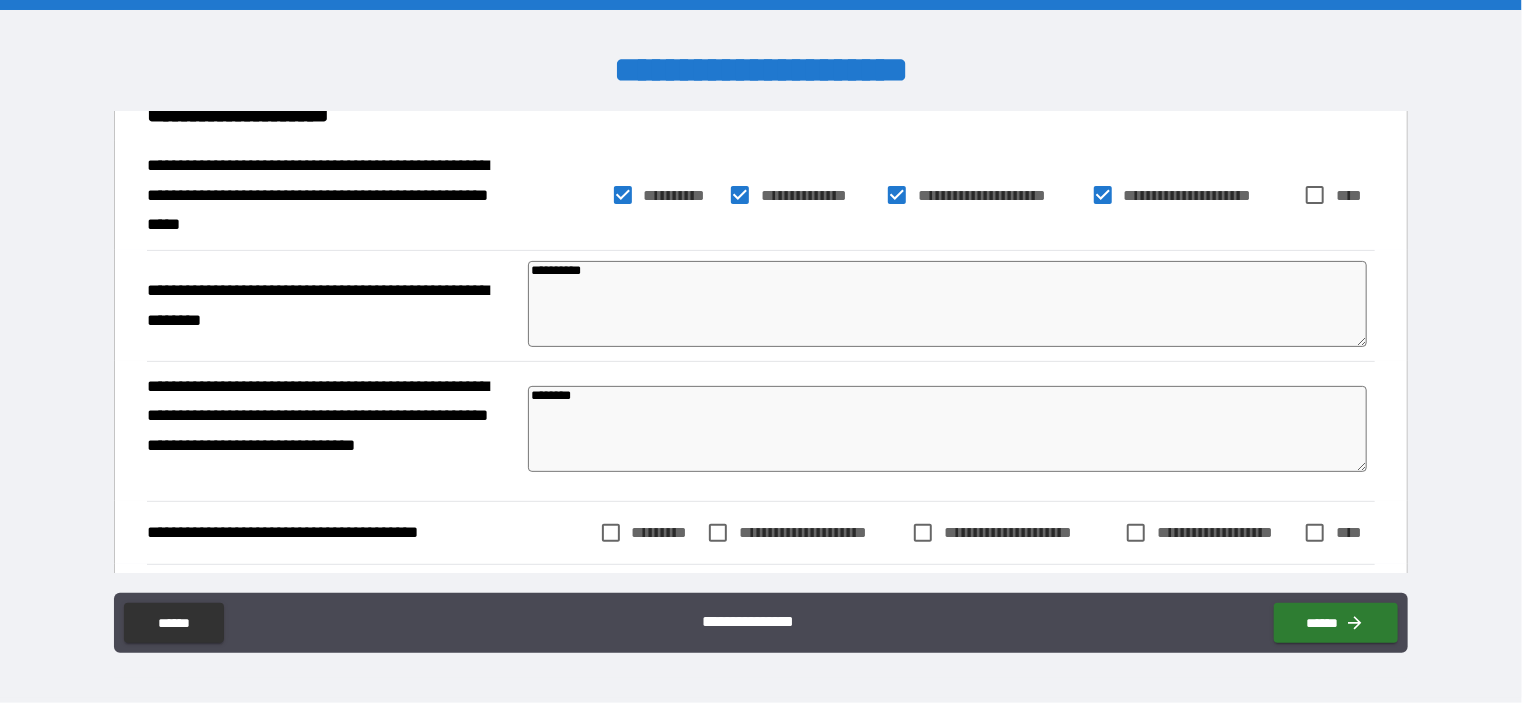 type on "*********" 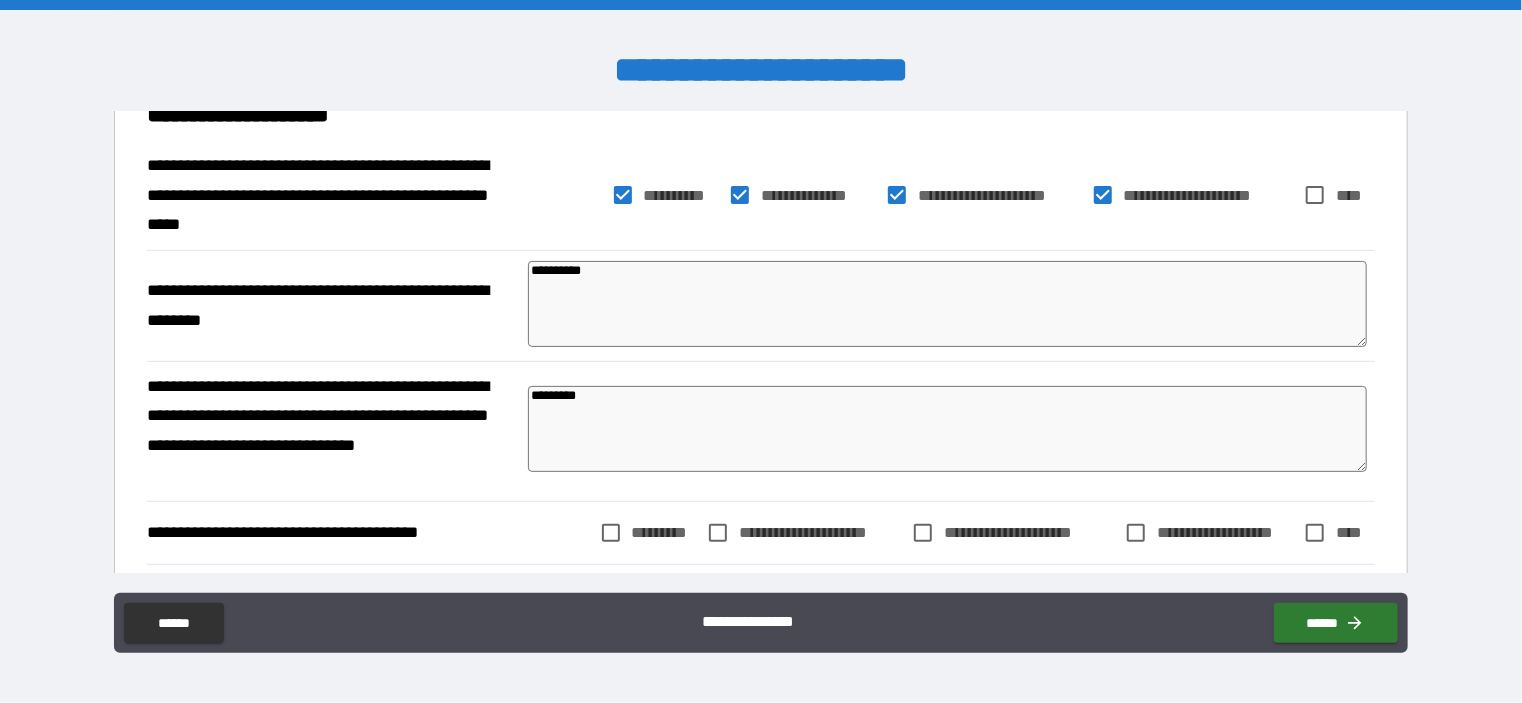type on "*" 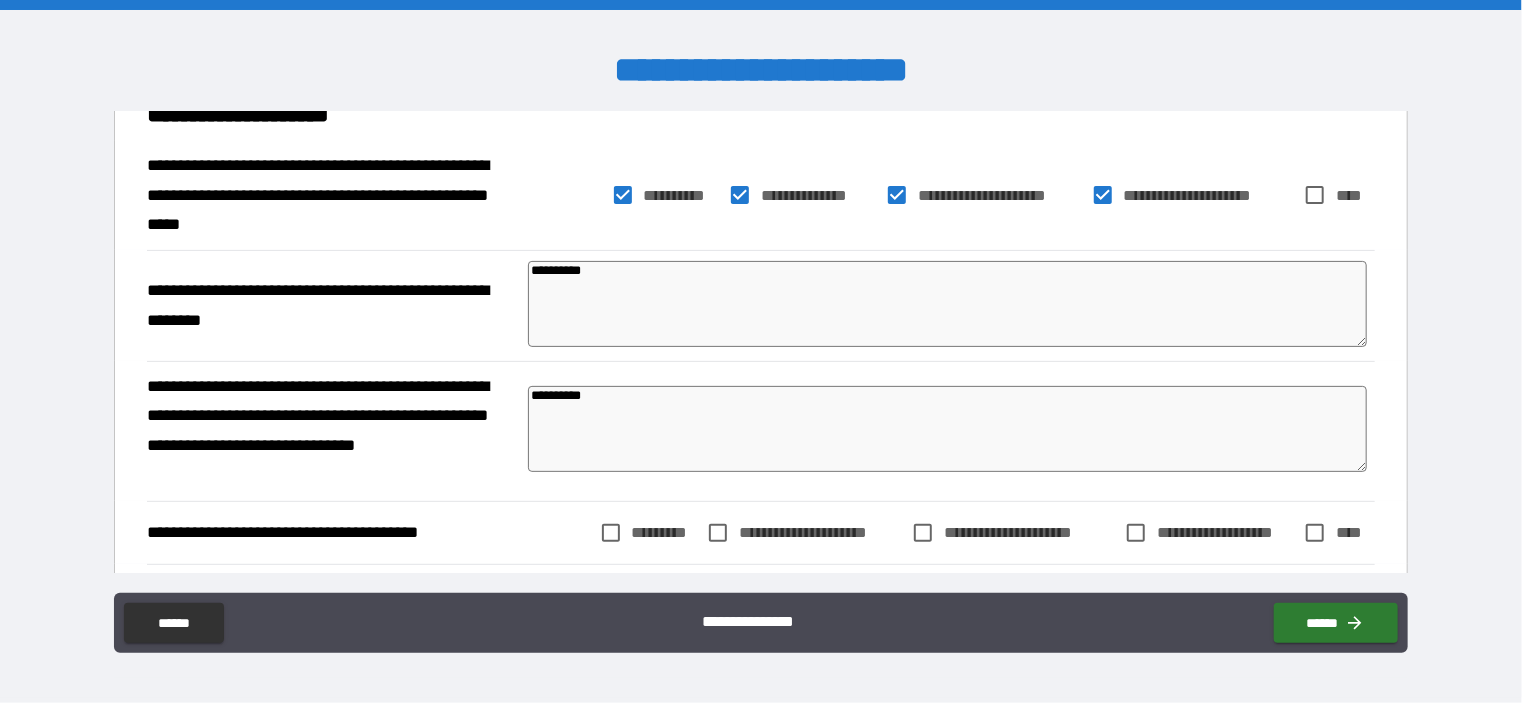 type on "*" 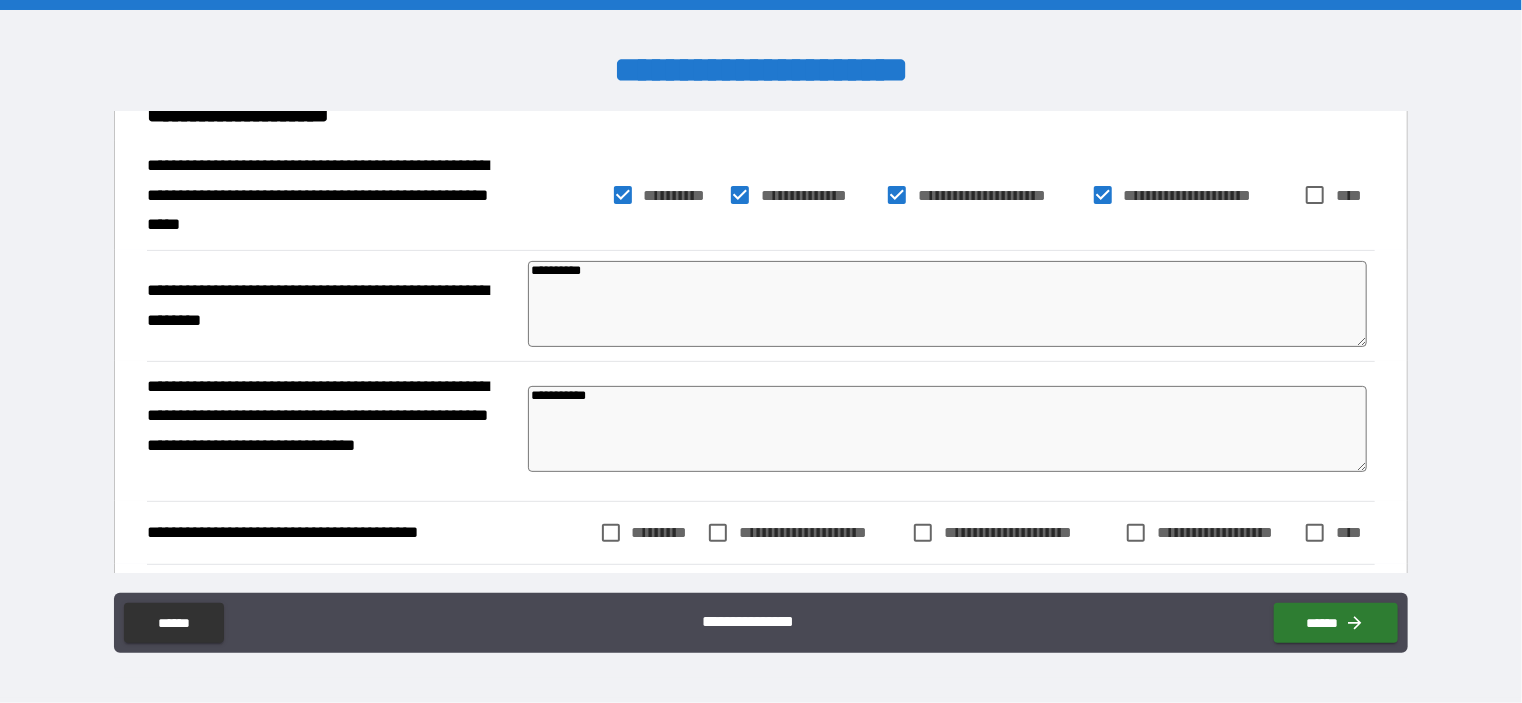 type on "*" 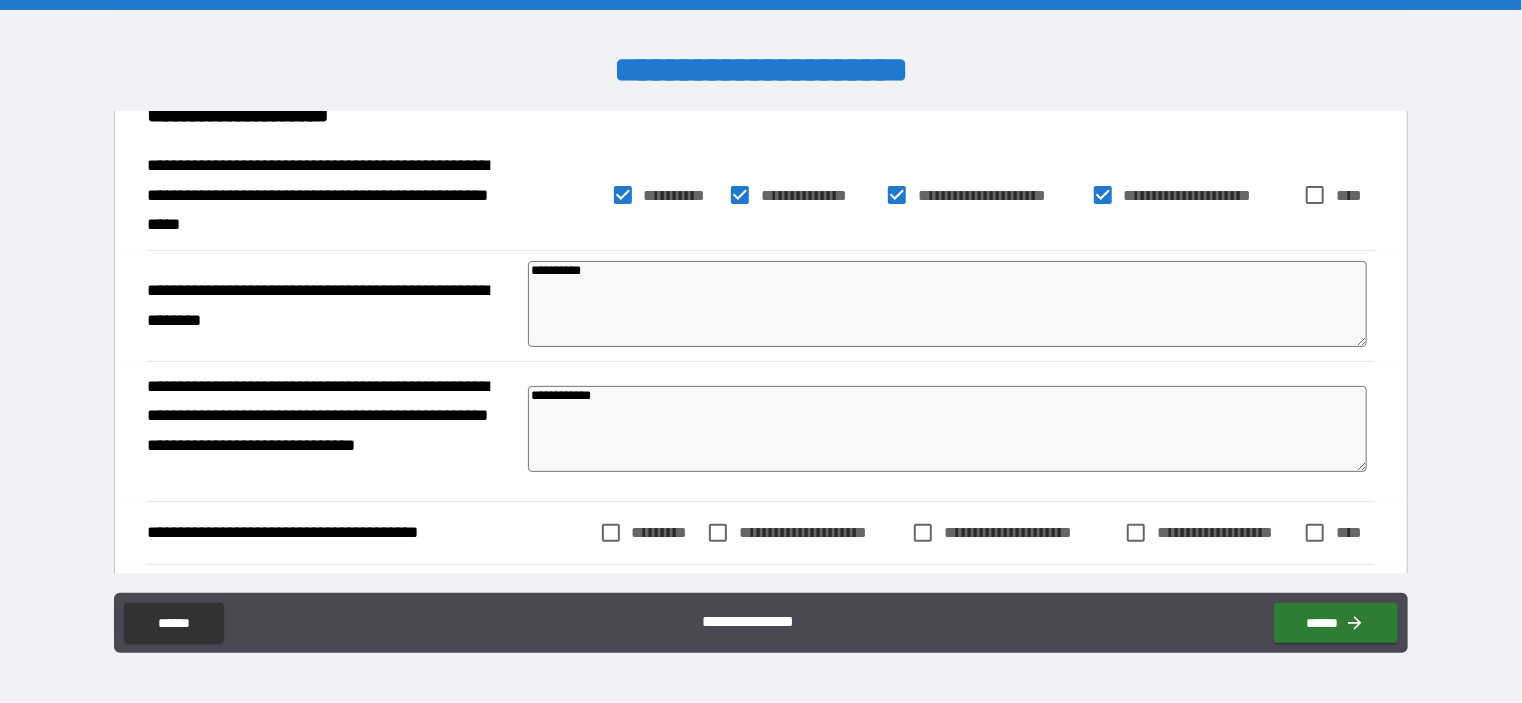 type on "*" 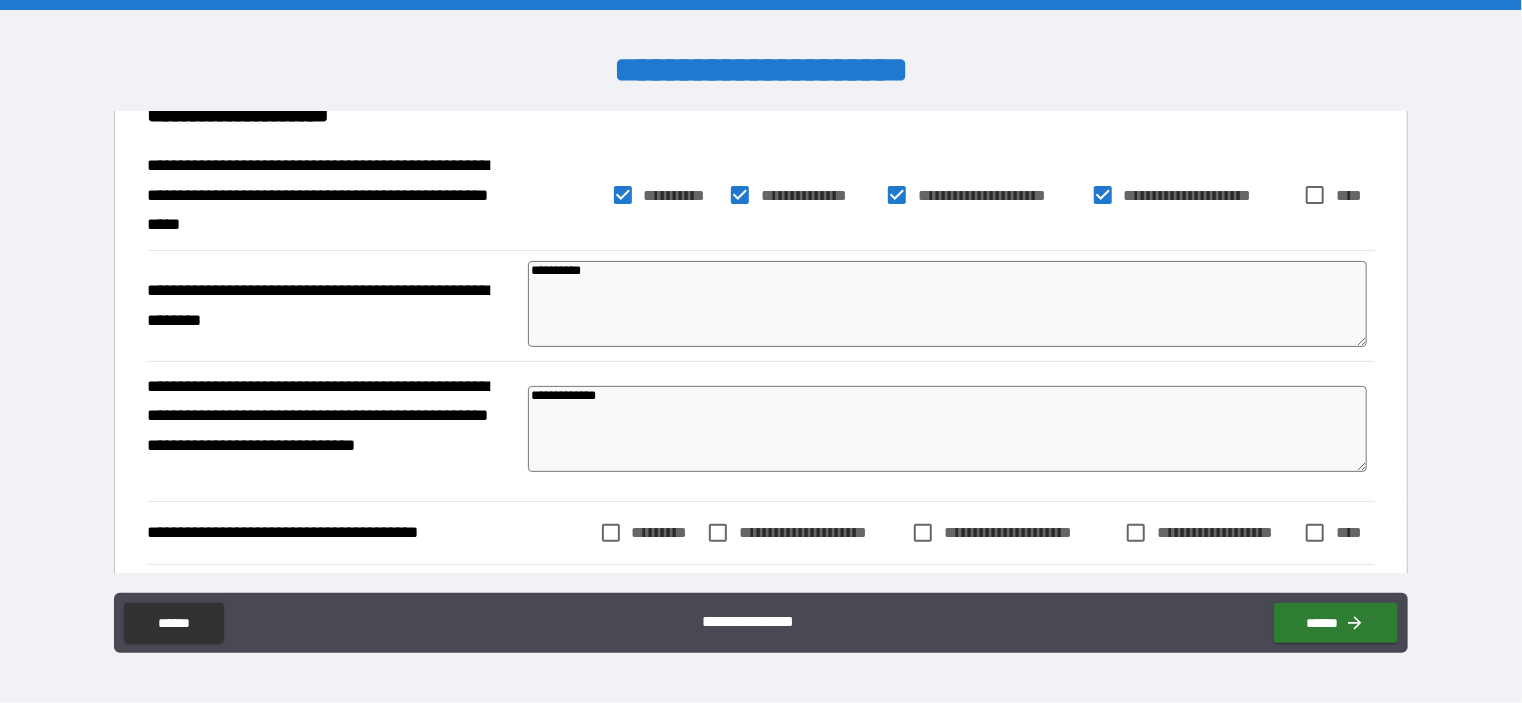 type on "*" 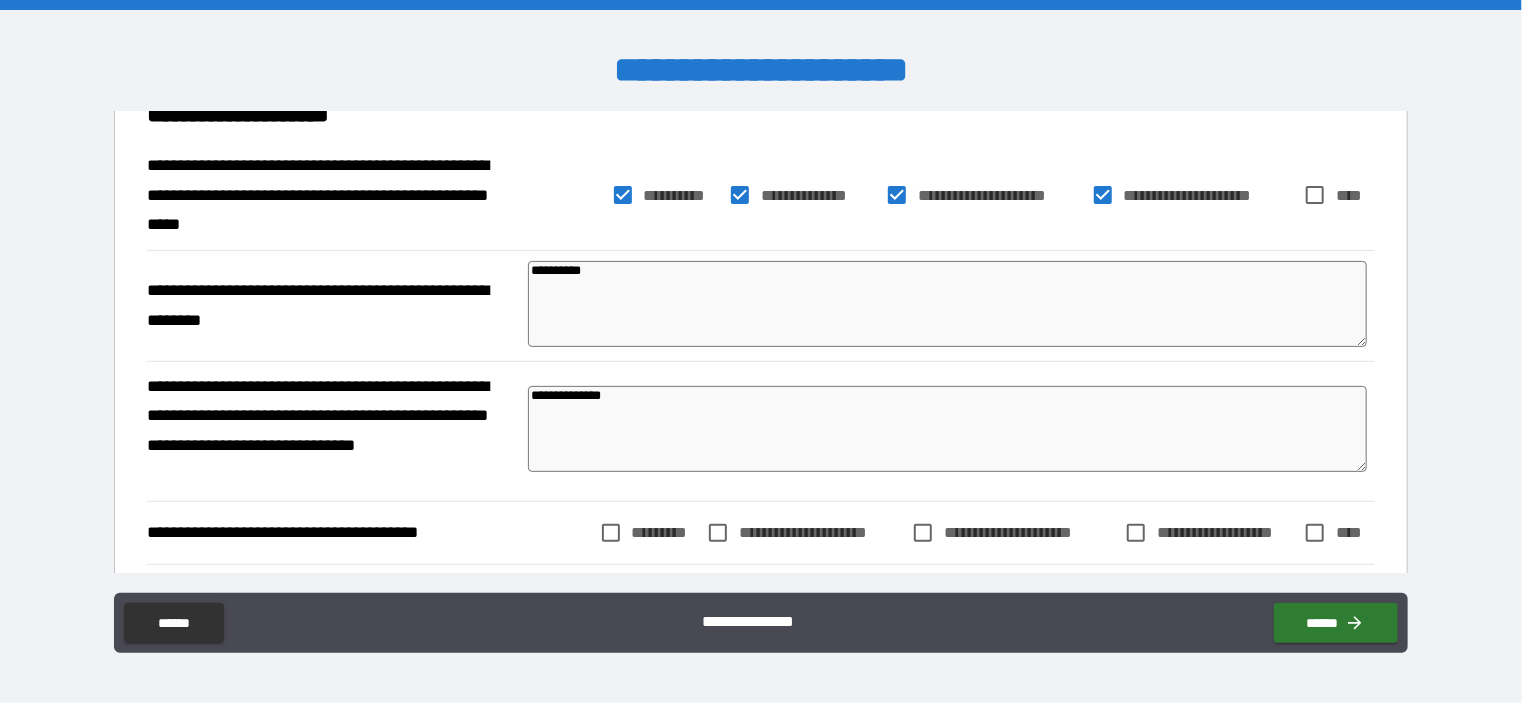 type on "*" 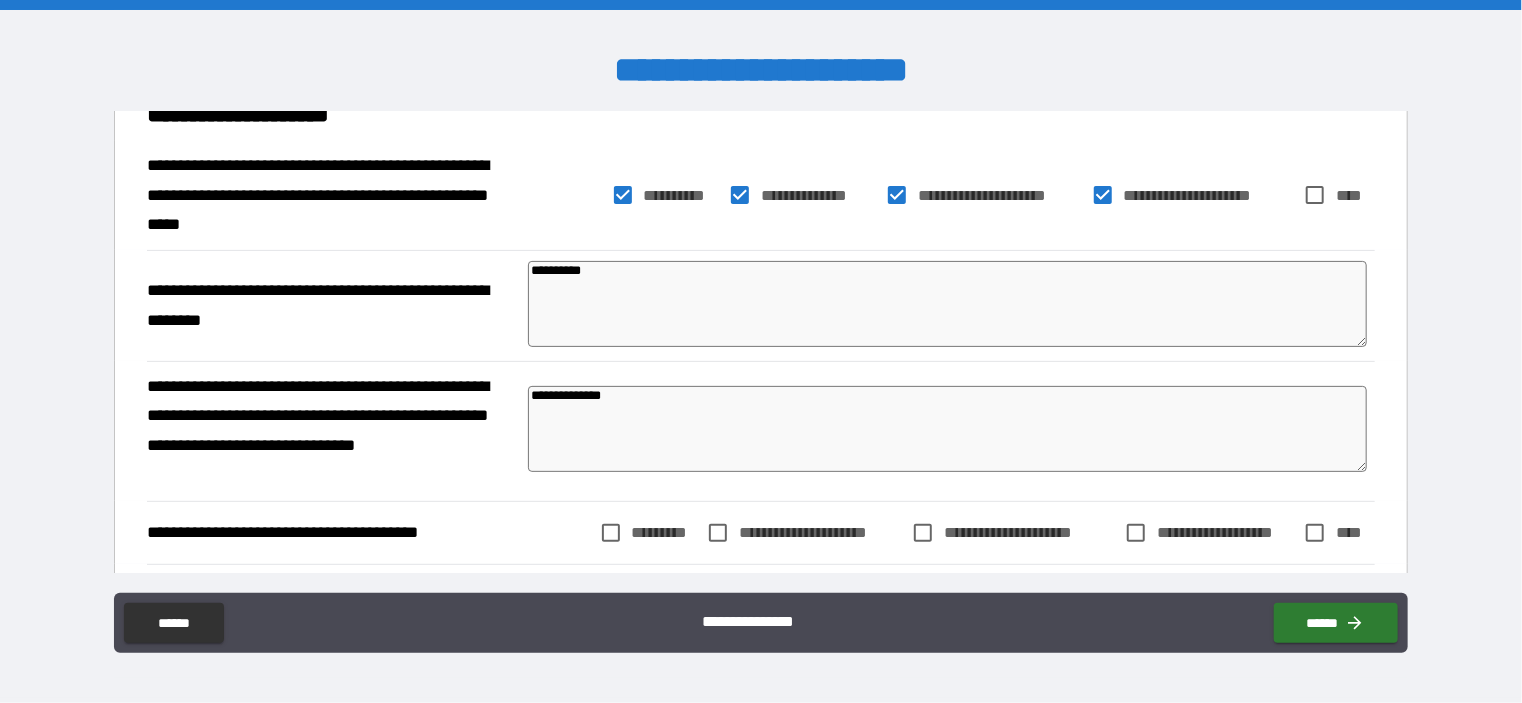 type on "*" 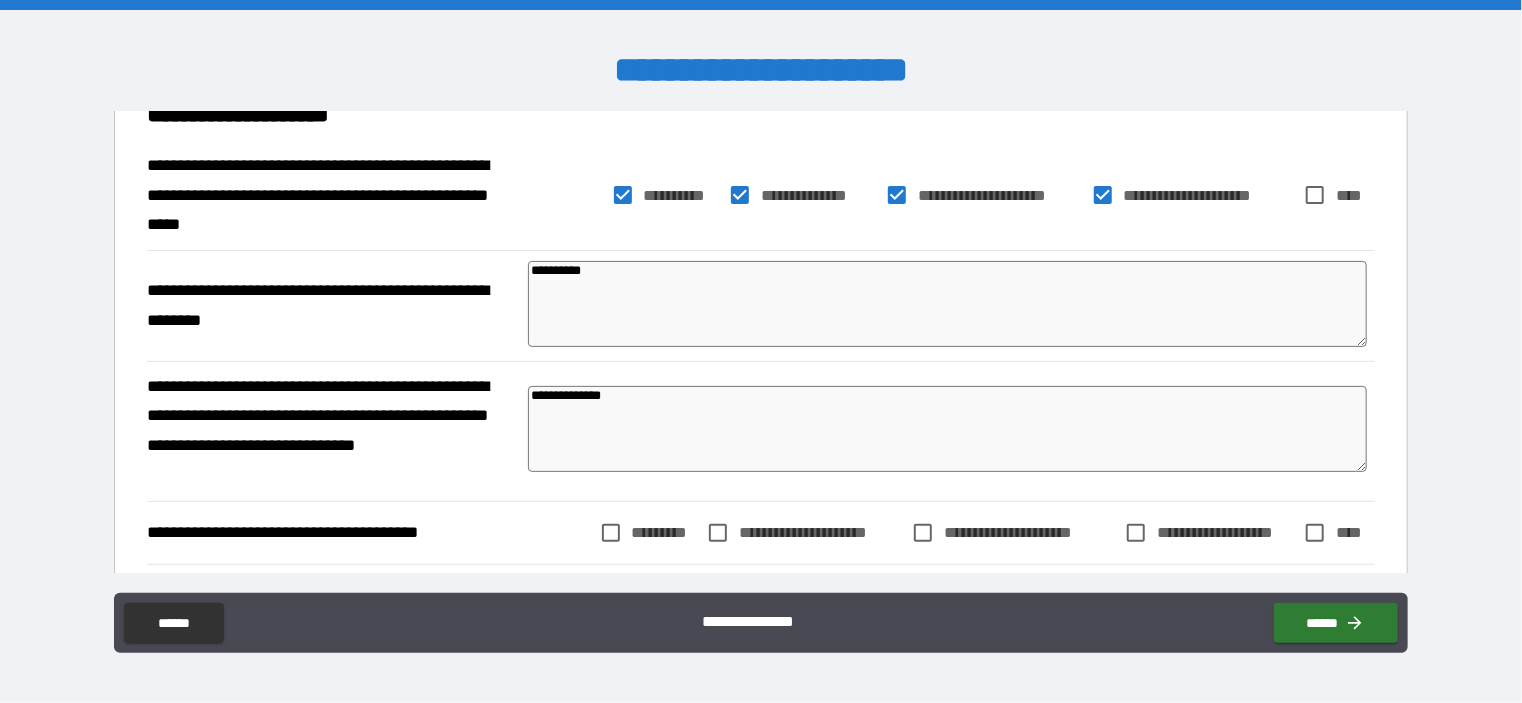 type 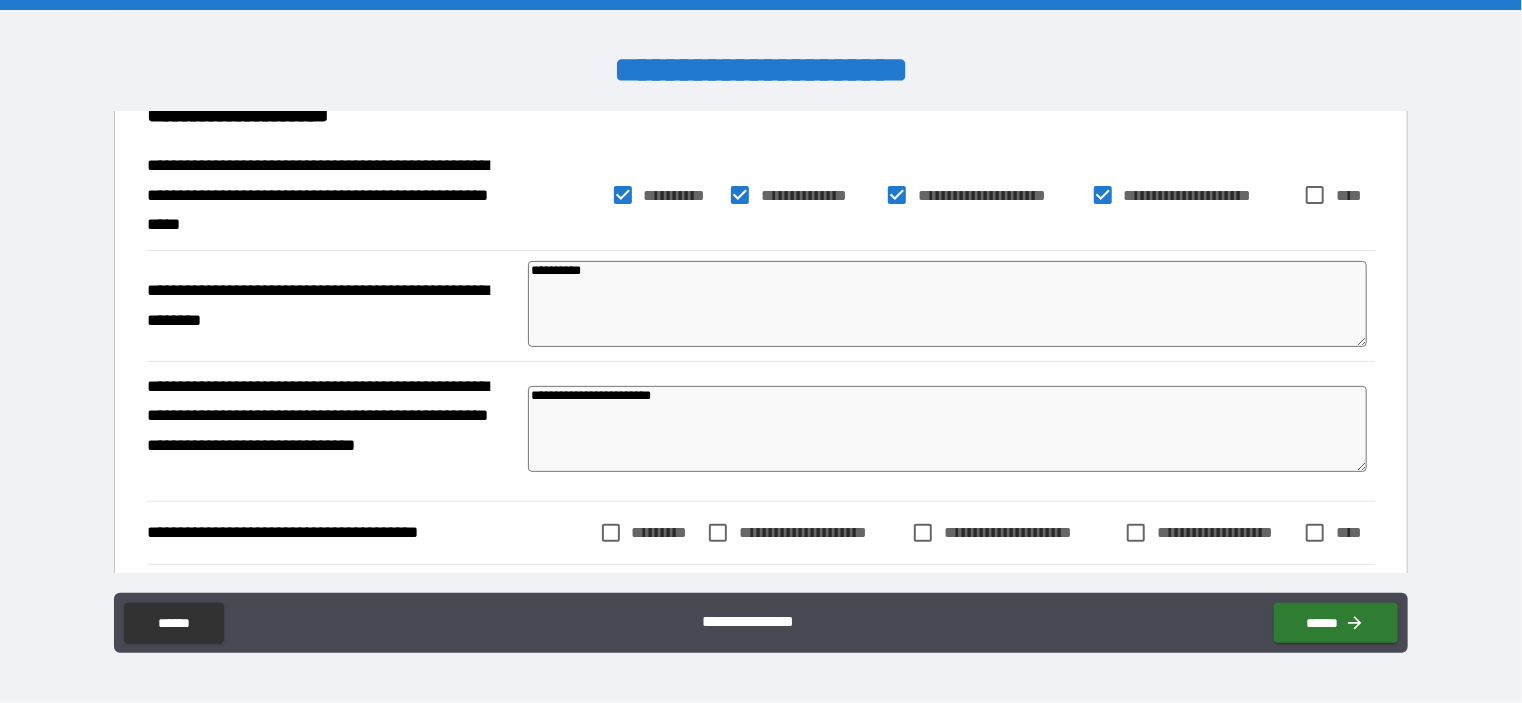 click on "**********" at bounding box center (947, 429) 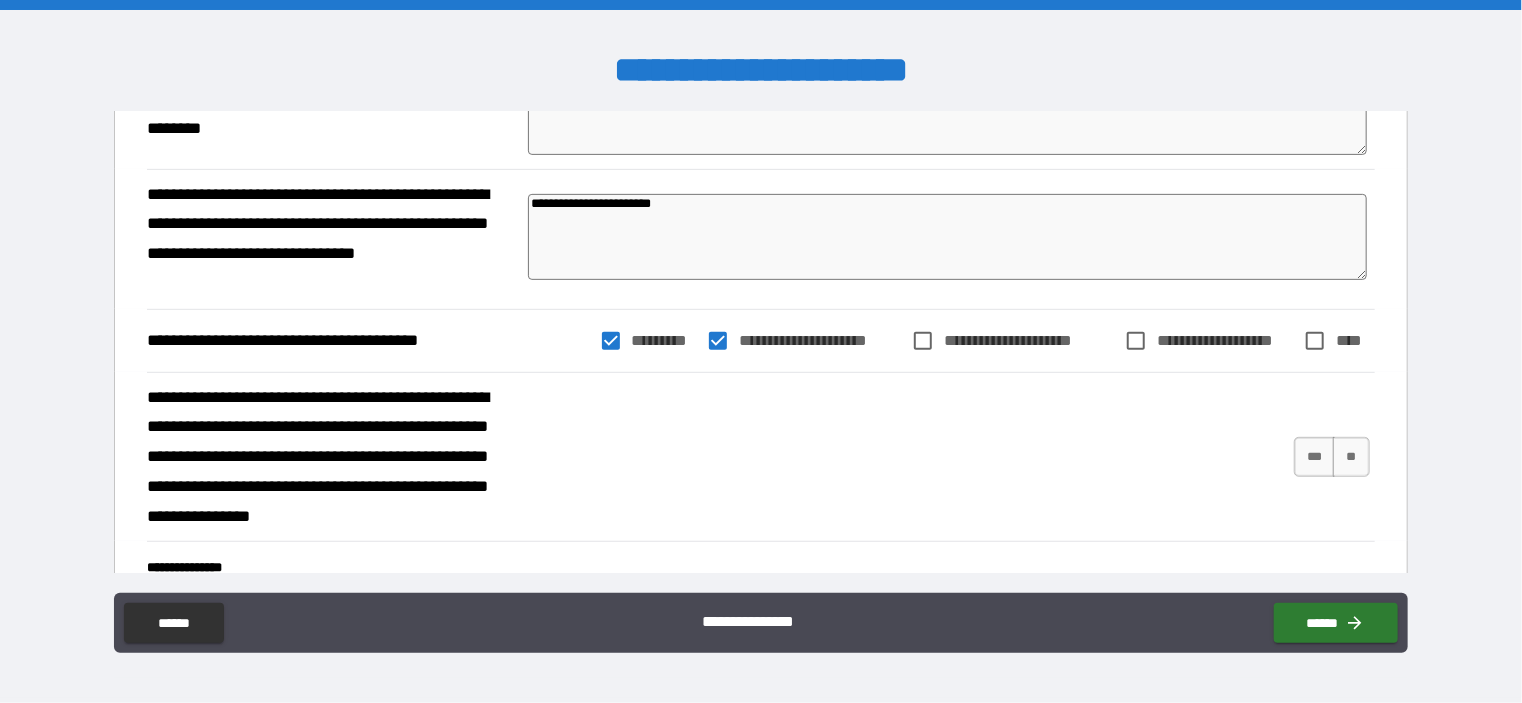 scroll, scrollTop: 404, scrollLeft: 0, axis: vertical 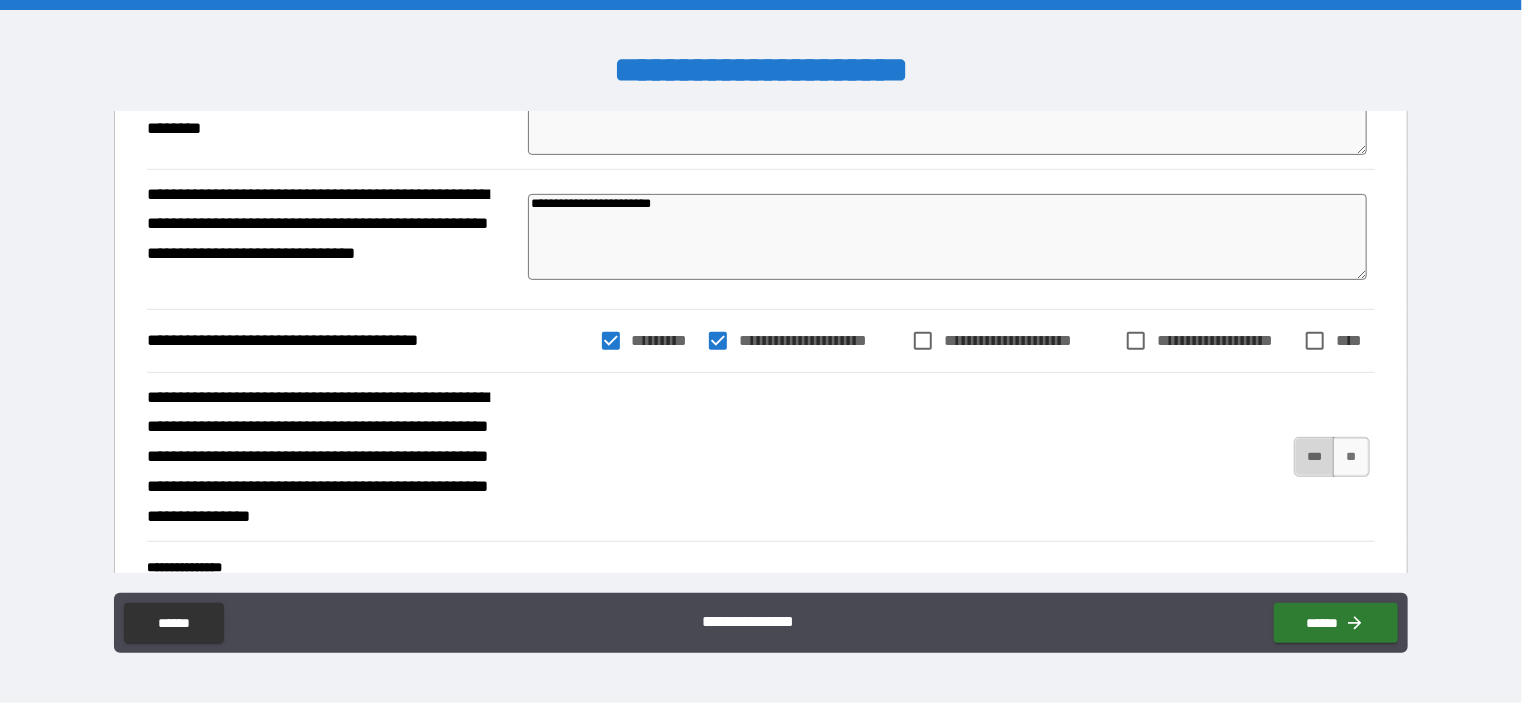 click on "***" at bounding box center [1315, 457] 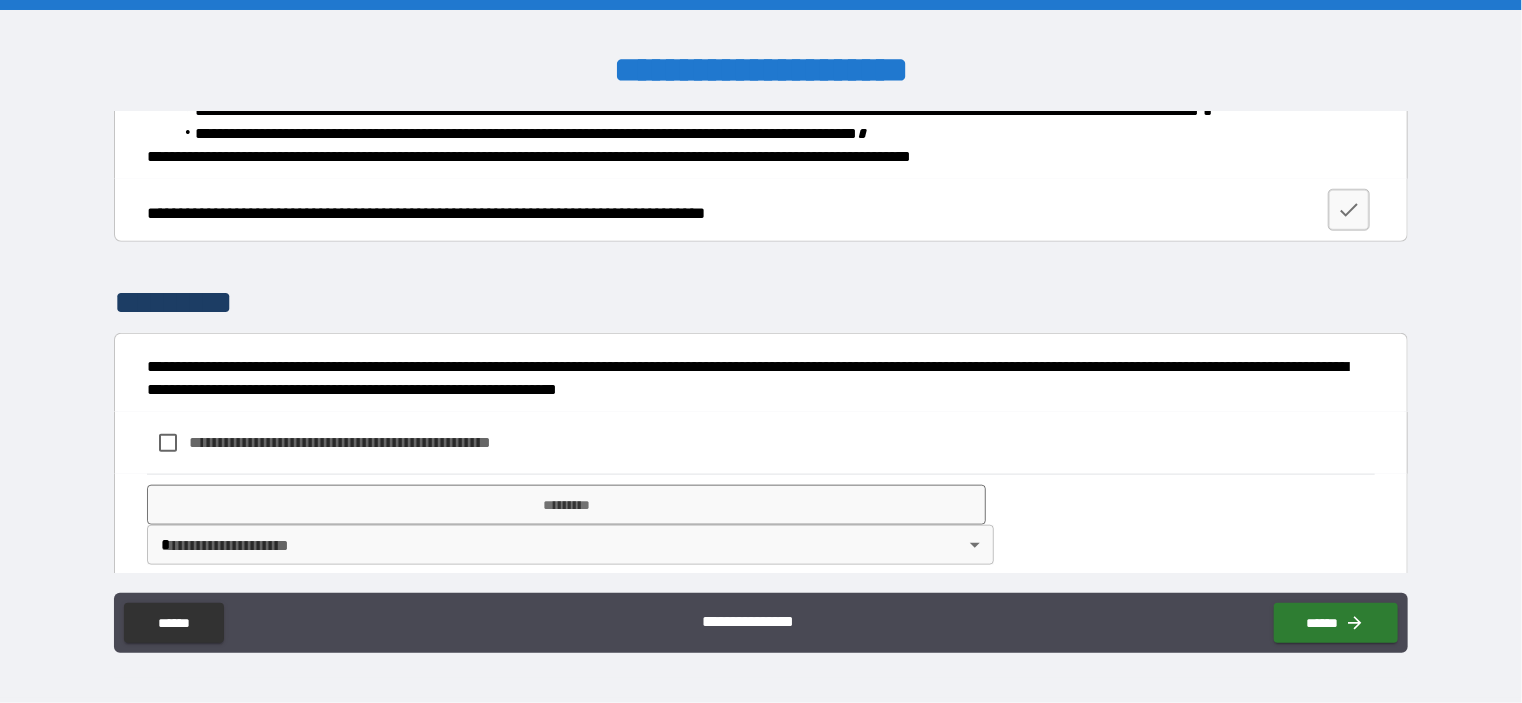 scroll, scrollTop: 955, scrollLeft: 0, axis: vertical 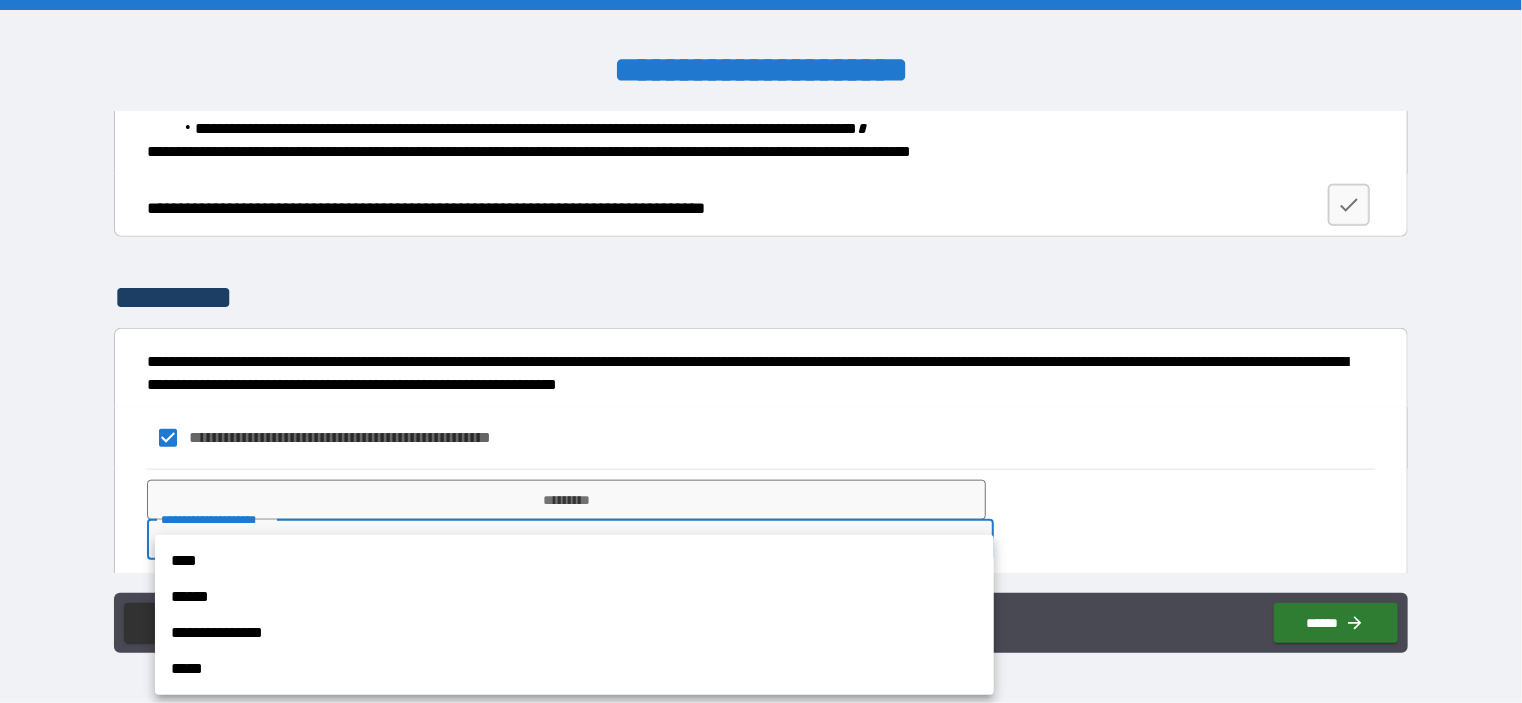 click on "**********" at bounding box center [761, 351] 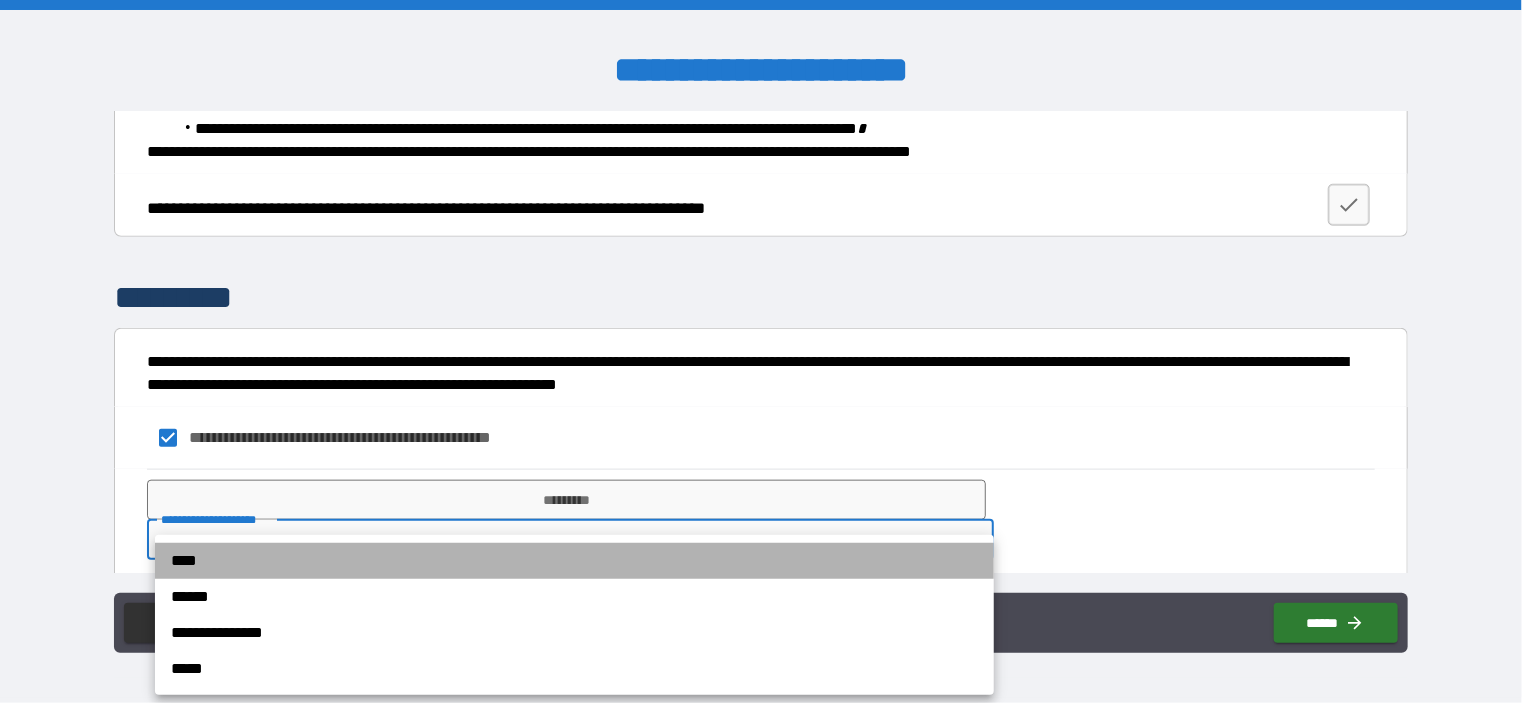 click on "****" at bounding box center (574, 561) 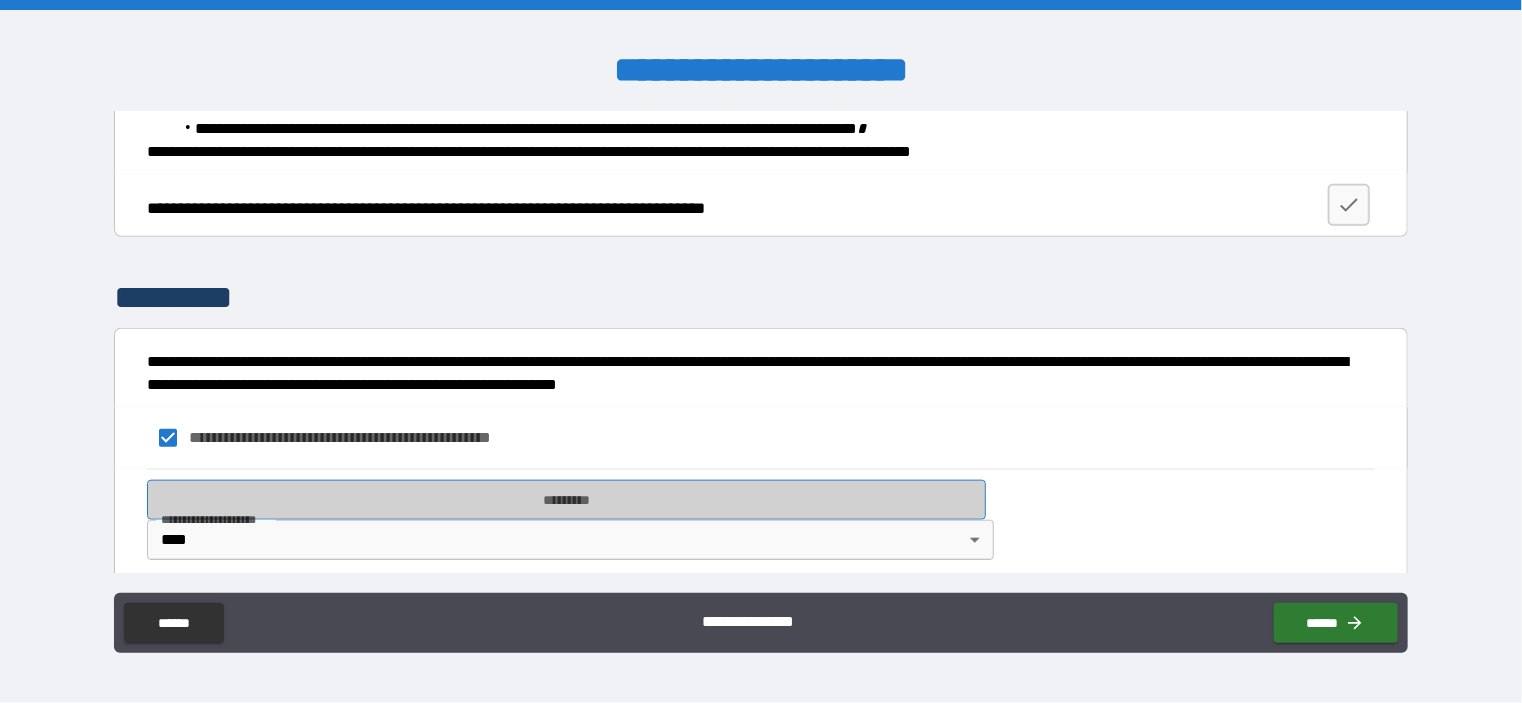 click on "*********" at bounding box center [566, 500] 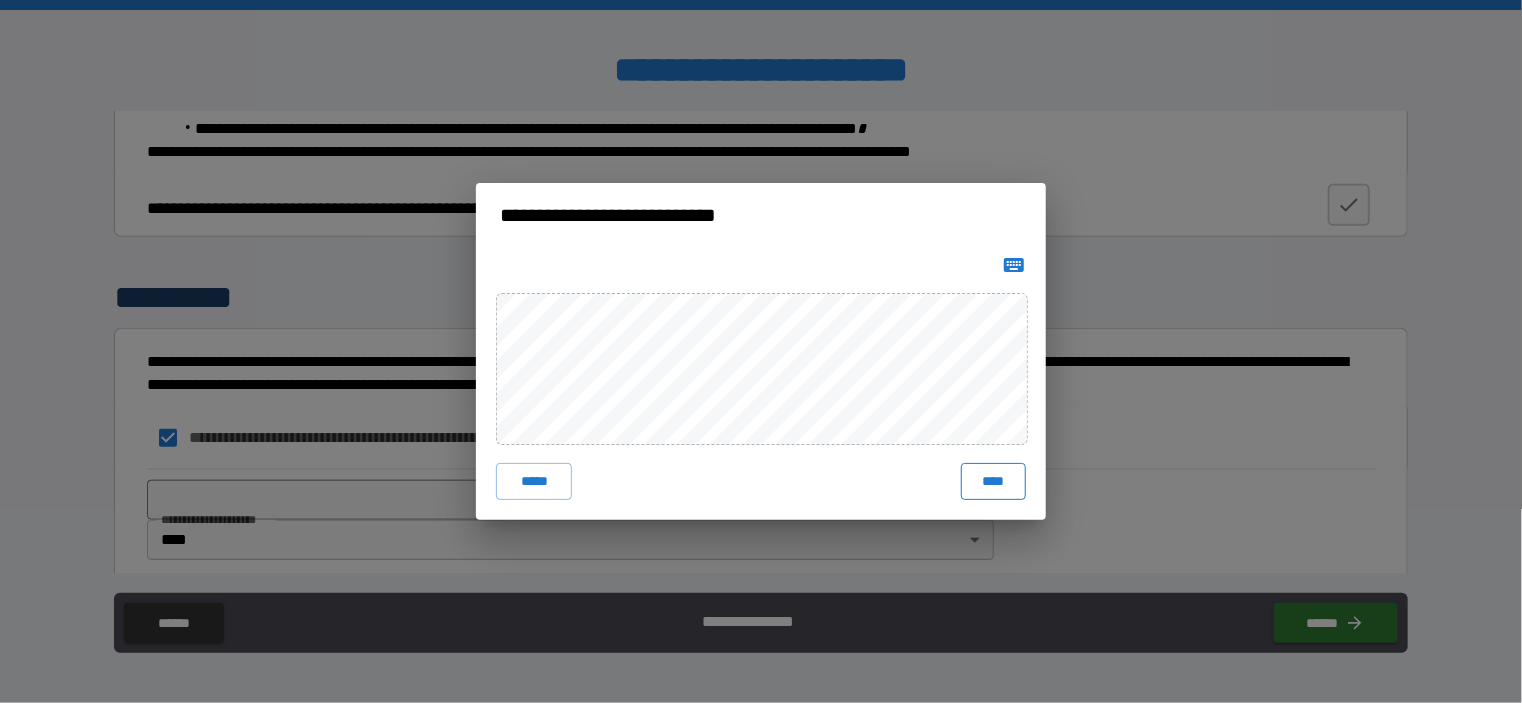 click on "****" at bounding box center (993, 481) 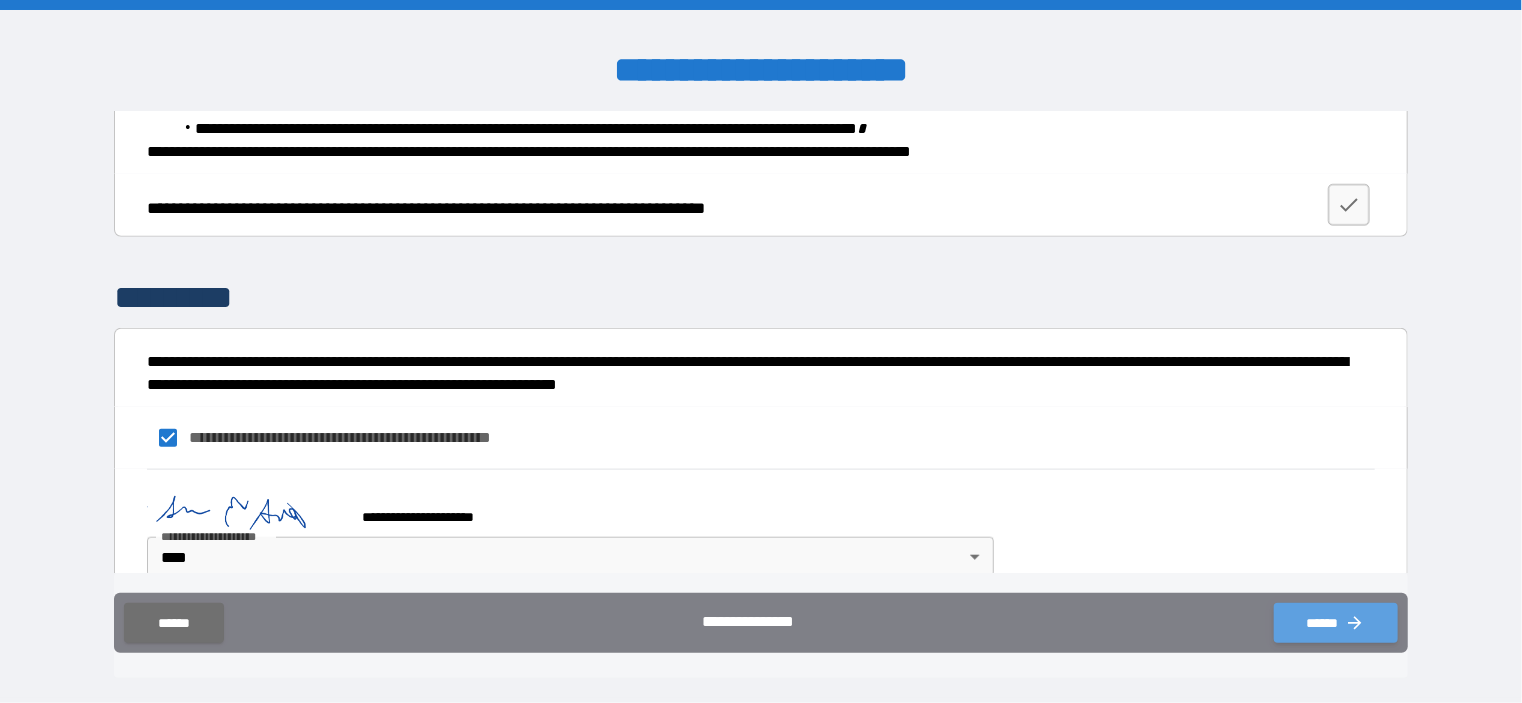 click on "******" at bounding box center (1336, 623) 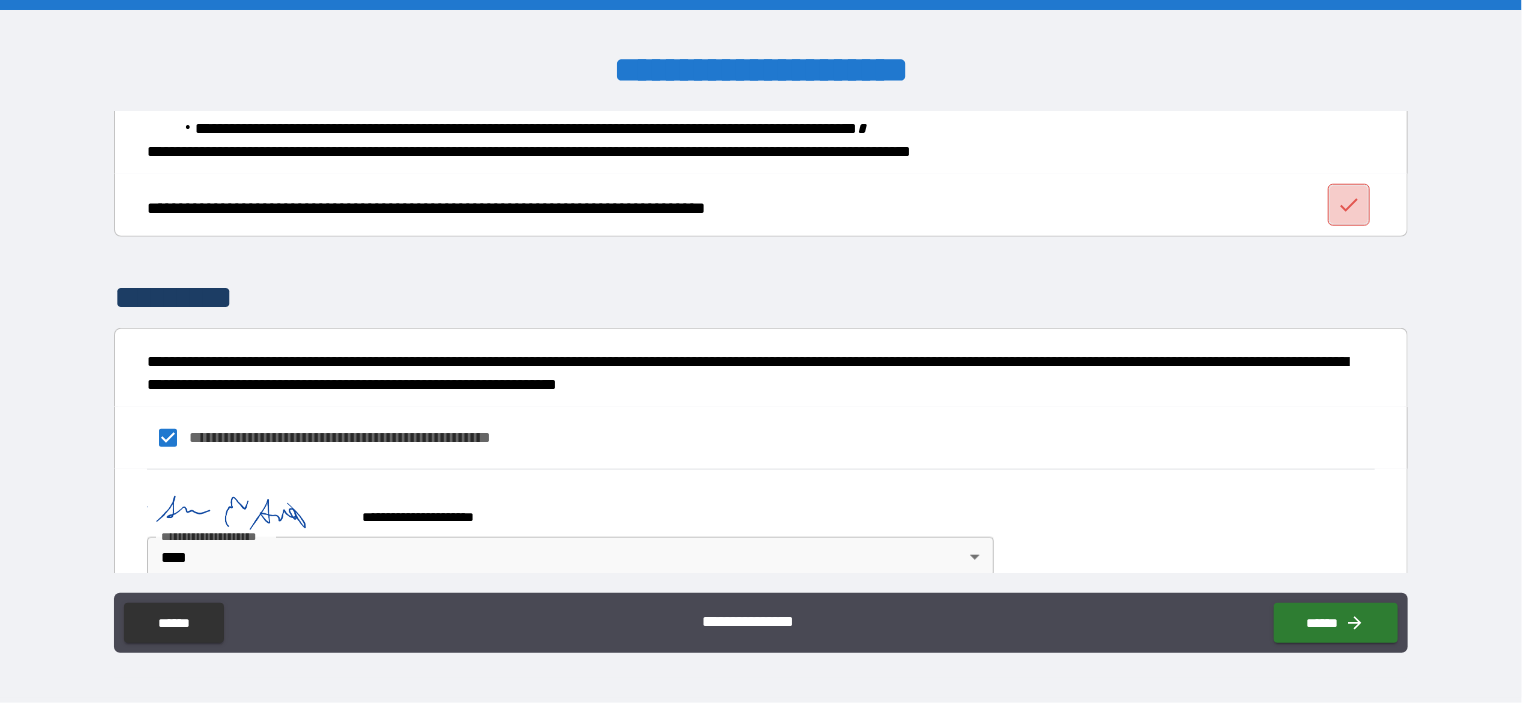 click 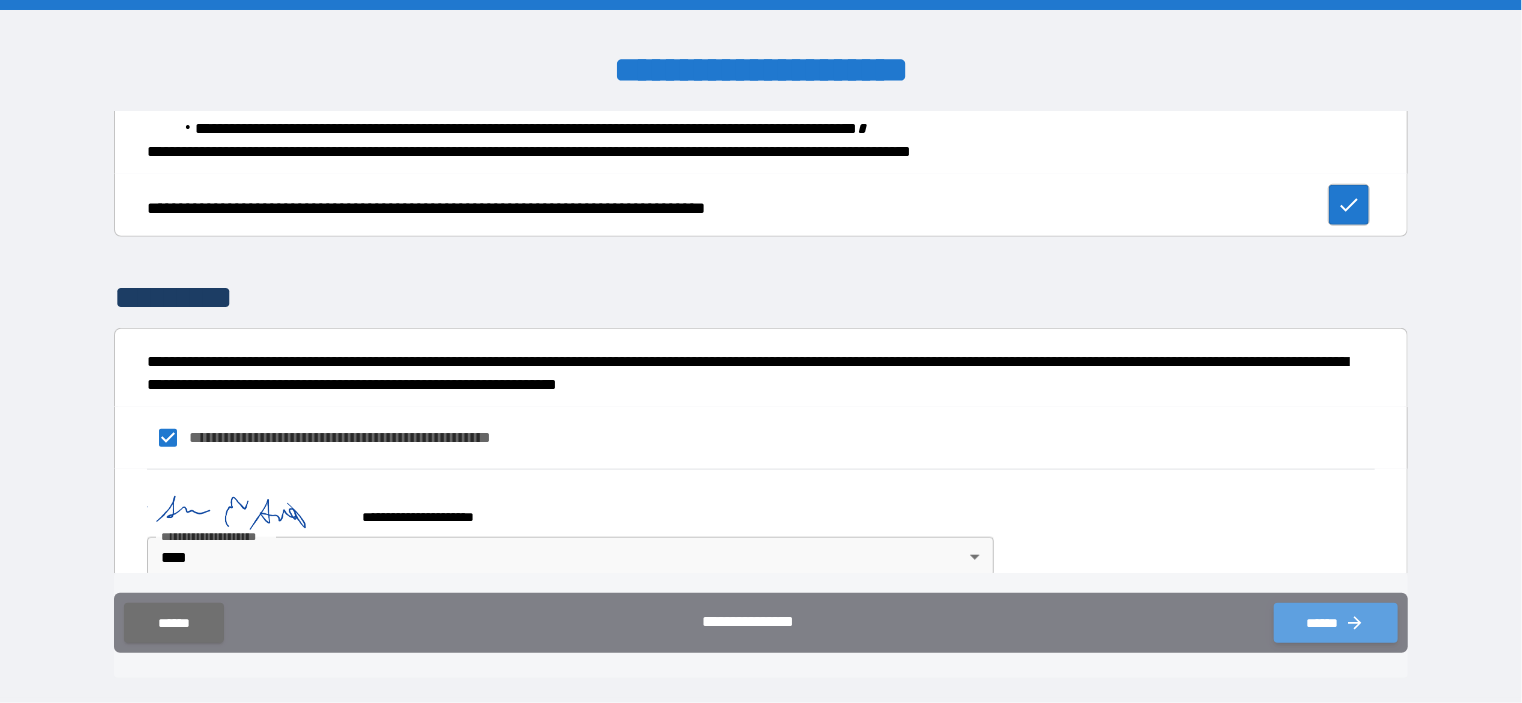 click on "******" at bounding box center [1336, 623] 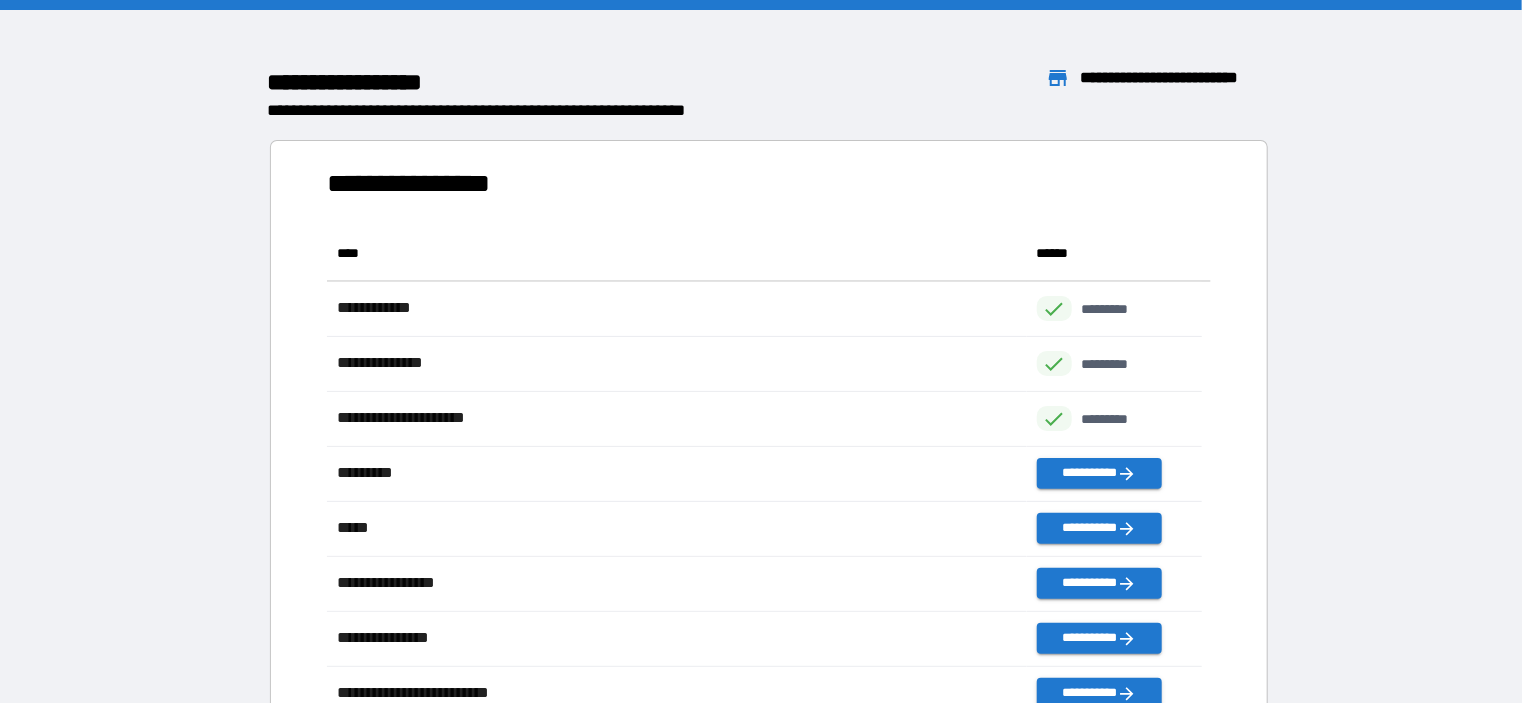 scroll, scrollTop: 16, scrollLeft: 16, axis: both 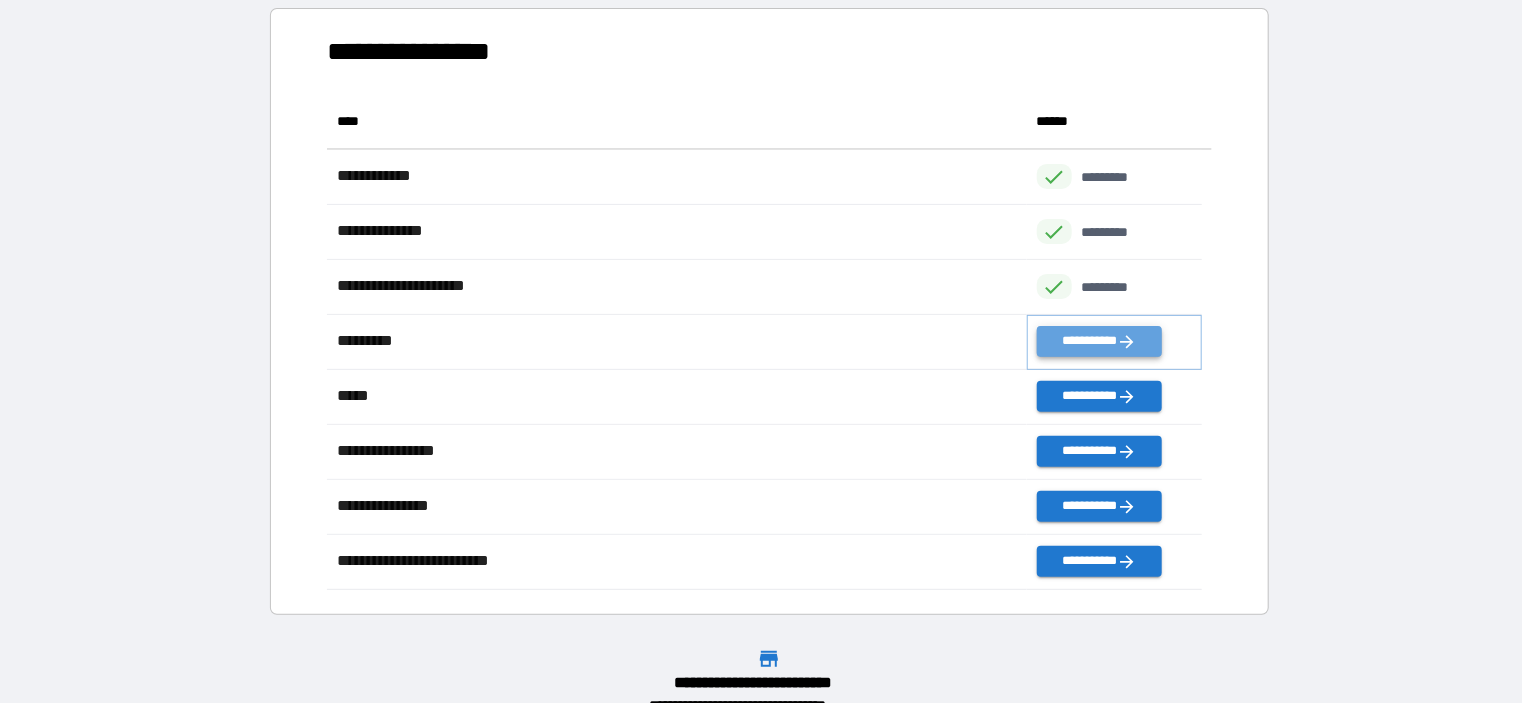click on "**********" at bounding box center (1099, 341) 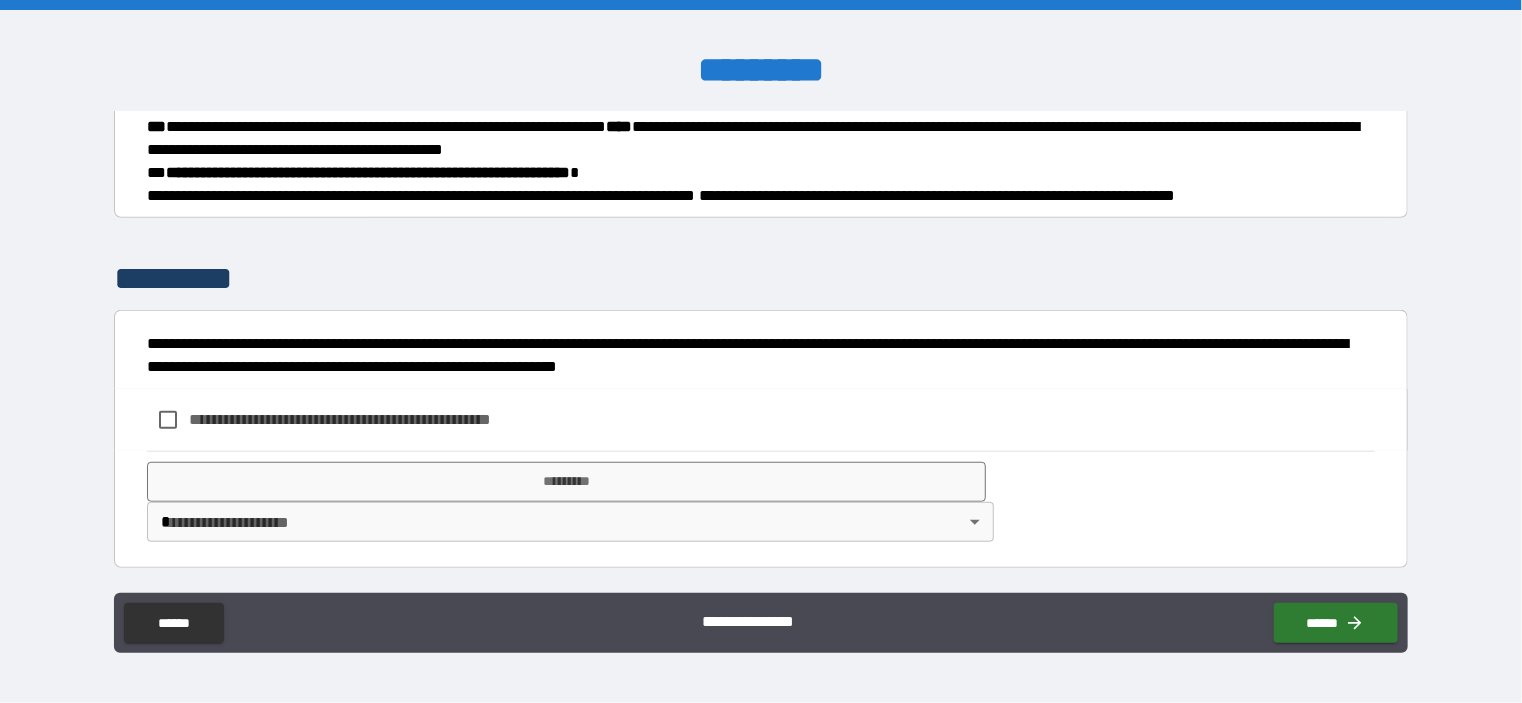 scroll, scrollTop: 701, scrollLeft: 0, axis: vertical 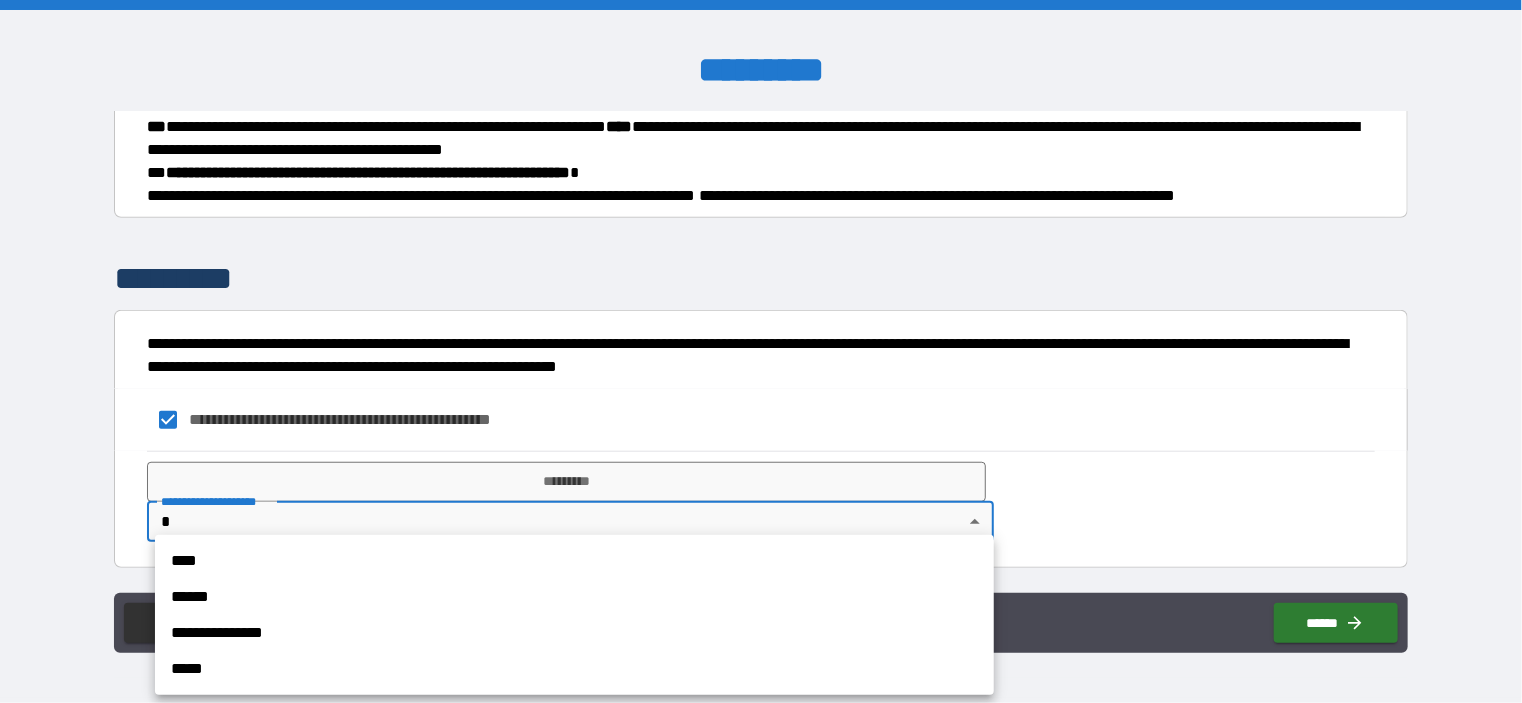 click on "**********" at bounding box center [761, 351] 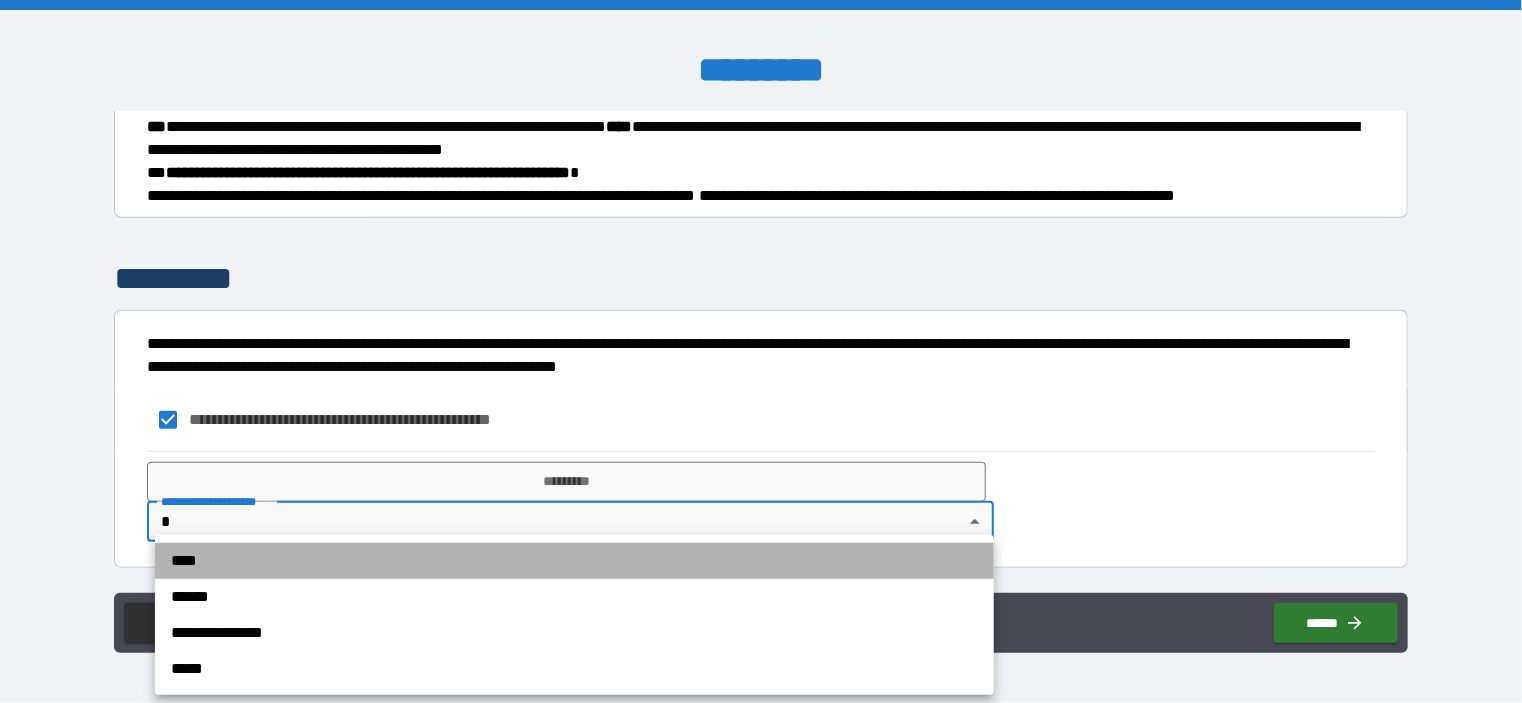 click on "****" at bounding box center [574, 561] 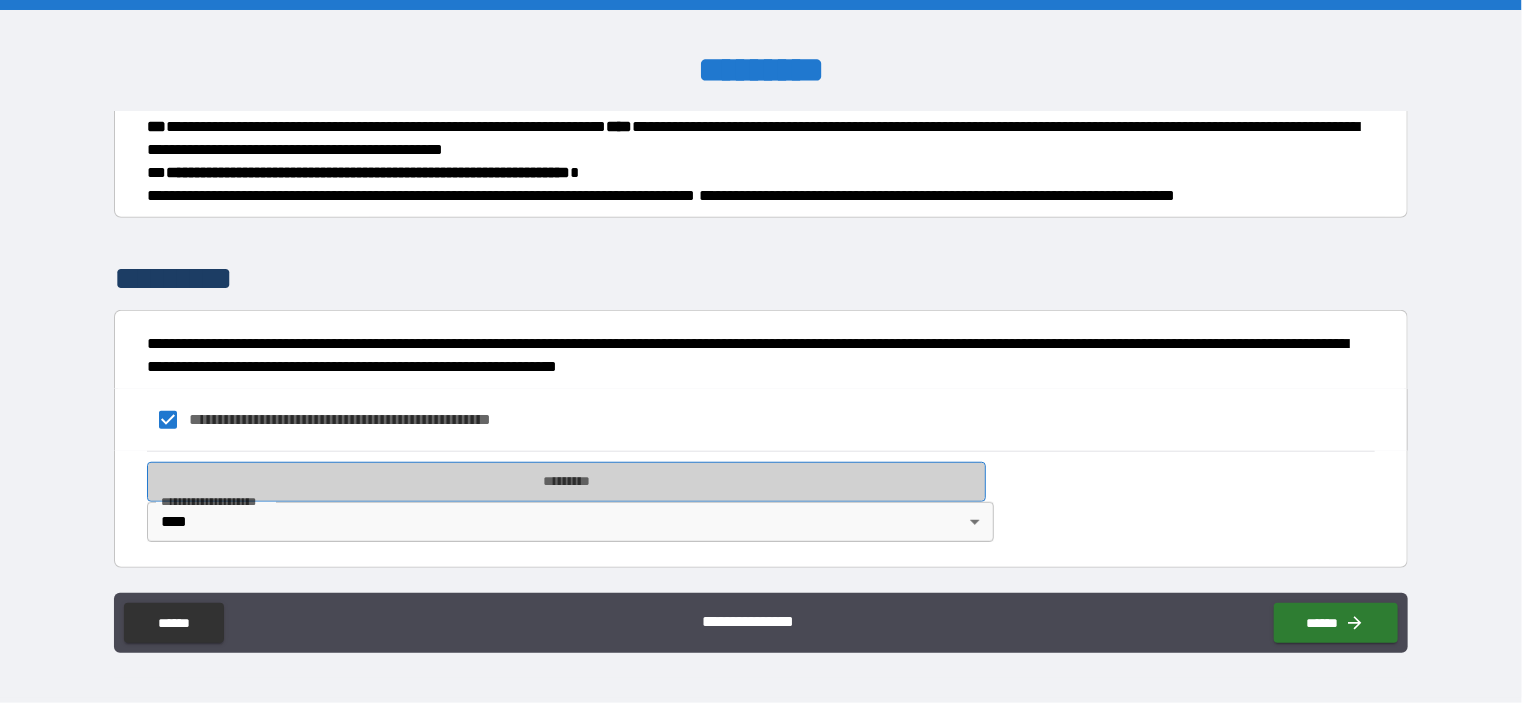 click on "*********" at bounding box center (566, 482) 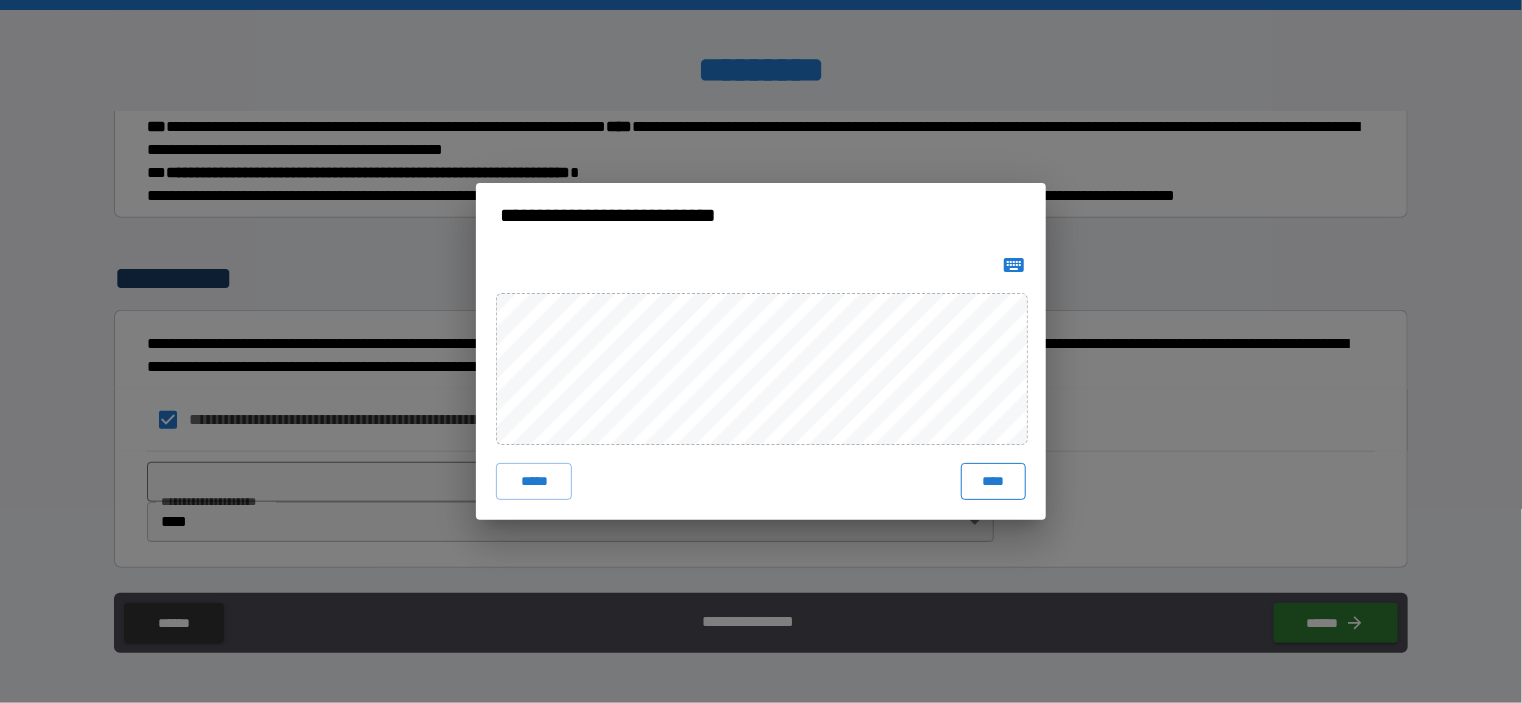 click on "****" at bounding box center [993, 481] 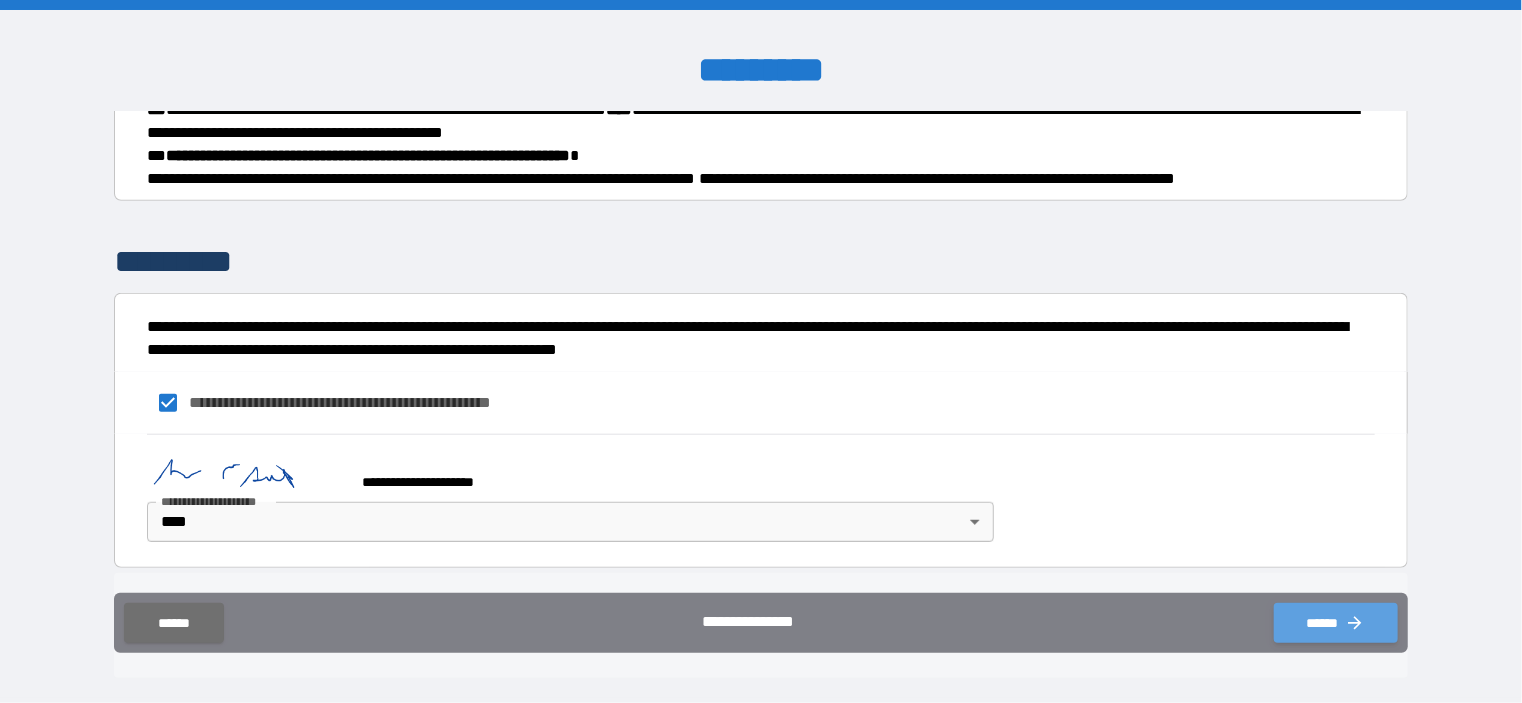 click on "******" at bounding box center (1336, 623) 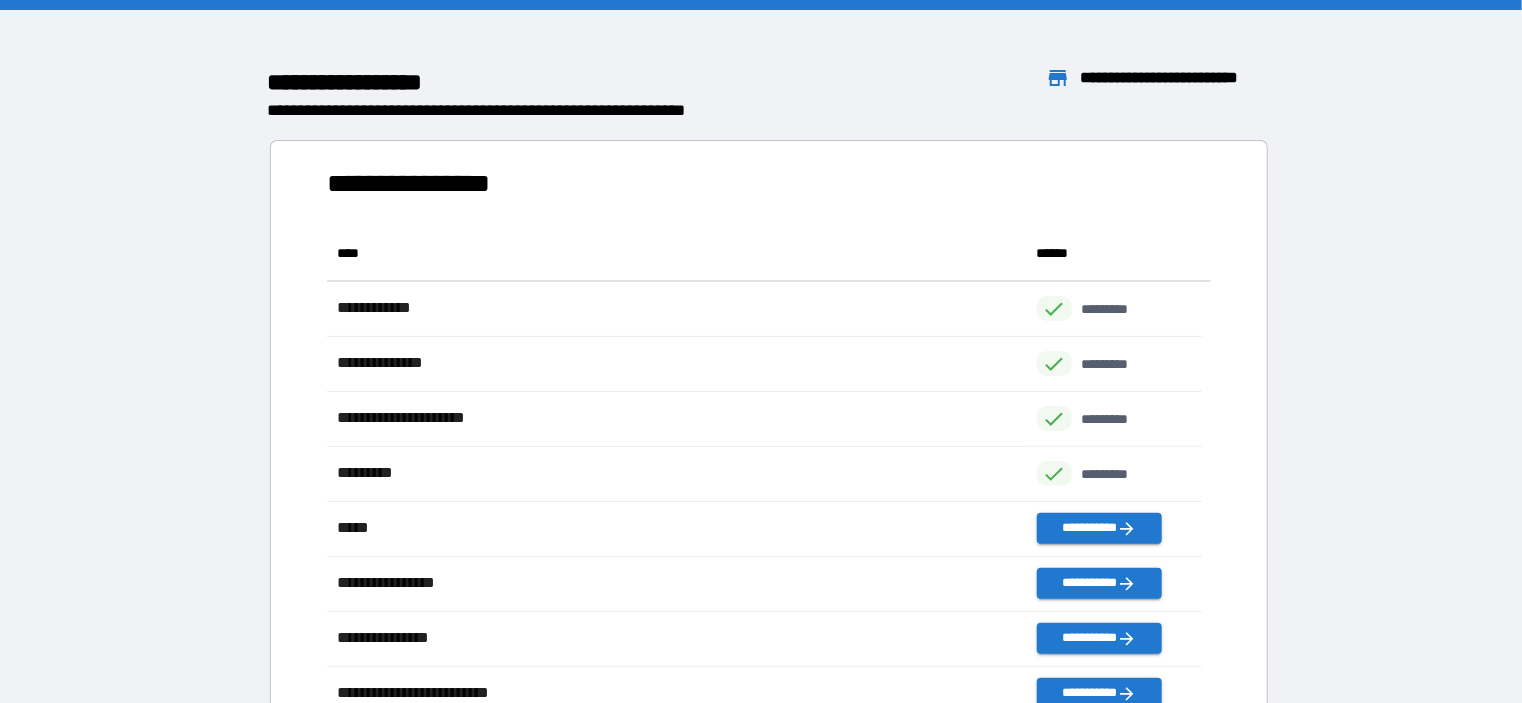 scroll, scrollTop: 16, scrollLeft: 16, axis: both 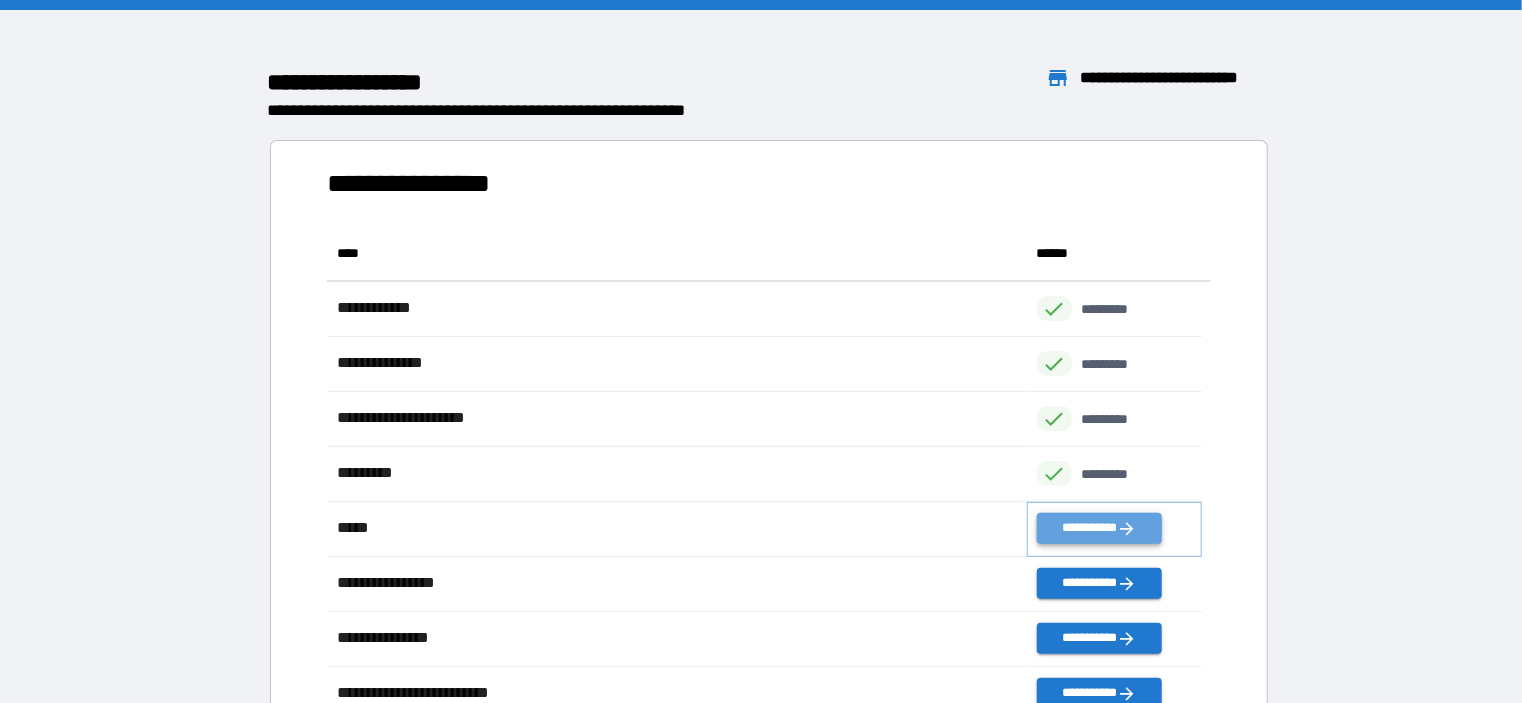 click on "**********" at bounding box center [1099, 528] 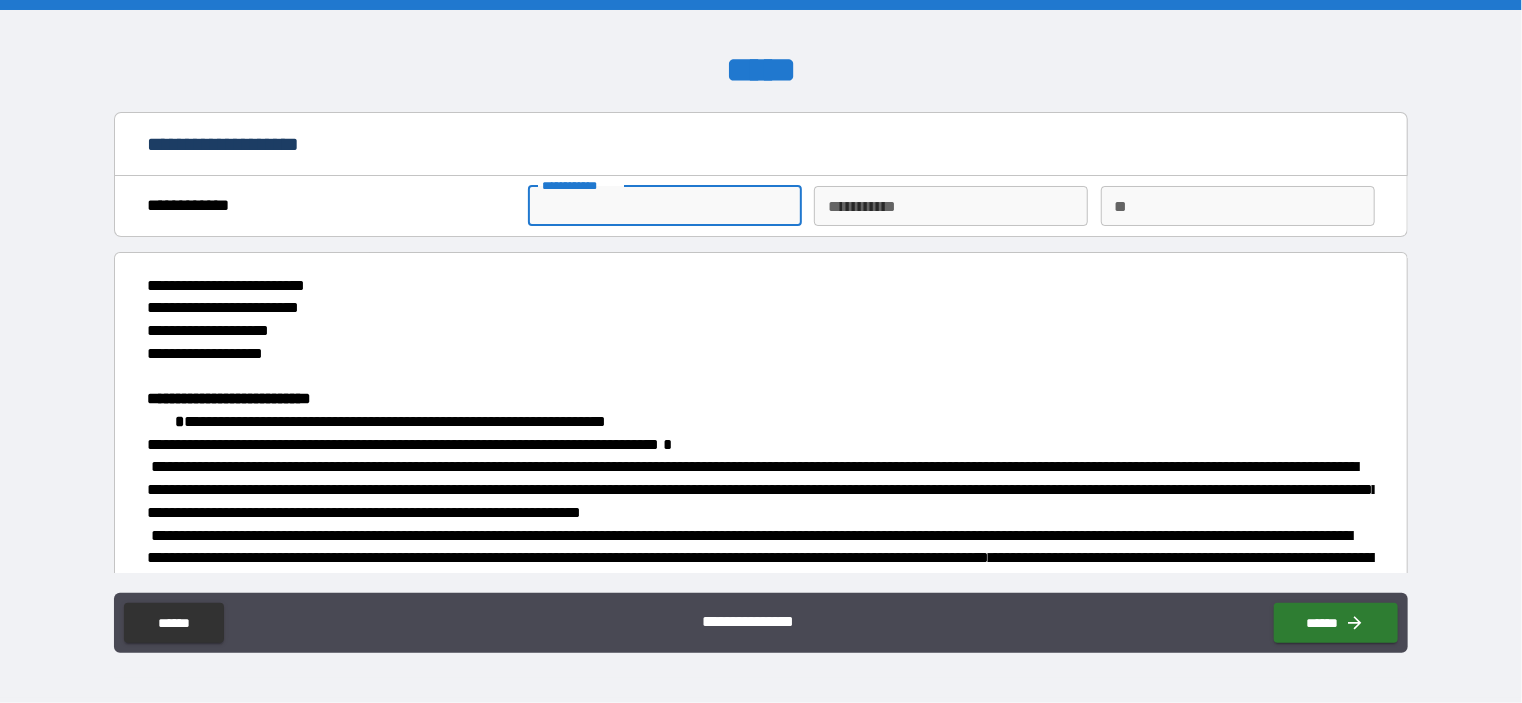 click on "**********" at bounding box center (665, 206) 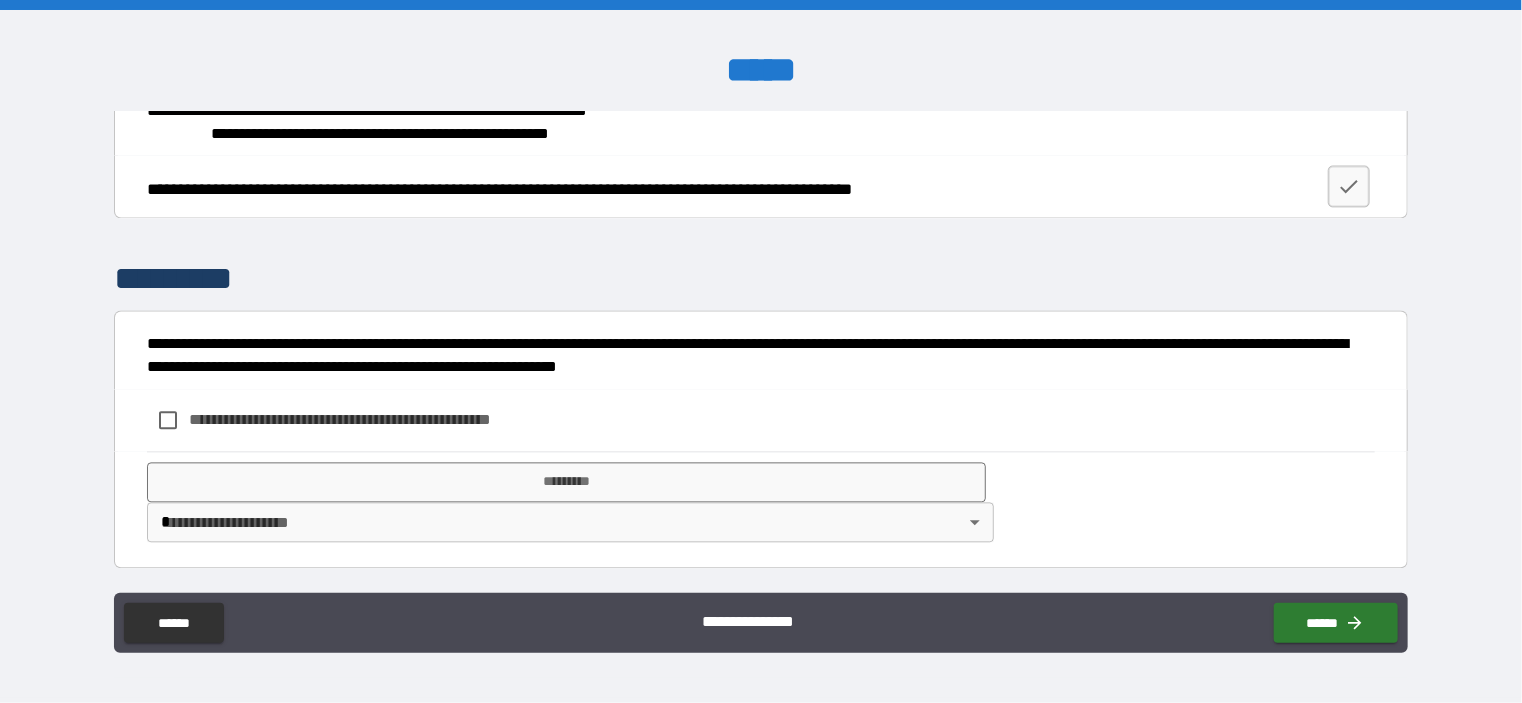 scroll, scrollTop: 2284, scrollLeft: 0, axis: vertical 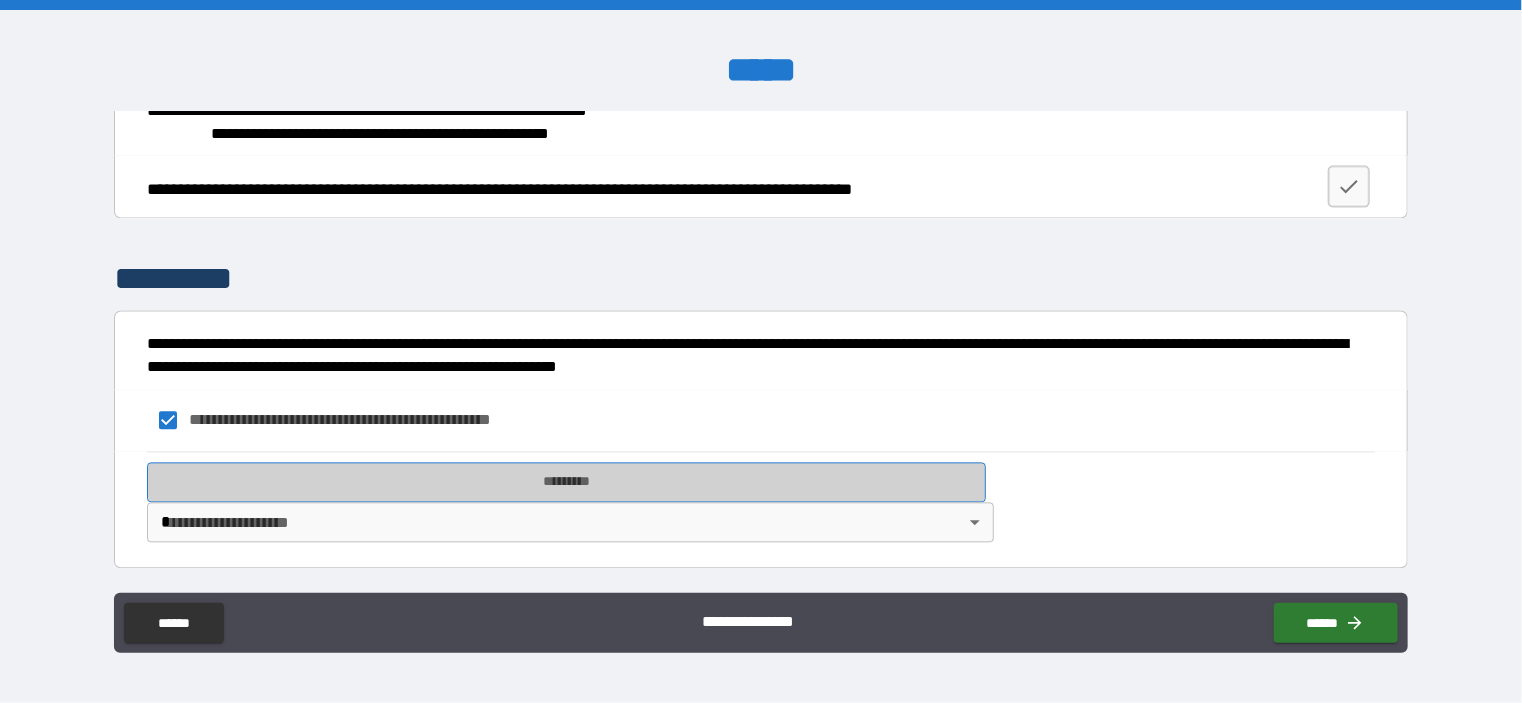 click on "*********" at bounding box center [566, 482] 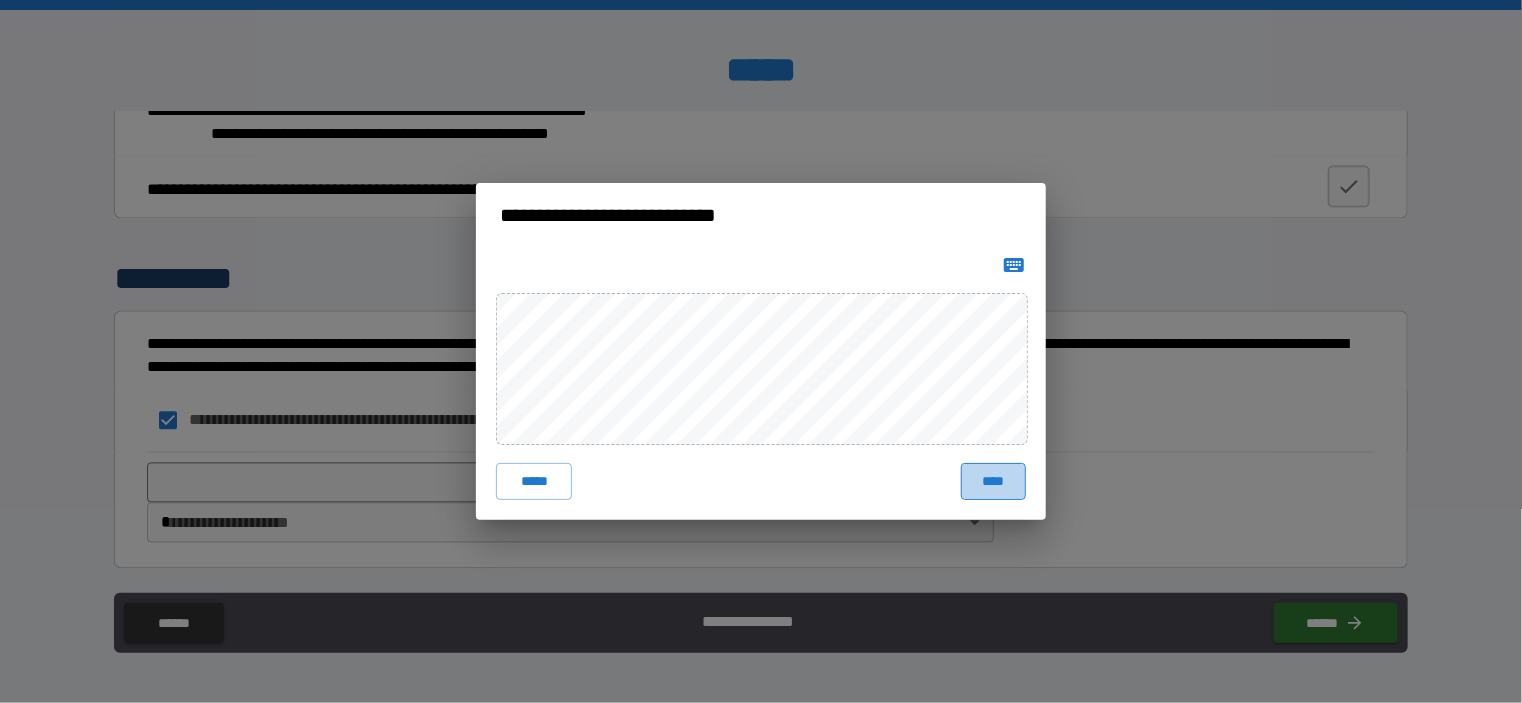 click on "****" at bounding box center [993, 481] 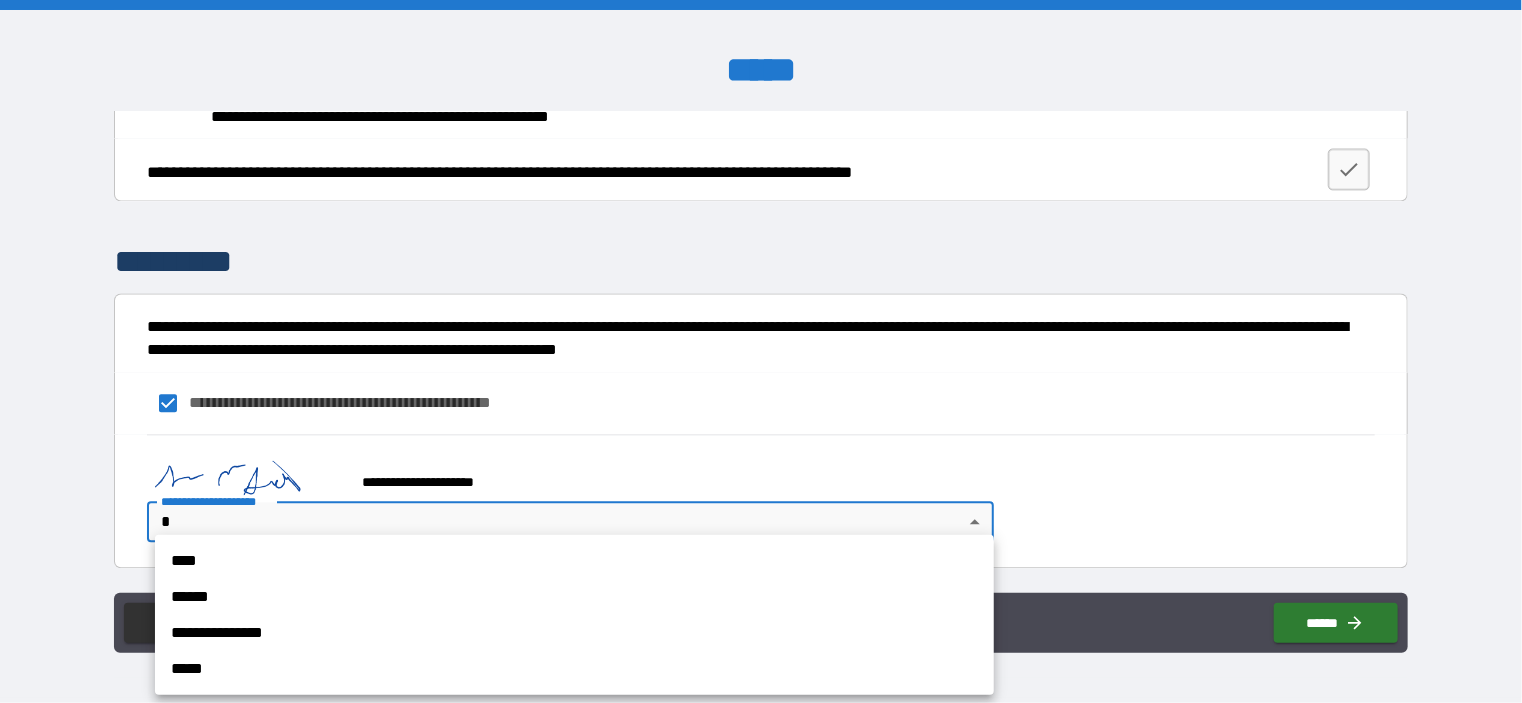 click on "**********" at bounding box center (761, 351) 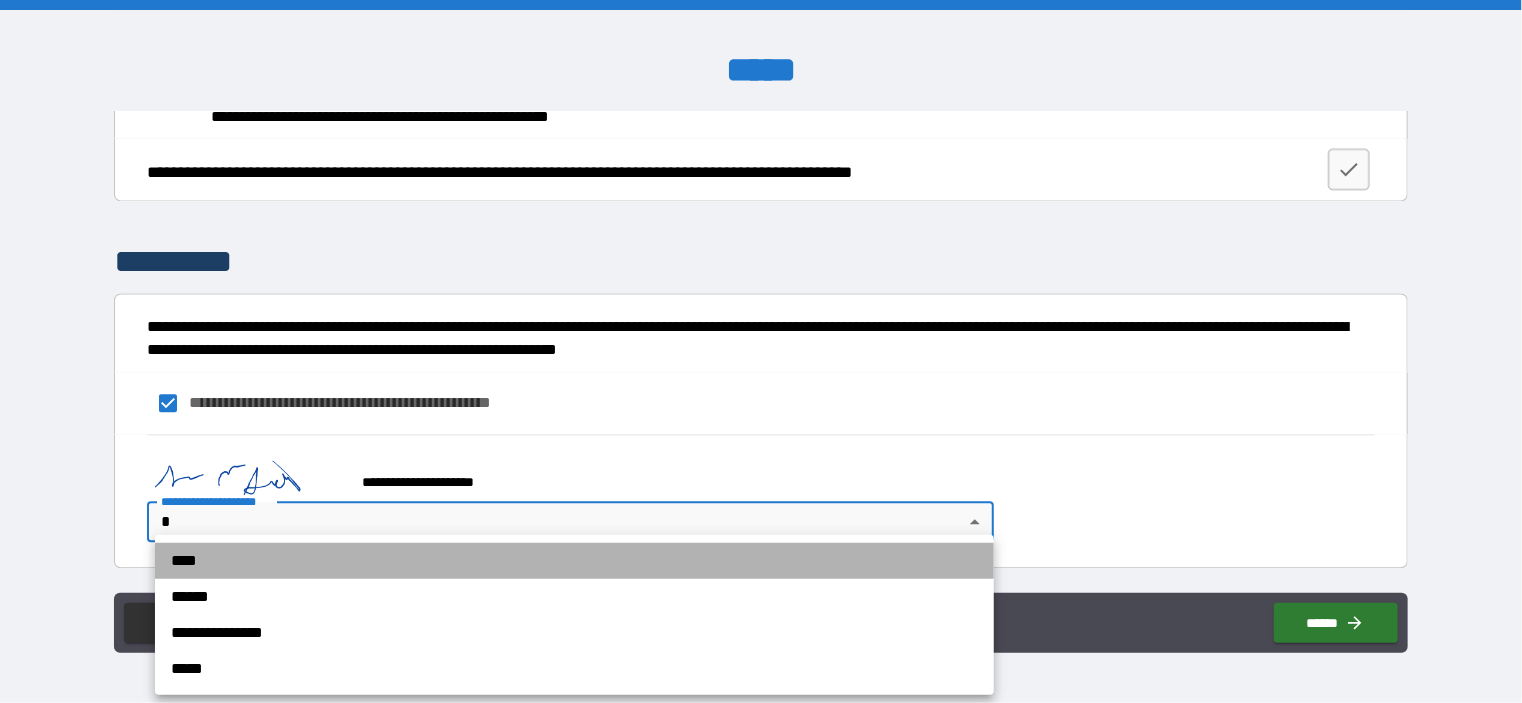 click on "****" at bounding box center [574, 561] 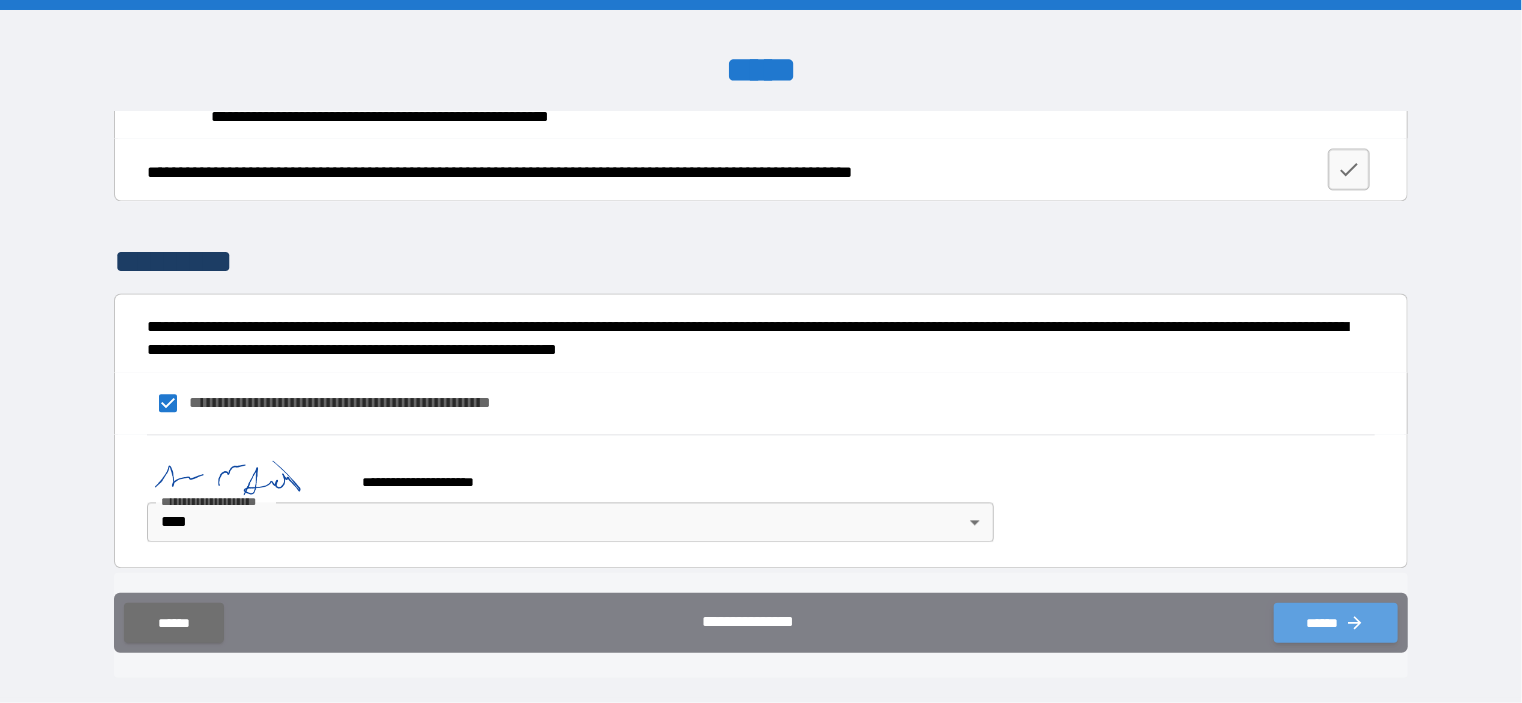 click on "******" at bounding box center [1336, 623] 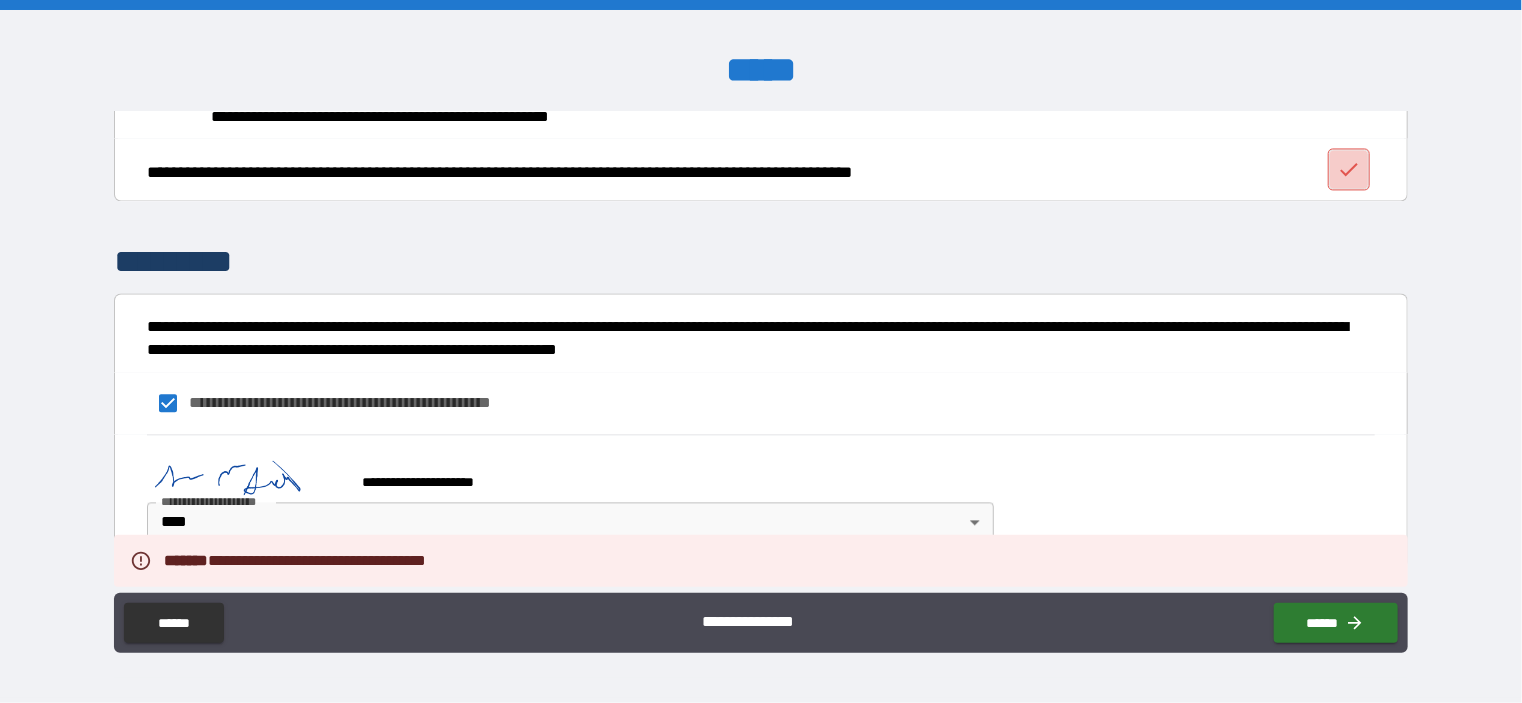 click 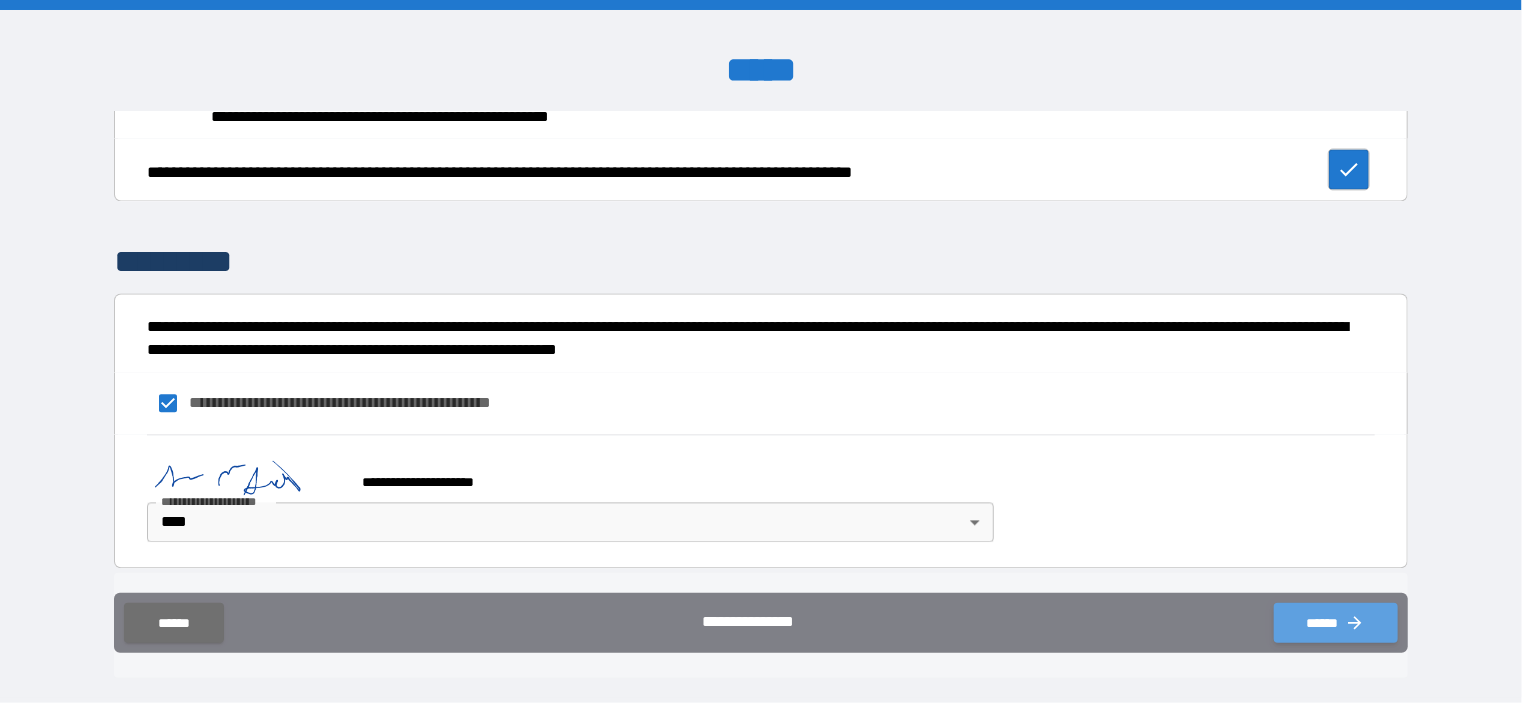 click on "******" at bounding box center [1336, 623] 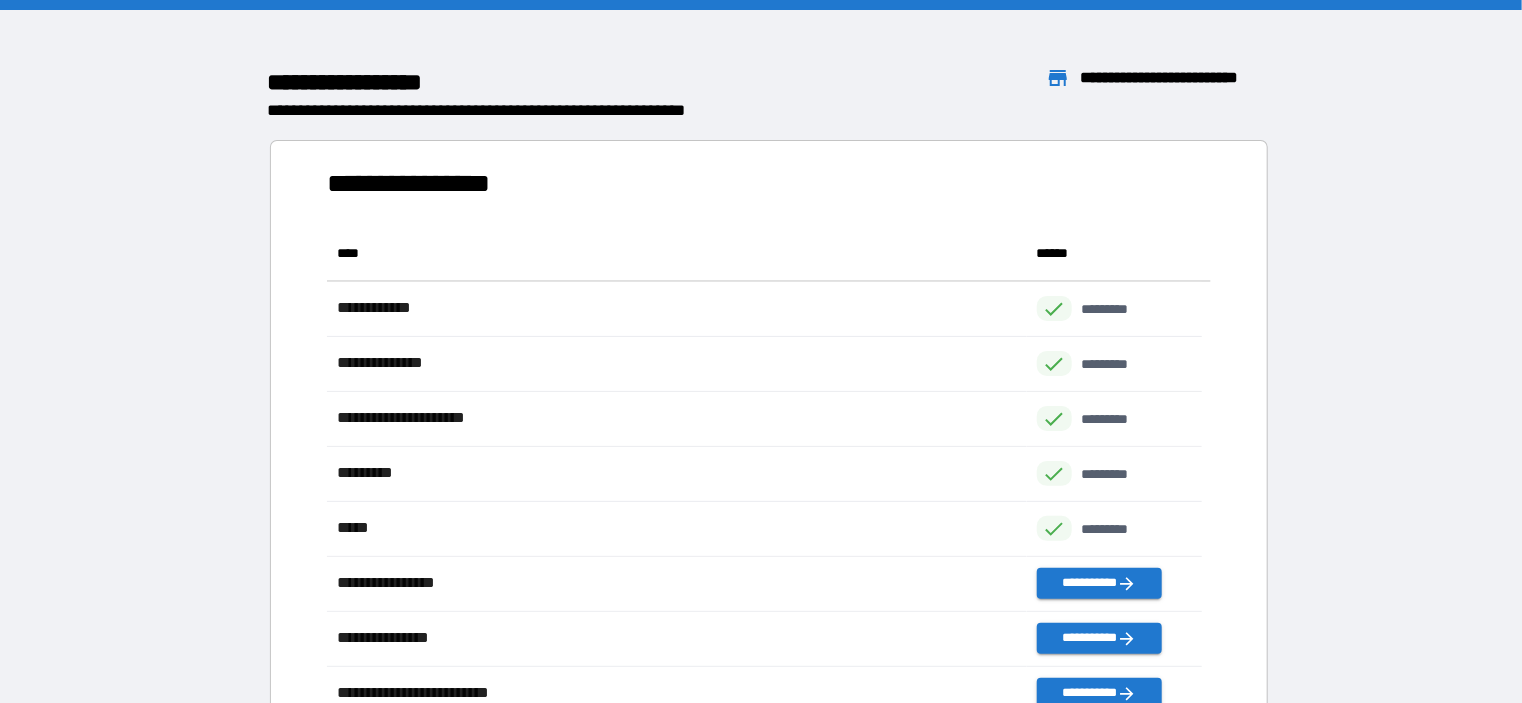 scroll, scrollTop: 16, scrollLeft: 16, axis: both 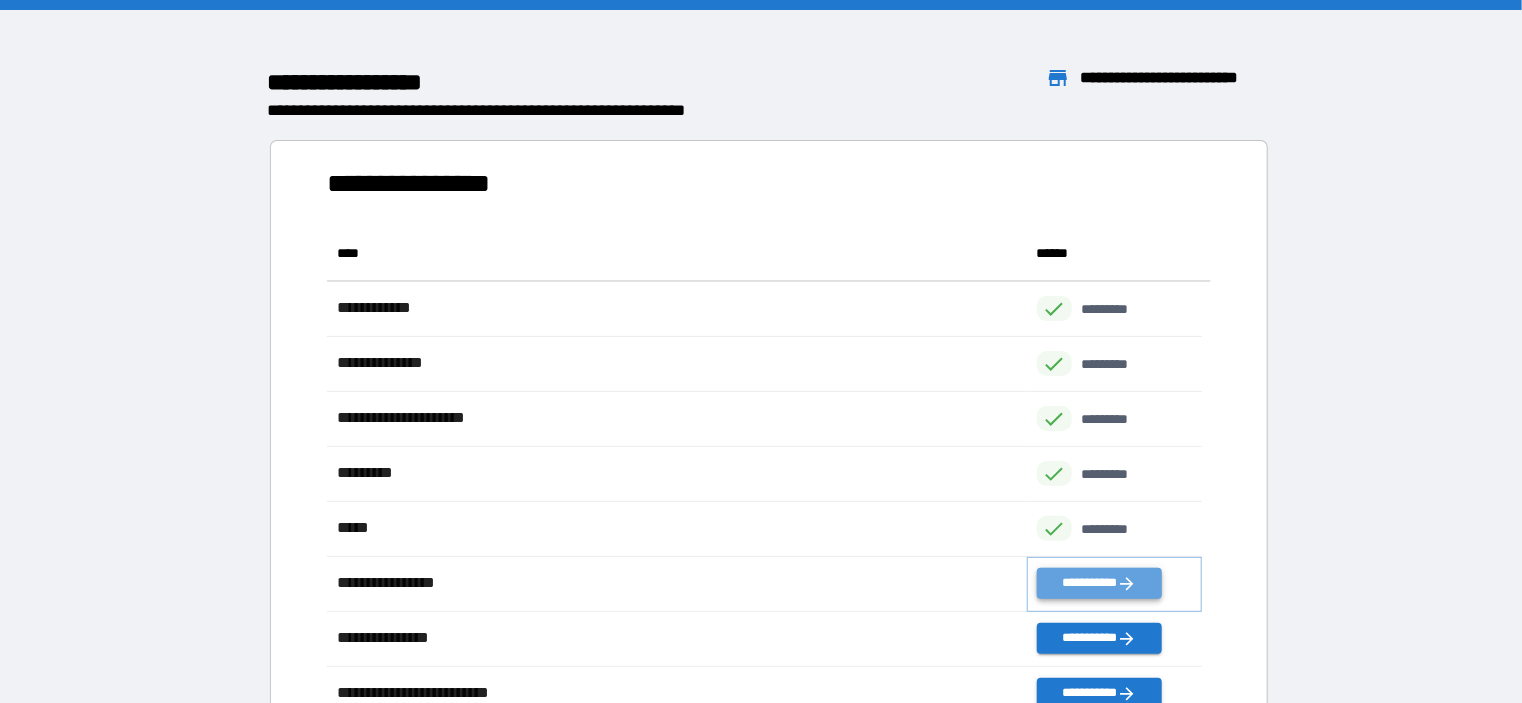 click on "**********" at bounding box center [1099, 583] 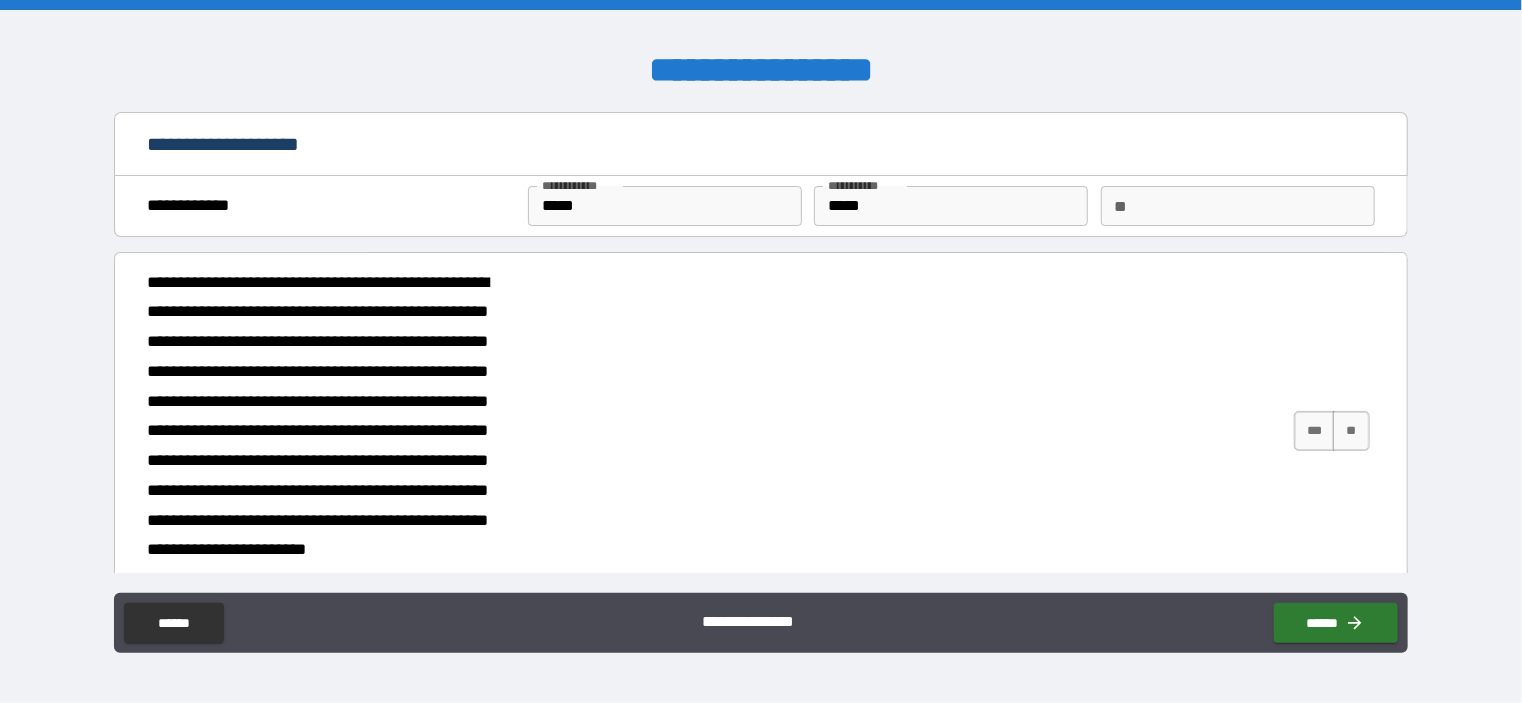click on "**********" at bounding box center [761, 625] 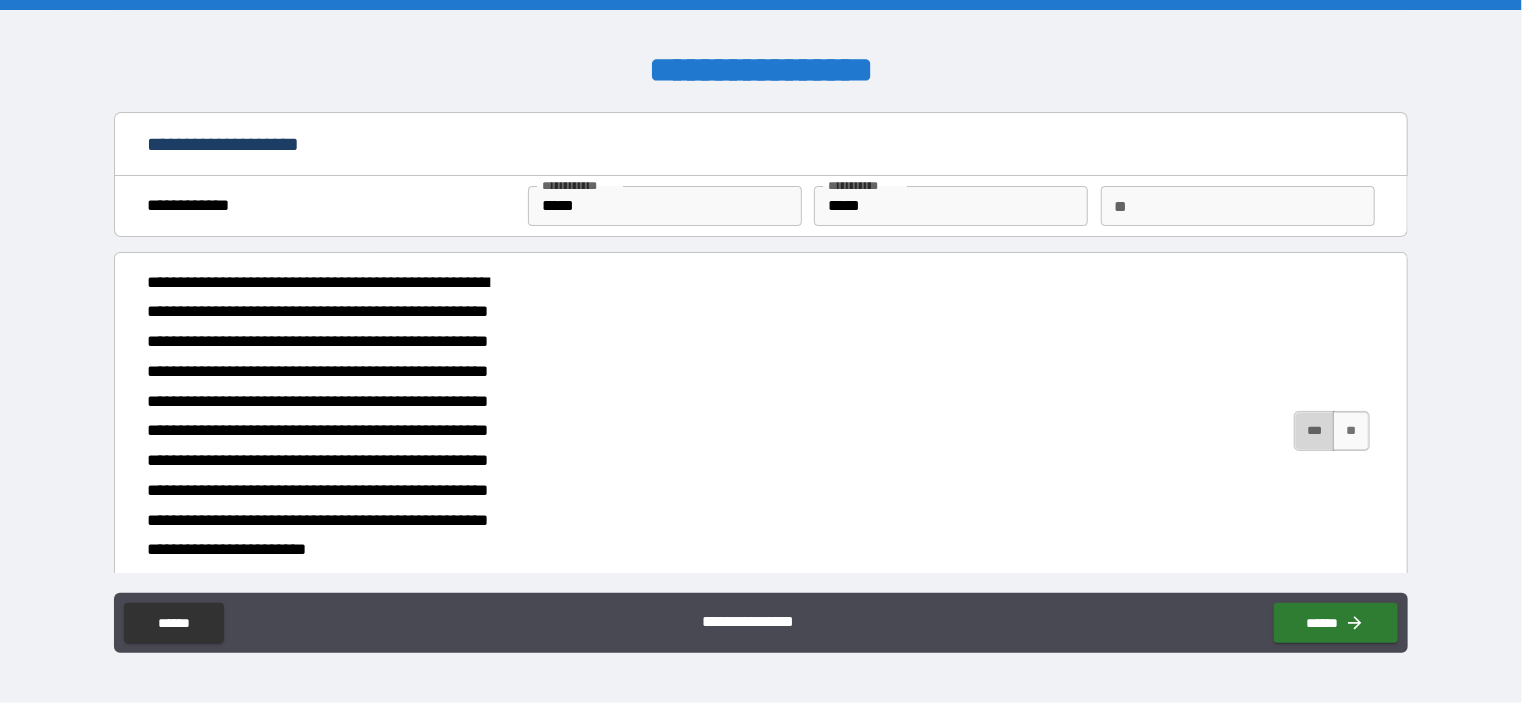 click on "***" at bounding box center [1315, 431] 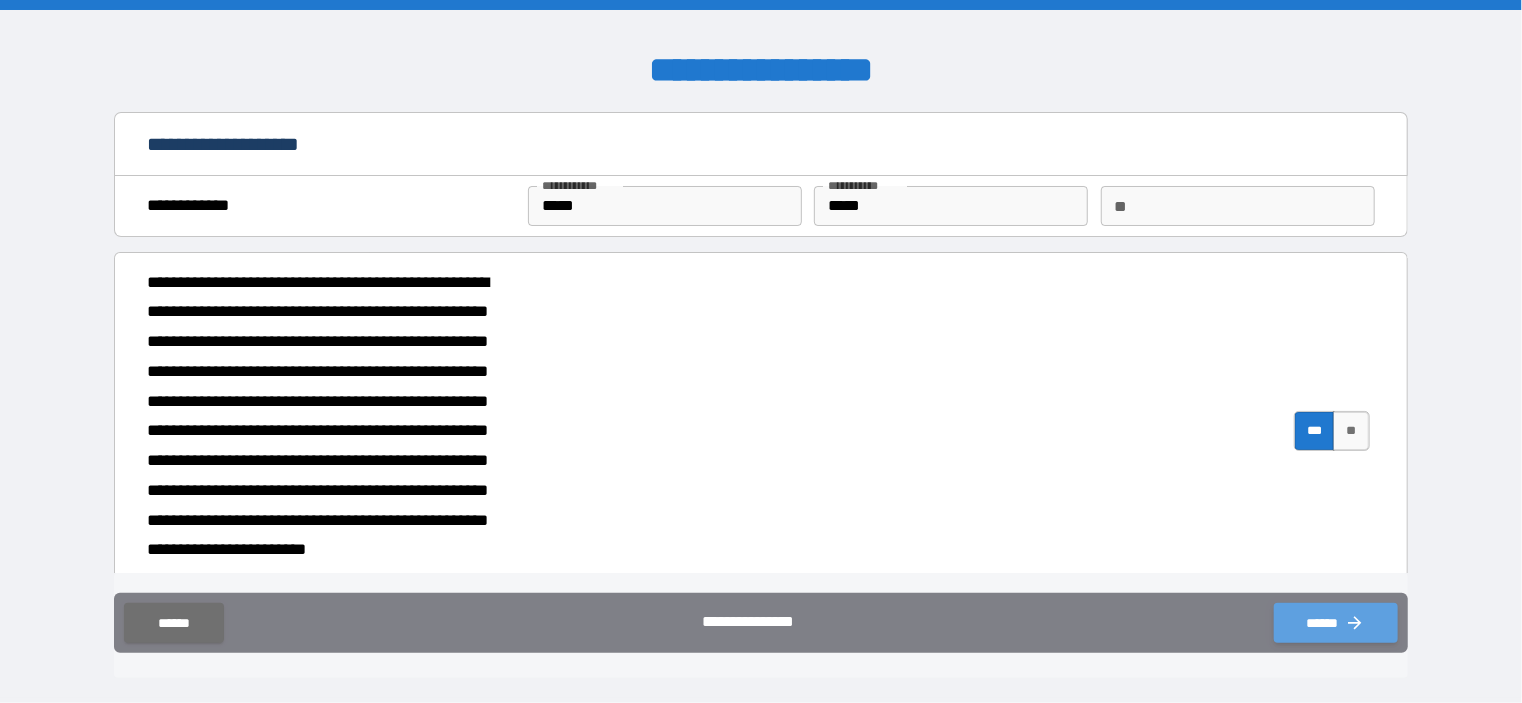 click on "******" at bounding box center (1336, 623) 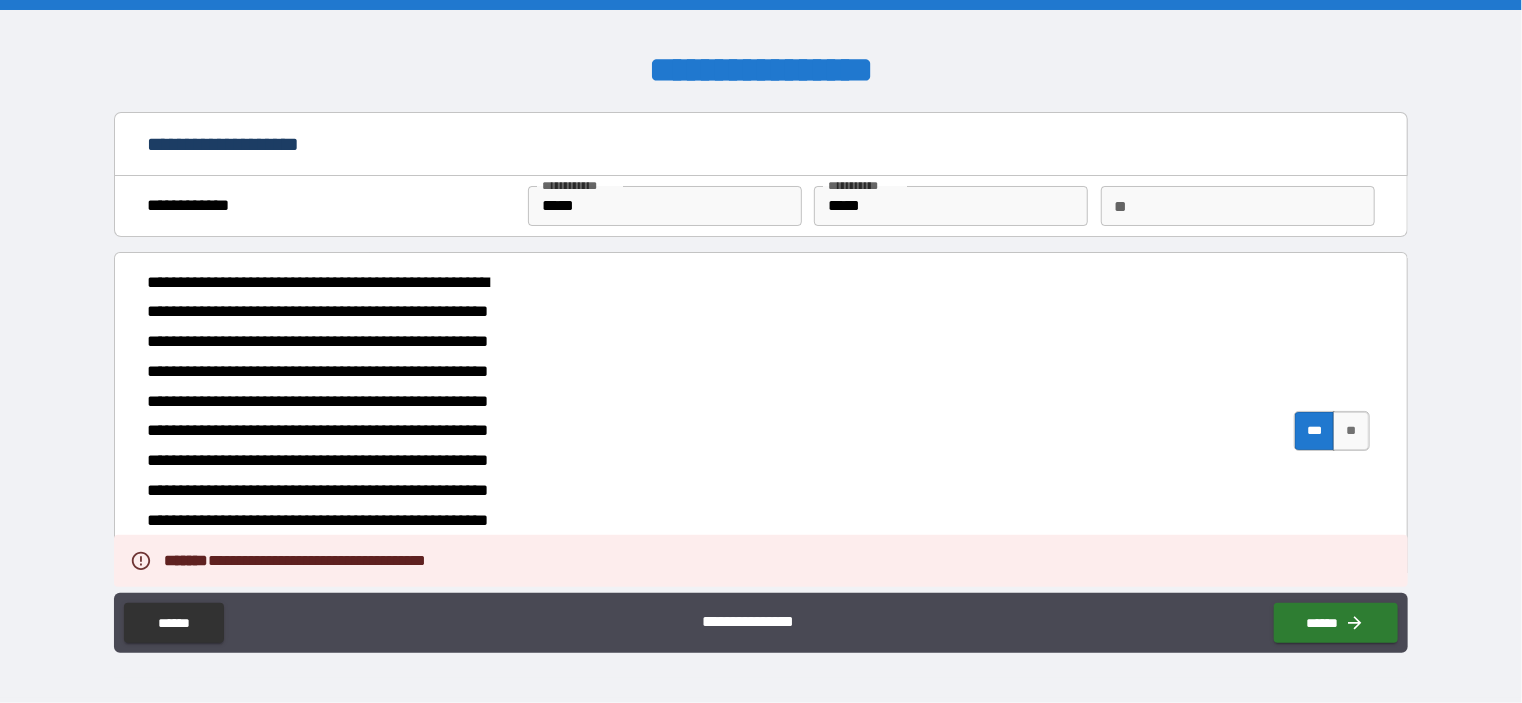 scroll, scrollTop: 403, scrollLeft: 0, axis: vertical 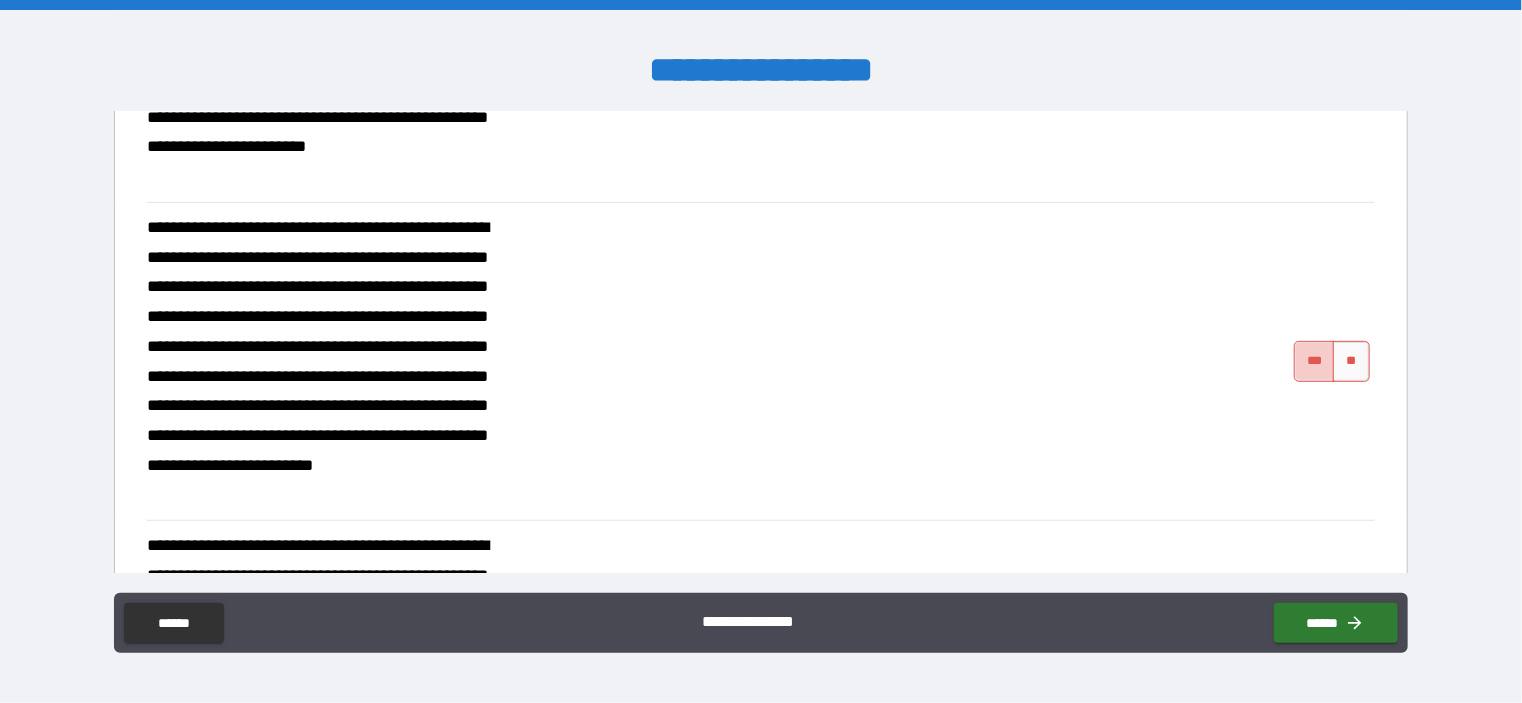 click on "***" at bounding box center (1315, 361) 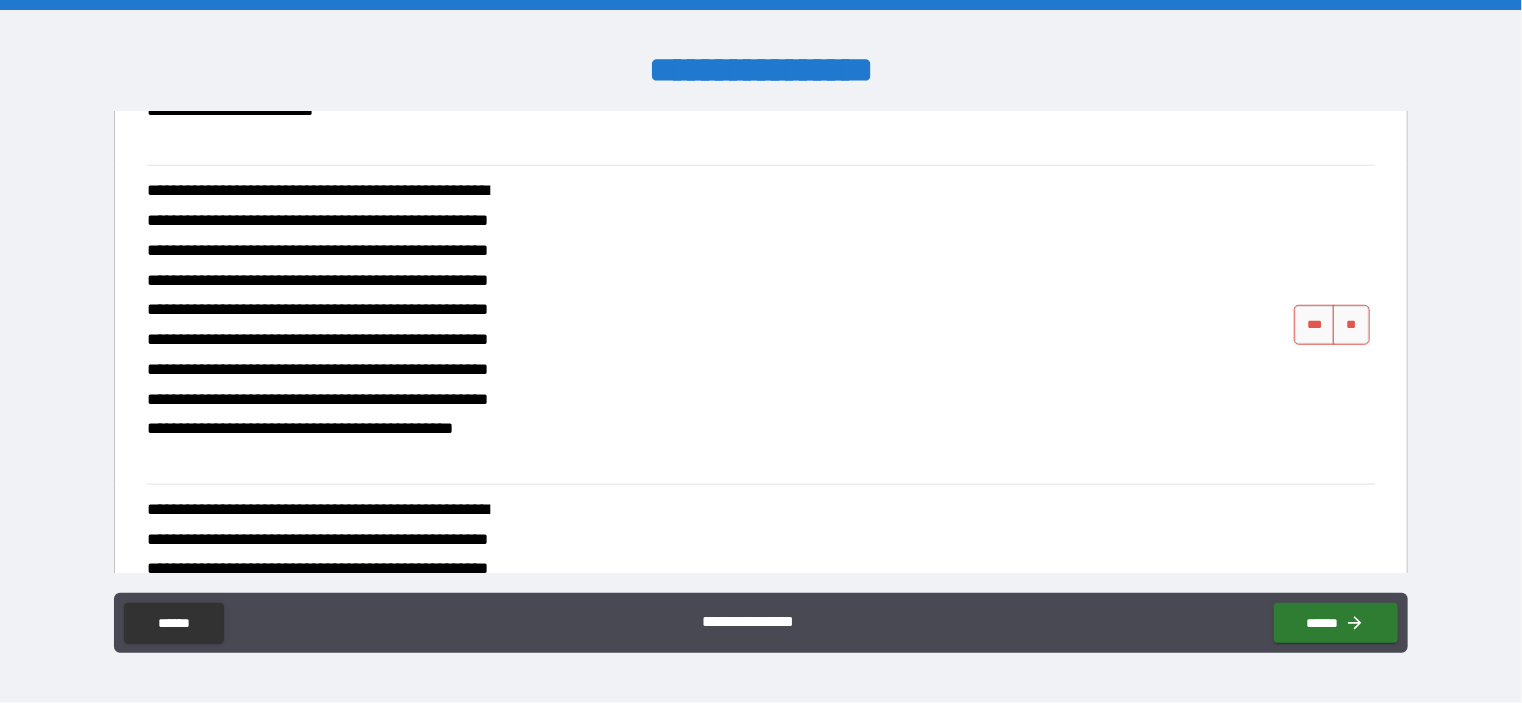 scroll, scrollTop: 760, scrollLeft: 0, axis: vertical 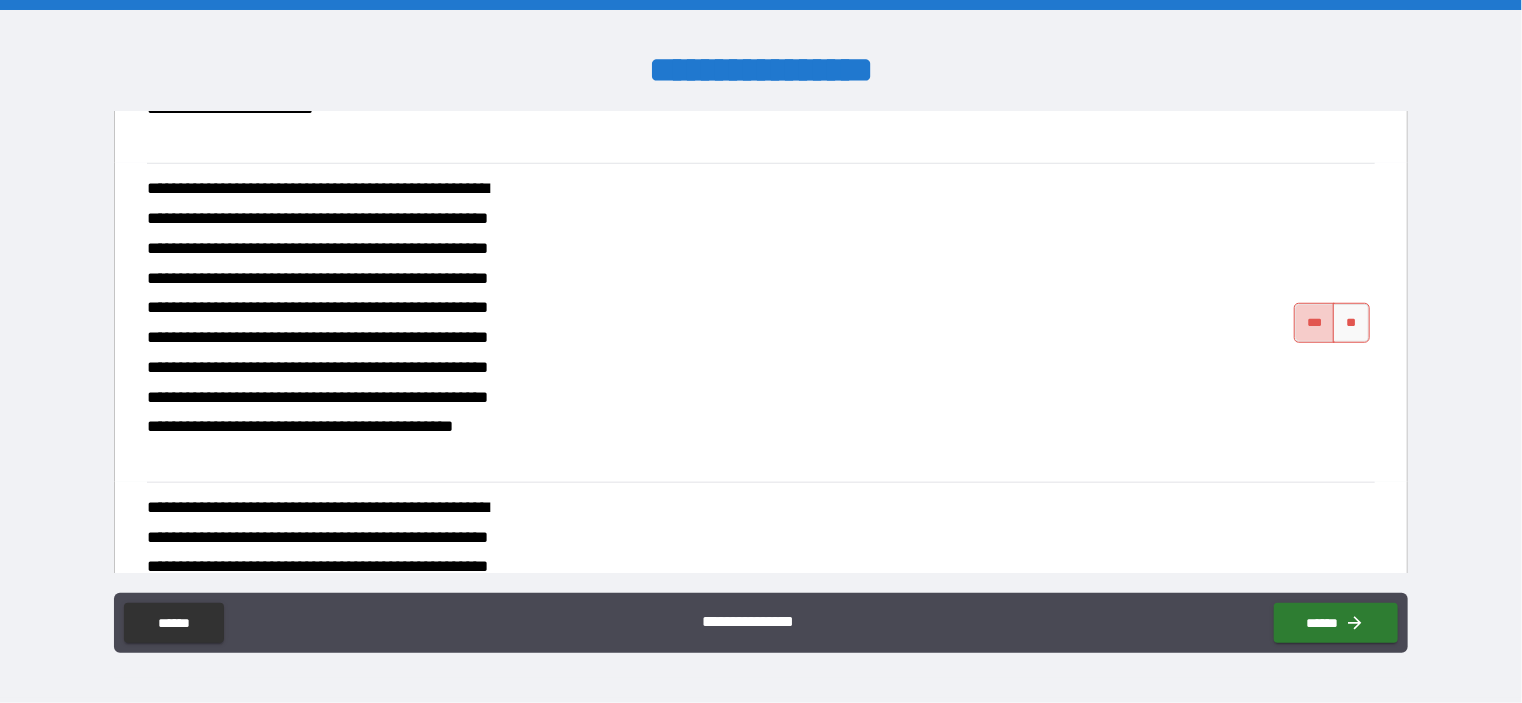 click on "***" at bounding box center (1315, 323) 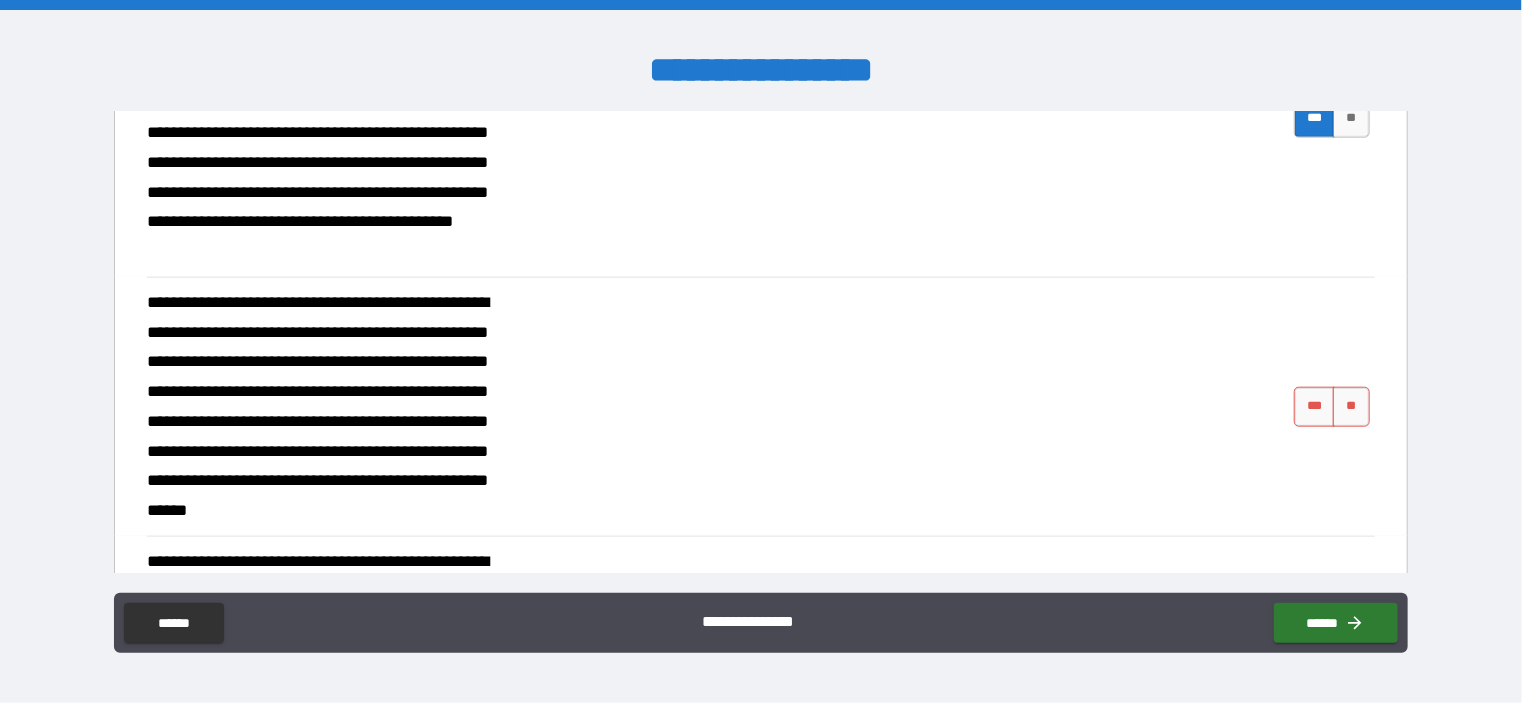 scroll, scrollTop: 966, scrollLeft: 0, axis: vertical 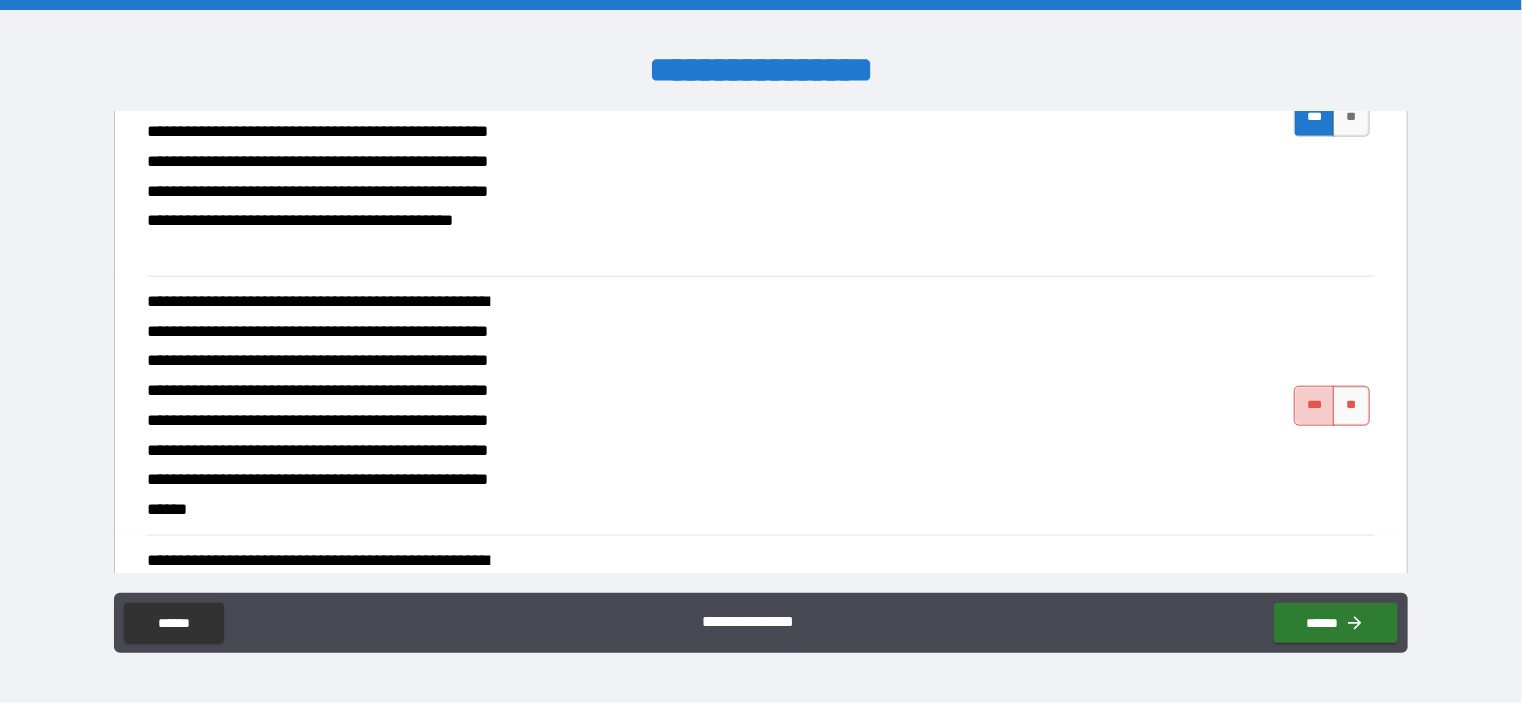 click on "***" at bounding box center [1315, 406] 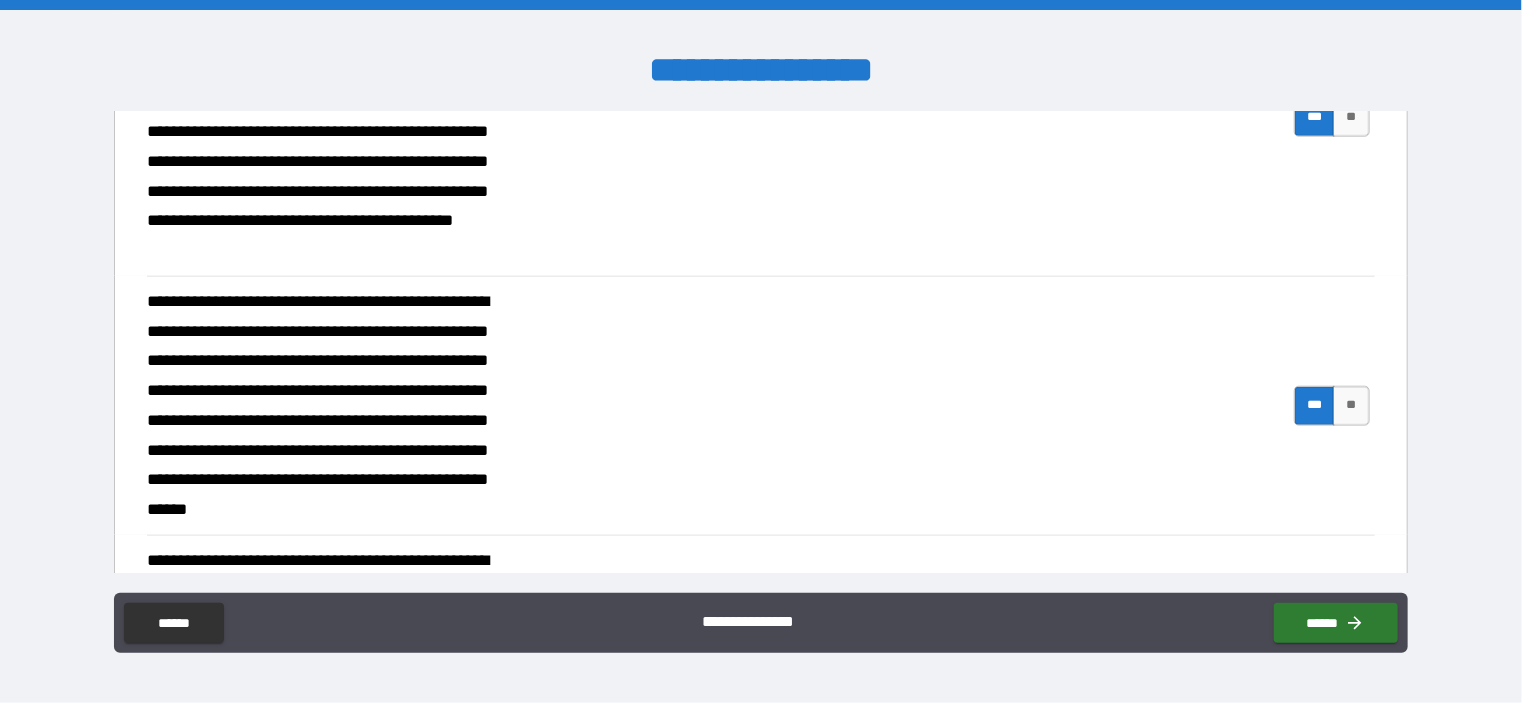 scroll, scrollTop: 1369, scrollLeft: 0, axis: vertical 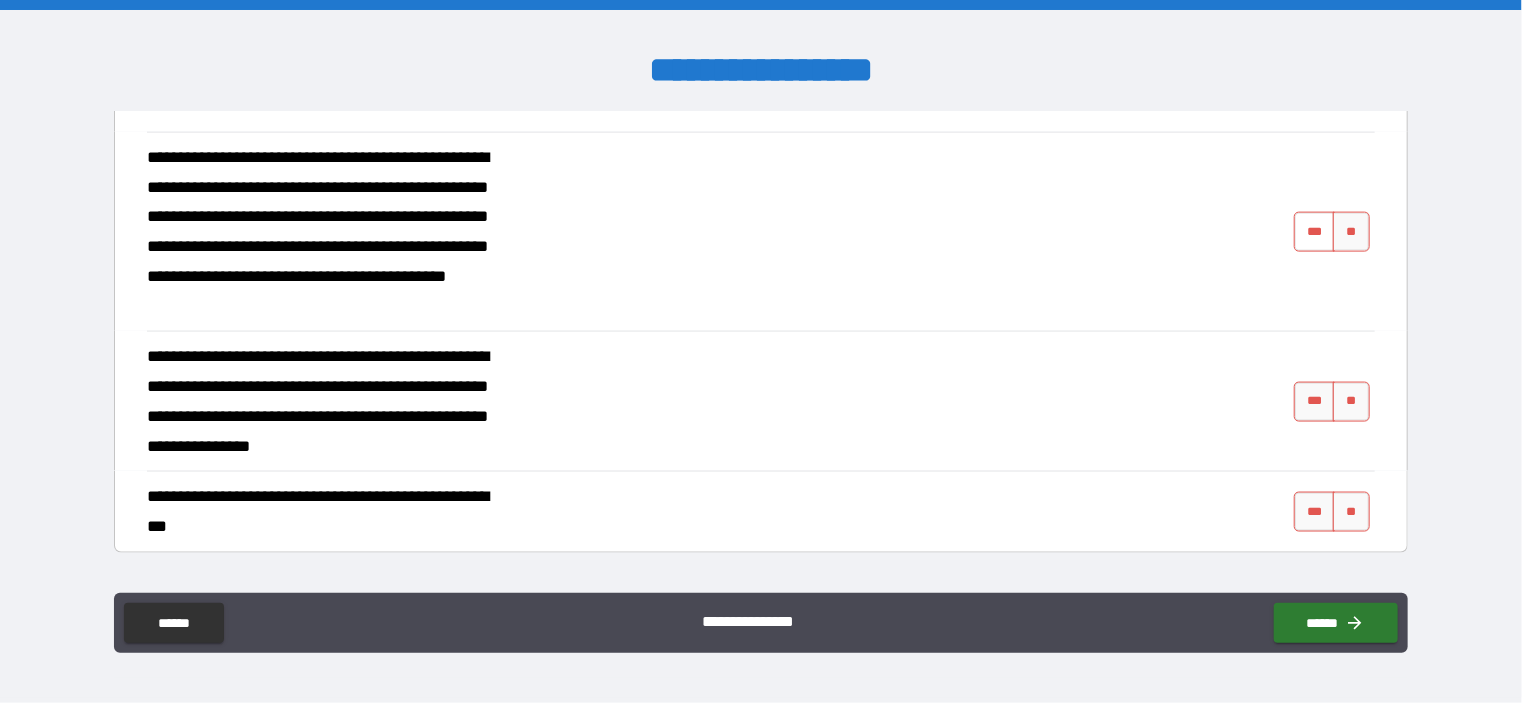click on "***" at bounding box center (1315, 232) 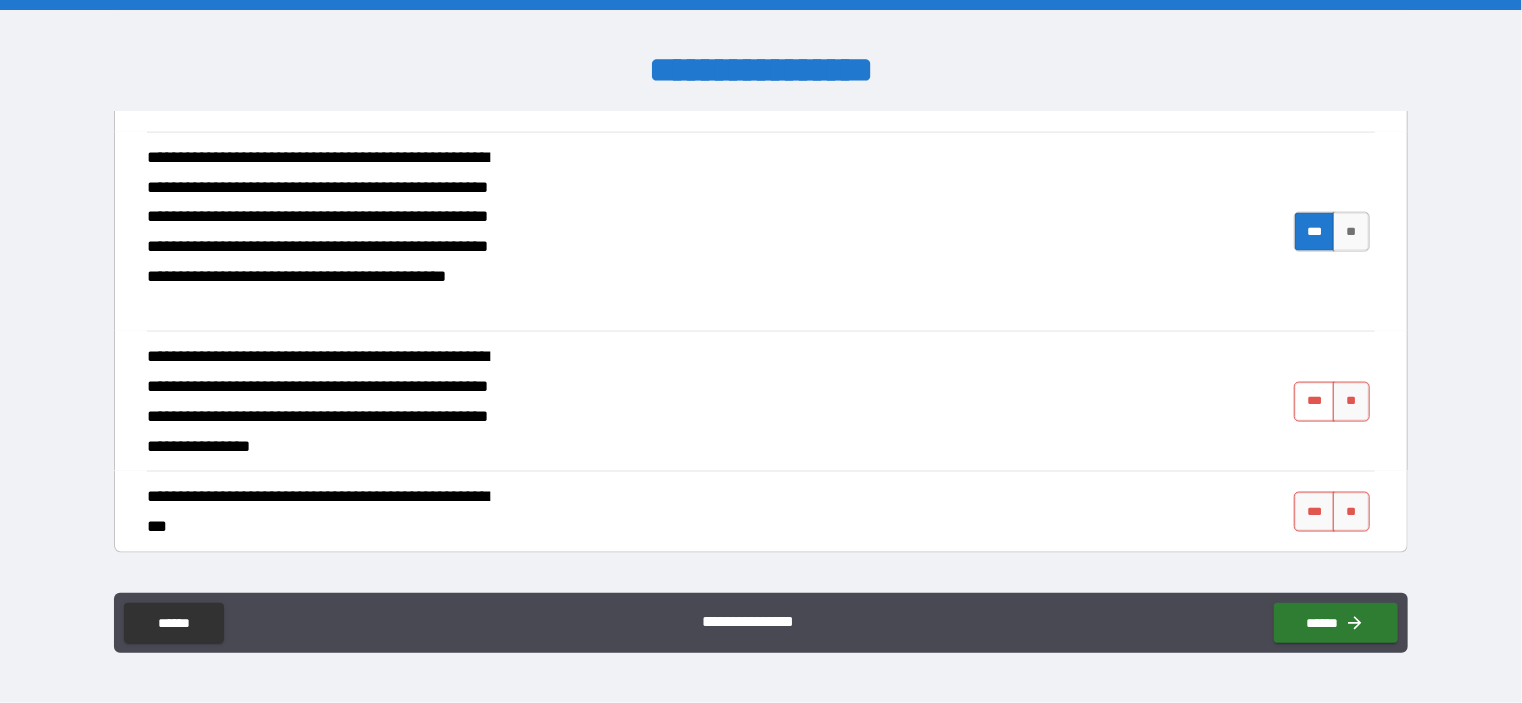 click on "***" at bounding box center [1315, 402] 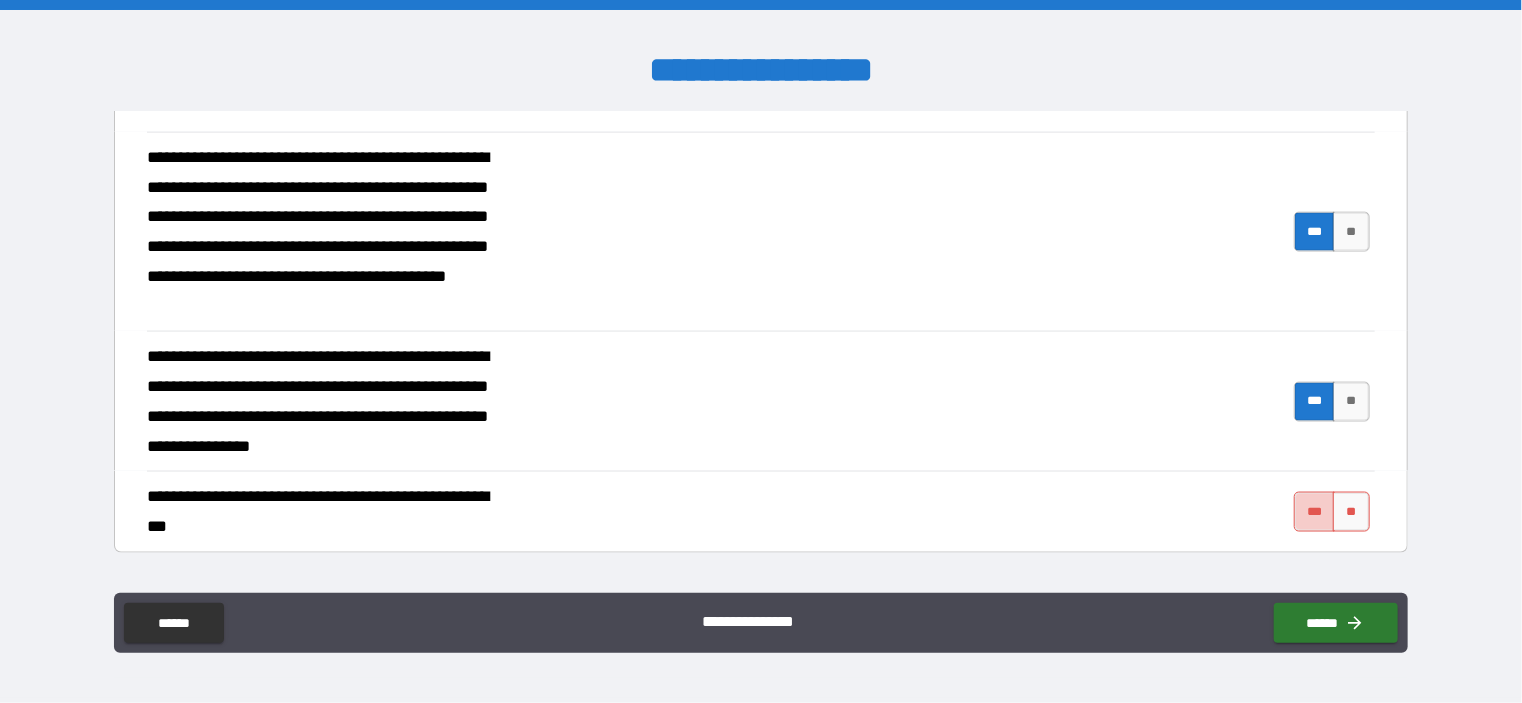 click on "***" at bounding box center [1315, 512] 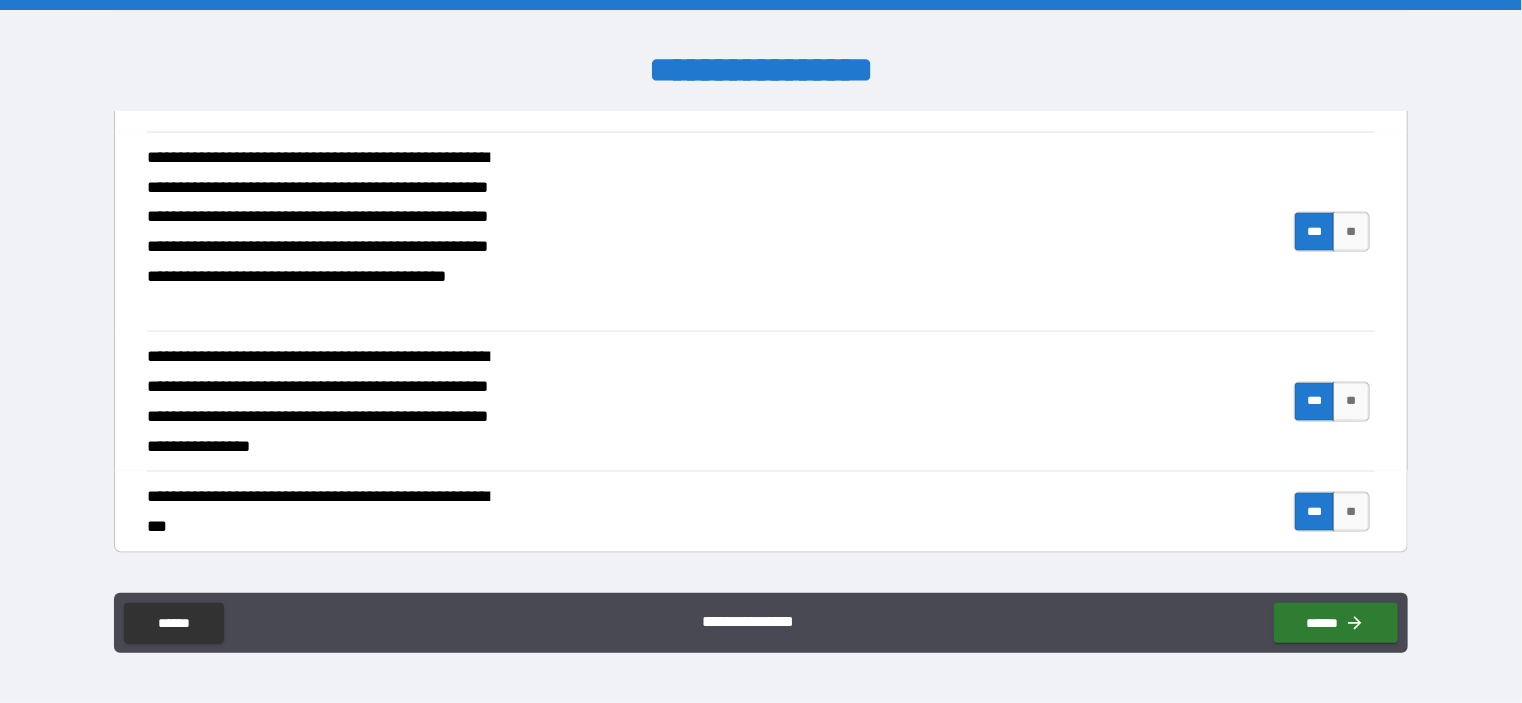 scroll, scrollTop: 1700, scrollLeft: 0, axis: vertical 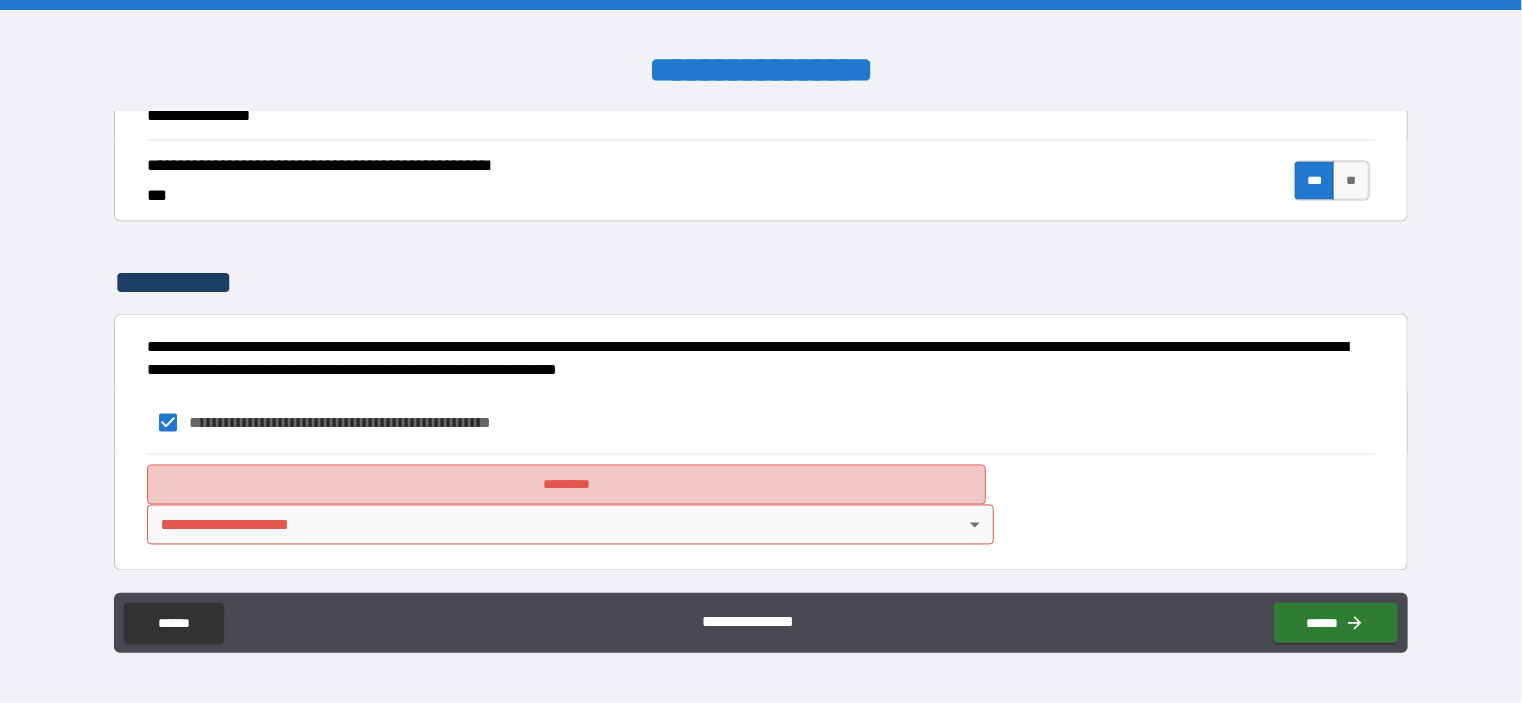 click on "*********" at bounding box center [566, 485] 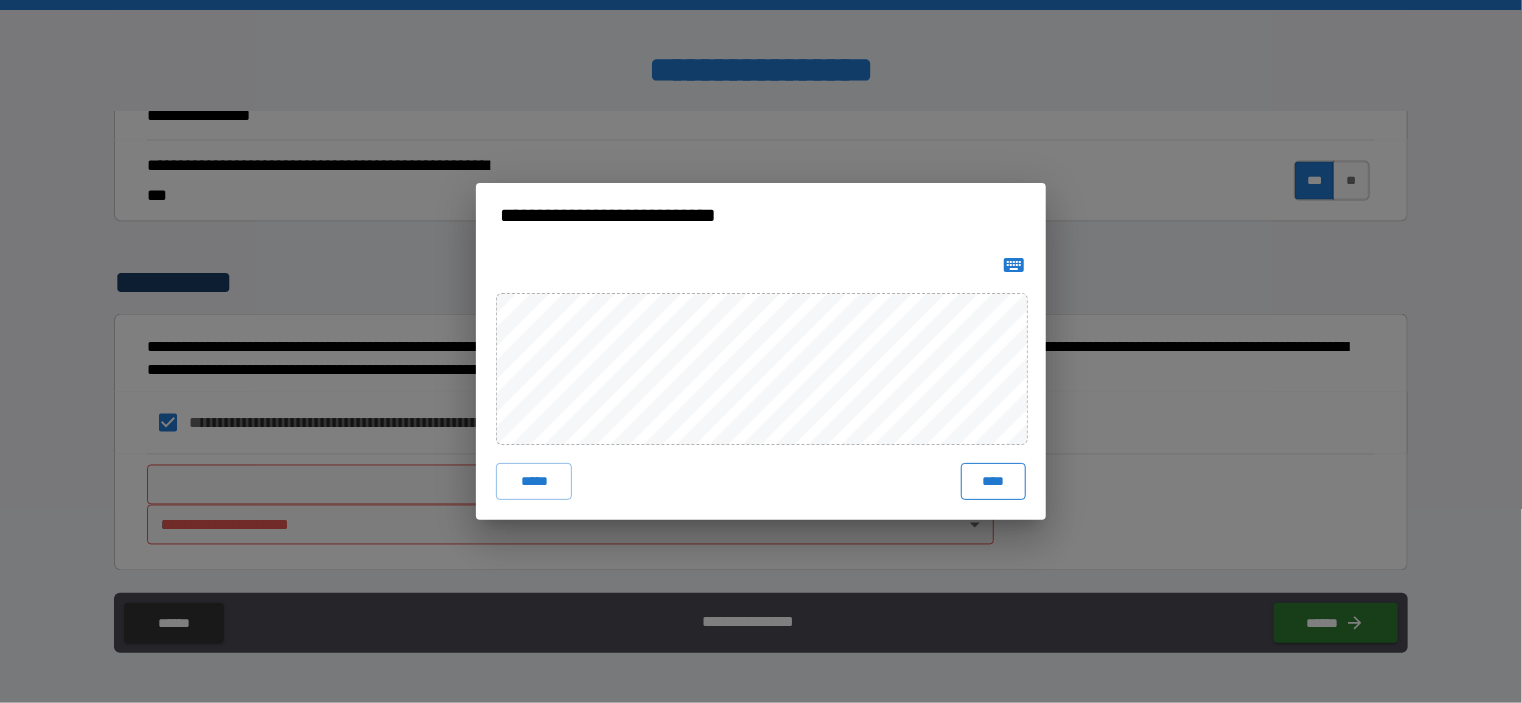 click on "****" at bounding box center (993, 481) 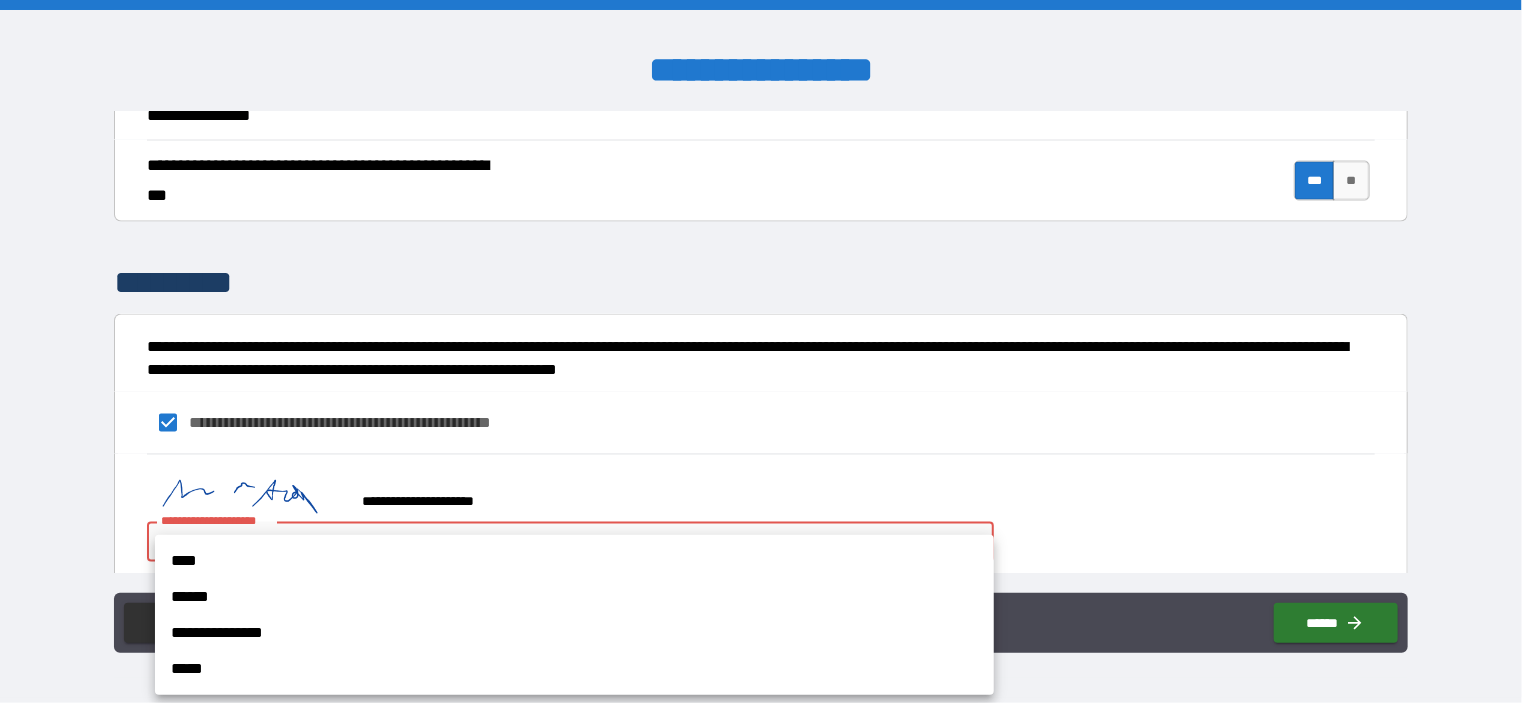 click on "**********" at bounding box center (761, 351) 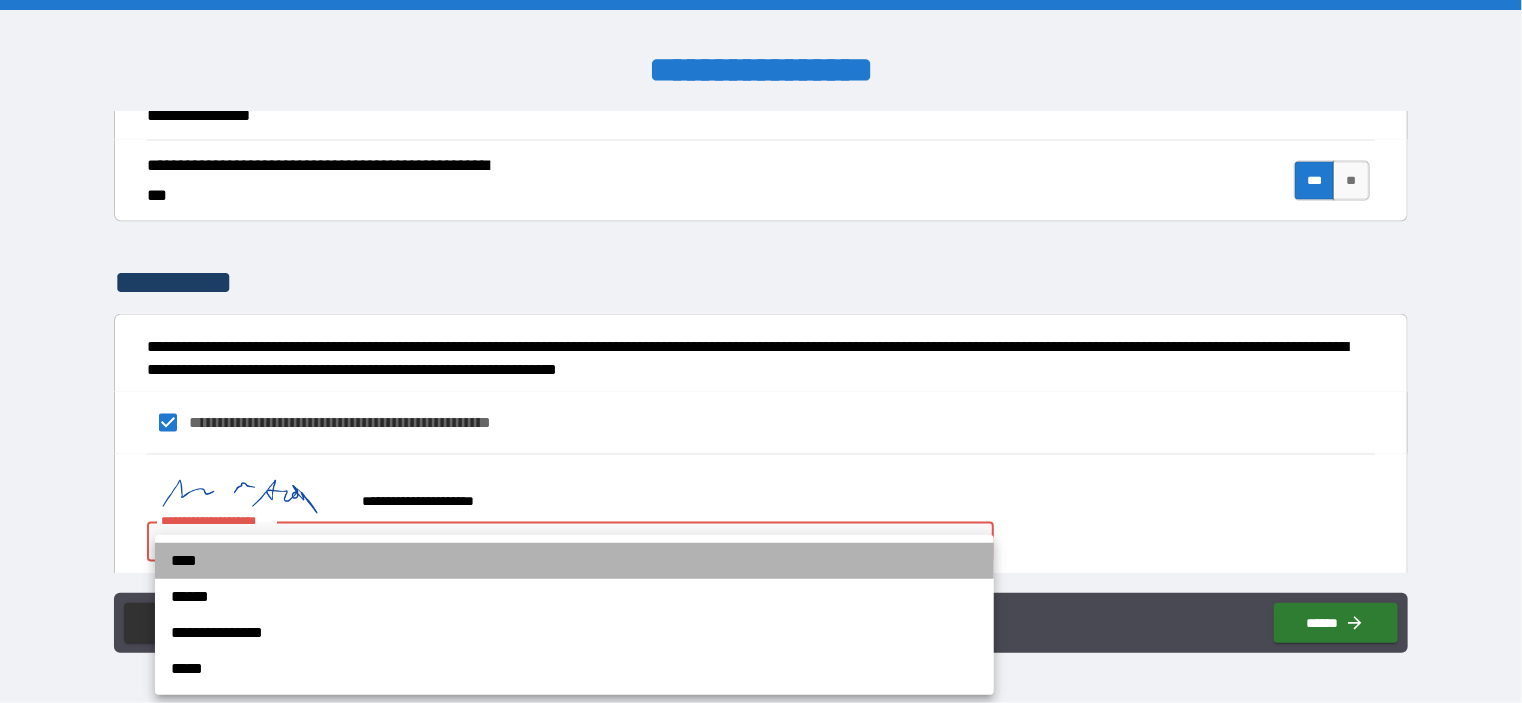 click on "****" at bounding box center (574, 561) 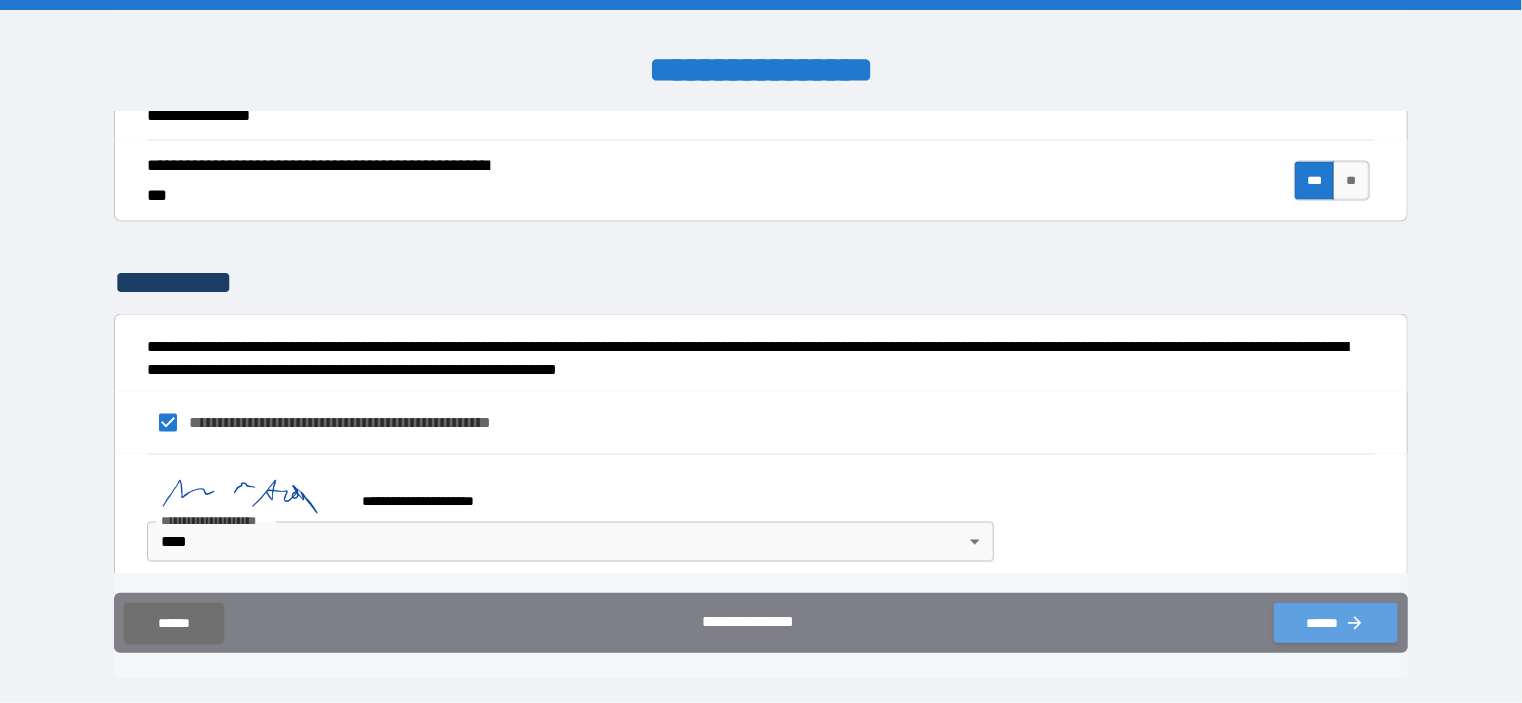 click on "******" at bounding box center [1336, 623] 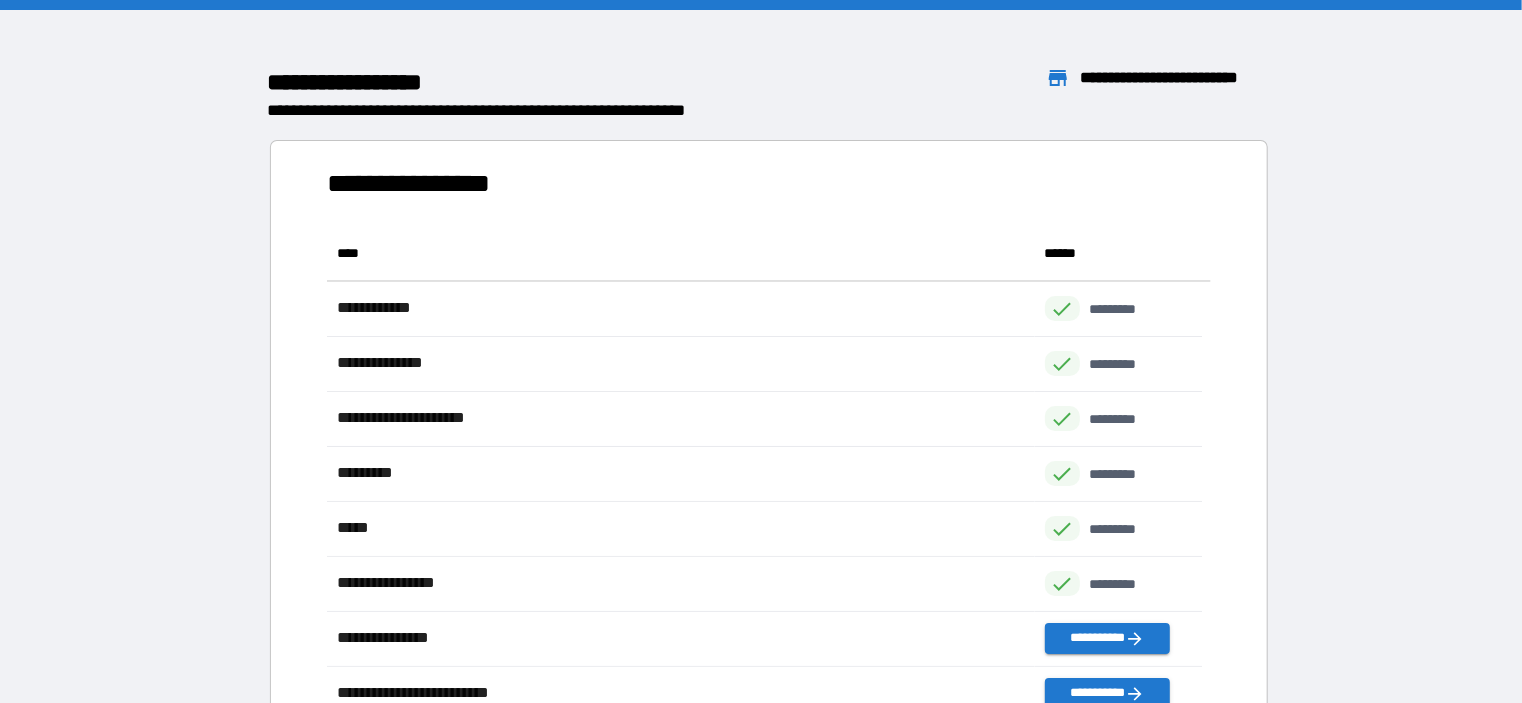 scroll, scrollTop: 480, scrollLeft: 860, axis: both 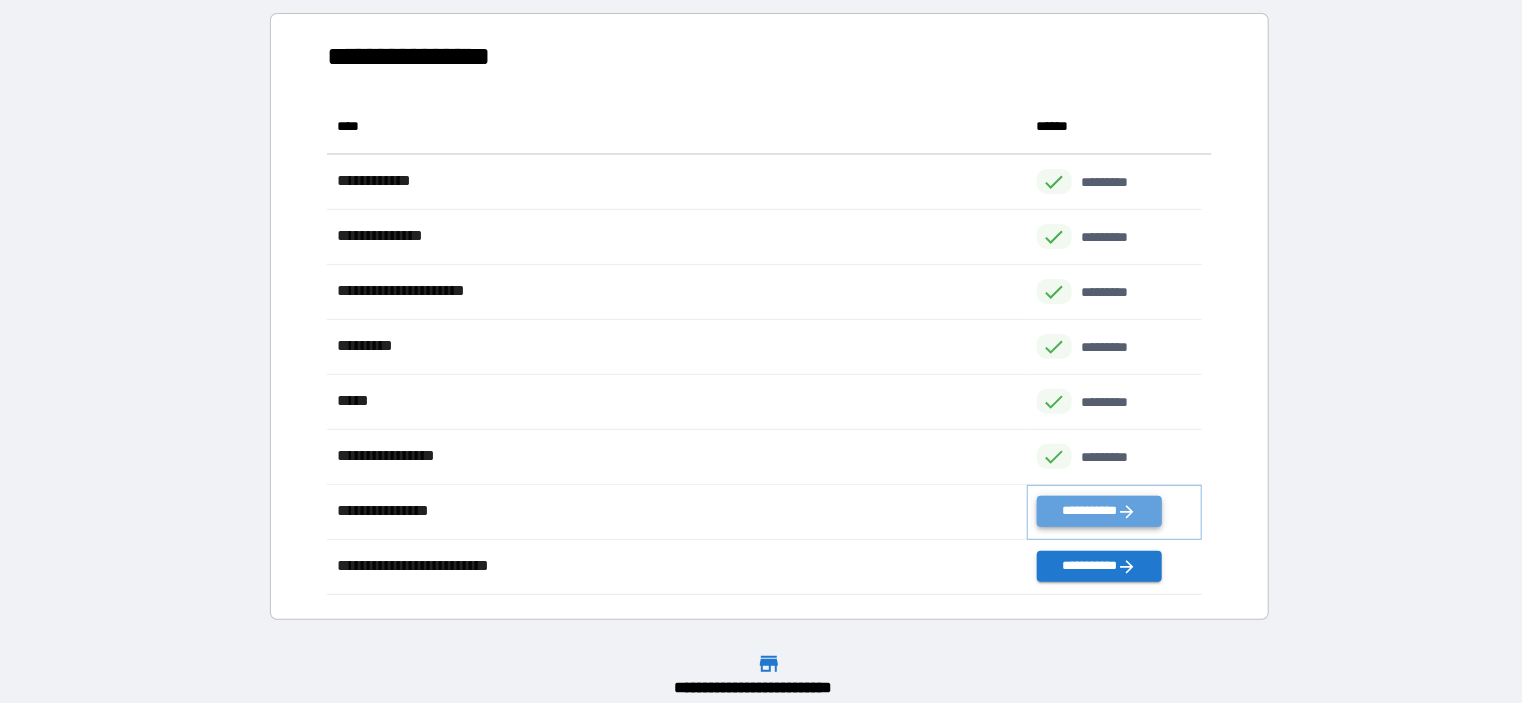 click on "**********" at bounding box center (1099, 511) 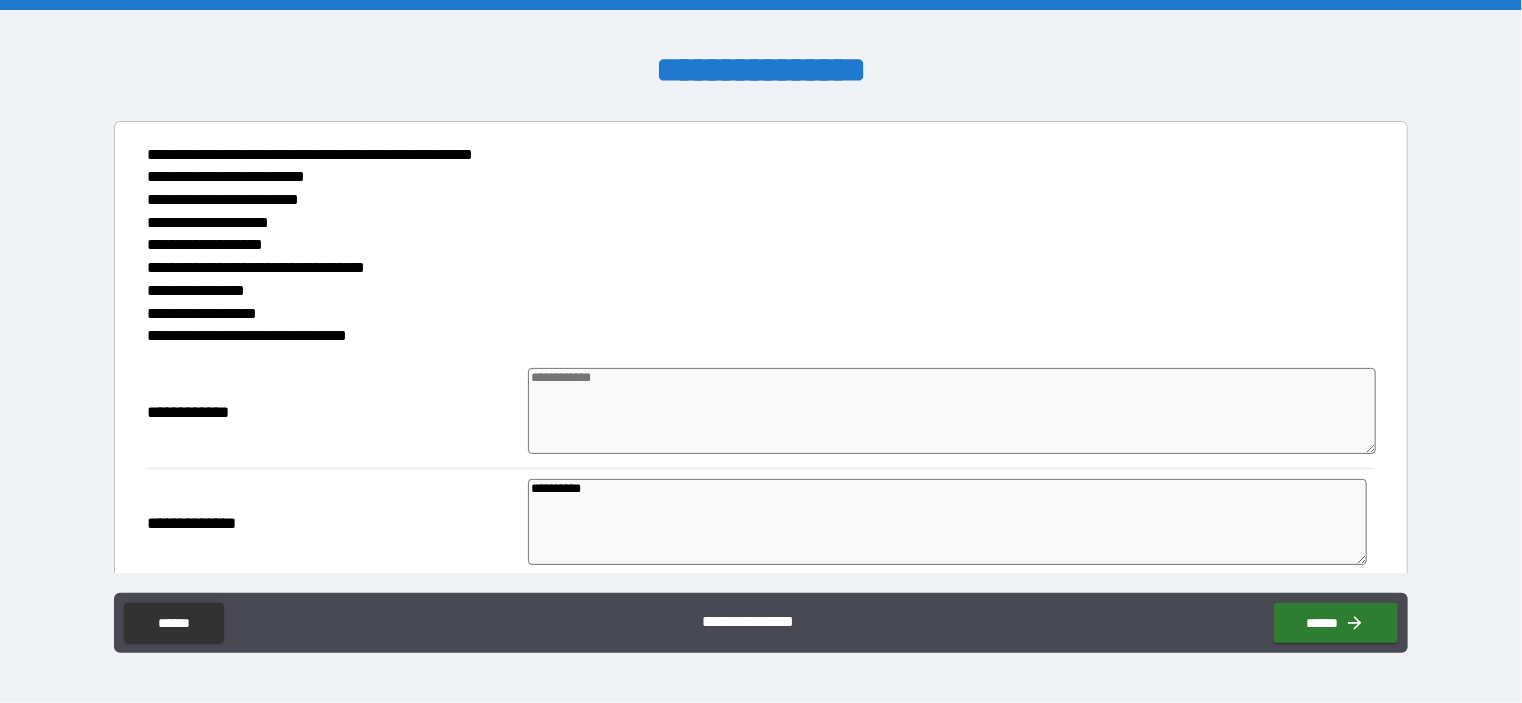 scroll, scrollTop: 135, scrollLeft: 0, axis: vertical 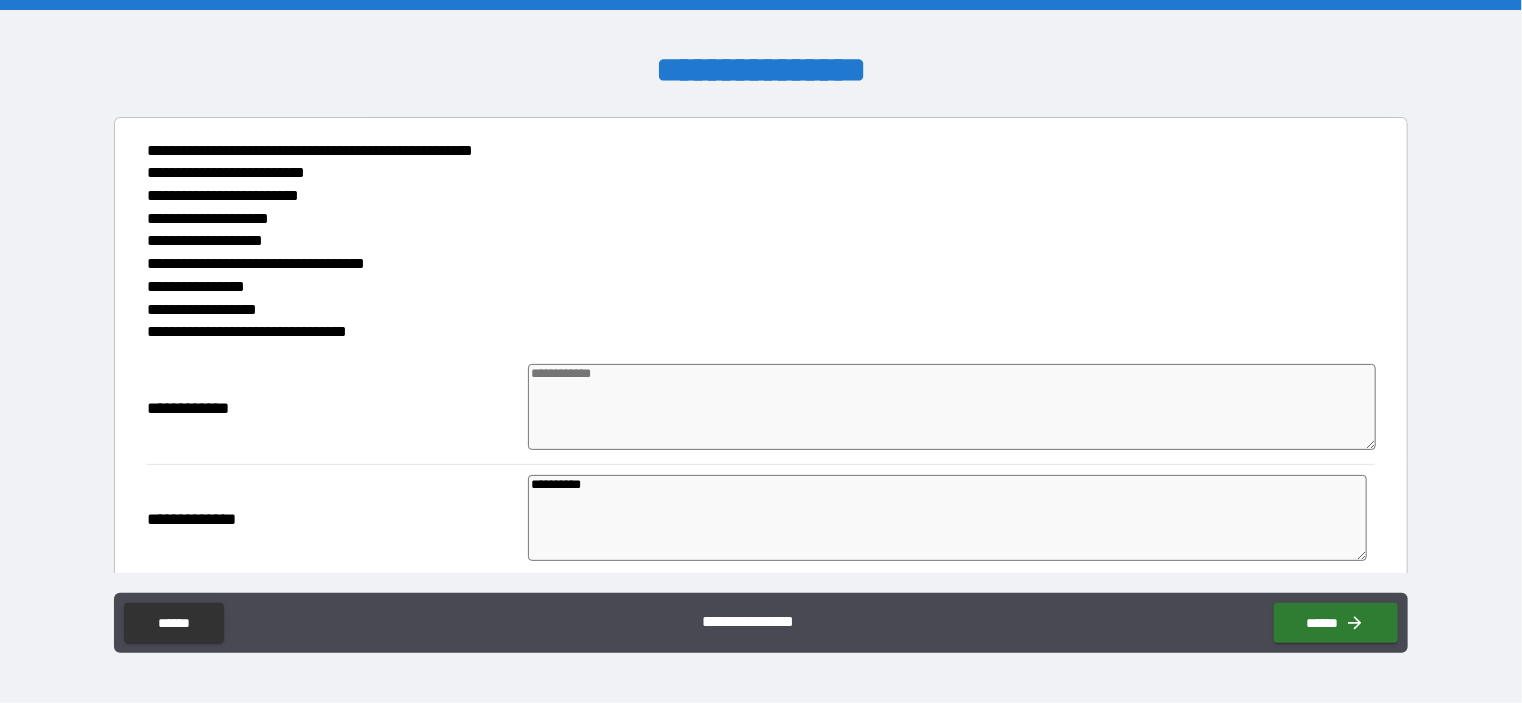 click at bounding box center (952, 407) 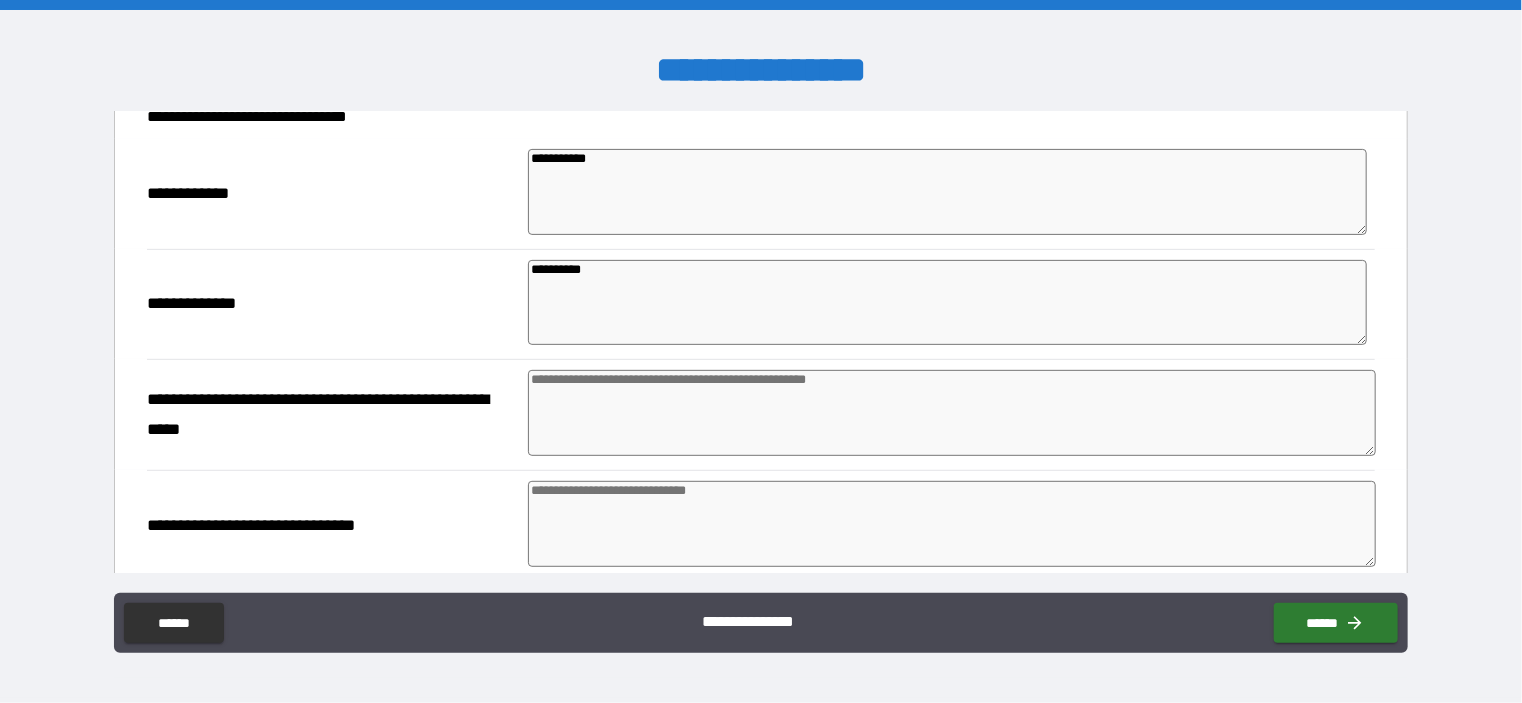 scroll, scrollTop: 351, scrollLeft: 0, axis: vertical 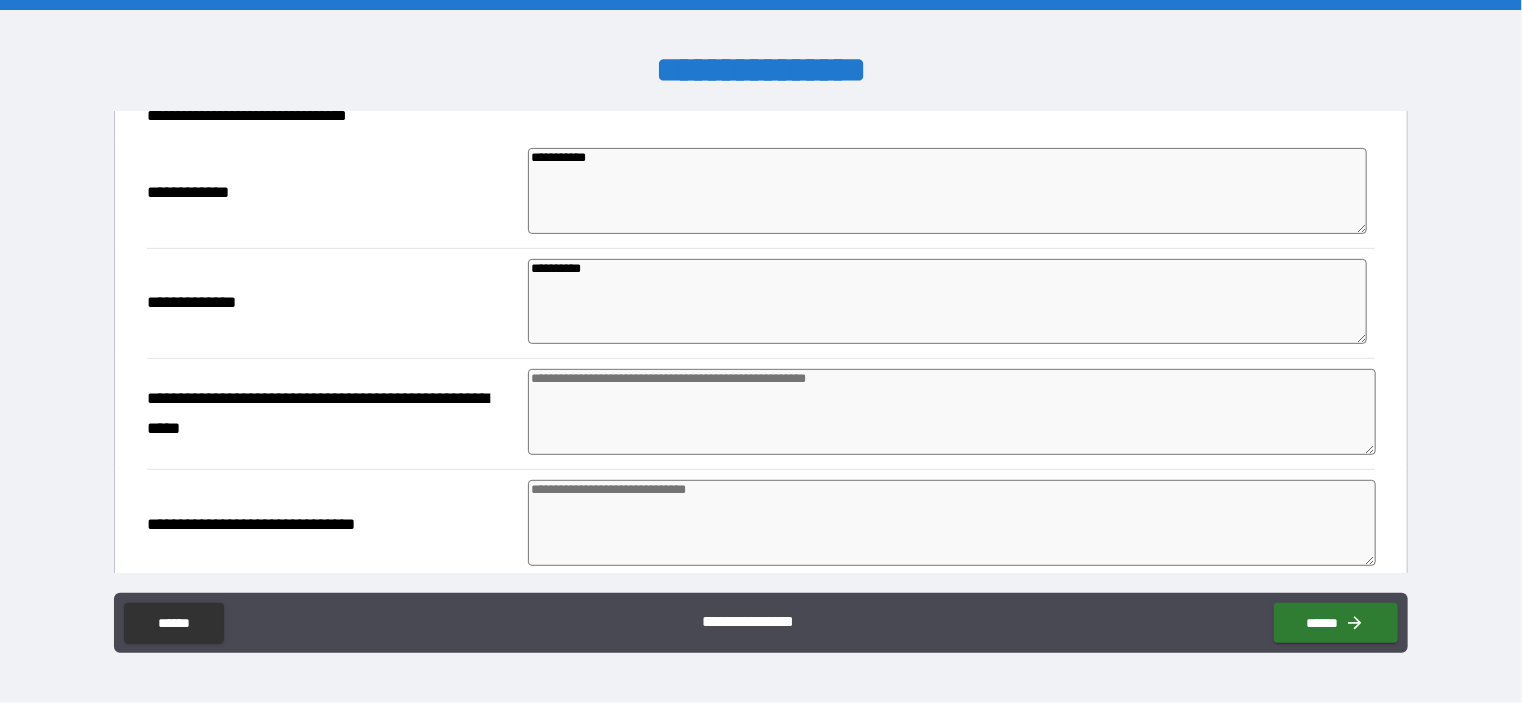 click at bounding box center (952, 412) 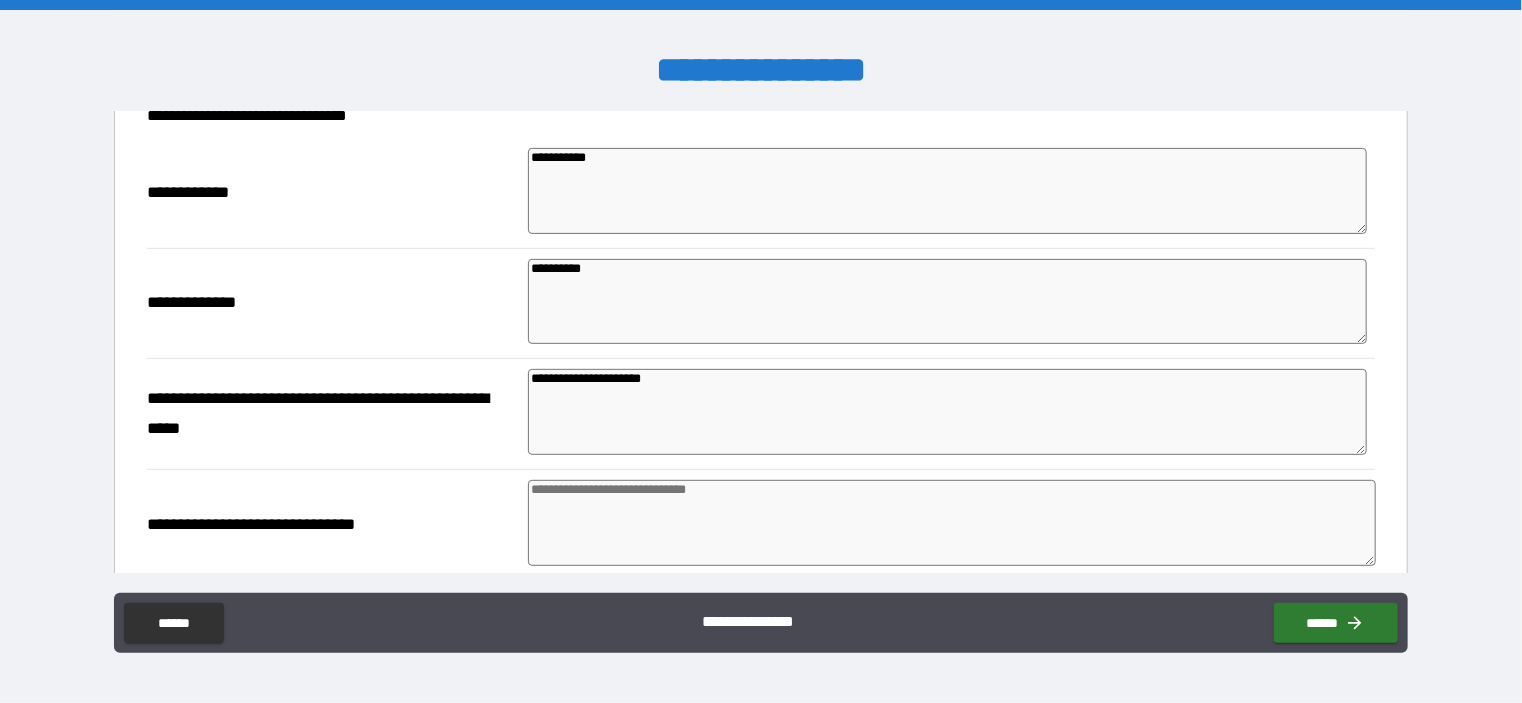 click at bounding box center [952, 523] 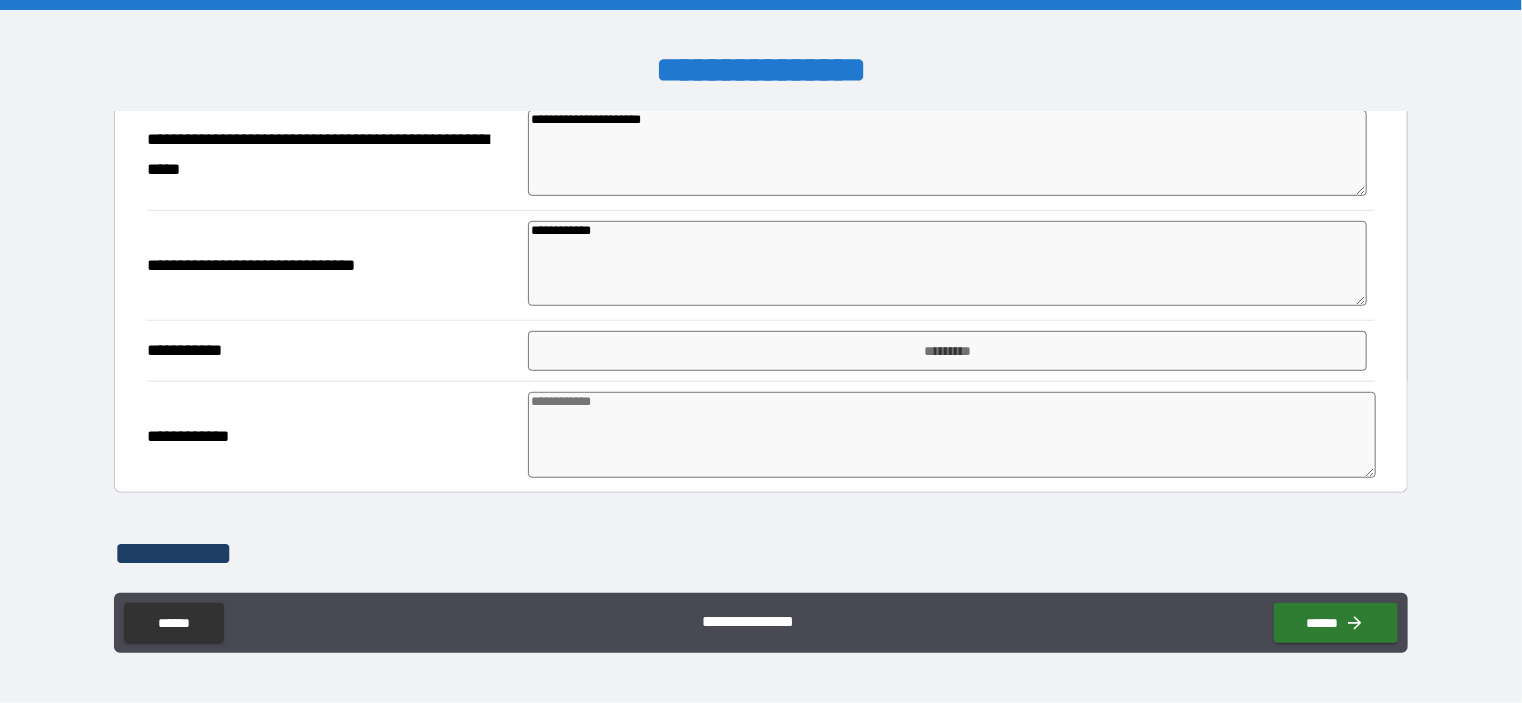 scroll, scrollTop: 612, scrollLeft: 0, axis: vertical 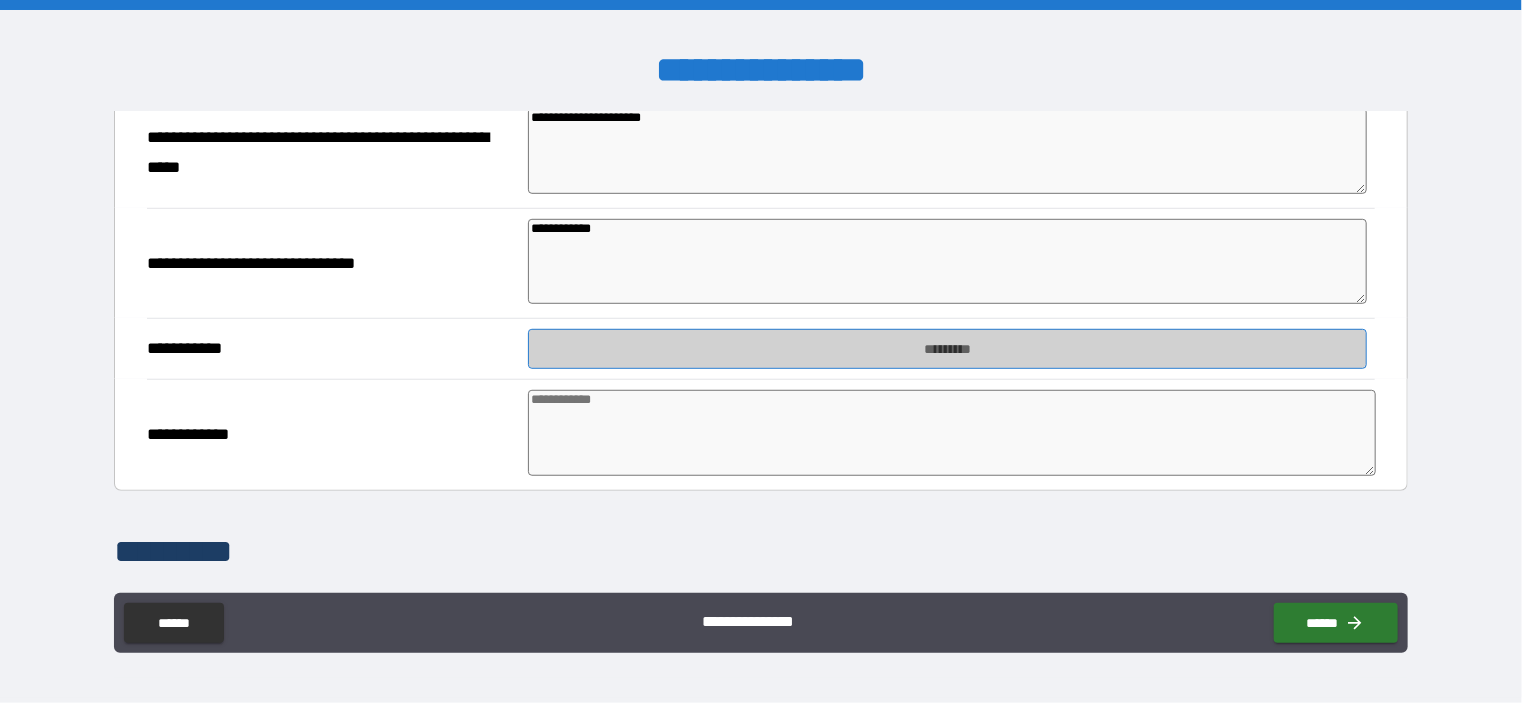 click on "*********" at bounding box center (947, 349) 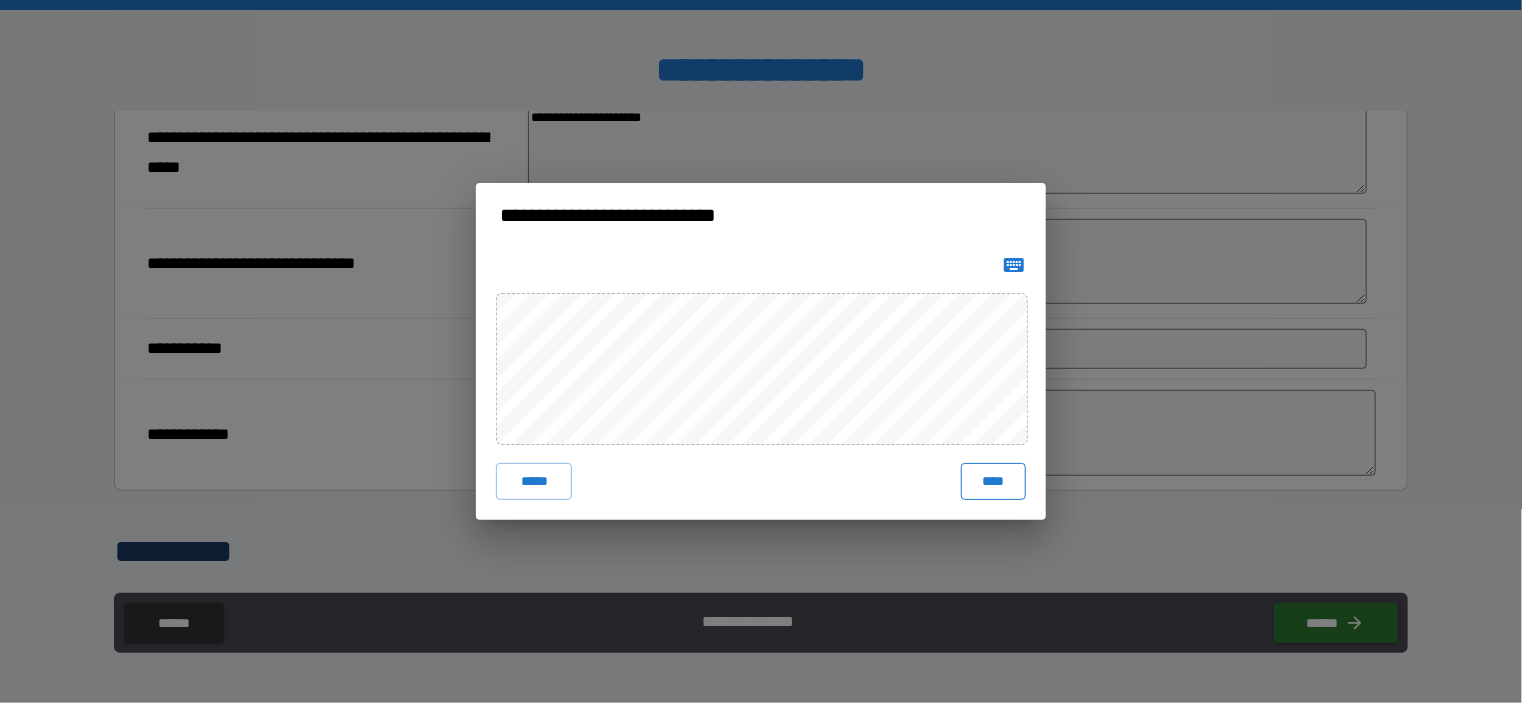 click on "****" at bounding box center [993, 481] 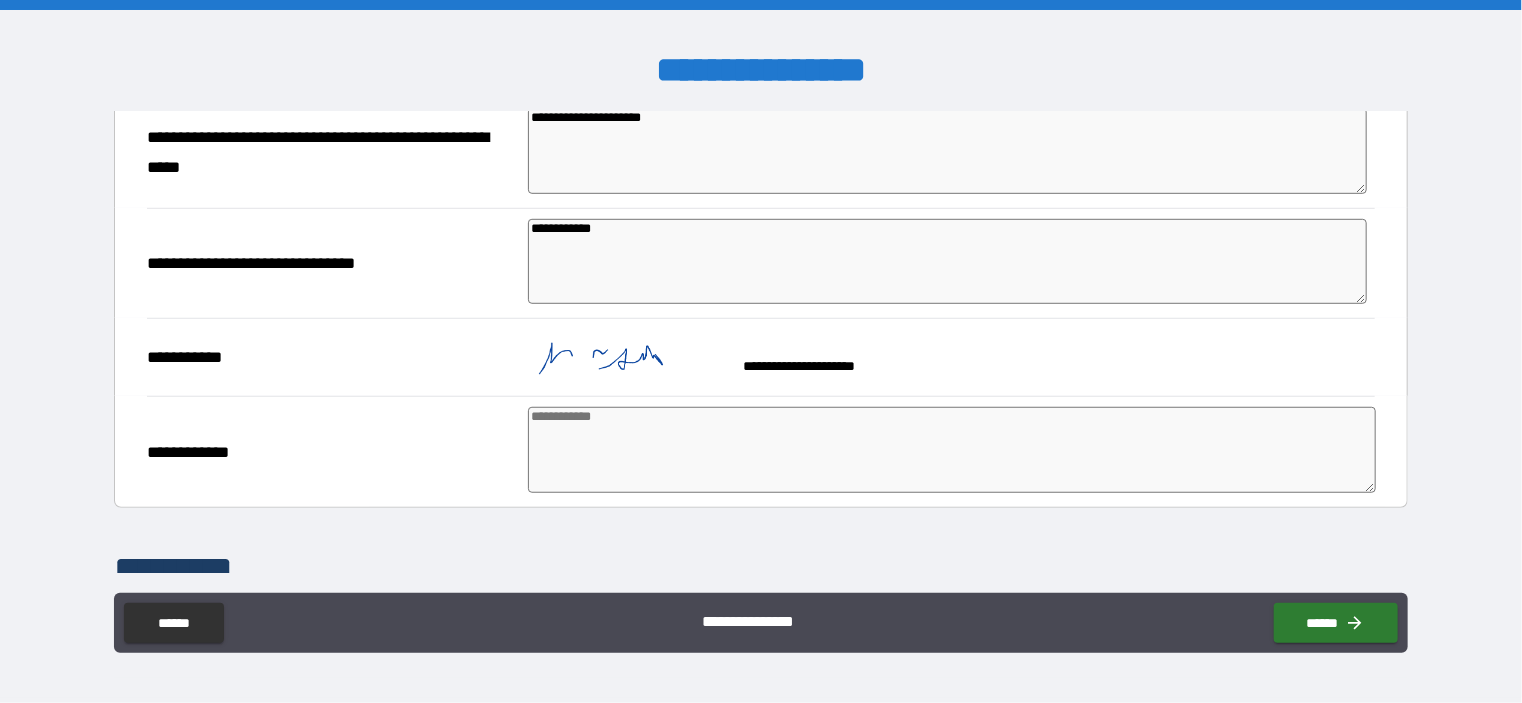 click at bounding box center (952, 450) 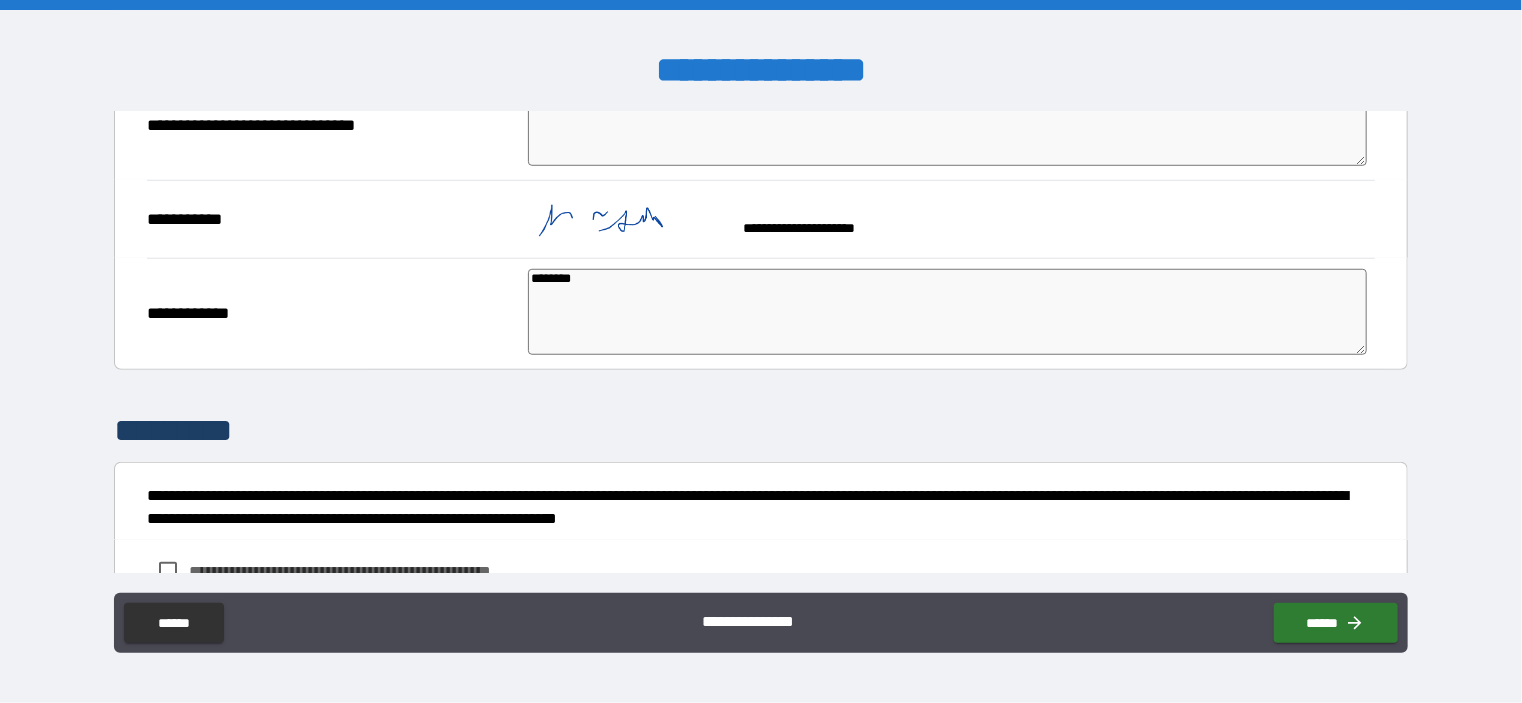 scroll, scrollTop: 899, scrollLeft: 0, axis: vertical 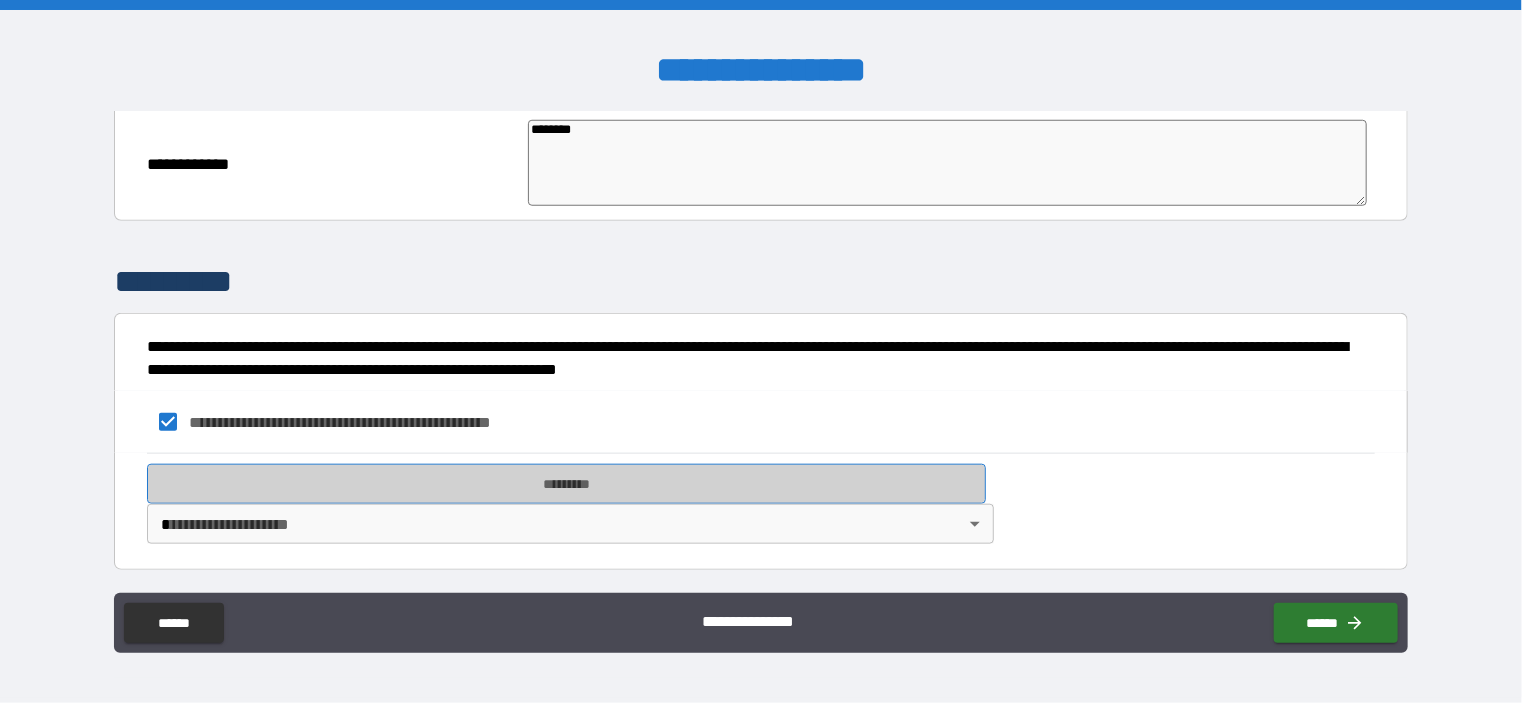 click on "*********" at bounding box center (566, 484) 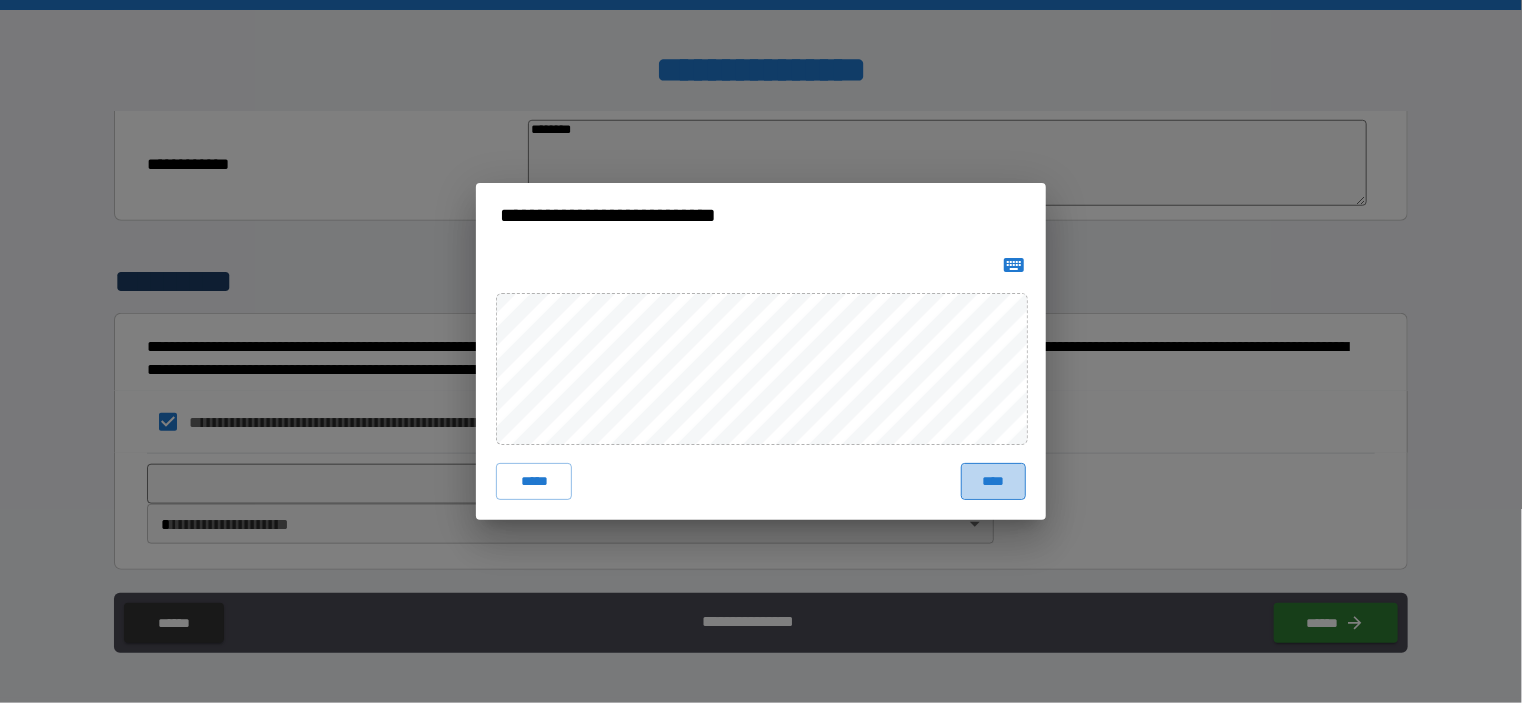 click on "****" at bounding box center (993, 481) 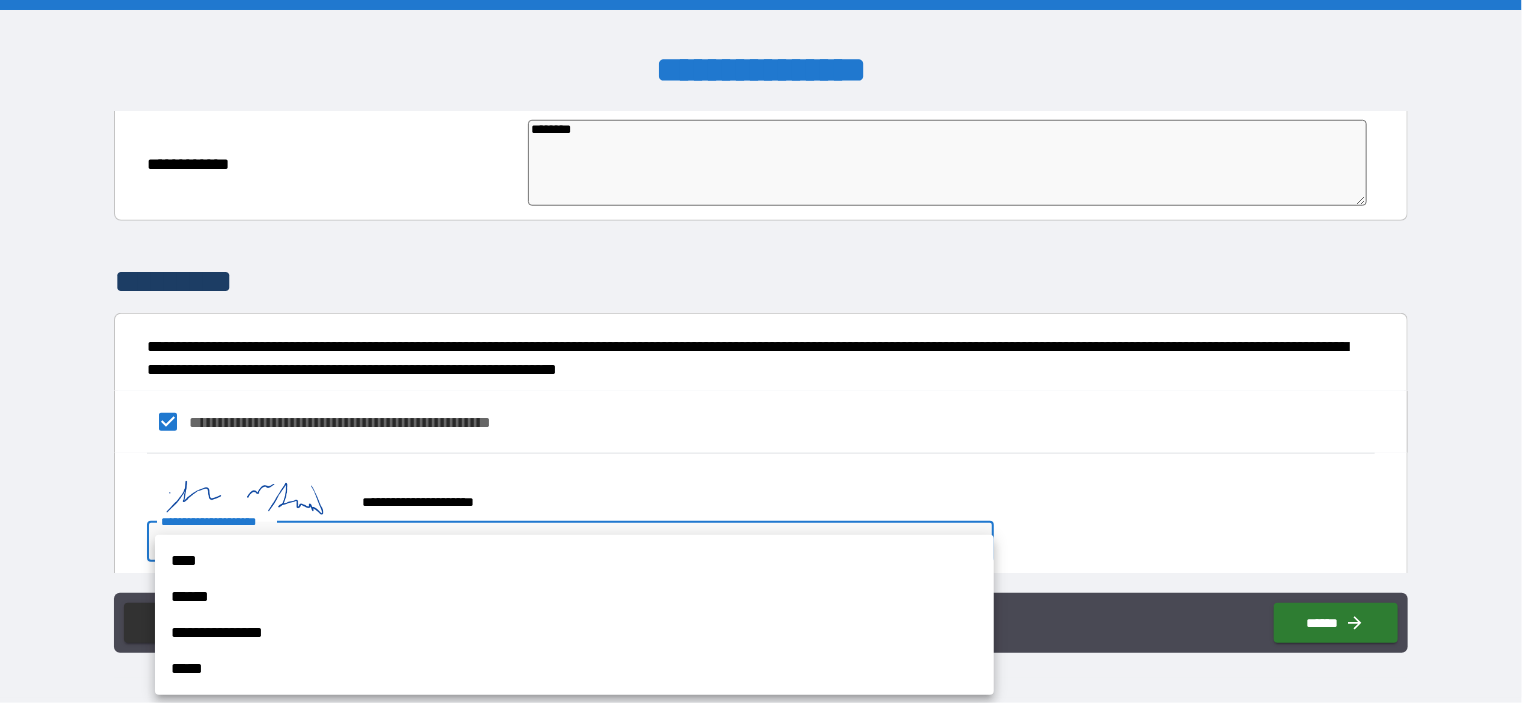 click on "**********" at bounding box center (761, 351) 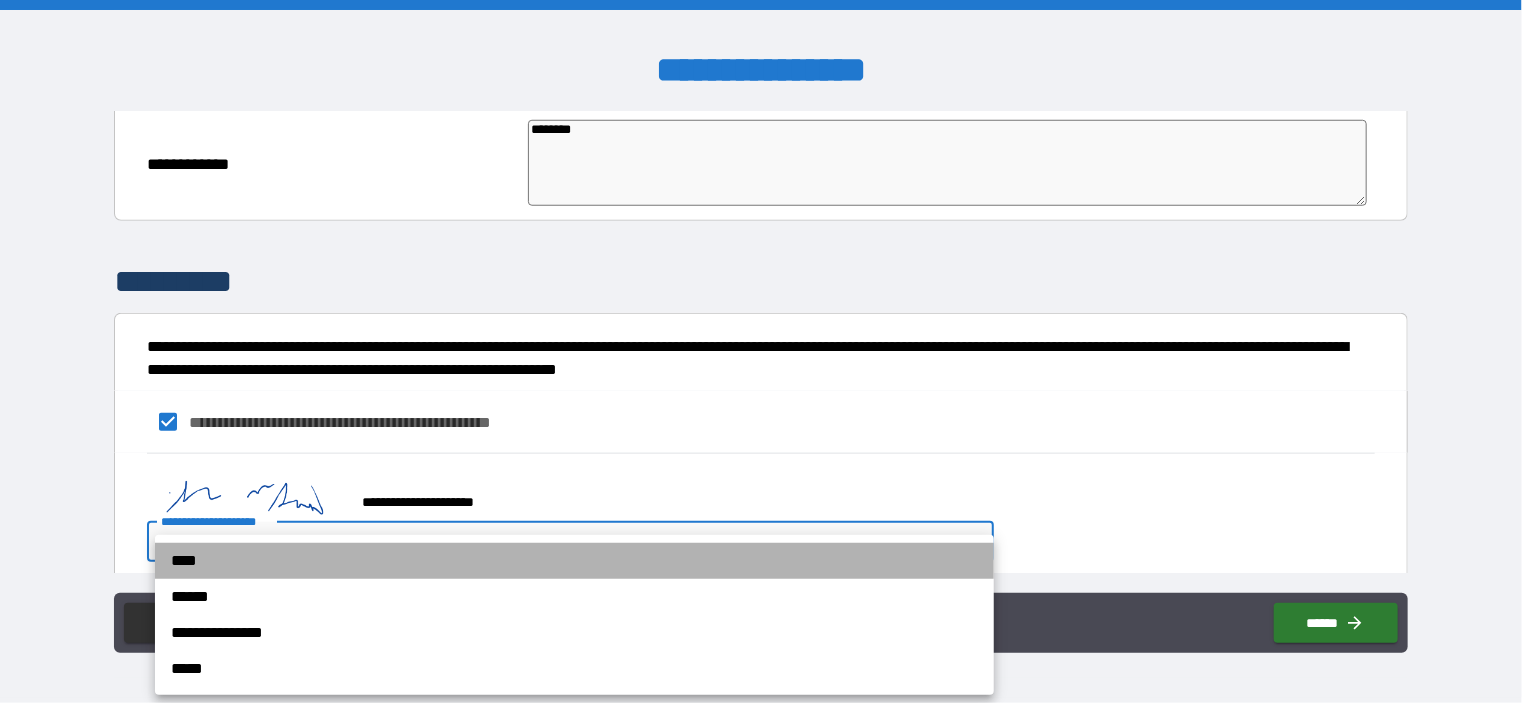 click on "****" at bounding box center (574, 561) 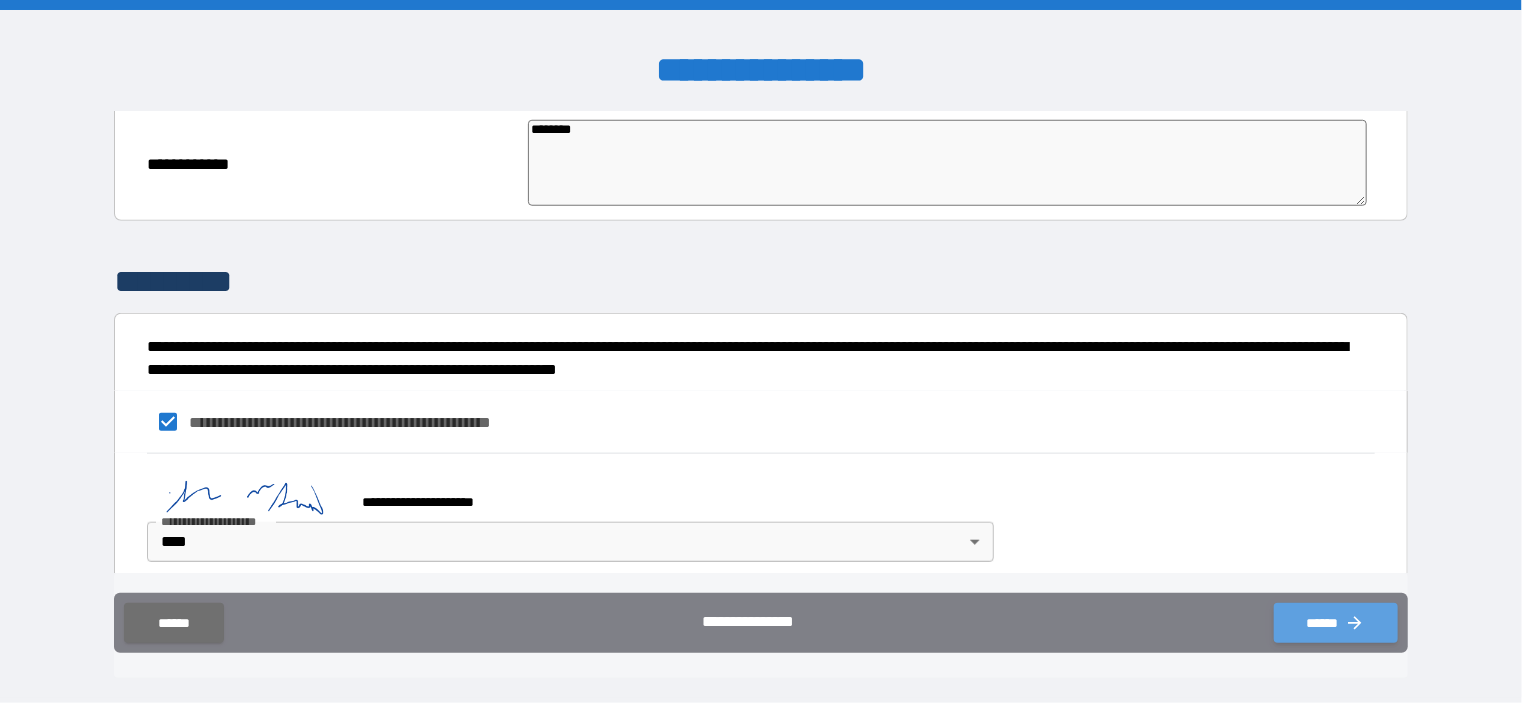 click on "******" at bounding box center (1336, 623) 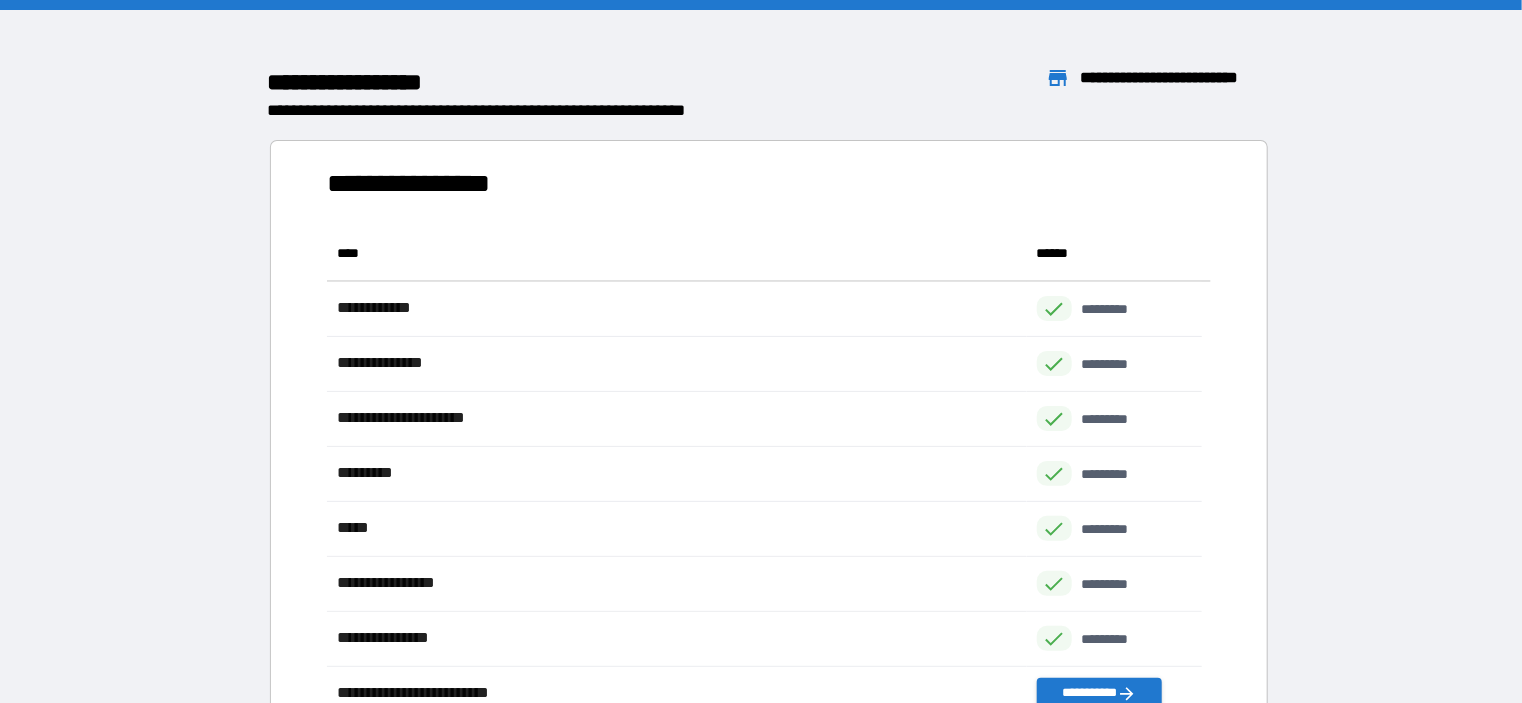 scroll, scrollTop: 16, scrollLeft: 16, axis: both 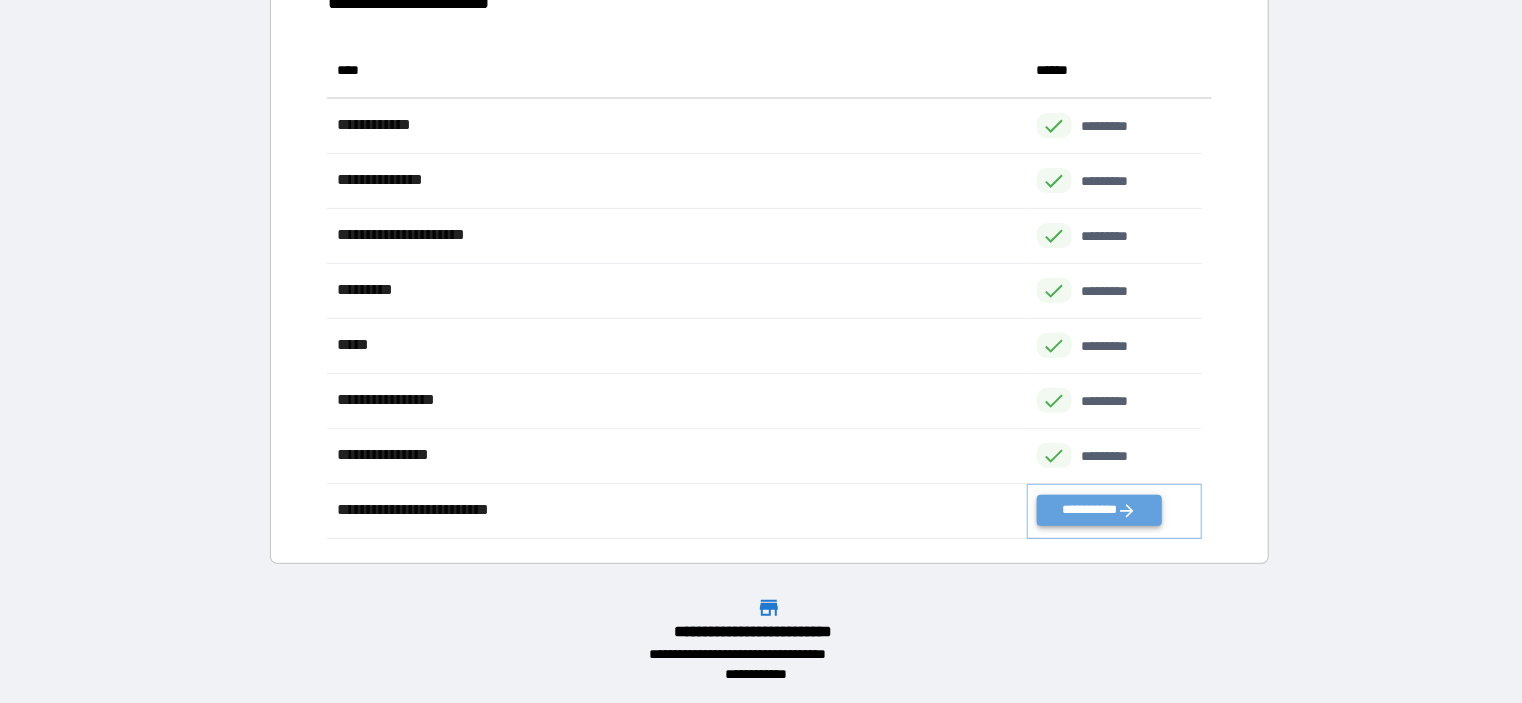 click on "**********" at bounding box center [1099, 510] 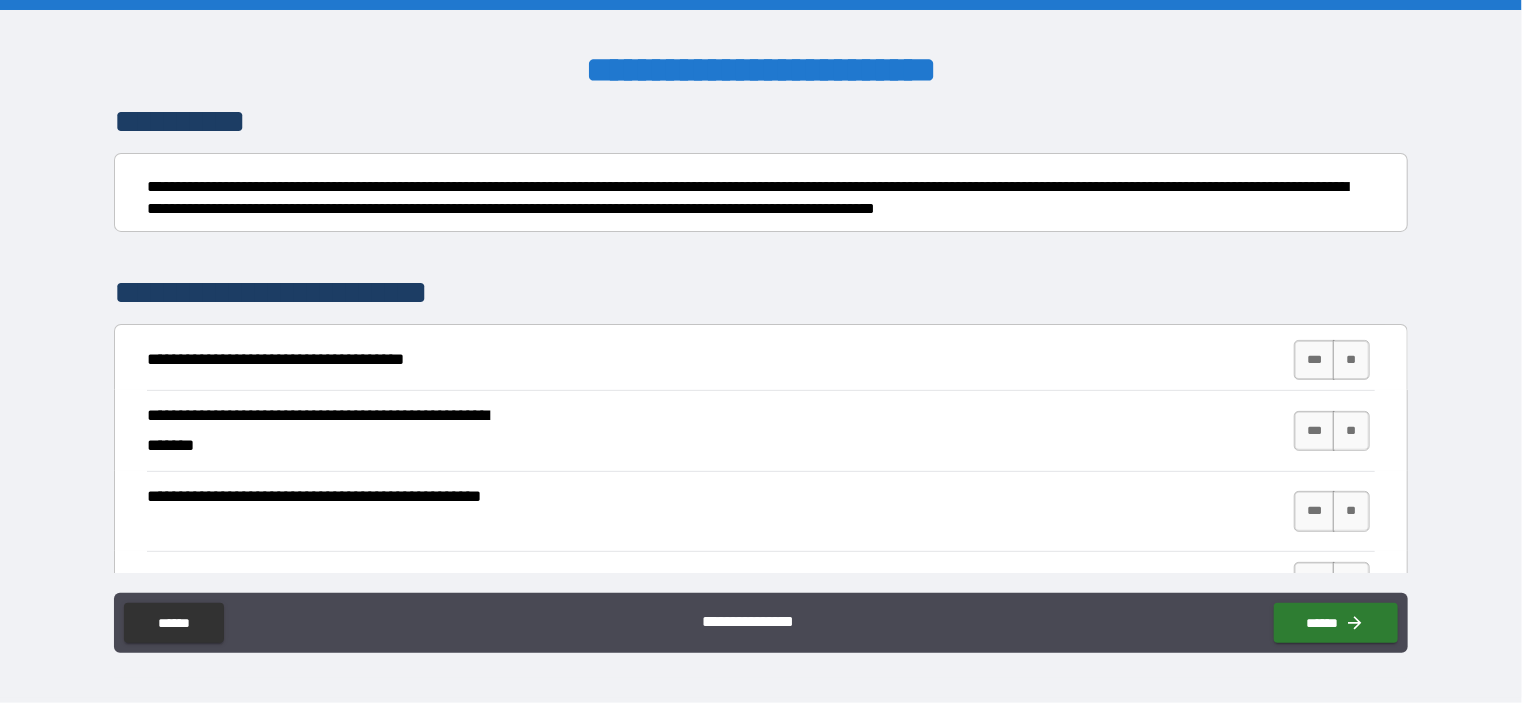 scroll, scrollTop: 176, scrollLeft: 0, axis: vertical 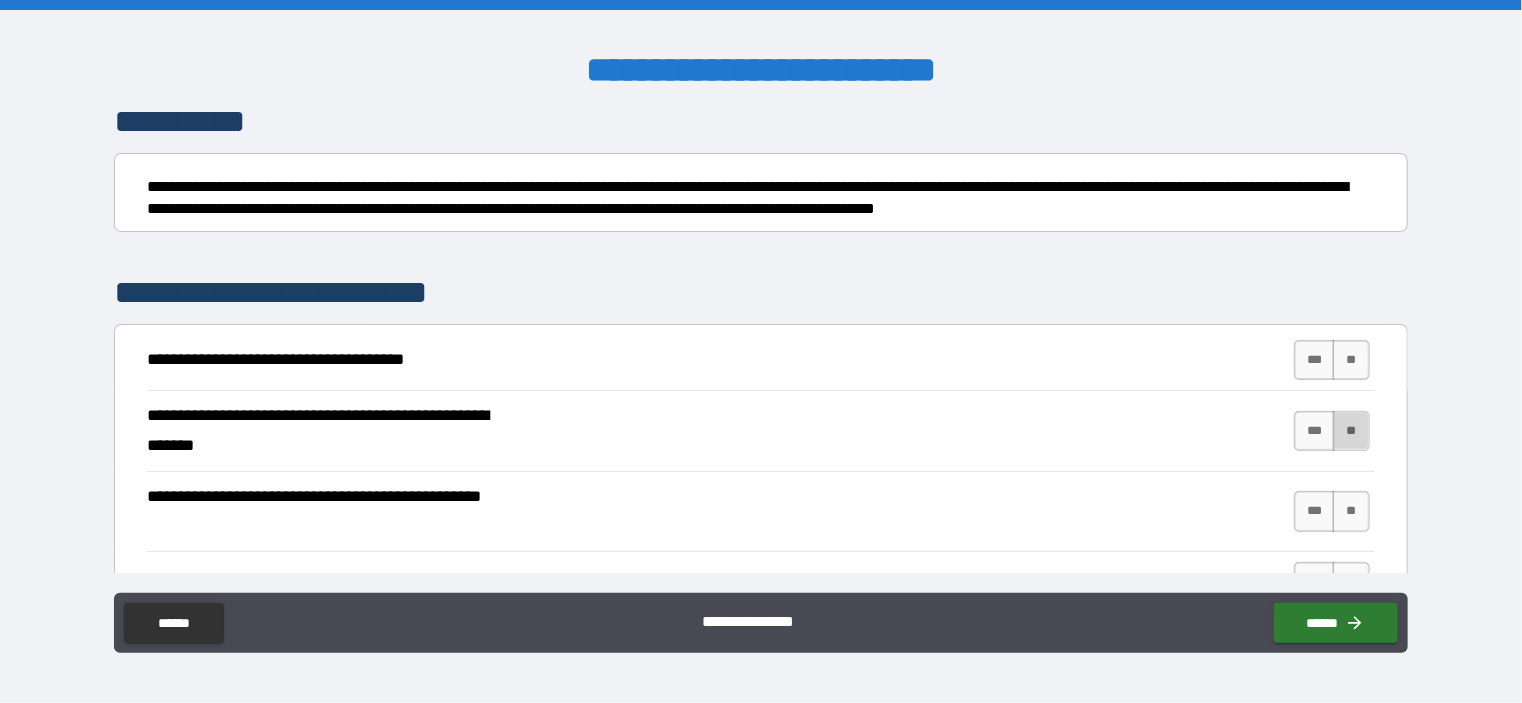 click on "**" at bounding box center [1351, 431] 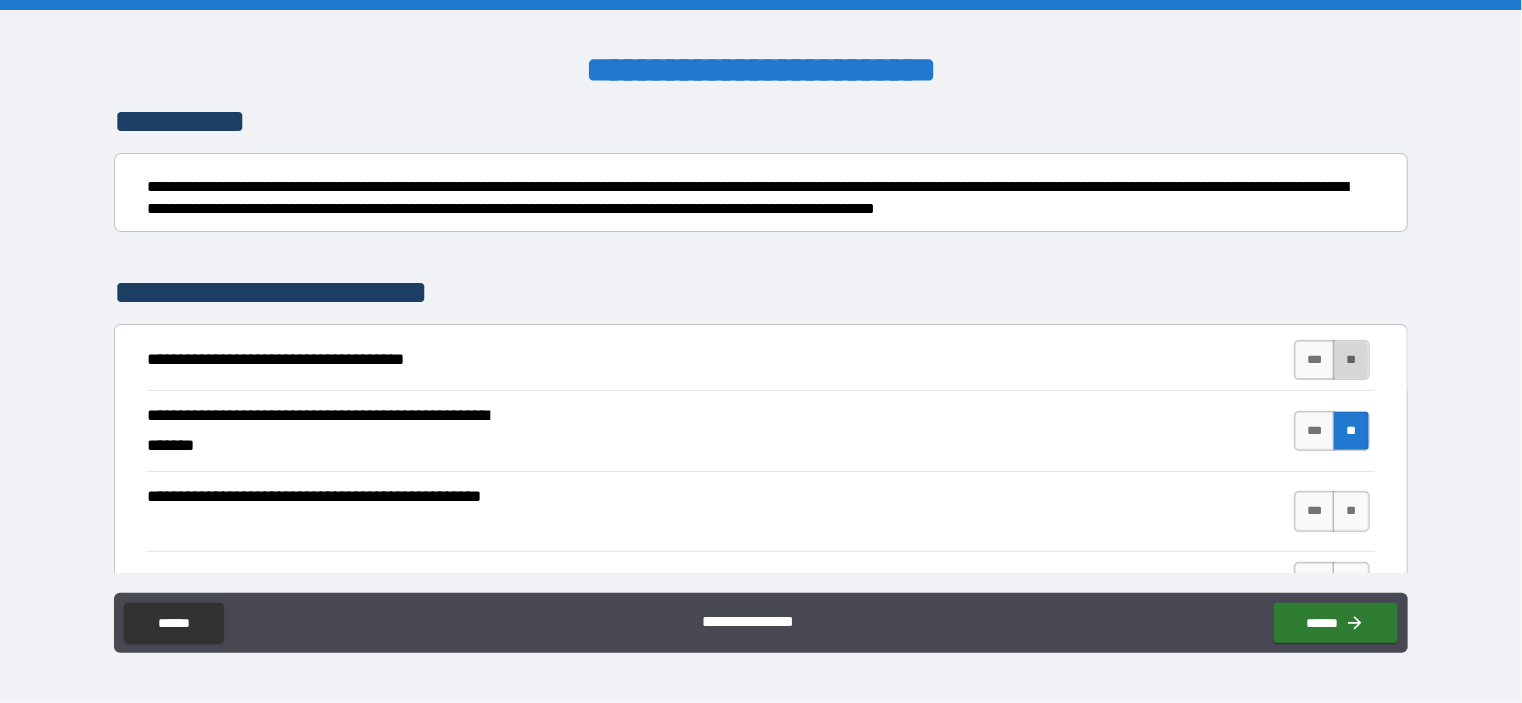 click on "**" at bounding box center [1351, 360] 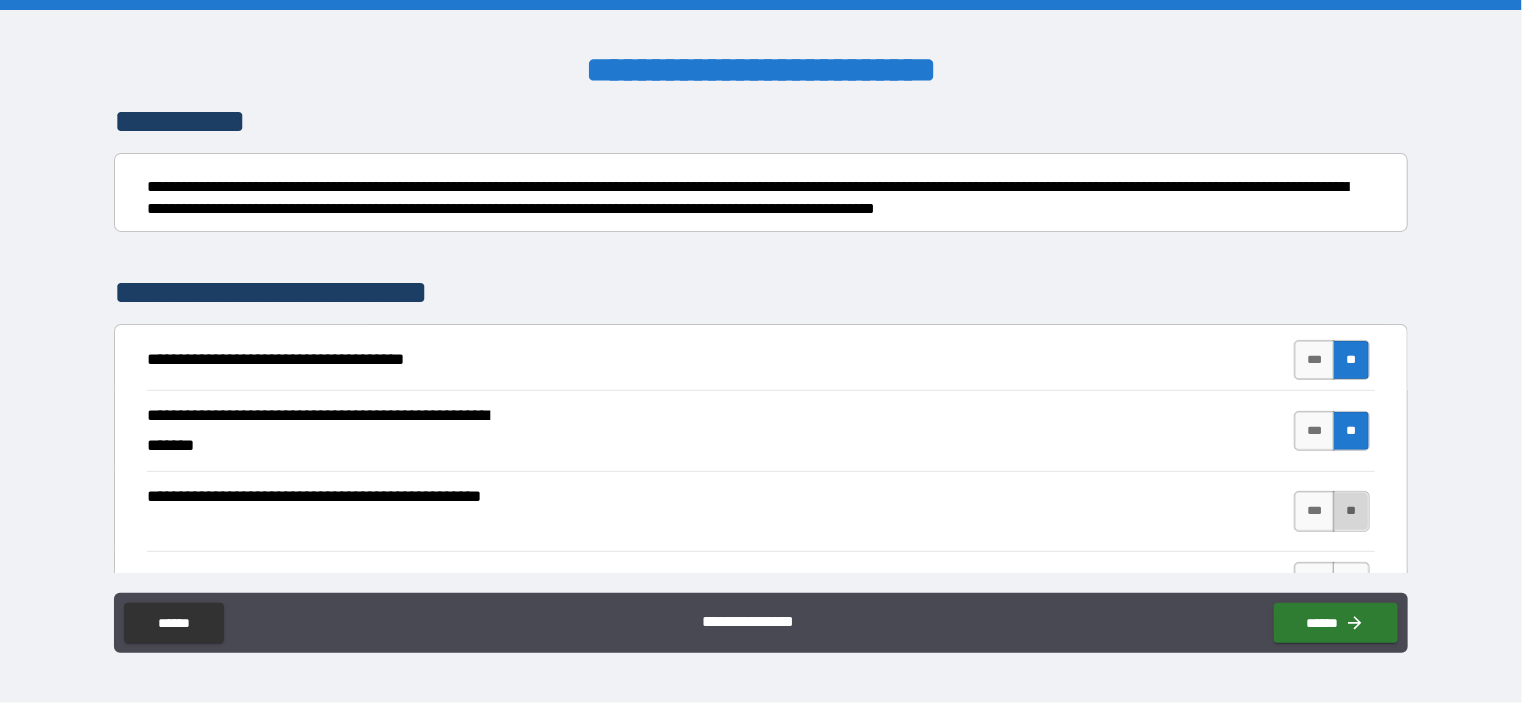 click on "**" at bounding box center (1351, 511) 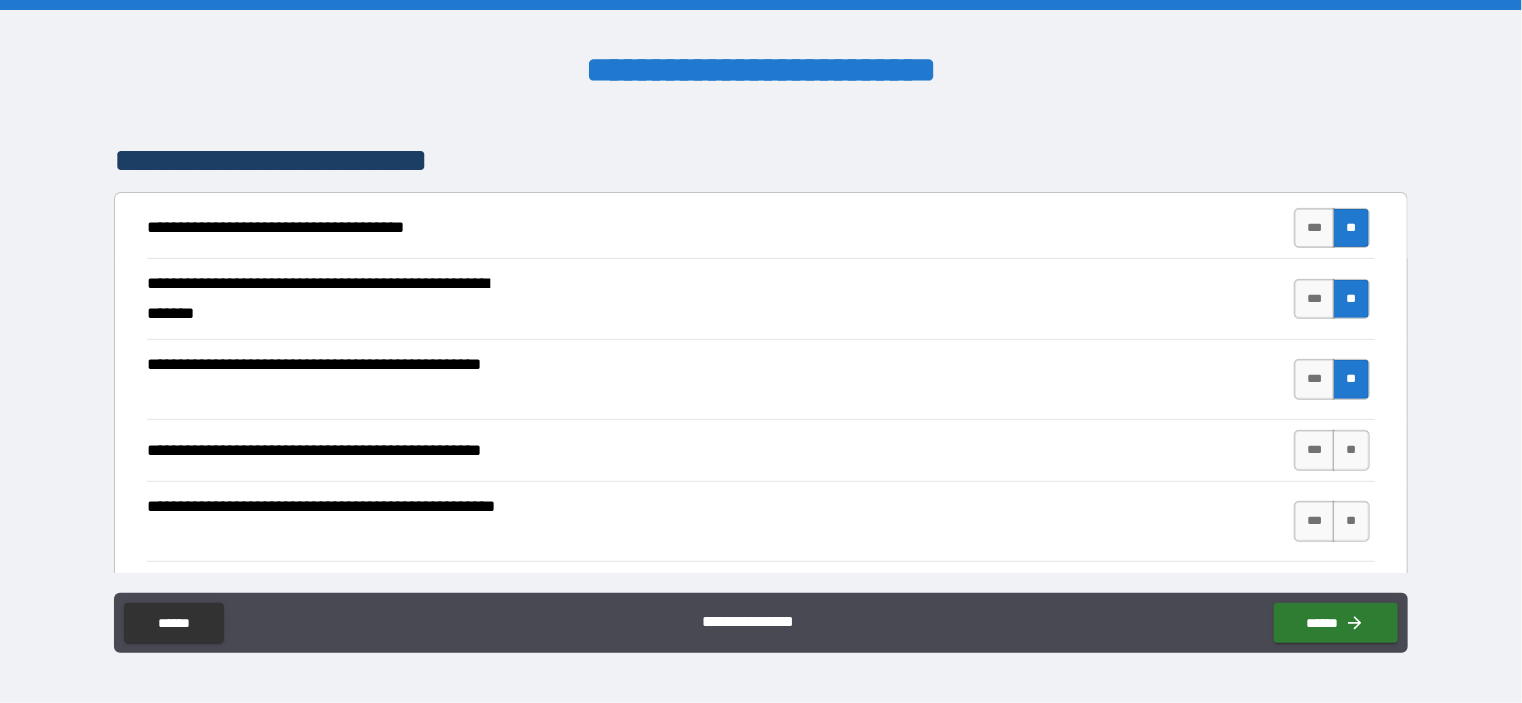 scroll, scrollTop: 311, scrollLeft: 0, axis: vertical 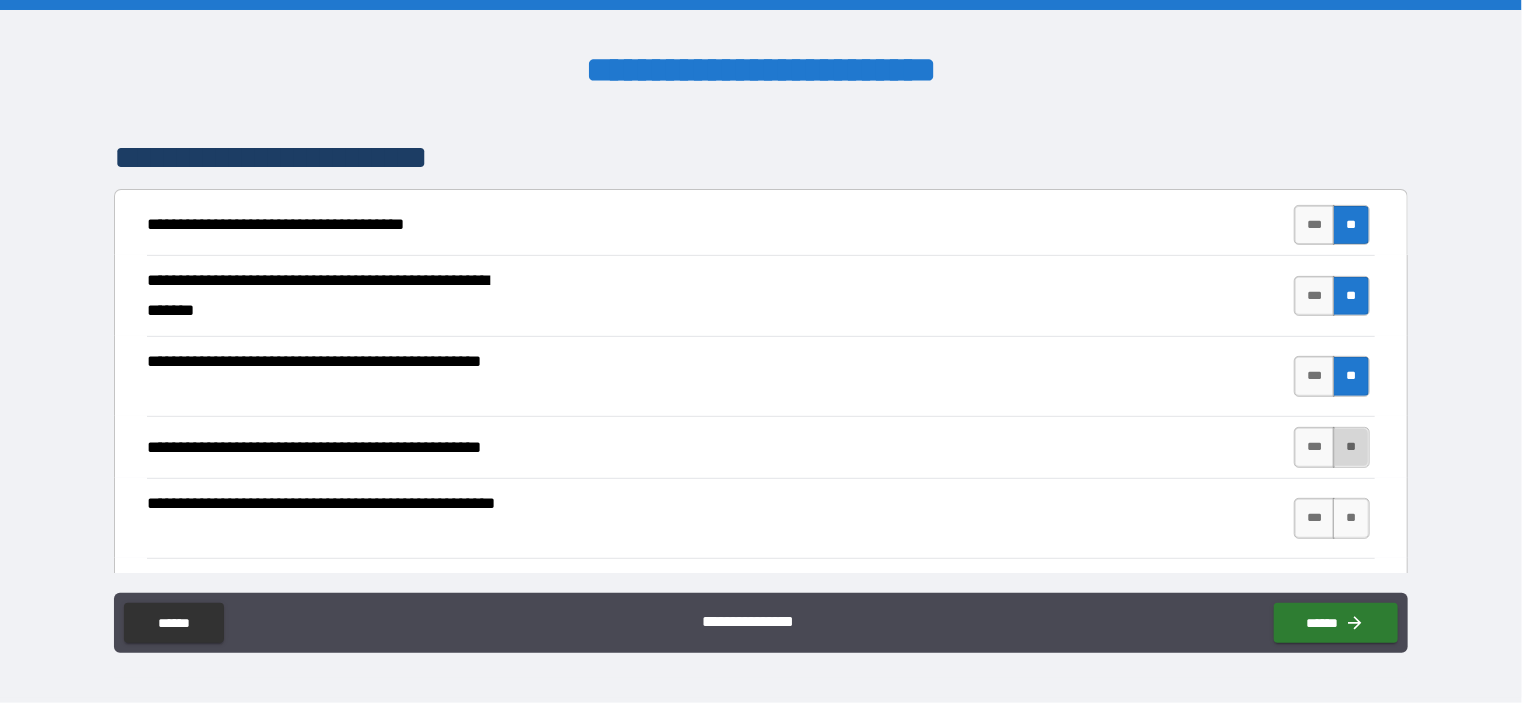 click on "**" at bounding box center (1351, 447) 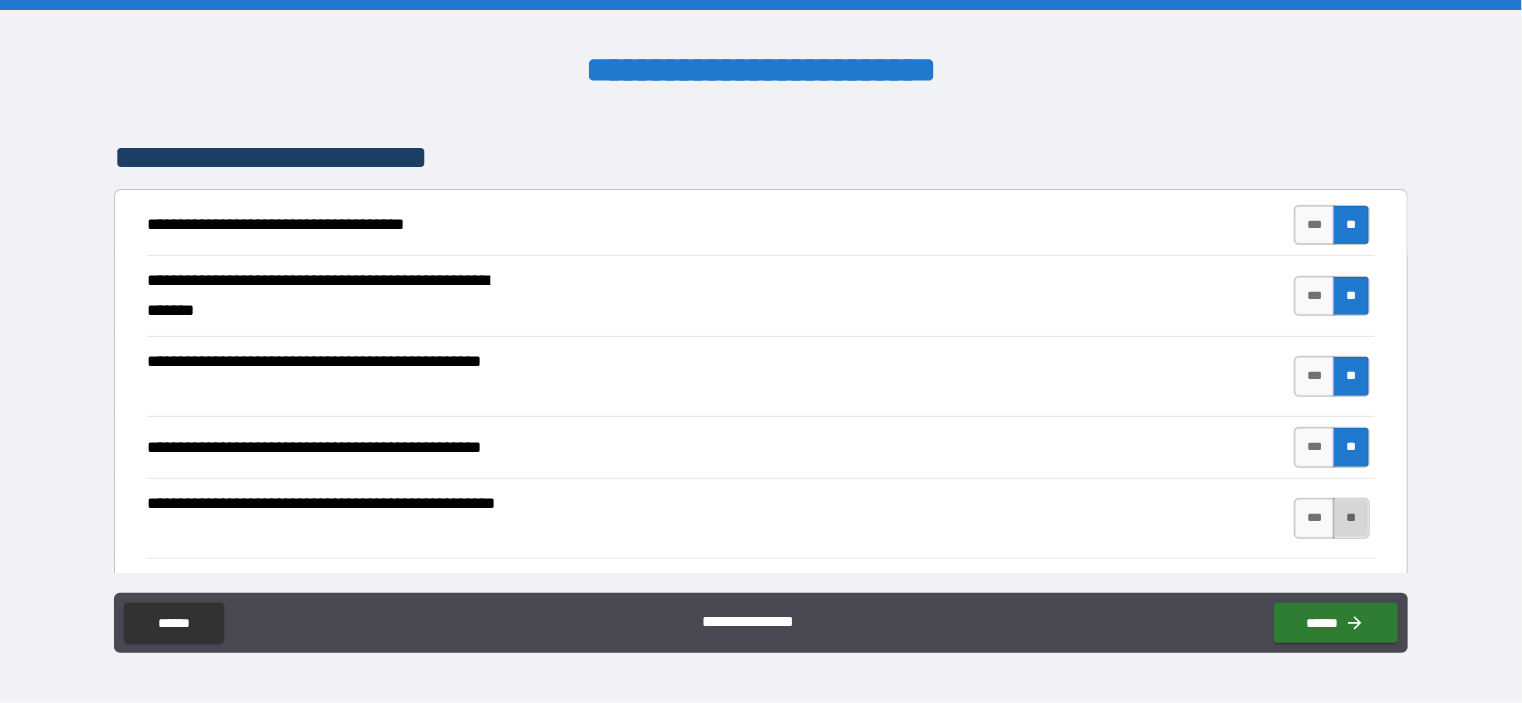 click on "**" at bounding box center [1351, 518] 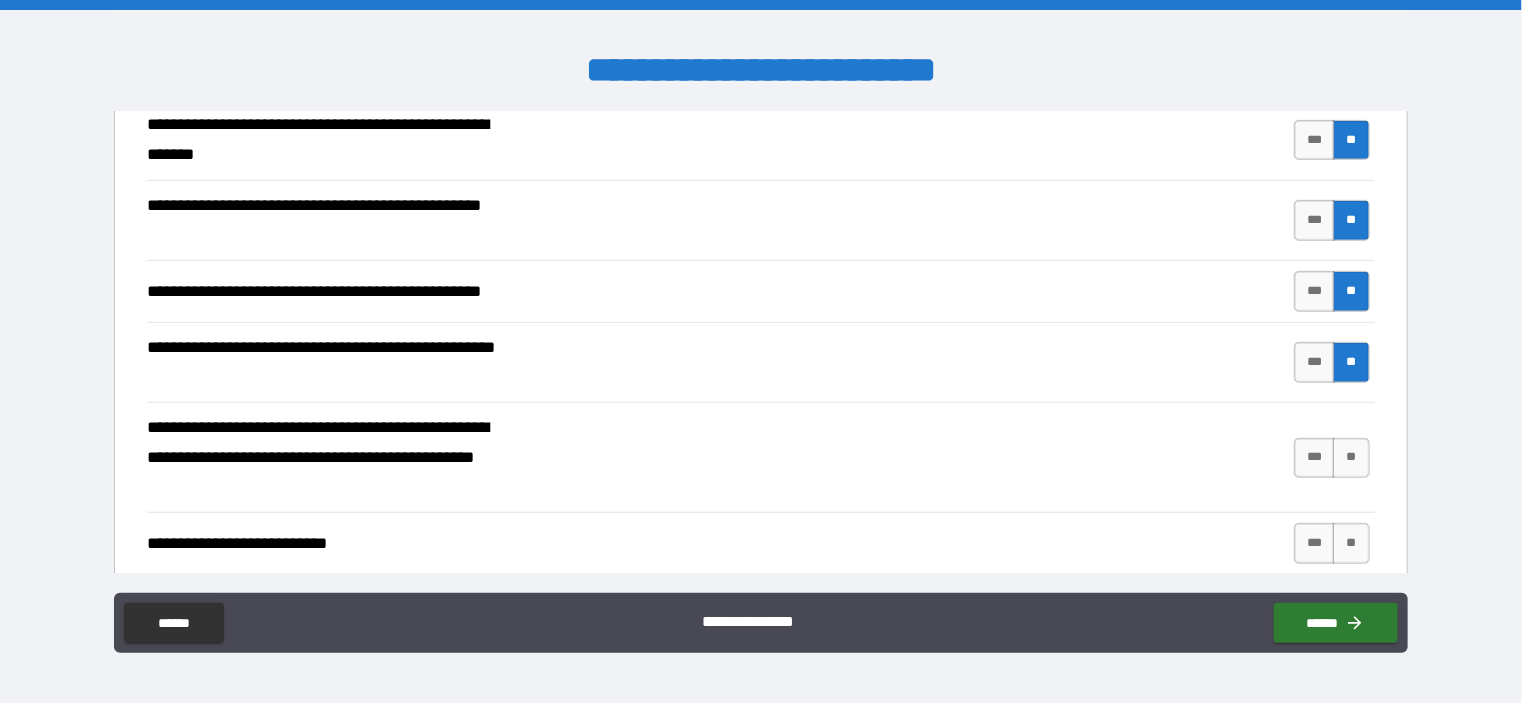 scroll, scrollTop: 468, scrollLeft: 0, axis: vertical 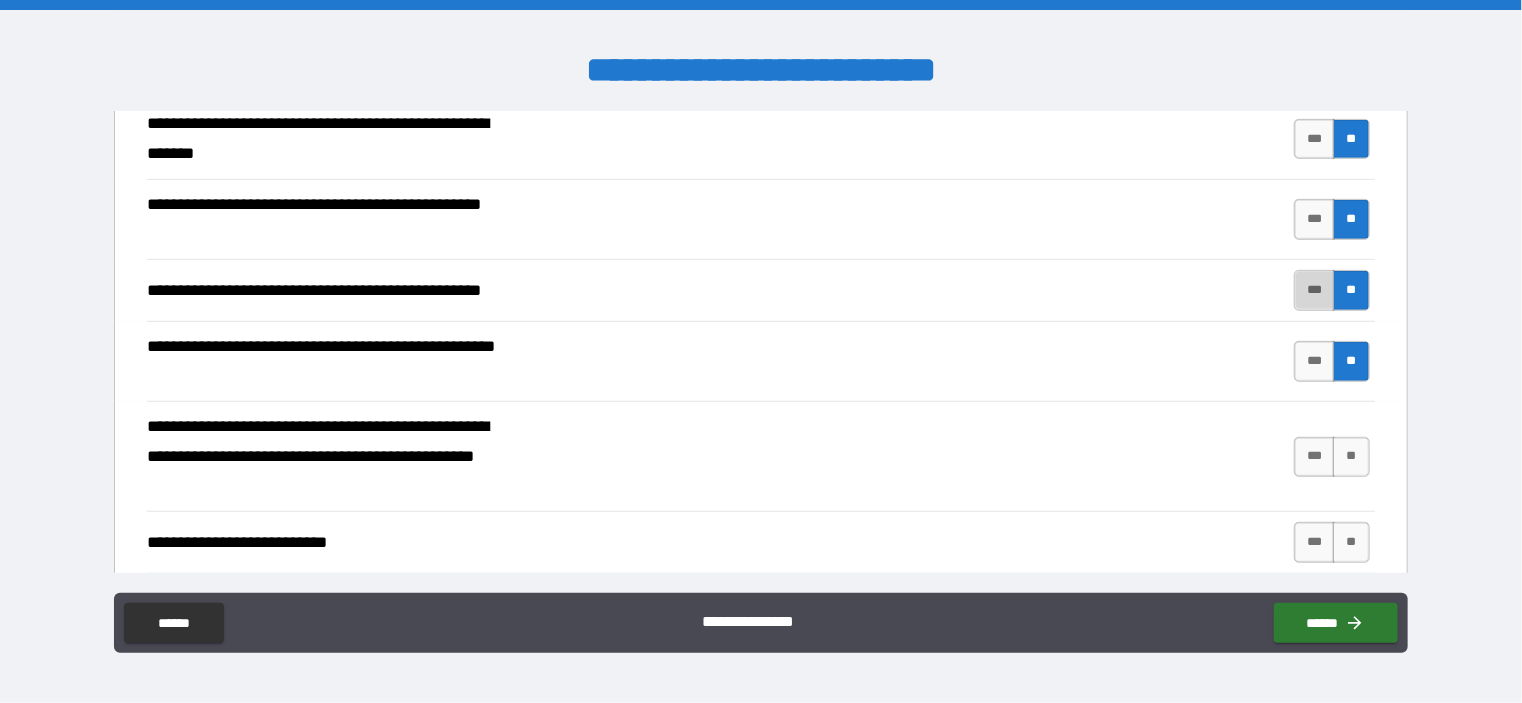 click on "***" at bounding box center [1315, 290] 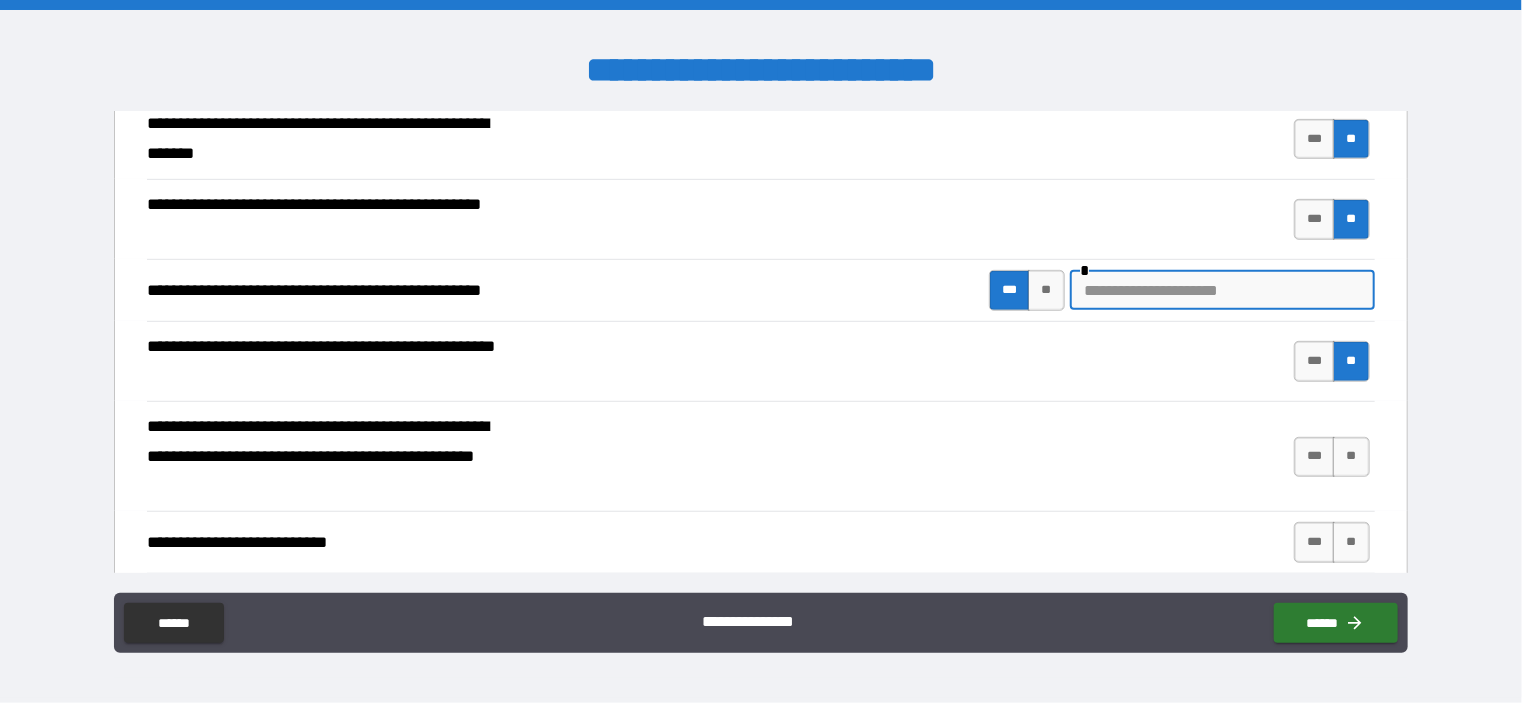 click at bounding box center (1222, 290) 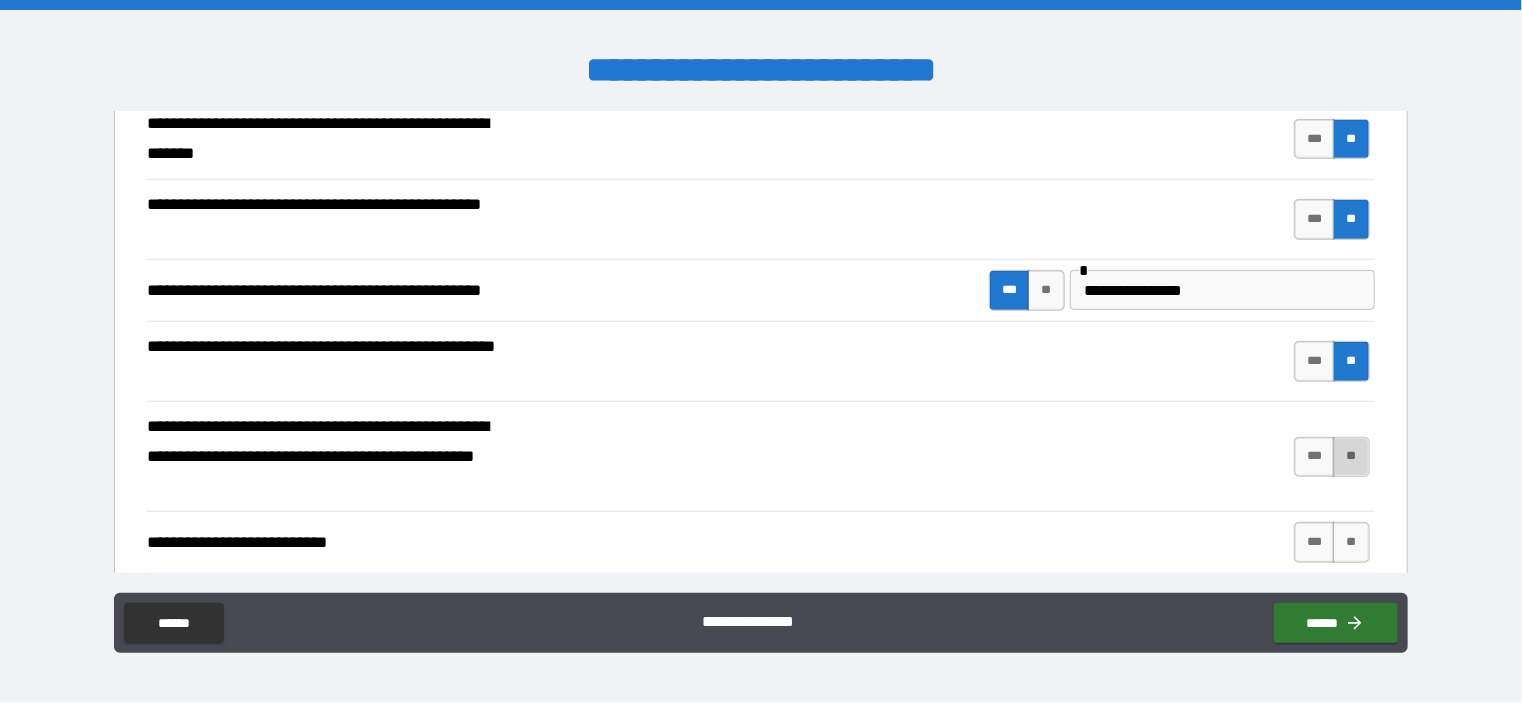 click on "**" at bounding box center (1351, 457) 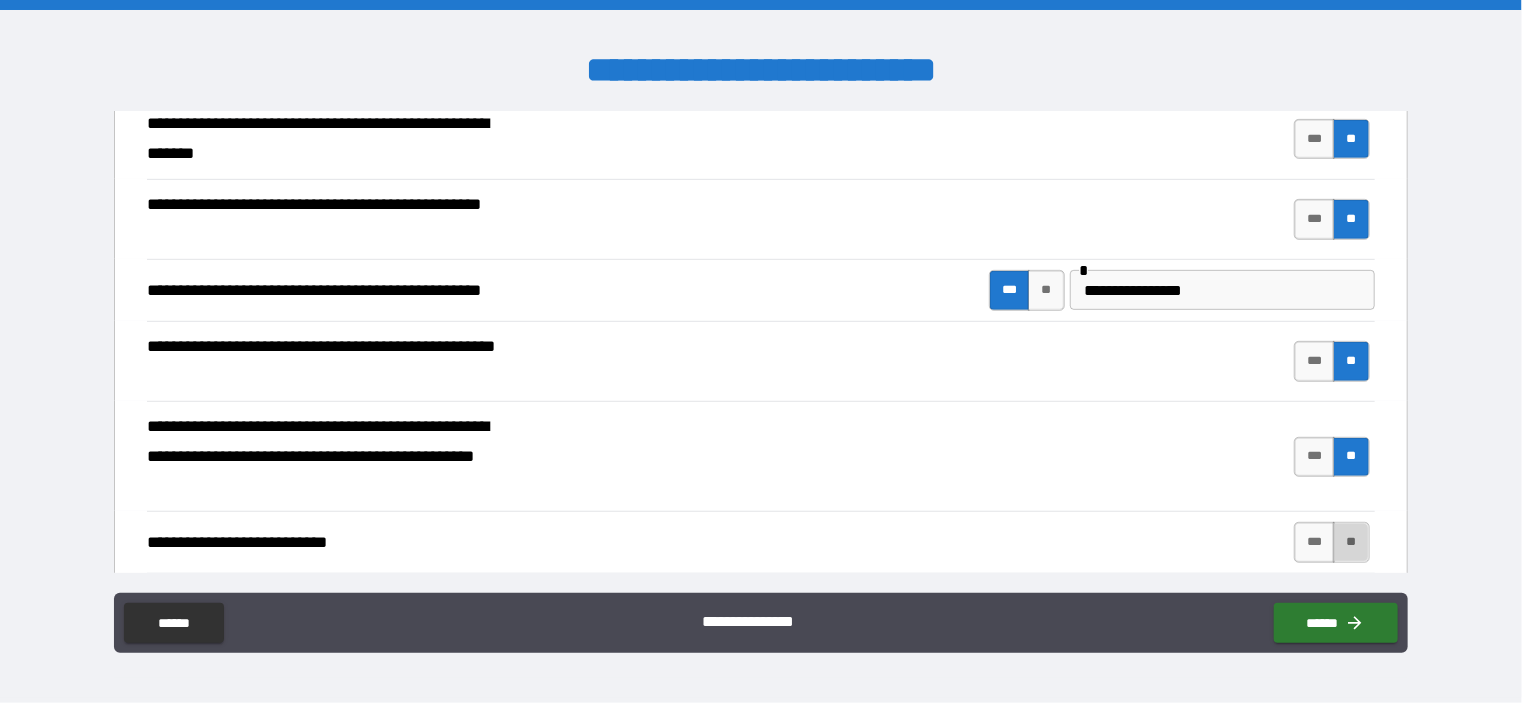 click on "**" at bounding box center [1351, 542] 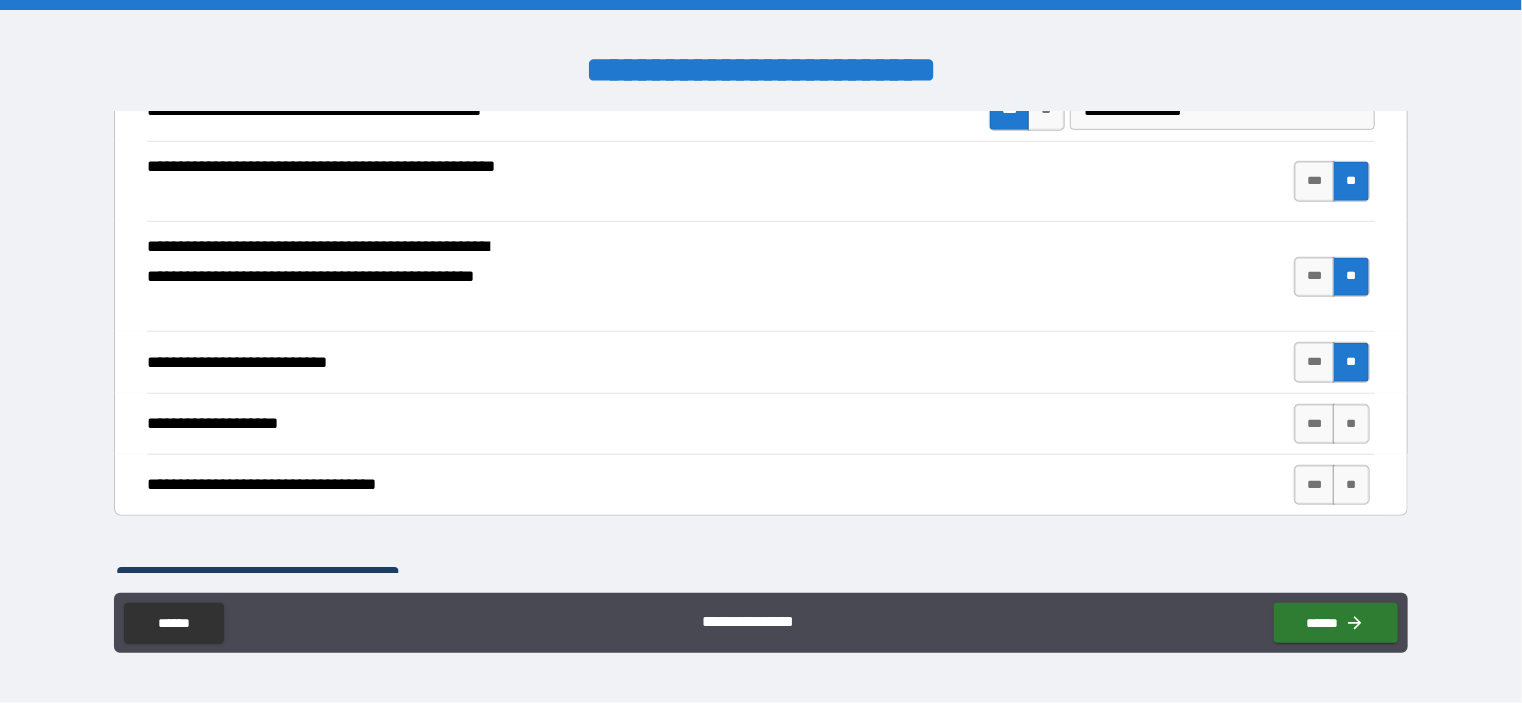 scroll, scrollTop: 651, scrollLeft: 0, axis: vertical 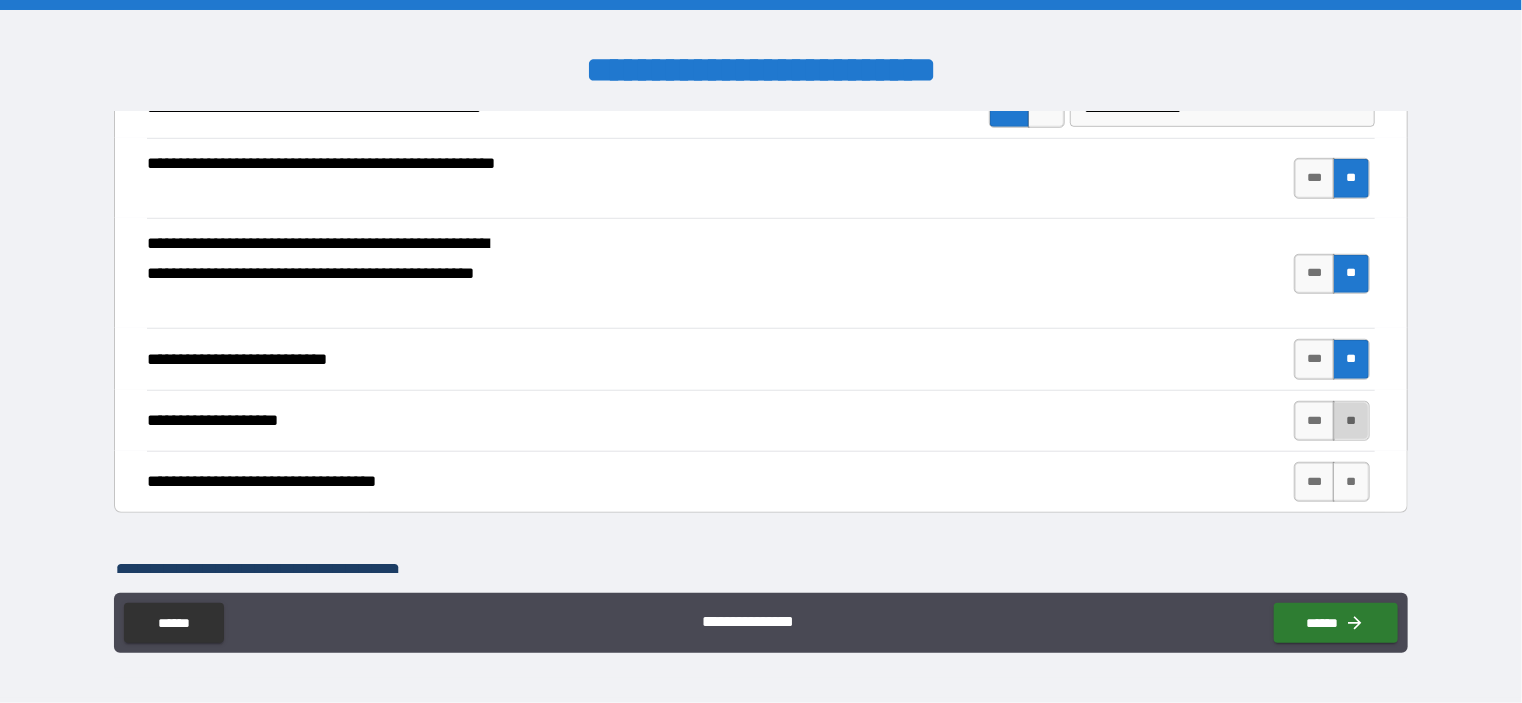 click on "**" at bounding box center [1351, 421] 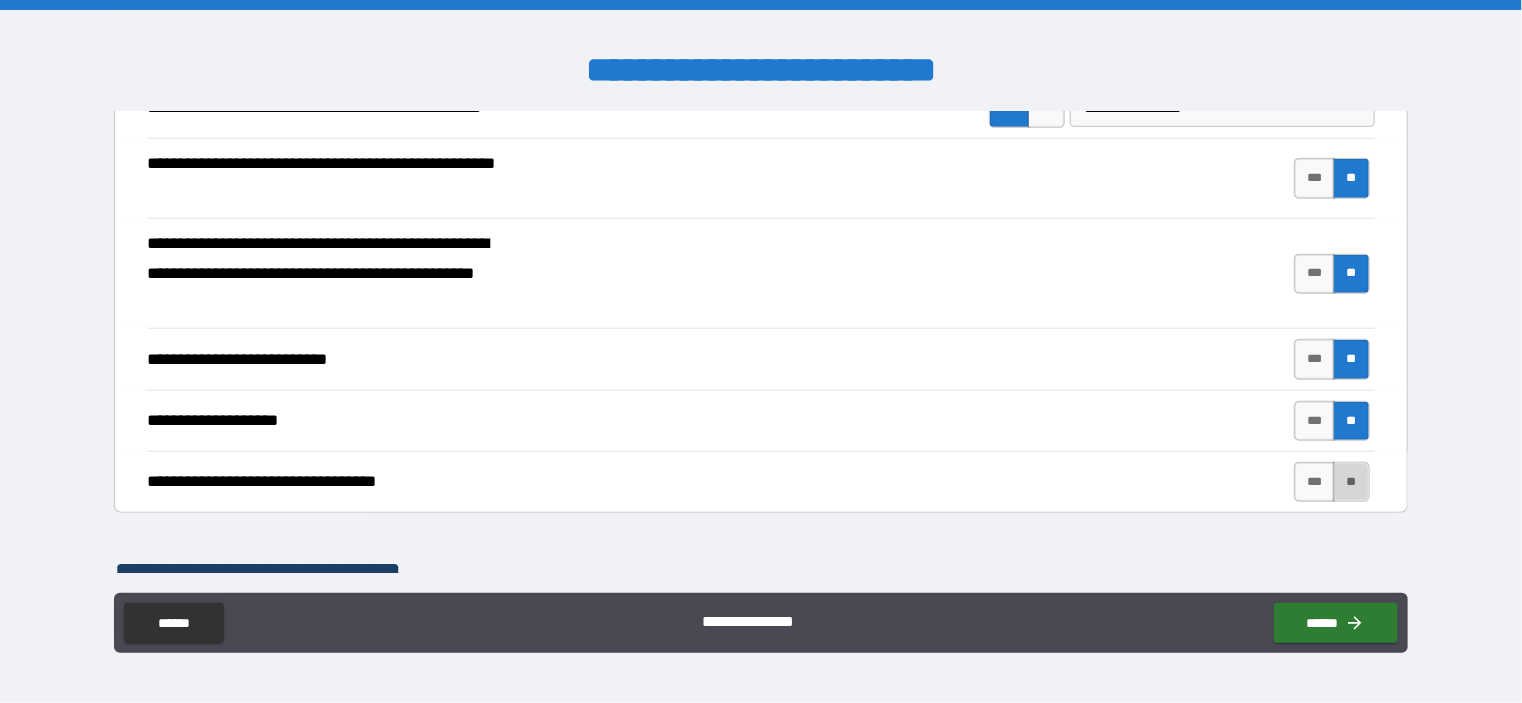 click on "**" at bounding box center (1351, 482) 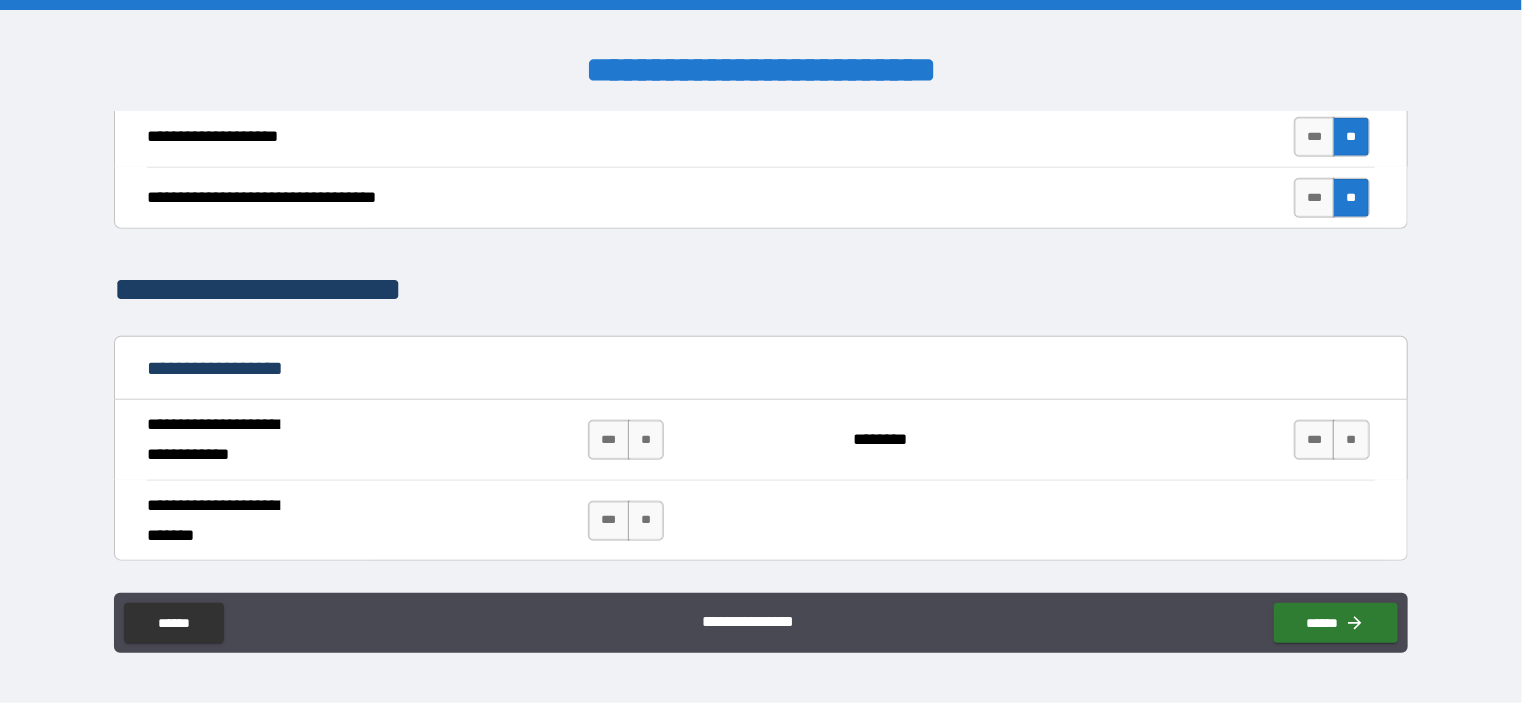 scroll, scrollTop: 1044, scrollLeft: 0, axis: vertical 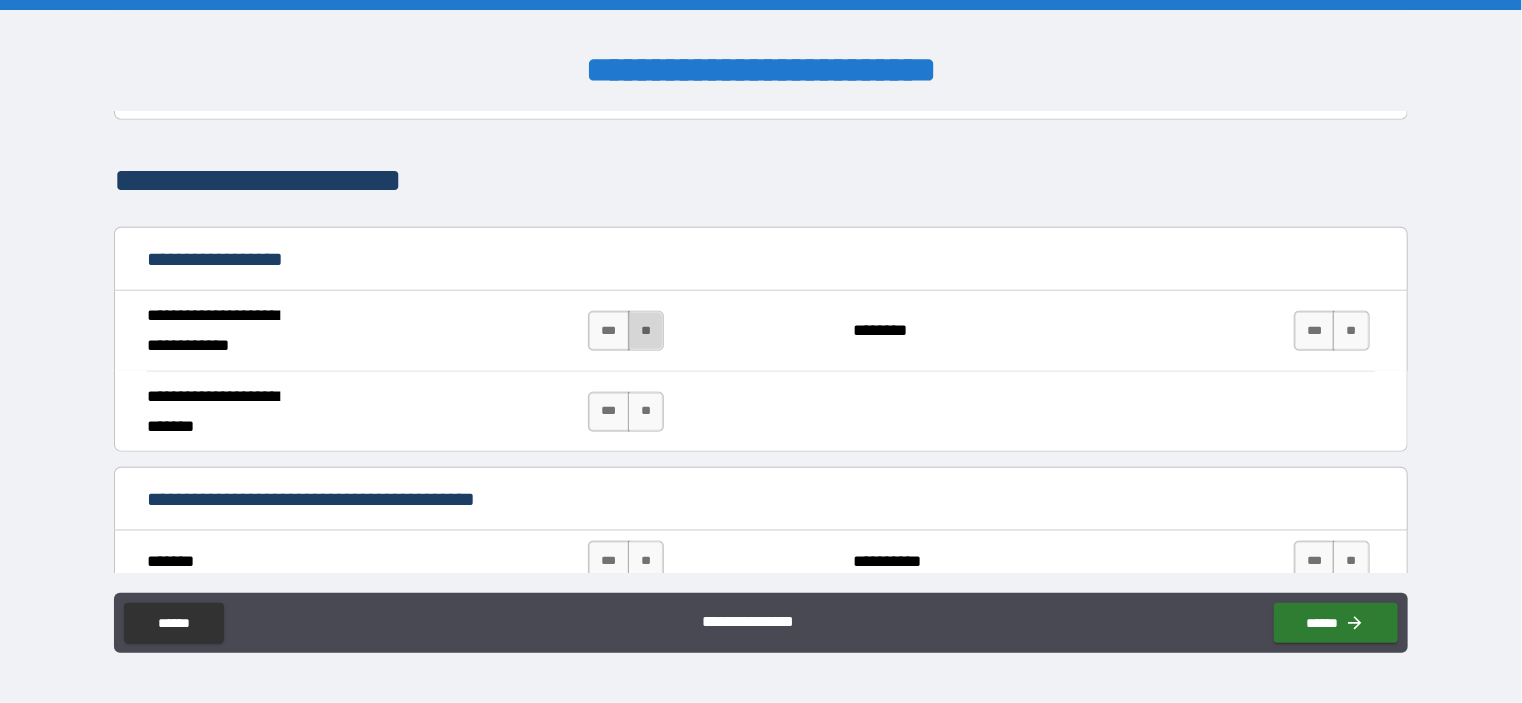 click on "**" at bounding box center [646, 331] 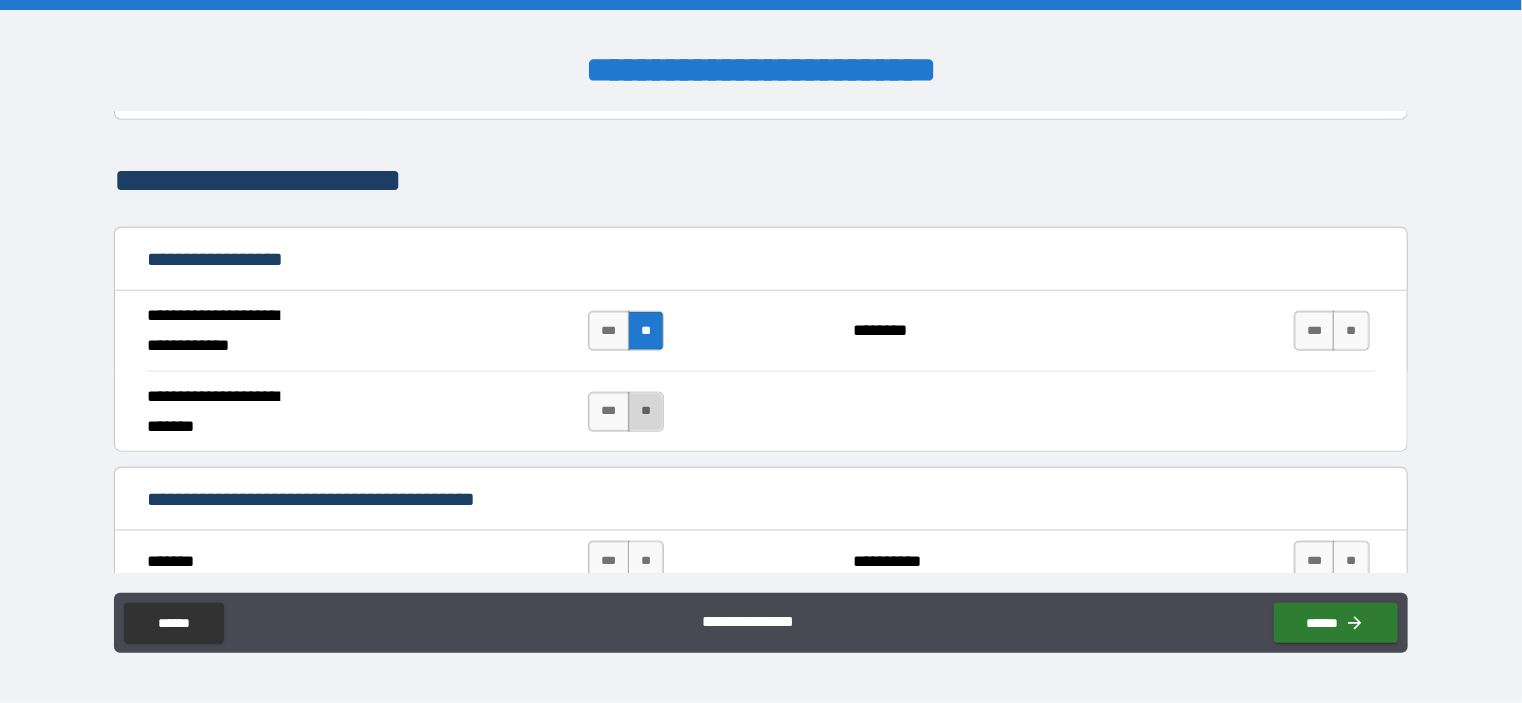click on "**" at bounding box center (646, 412) 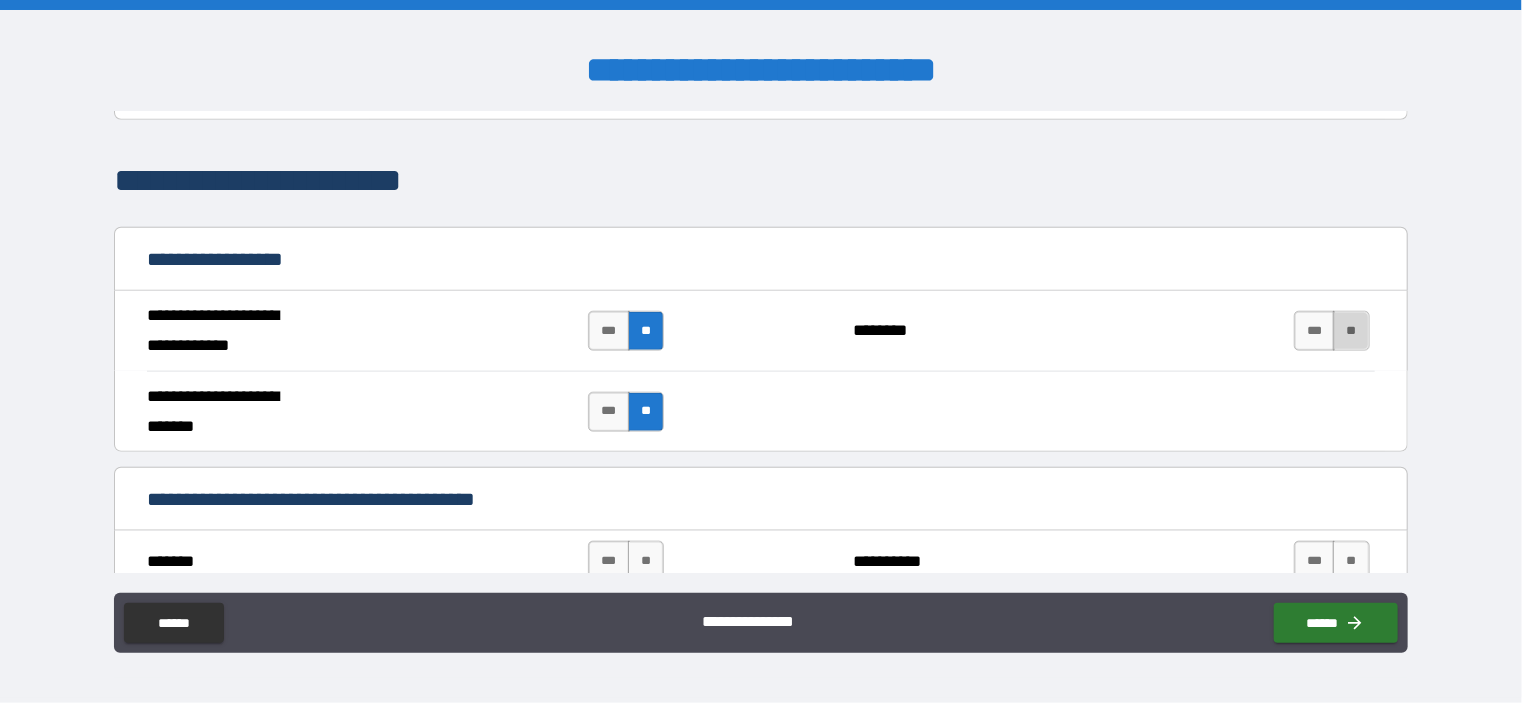 click on "**" at bounding box center (1351, 331) 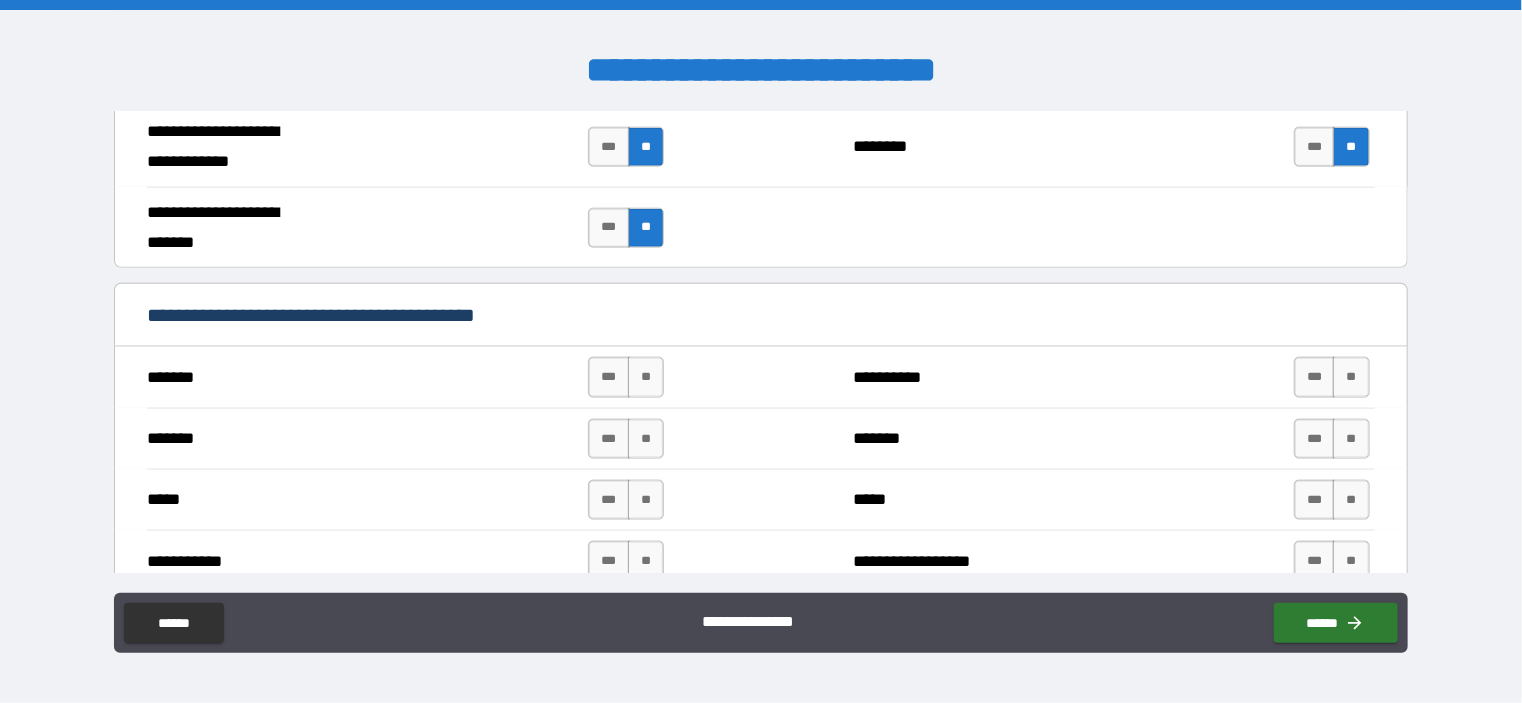 scroll, scrollTop: 1234, scrollLeft: 0, axis: vertical 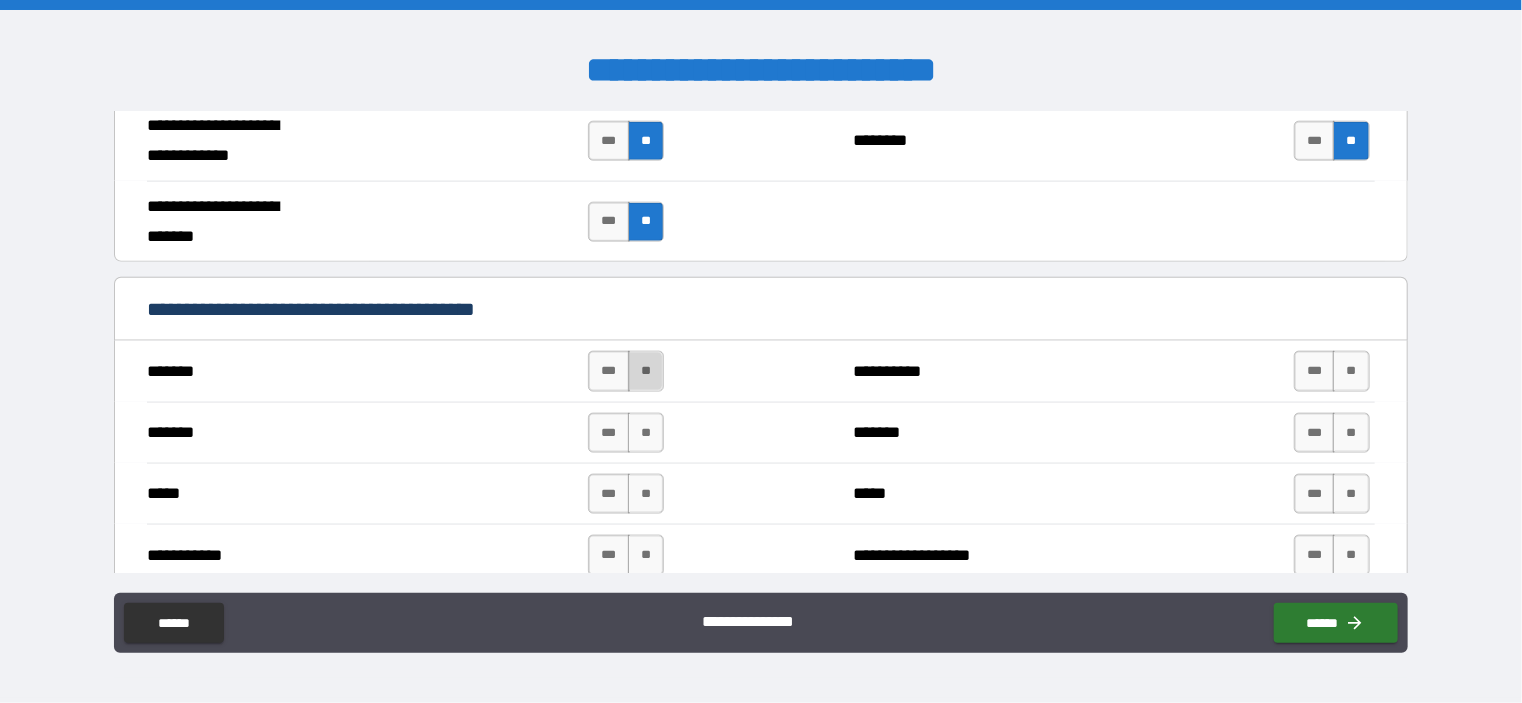 click on "**" at bounding box center [646, 371] 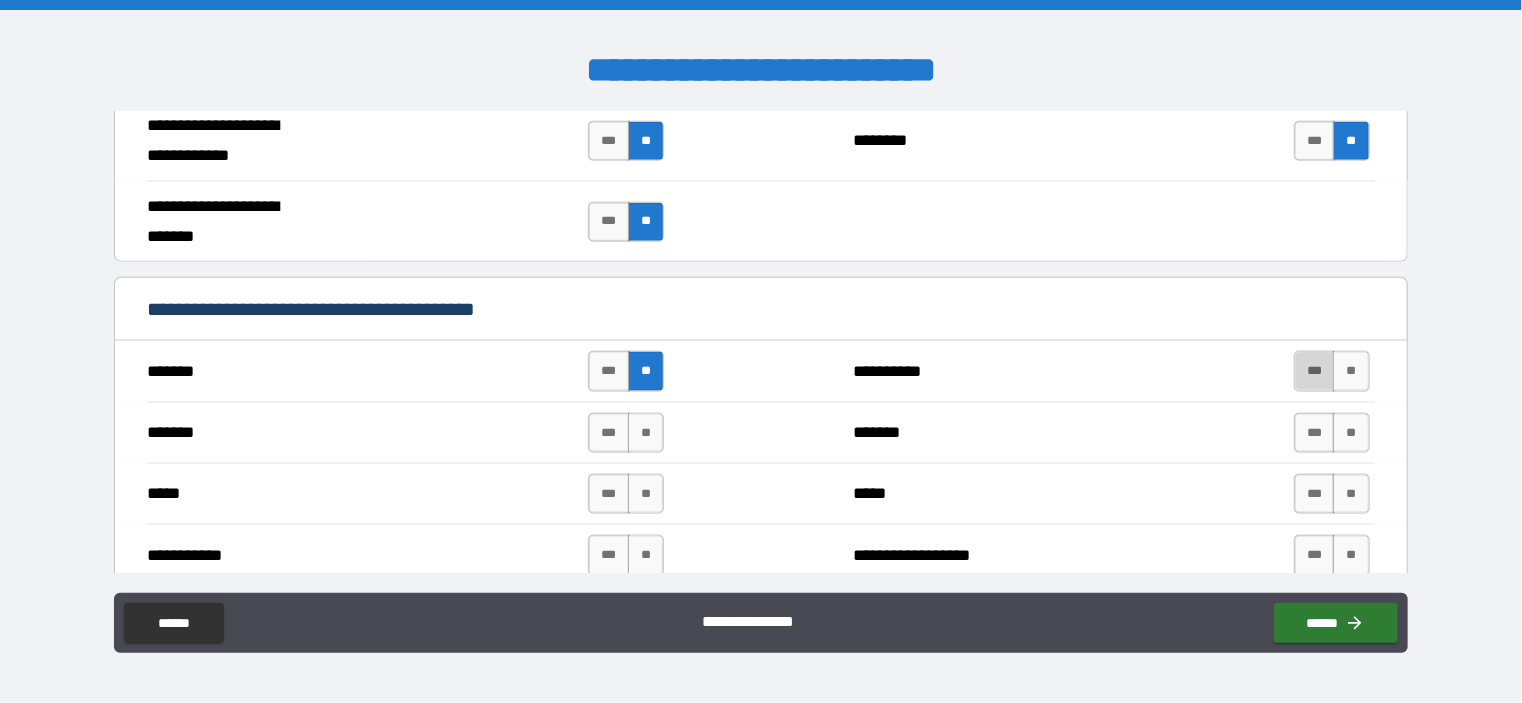 click on "***" at bounding box center (1315, 371) 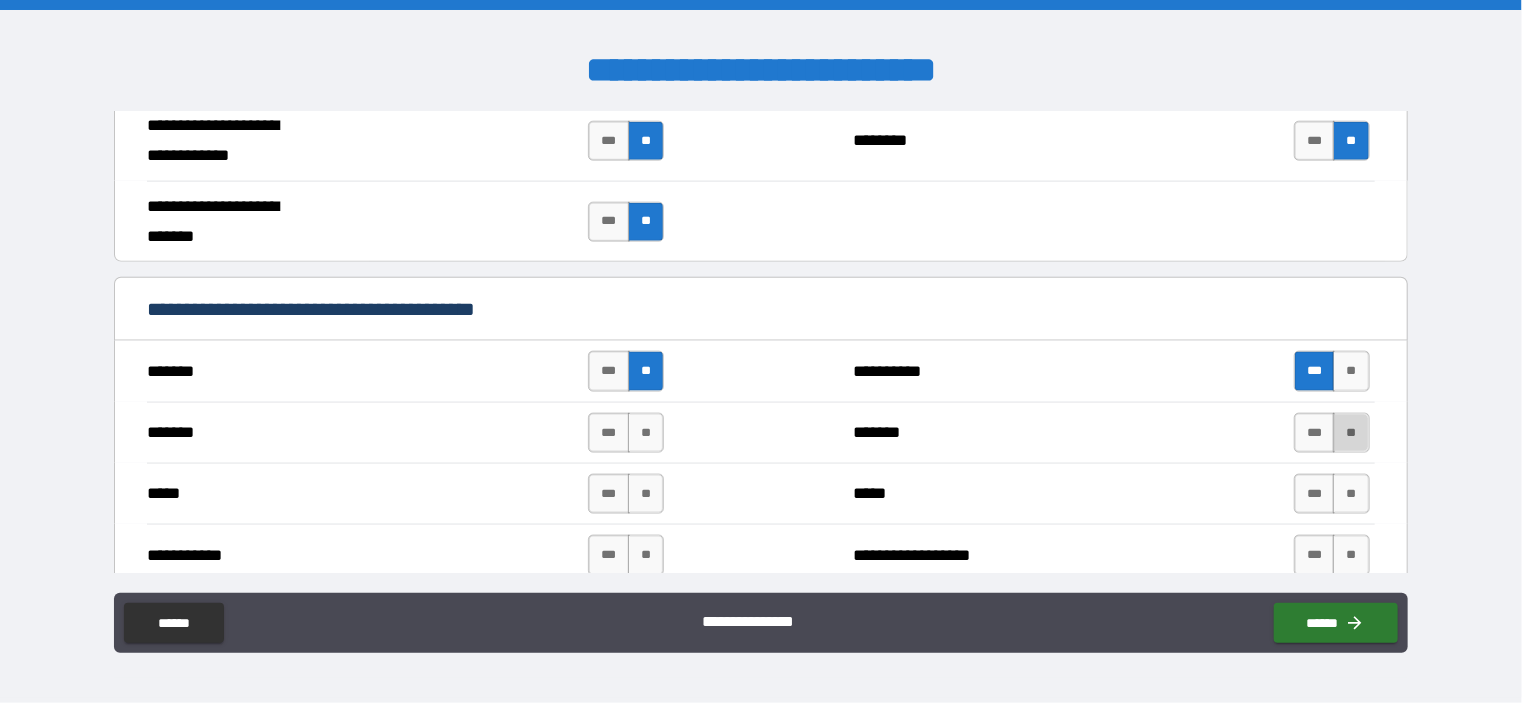 click on "**" at bounding box center (1351, 433) 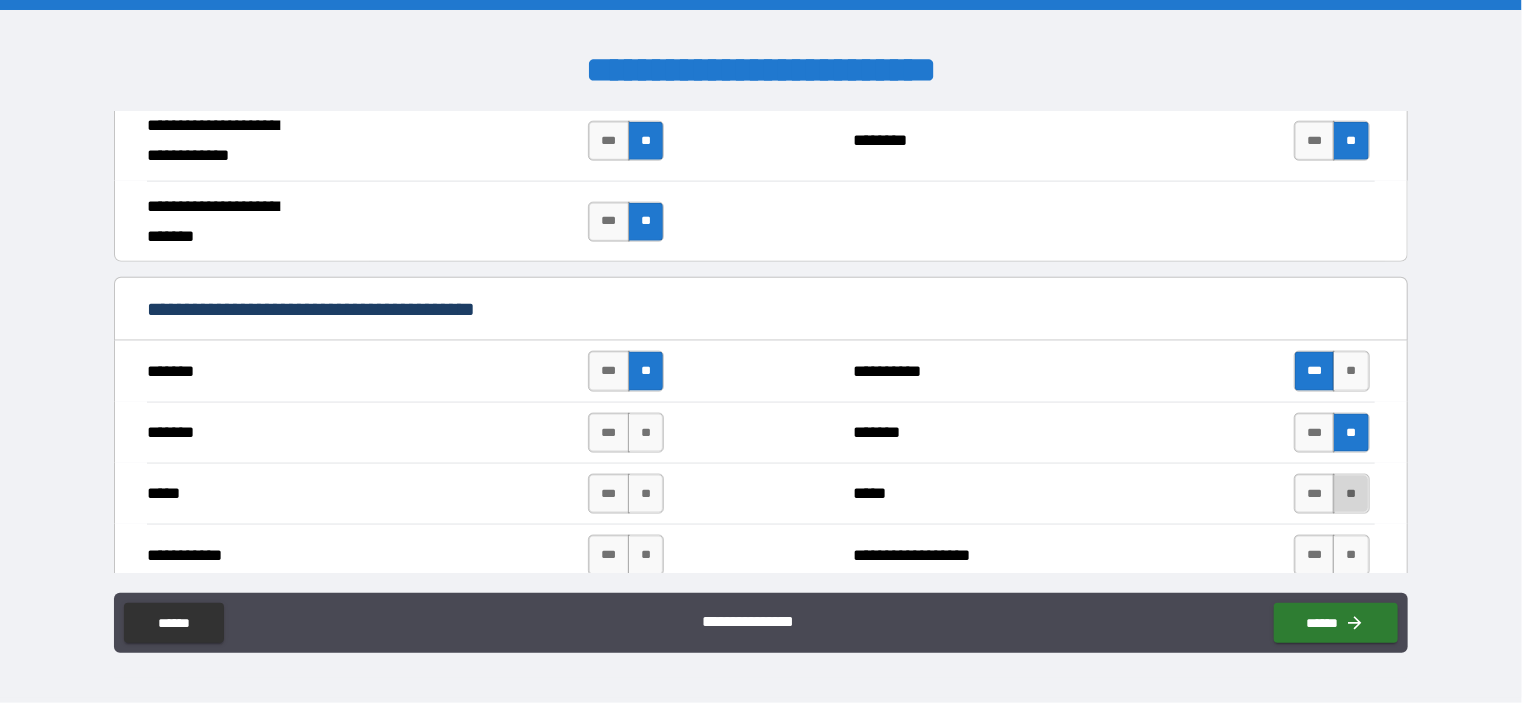 click on "**" at bounding box center (1351, 494) 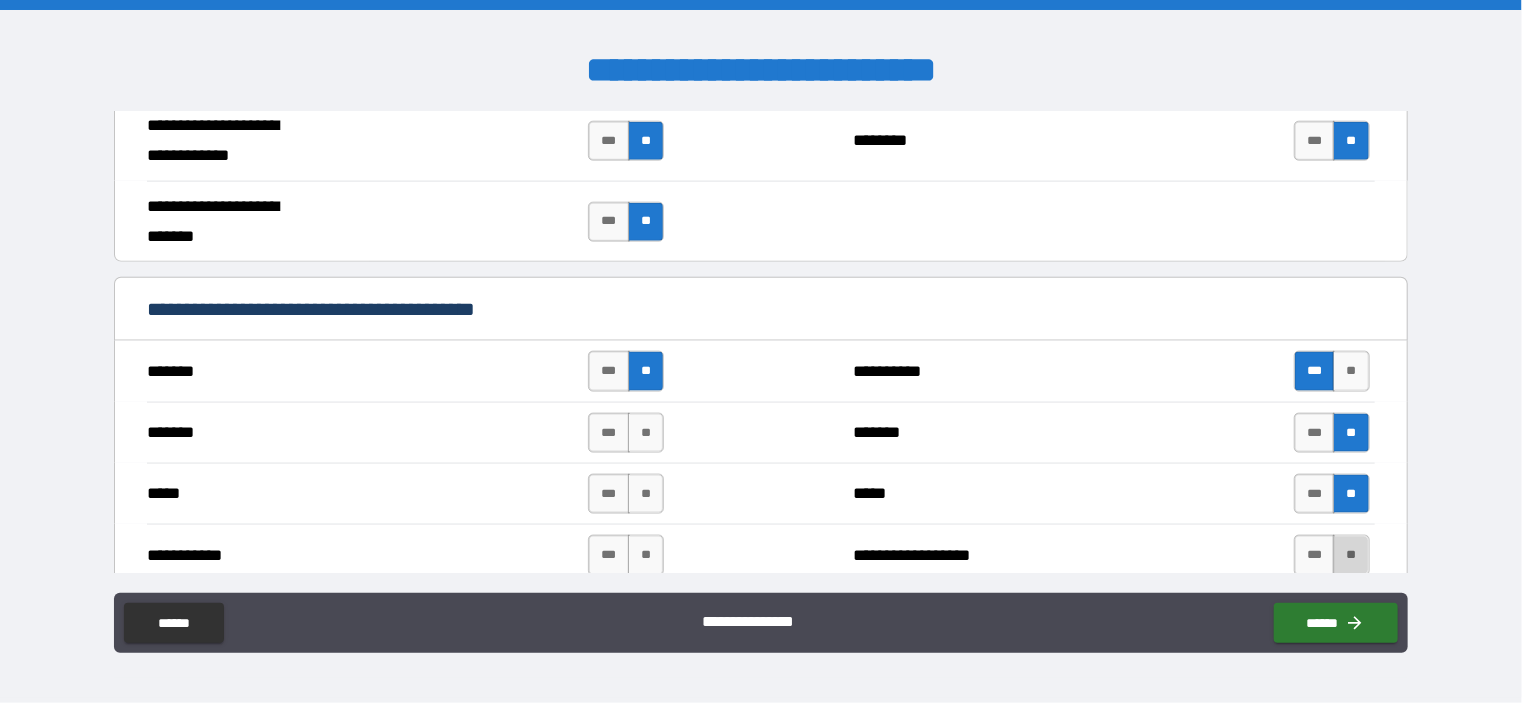 click on "**" at bounding box center [1351, 555] 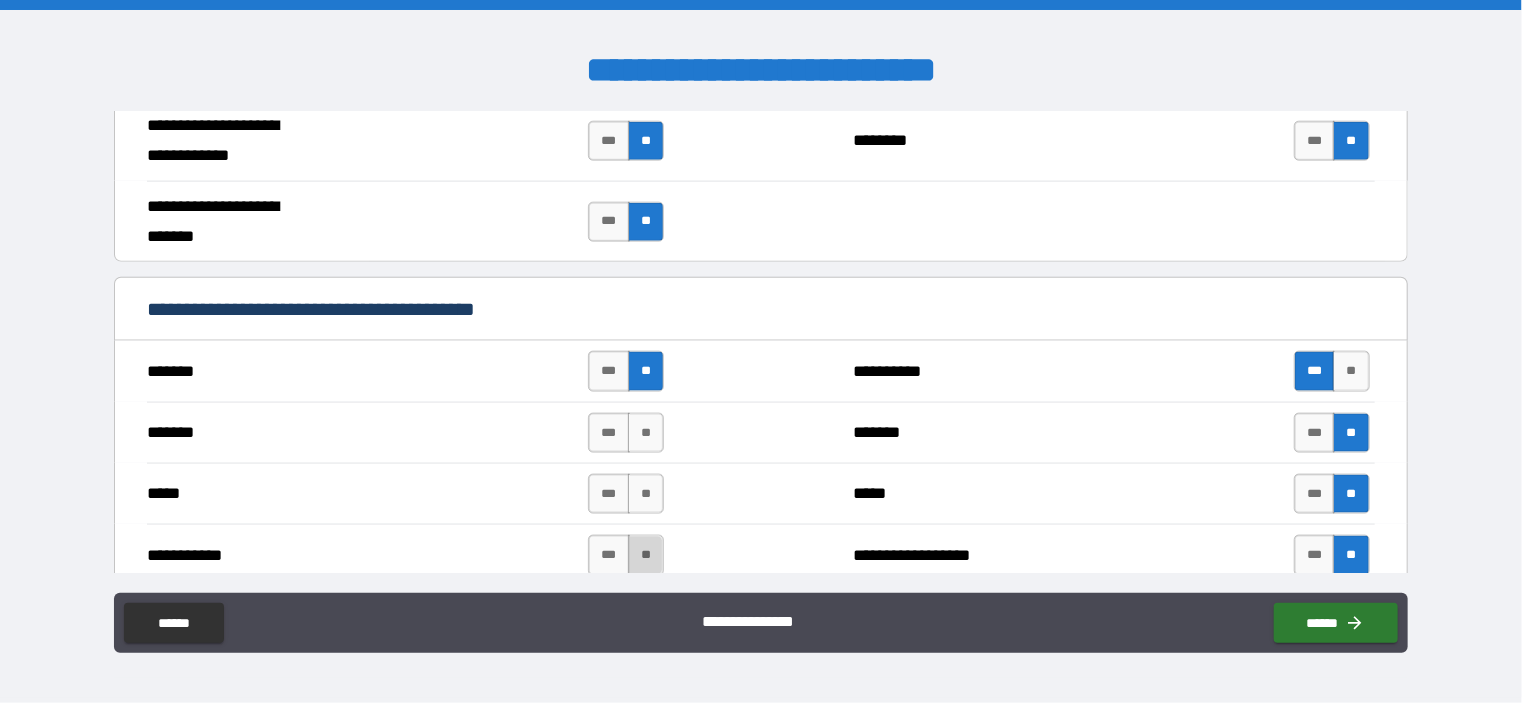 click on "**" at bounding box center (646, 555) 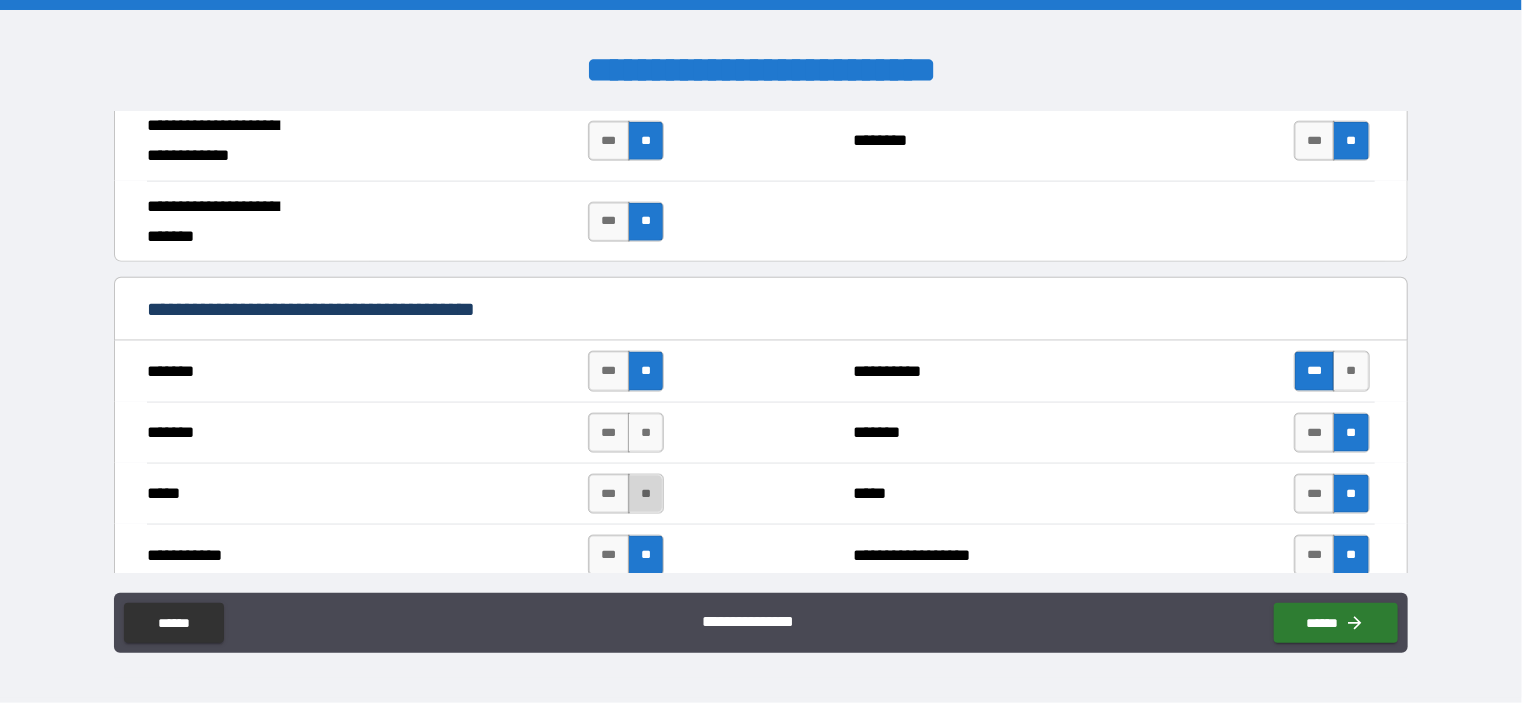 click on "**" at bounding box center (646, 494) 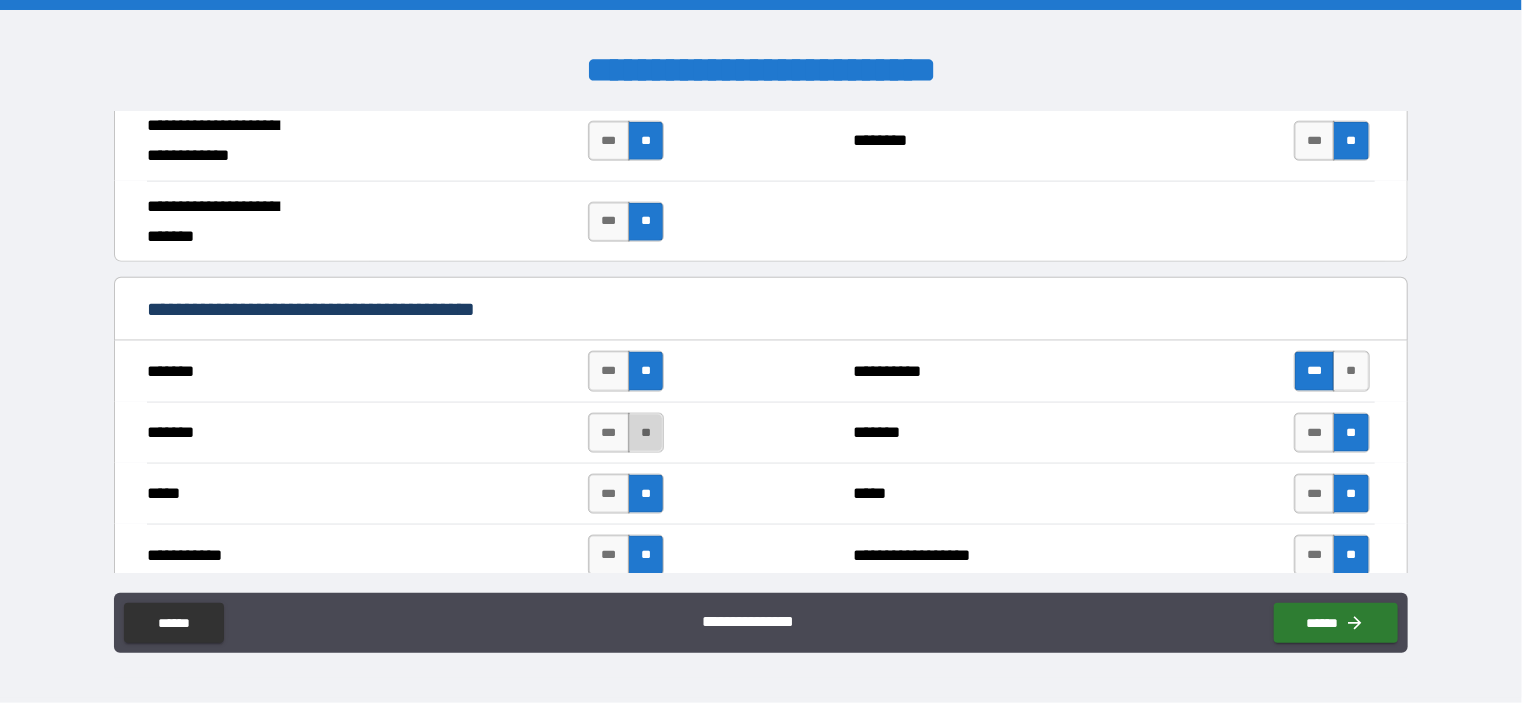 click on "**" at bounding box center (646, 433) 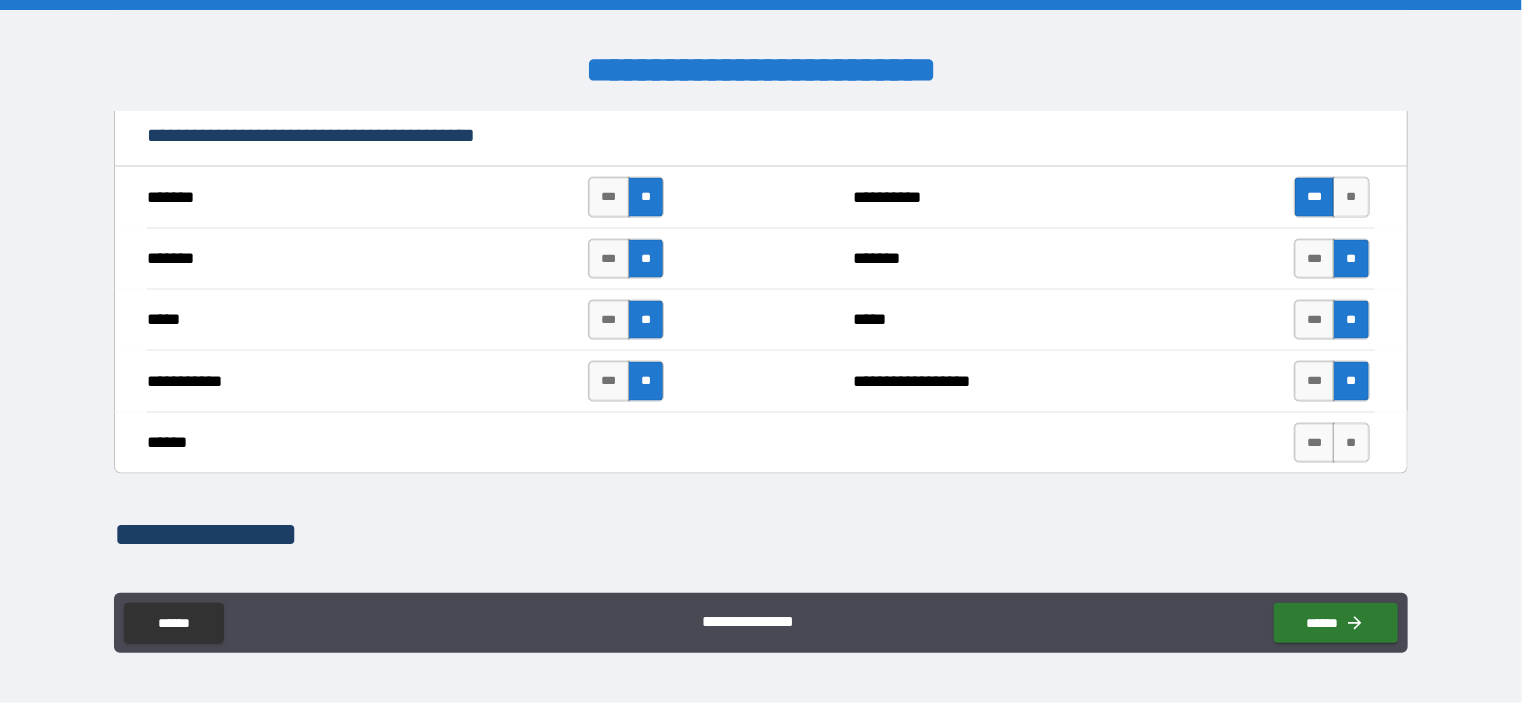 scroll, scrollTop: 1410, scrollLeft: 0, axis: vertical 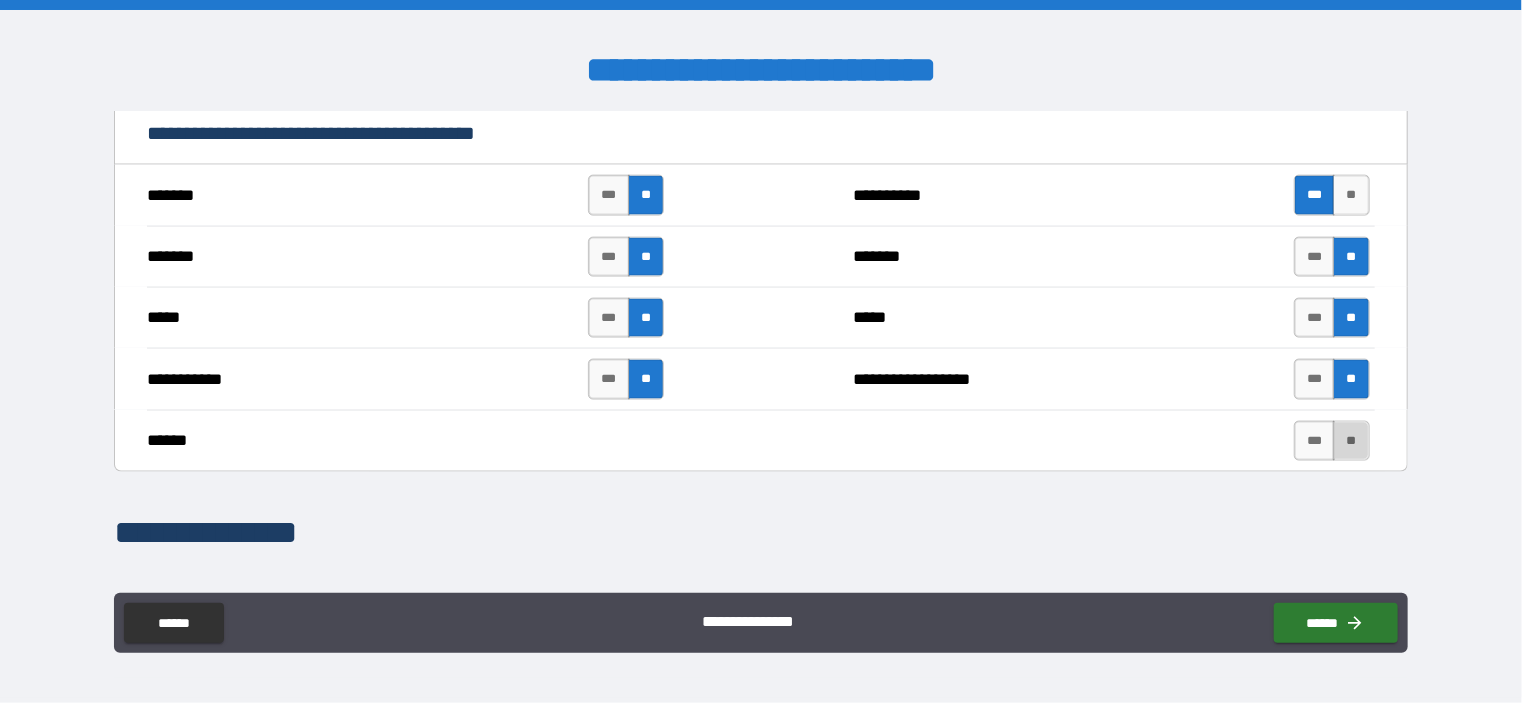 click on "**" at bounding box center [1351, 441] 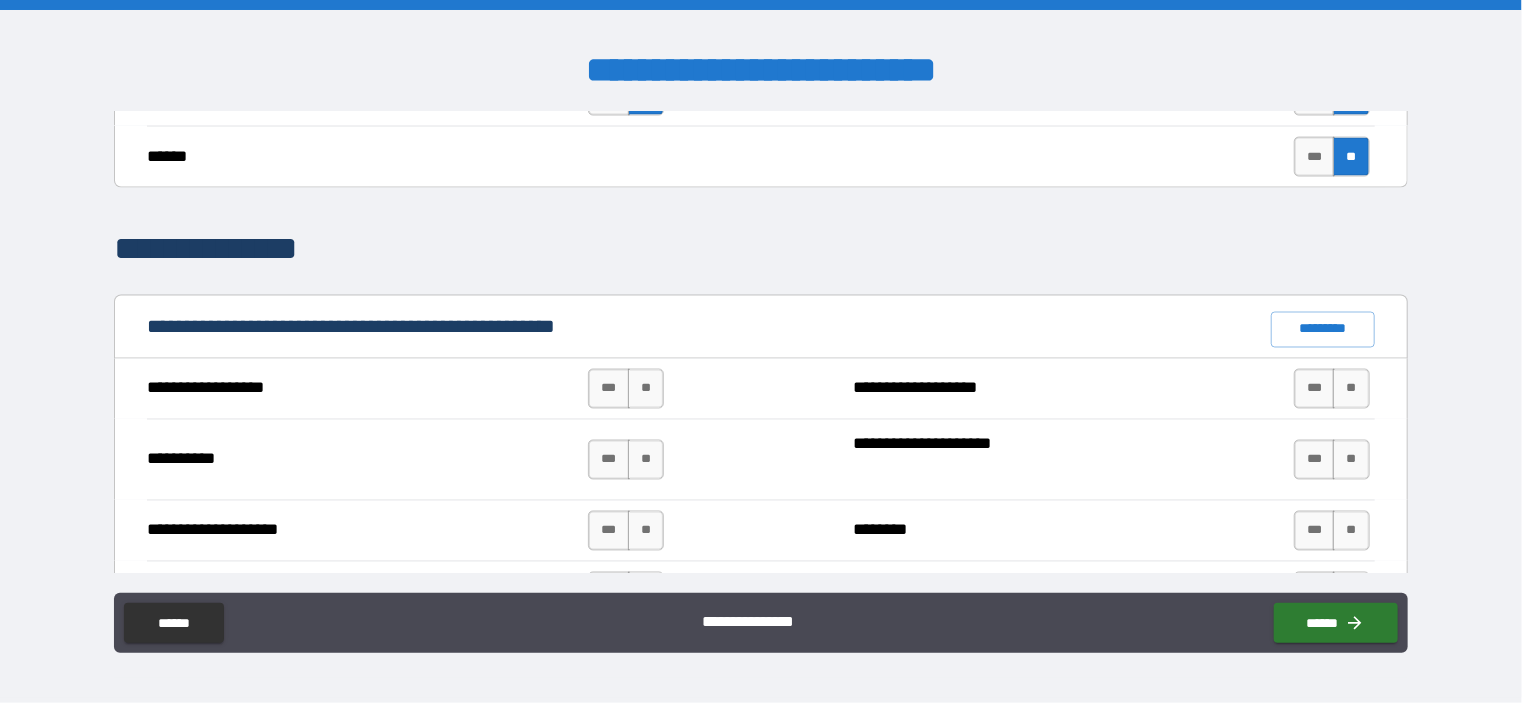 scroll, scrollTop: 1854, scrollLeft: 0, axis: vertical 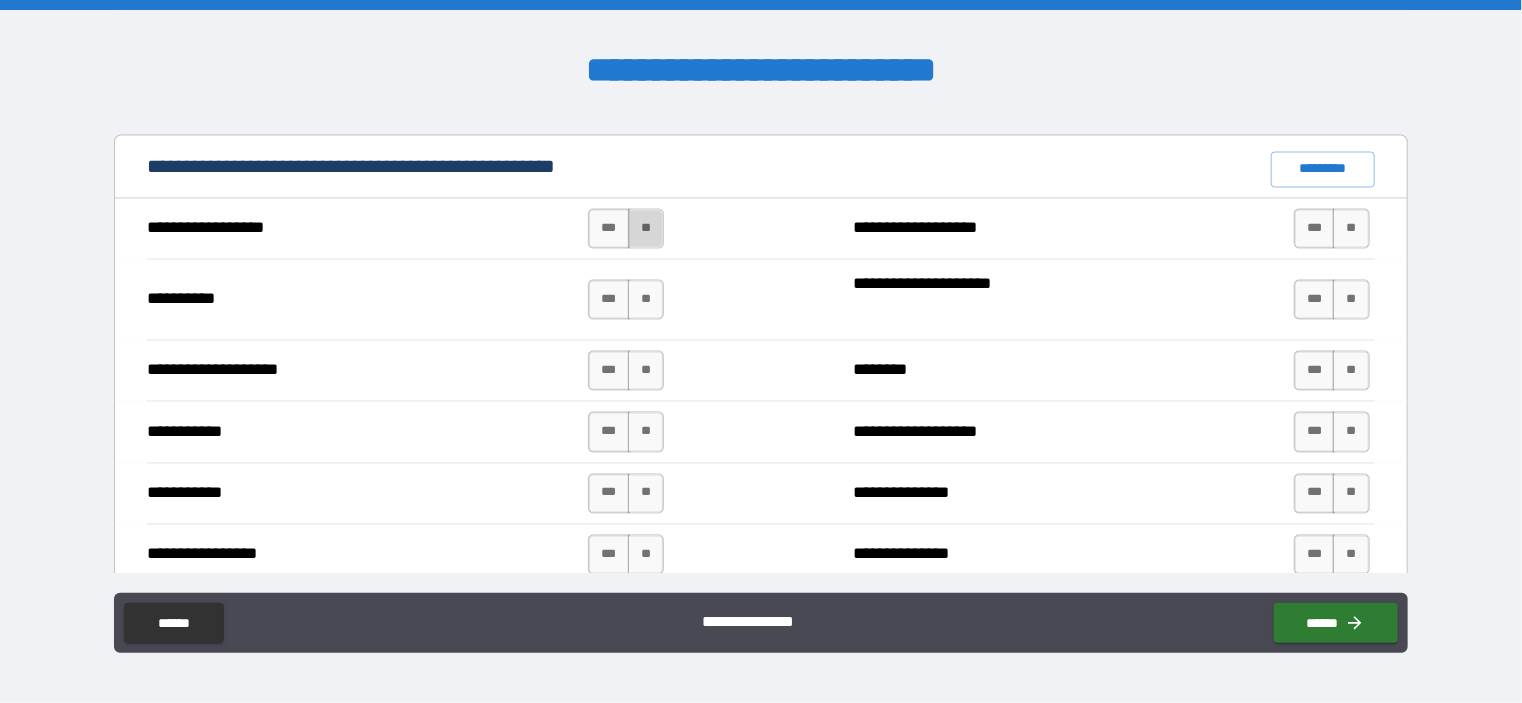 click on "**" at bounding box center (646, 229) 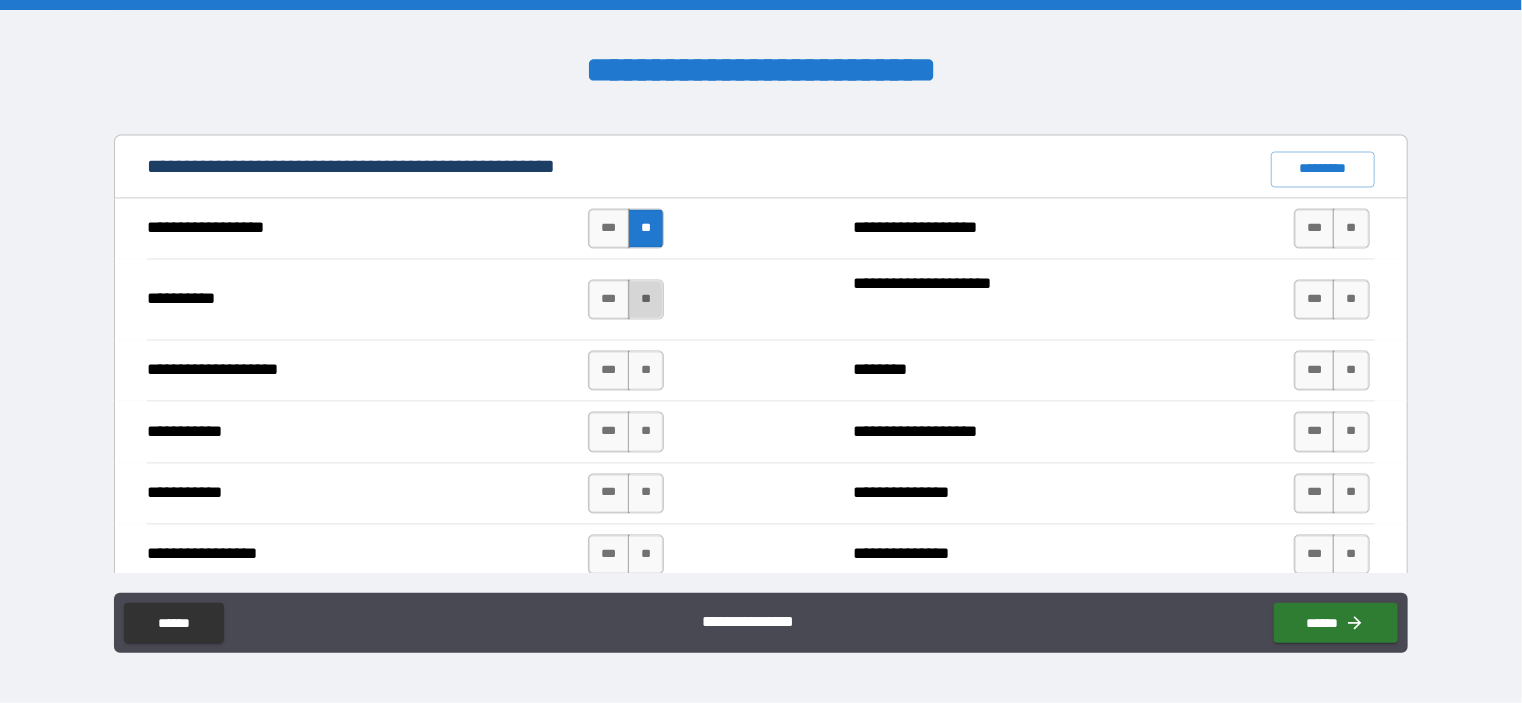 click on "**" at bounding box center [646, 300] 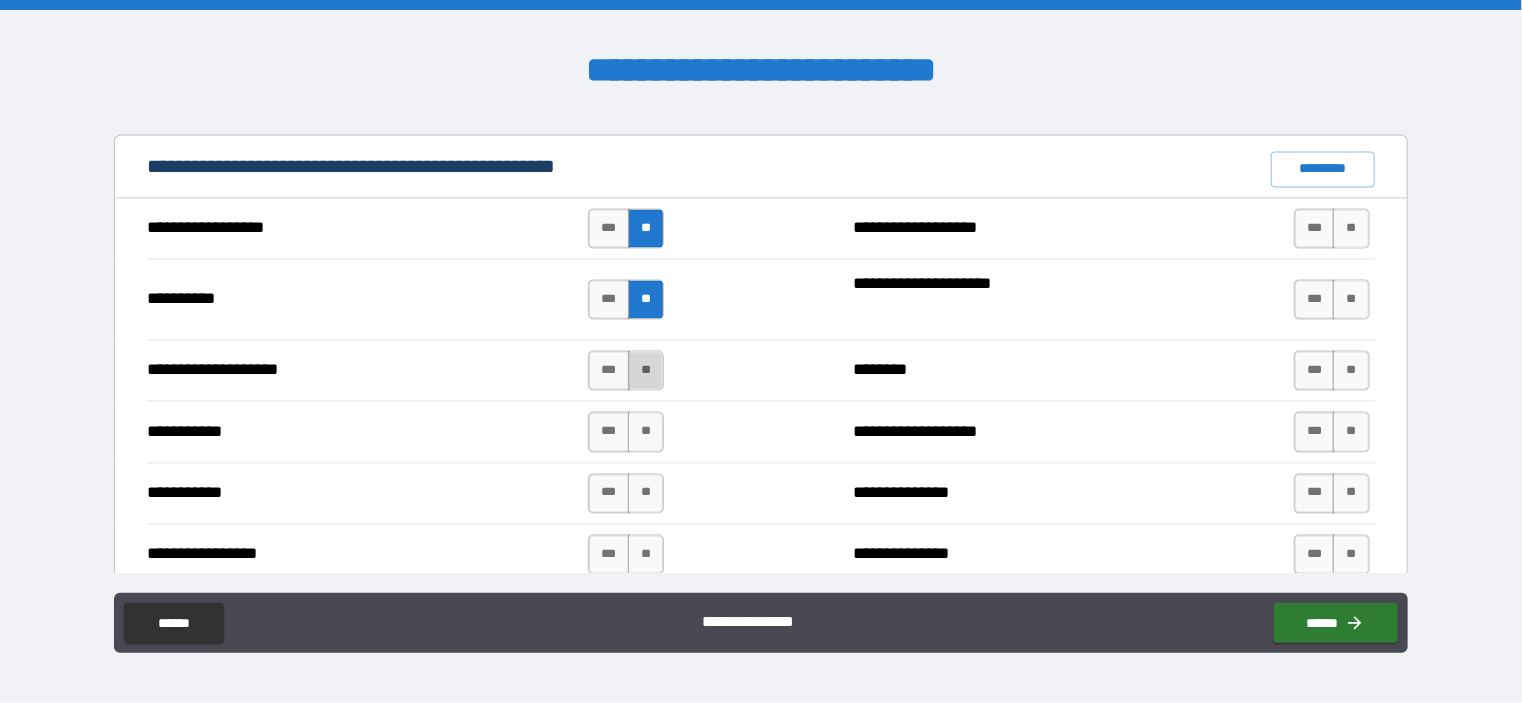 click on "**" at bounding box center (646, 371) 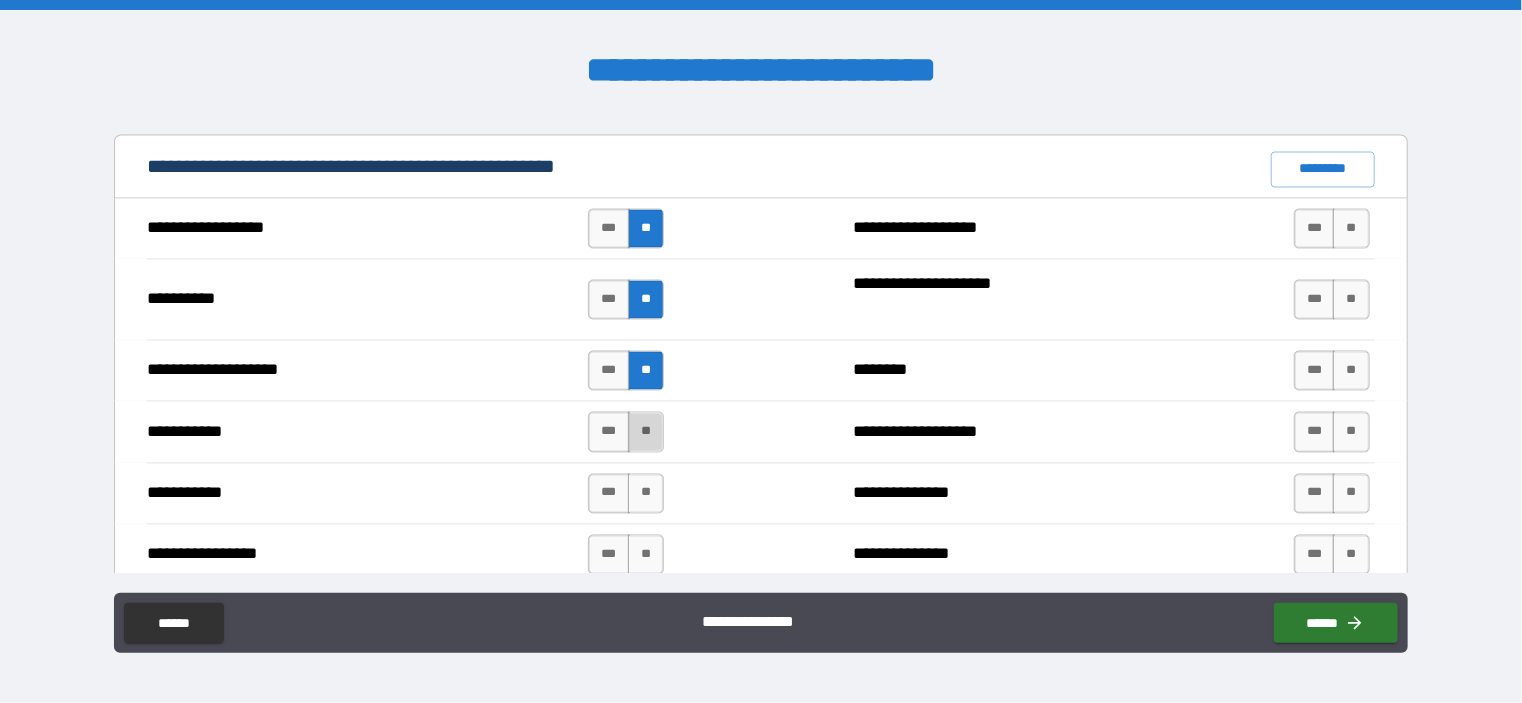 click on "**" at bounding box center [646, 432] 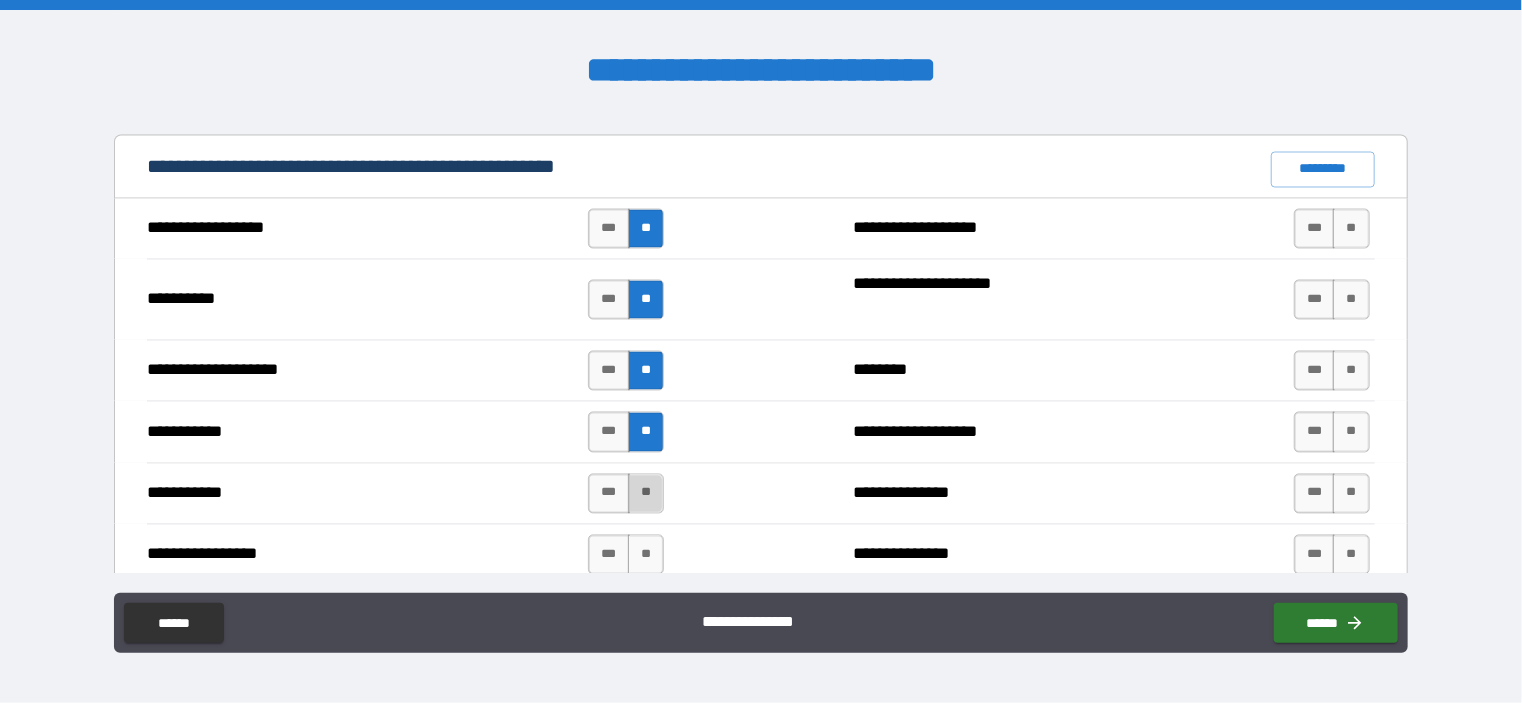 click on "**" at bounding box center (646, 494) 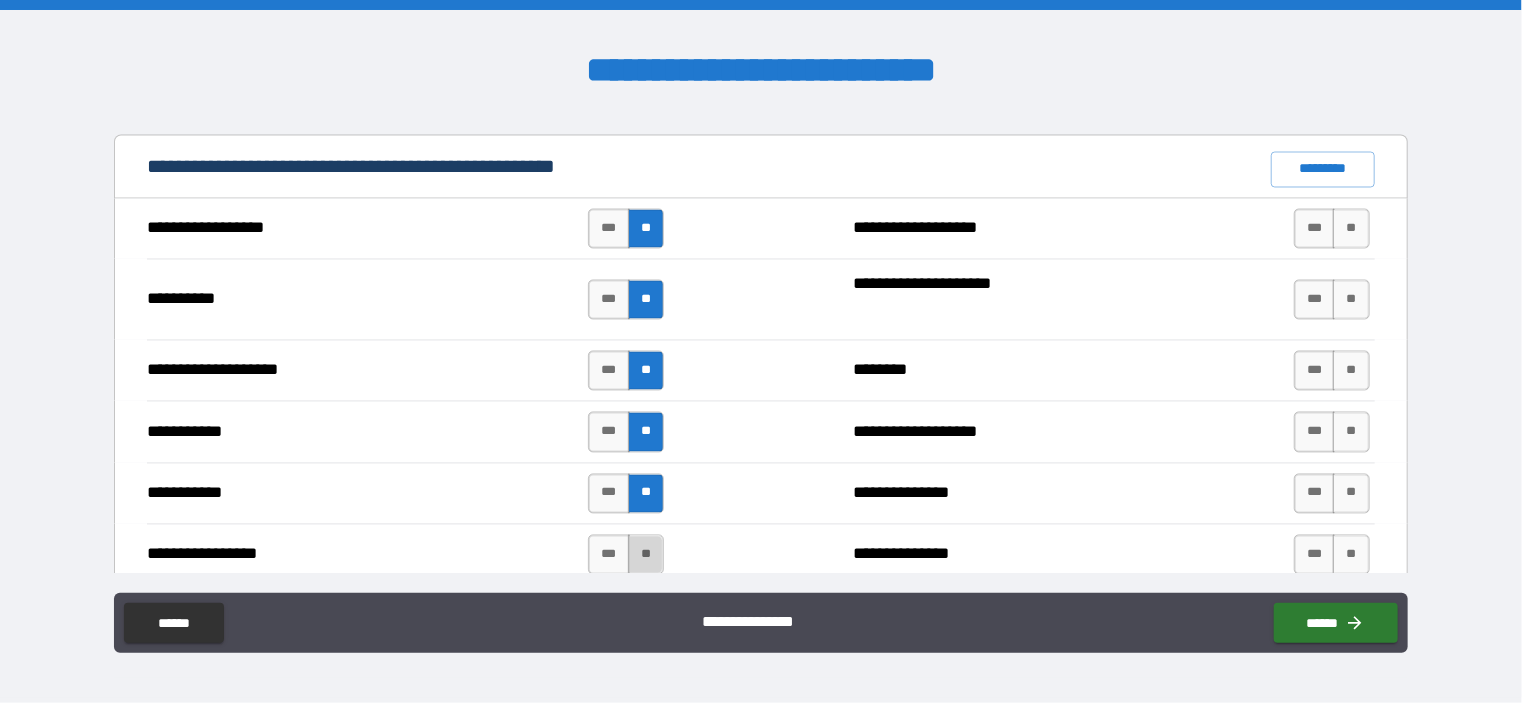 click on "**" at bounding box center (646, 555) 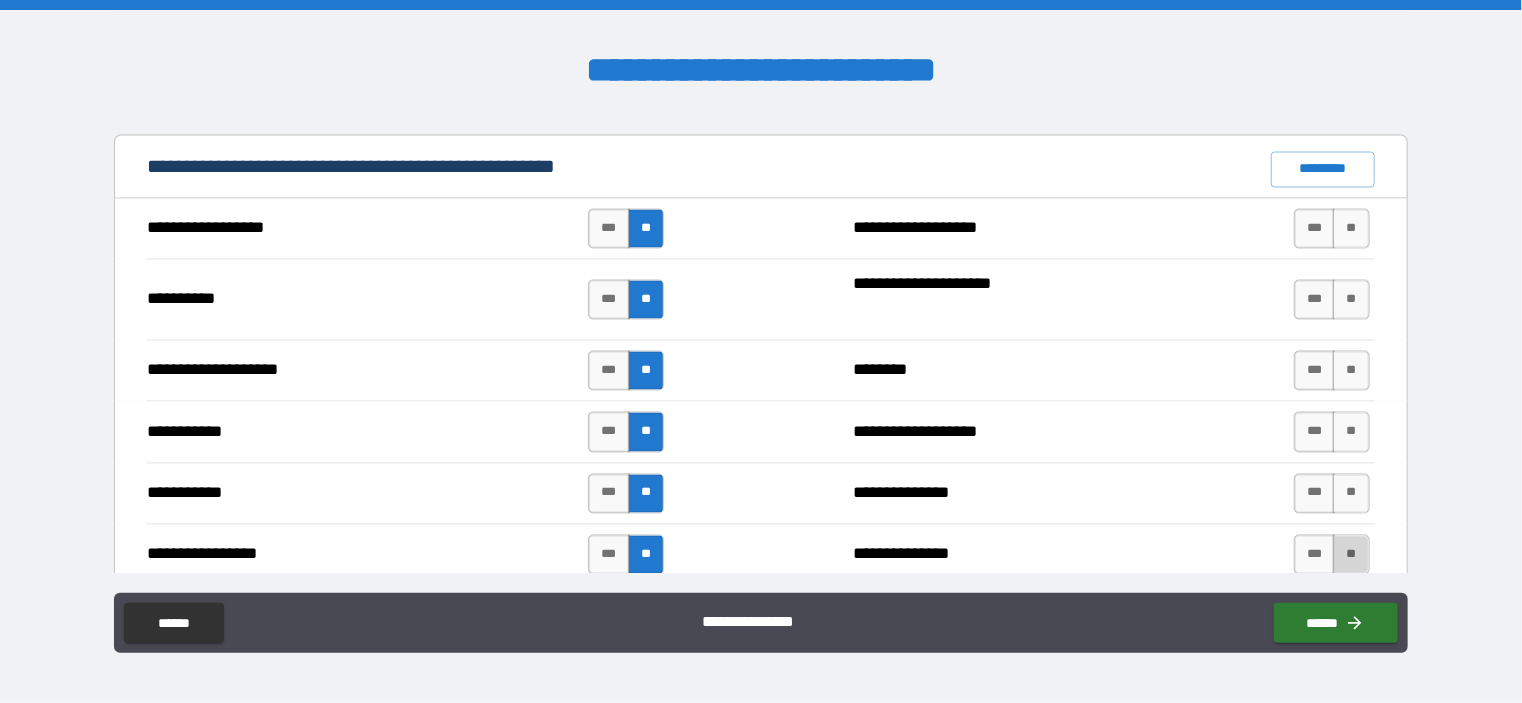 click on "**" at bounding box center [1351, 555] 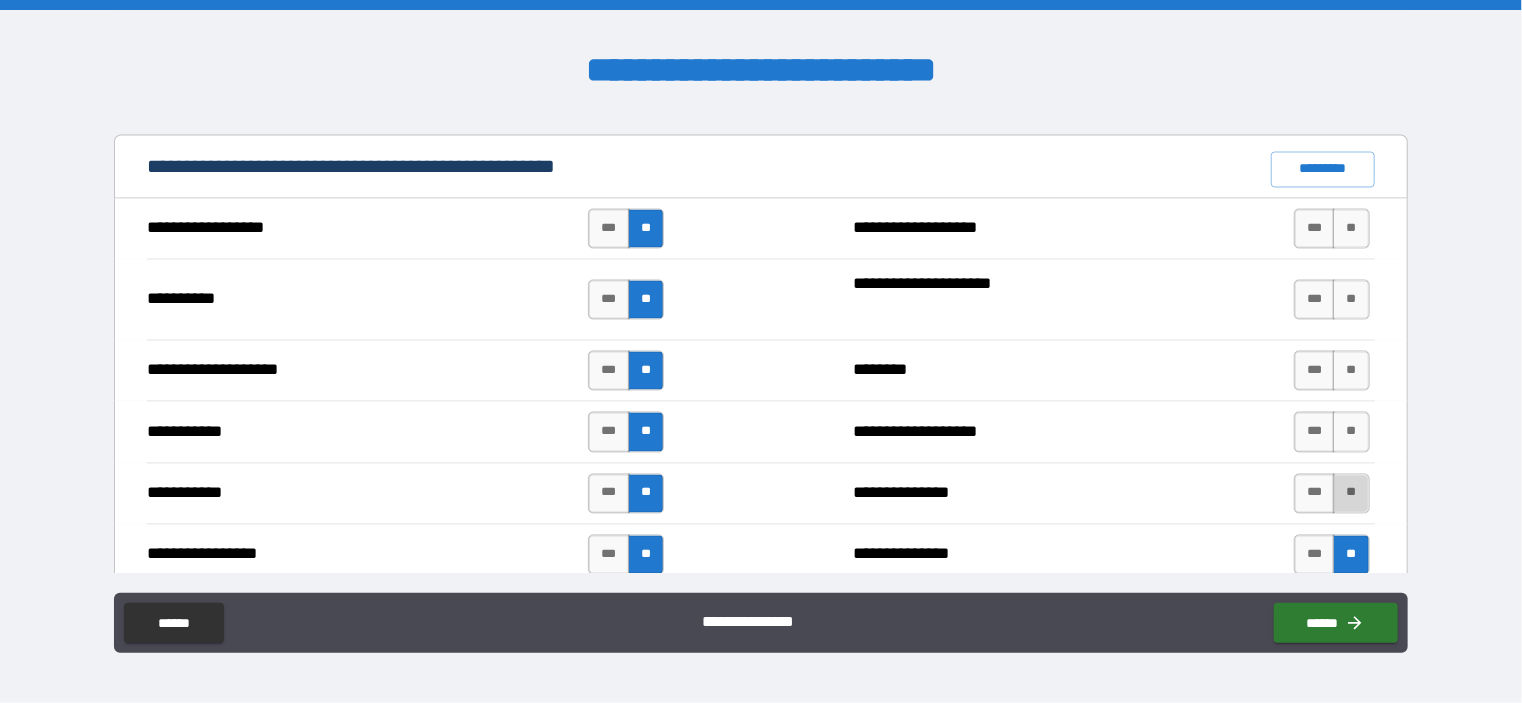 click on "**" at bounding box center [1351, 494] 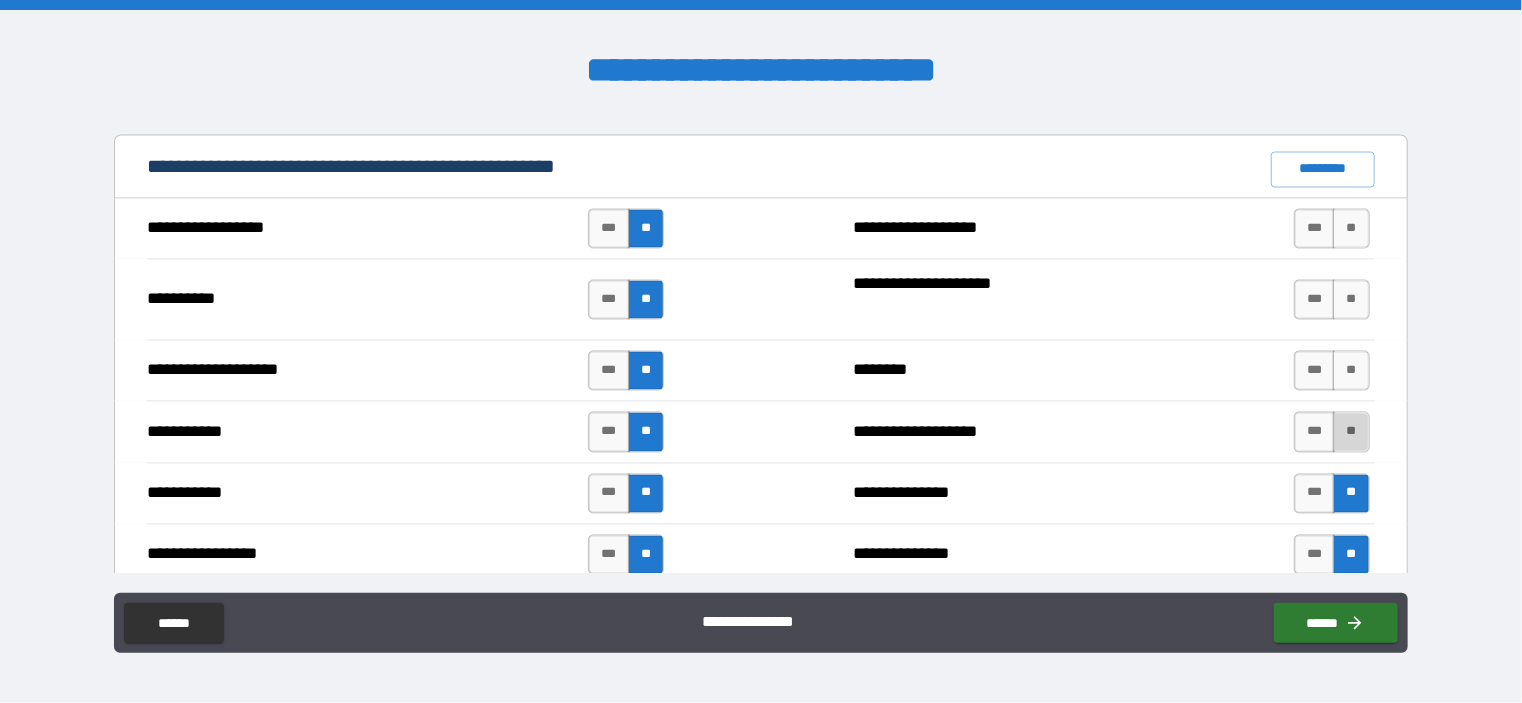 click on "**" at bounding box center (1351, 432) 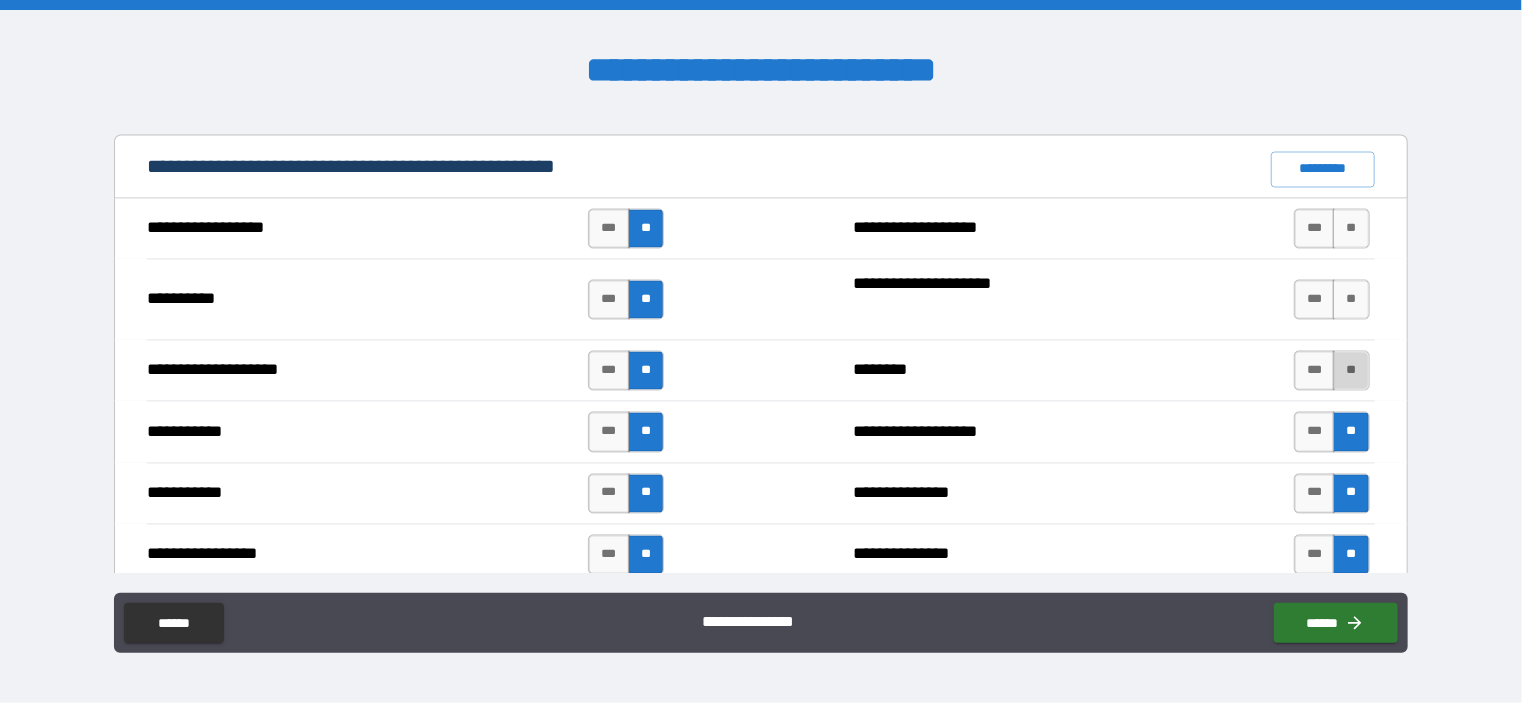 click on "**" at bounding box center [1351, 371] 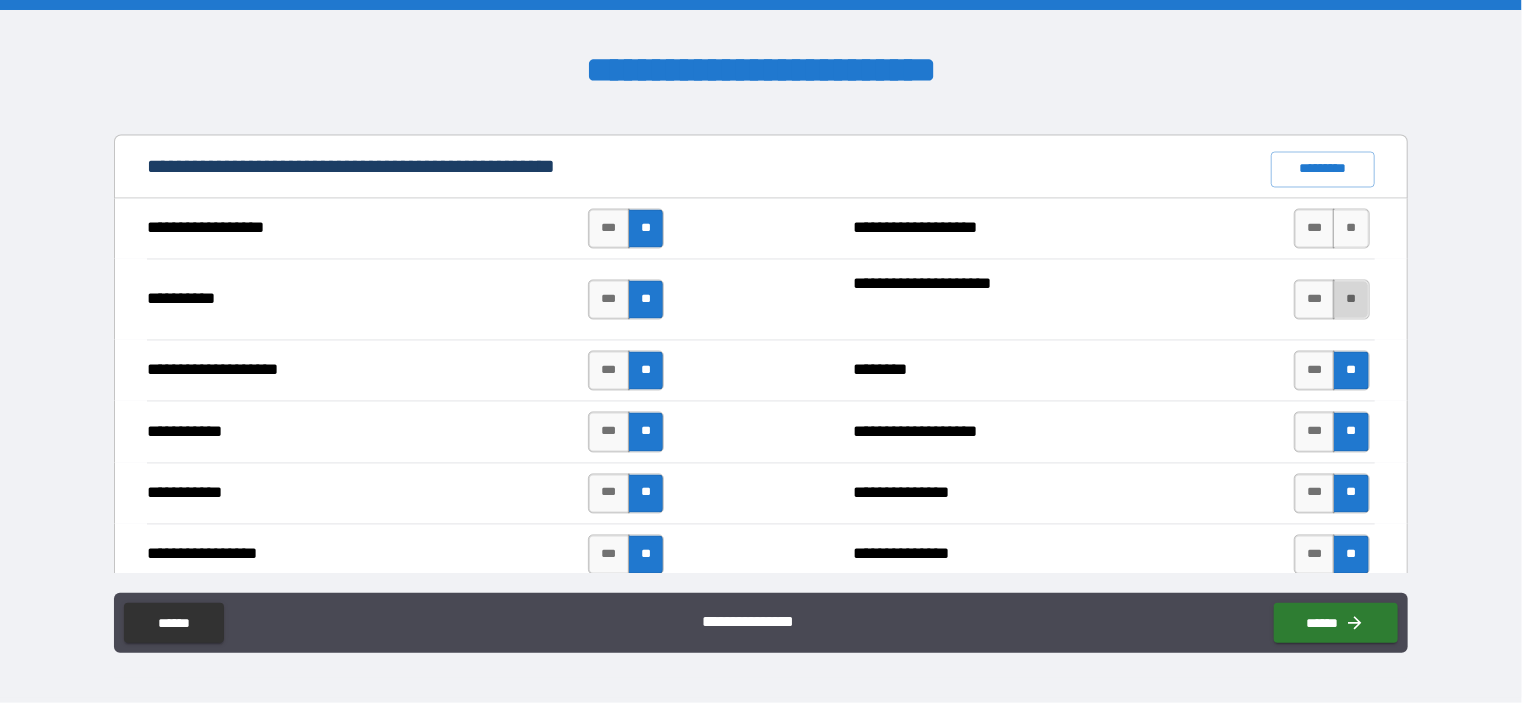 click on "**" at bounding box center [1351, 300] 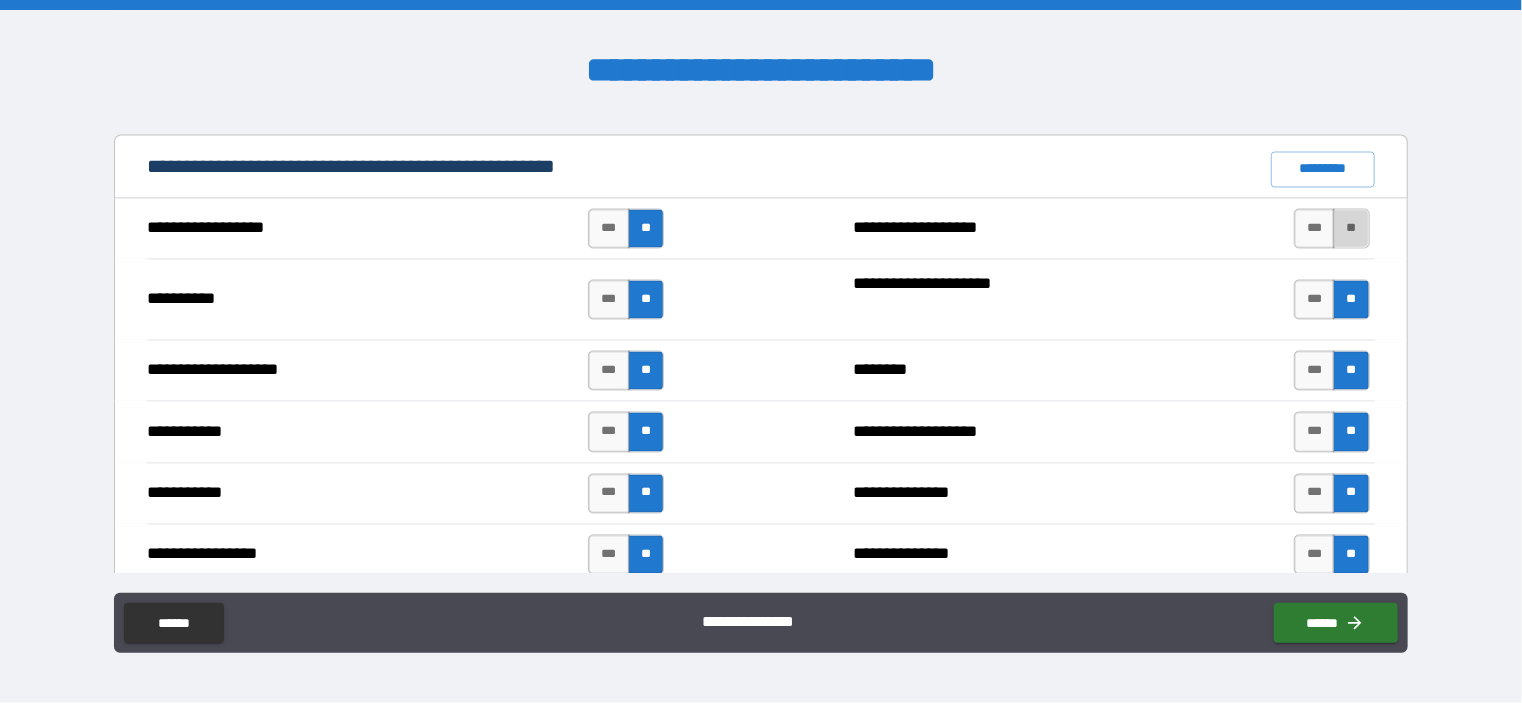 click on "**" at bounding box center [1351, 229] 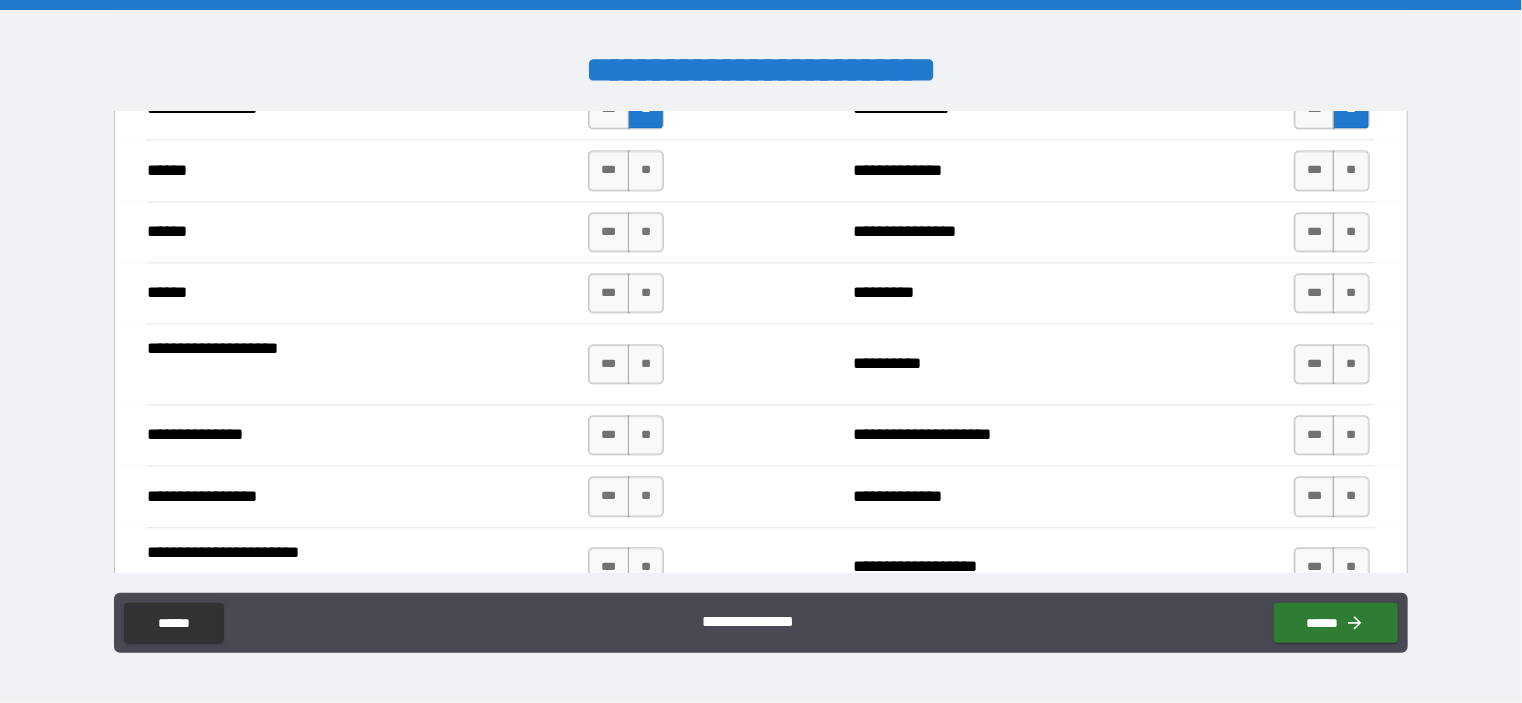 scroll, scrollTop: 2303, scrollLeft: 0, axis: vertical 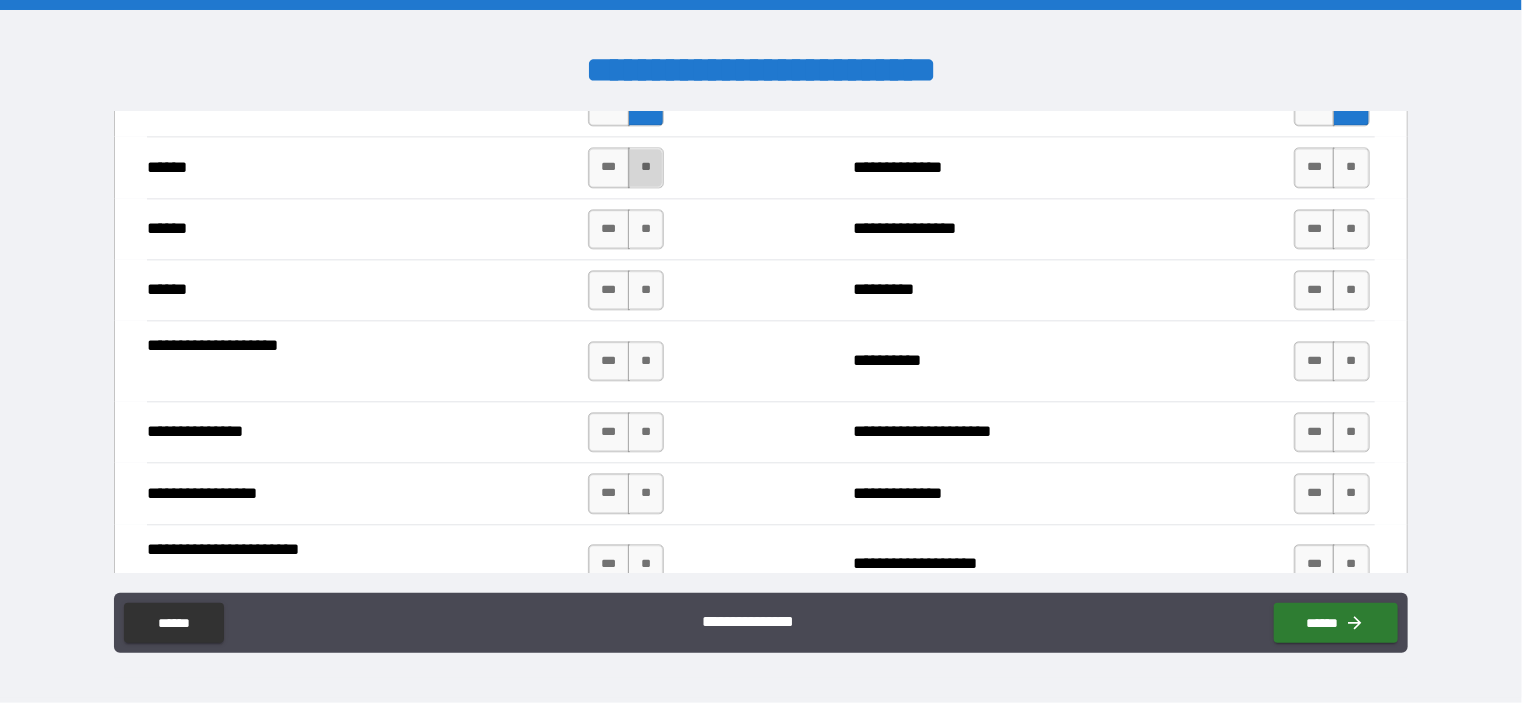 click on "**" at bounding box center [646, 167] 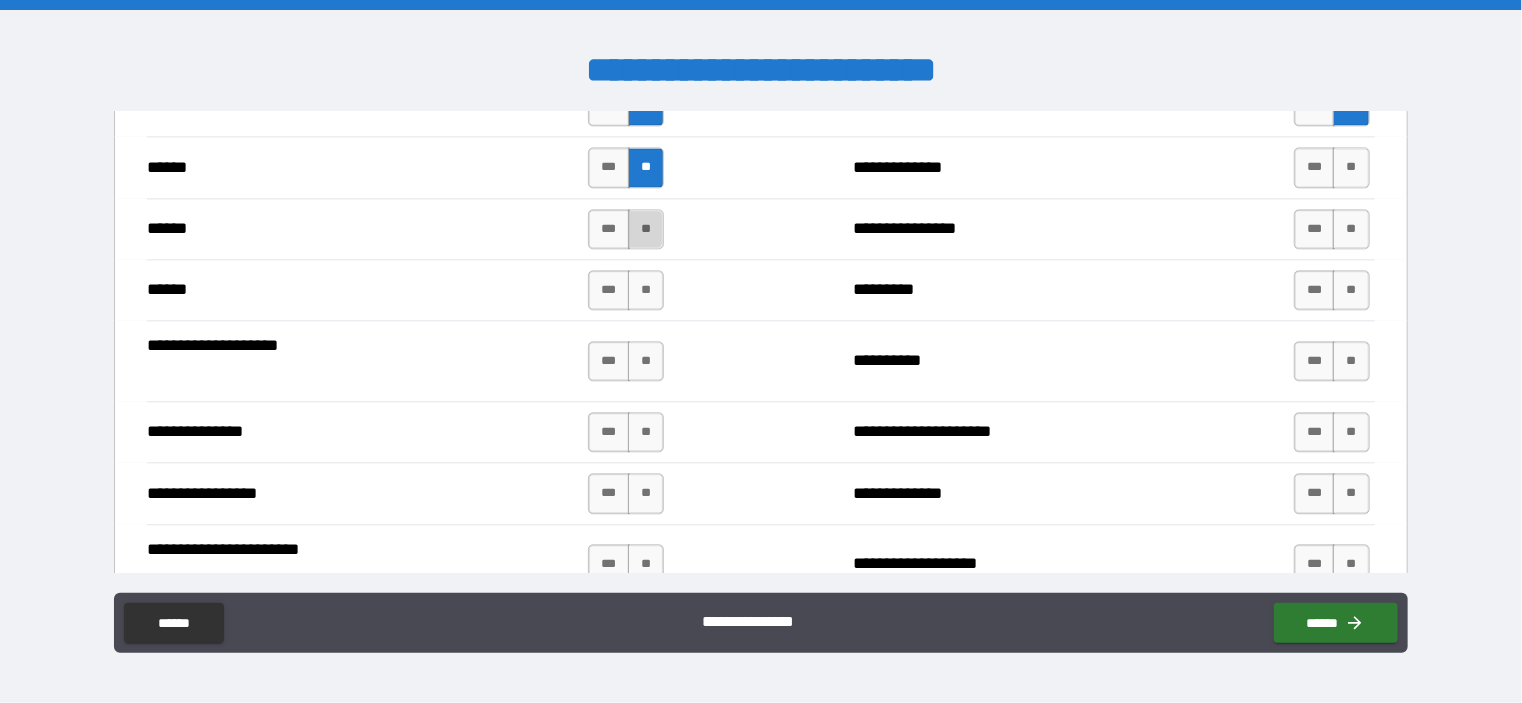 click on "**" at bounding box center [646, 229] 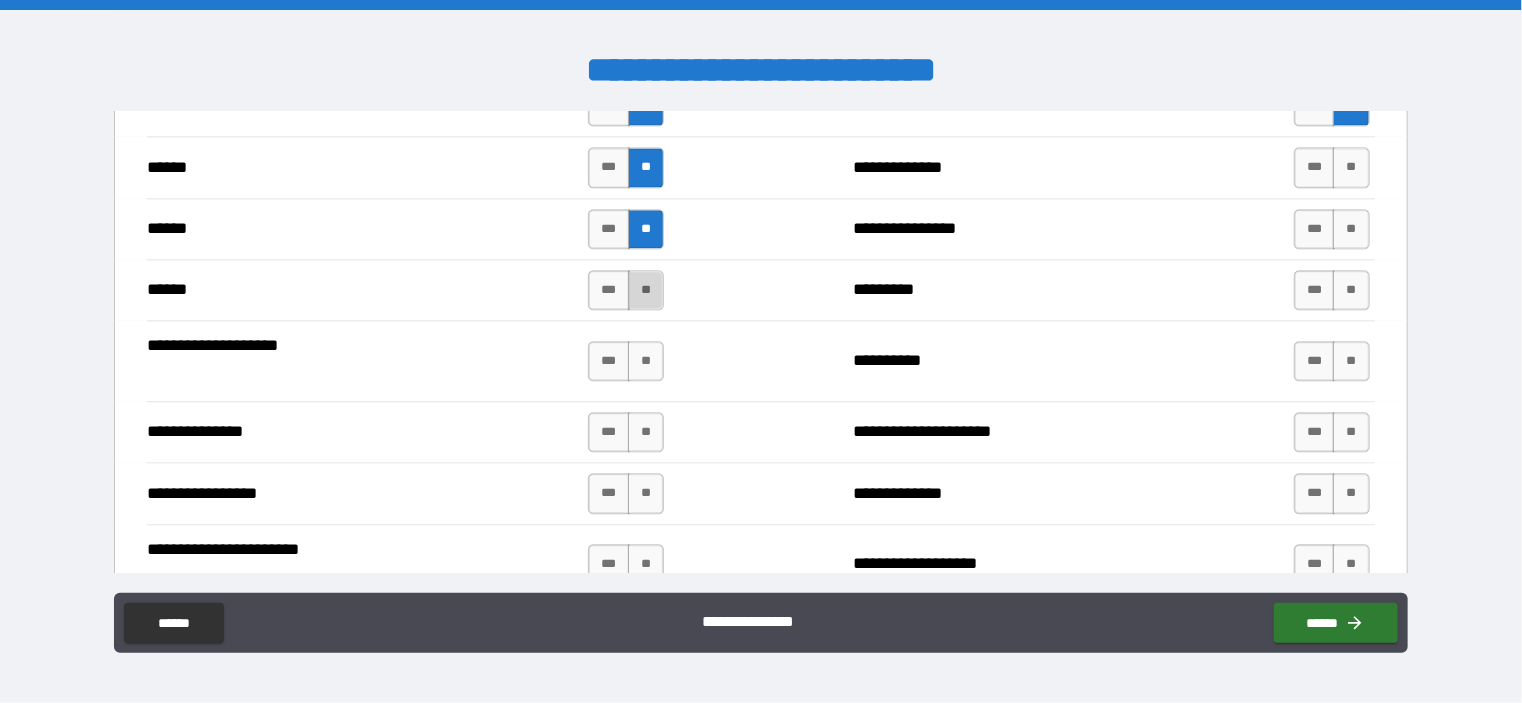 click on "**" at bounding box center [646, 290] 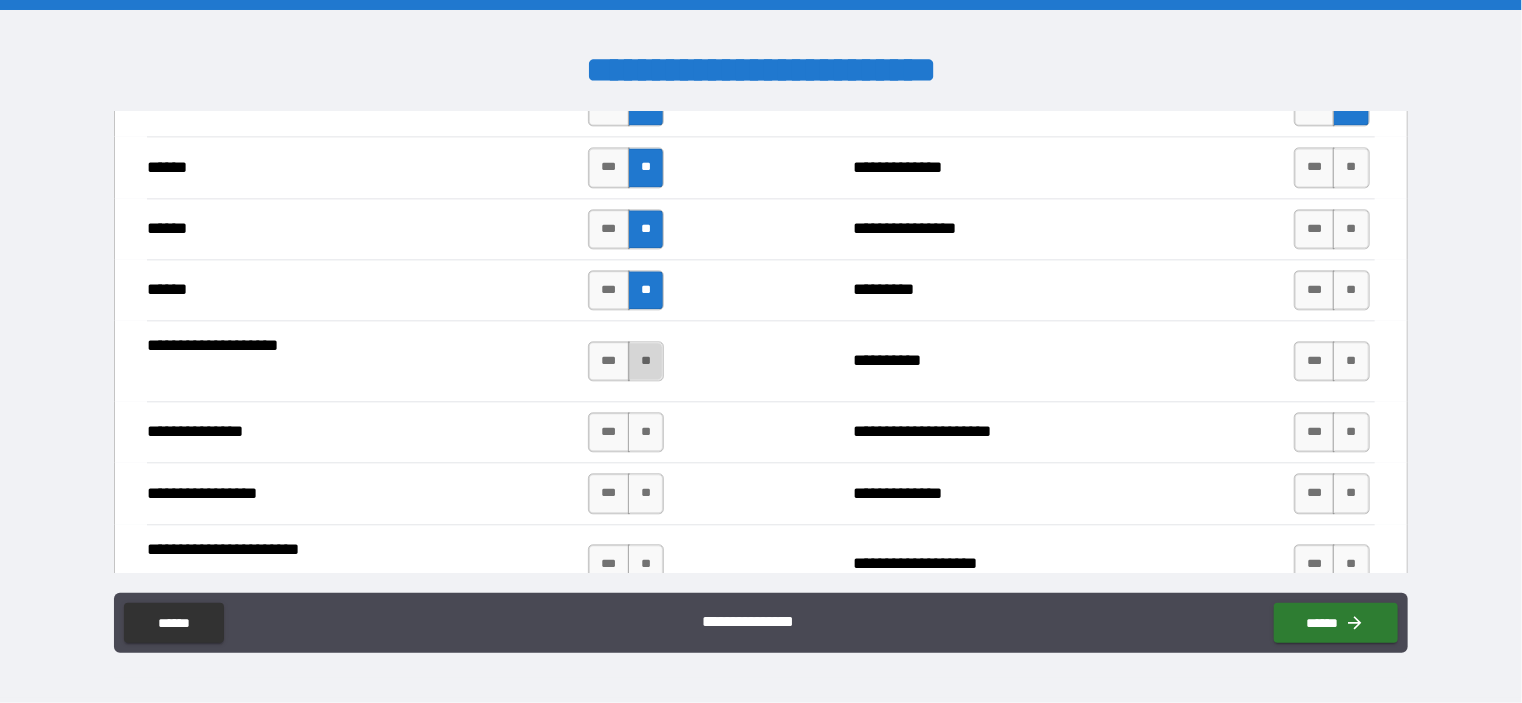 click on "**" at bounding box center (646, 361) 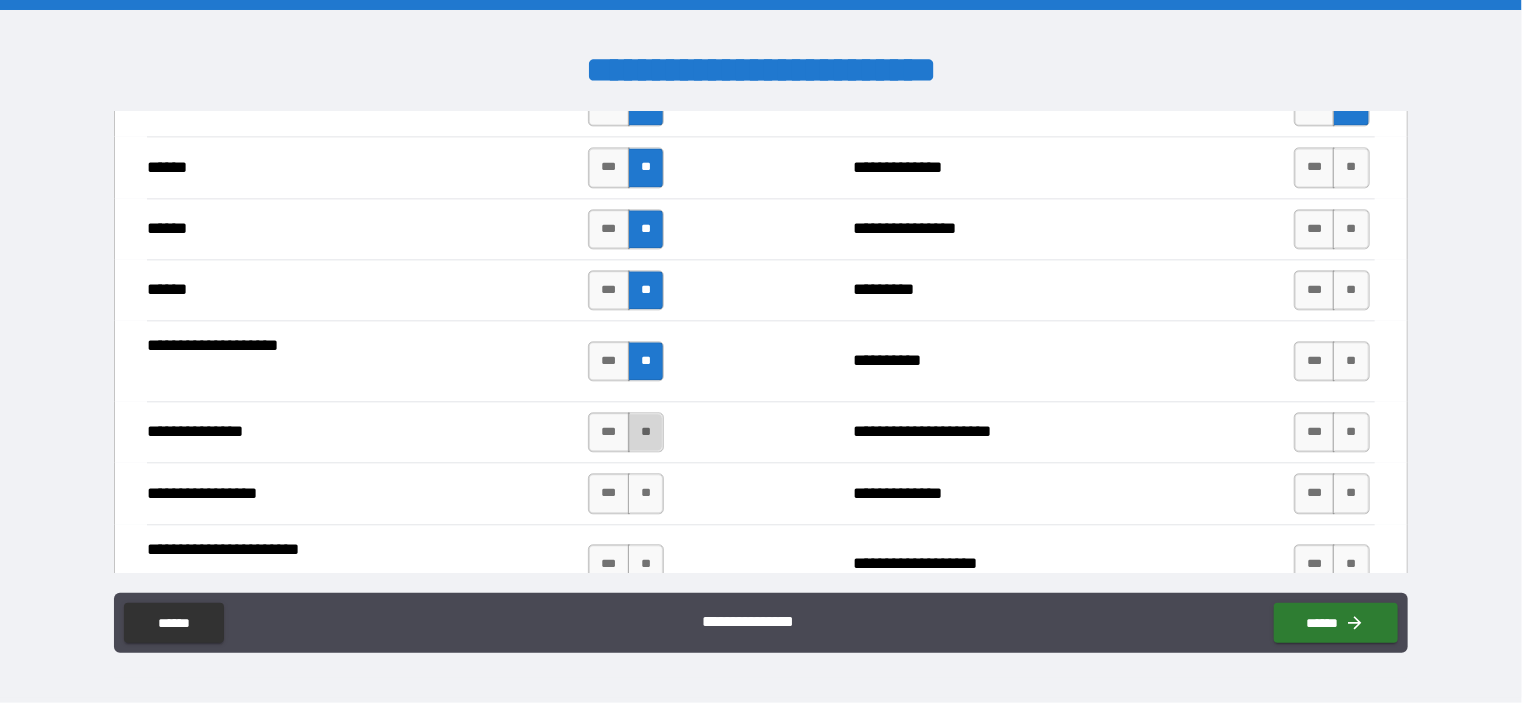 click on "**" at bounding box center [646, 432] 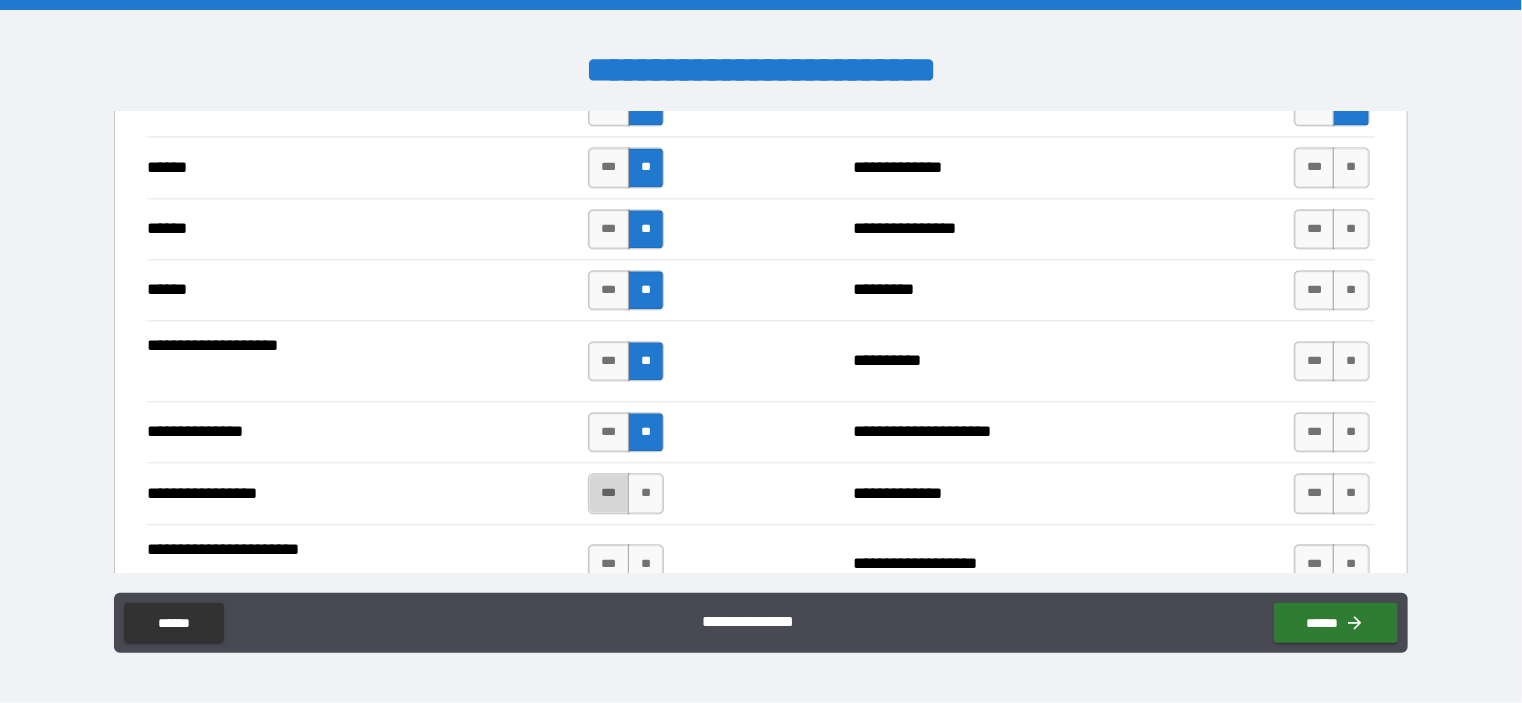 click on "***" at bounding box center [609, 493] 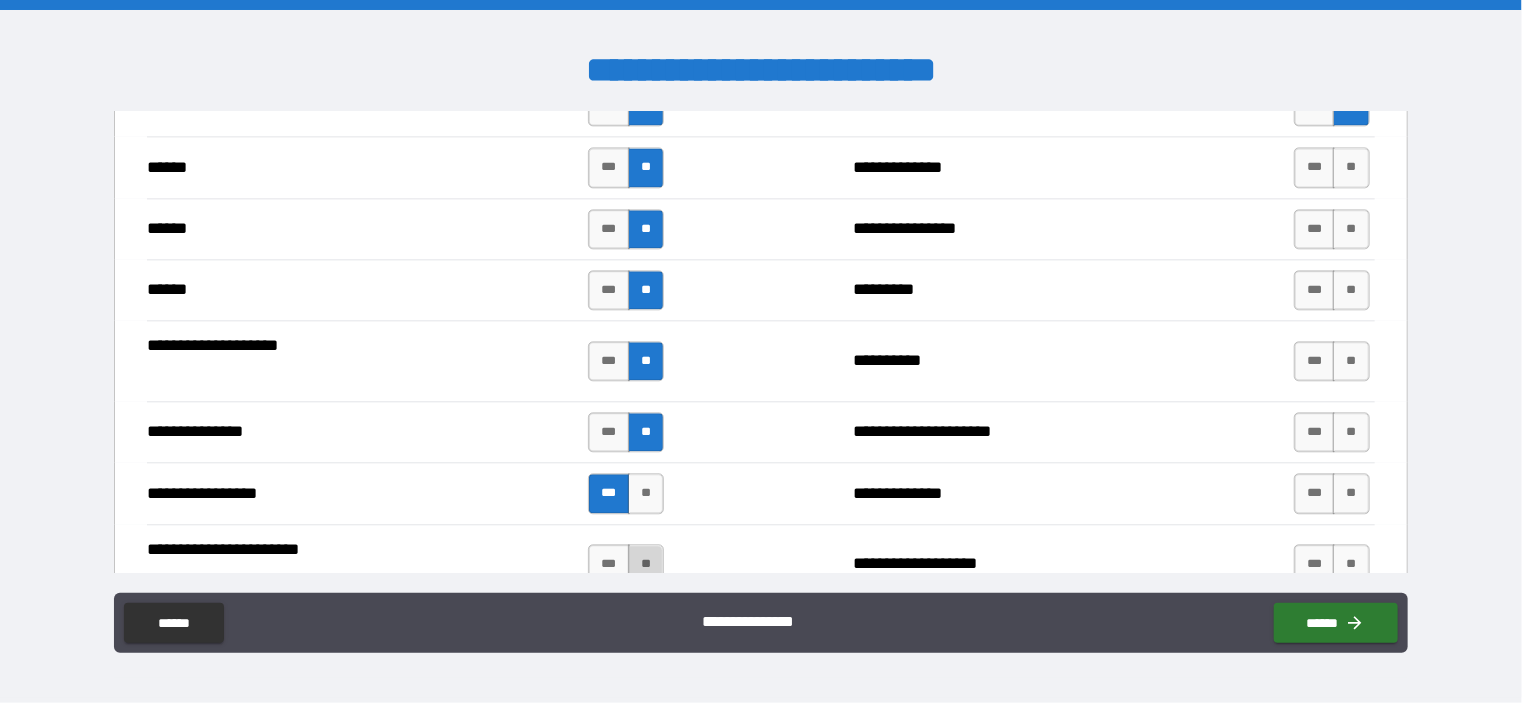click on "**" at bounding box center (646, 564) 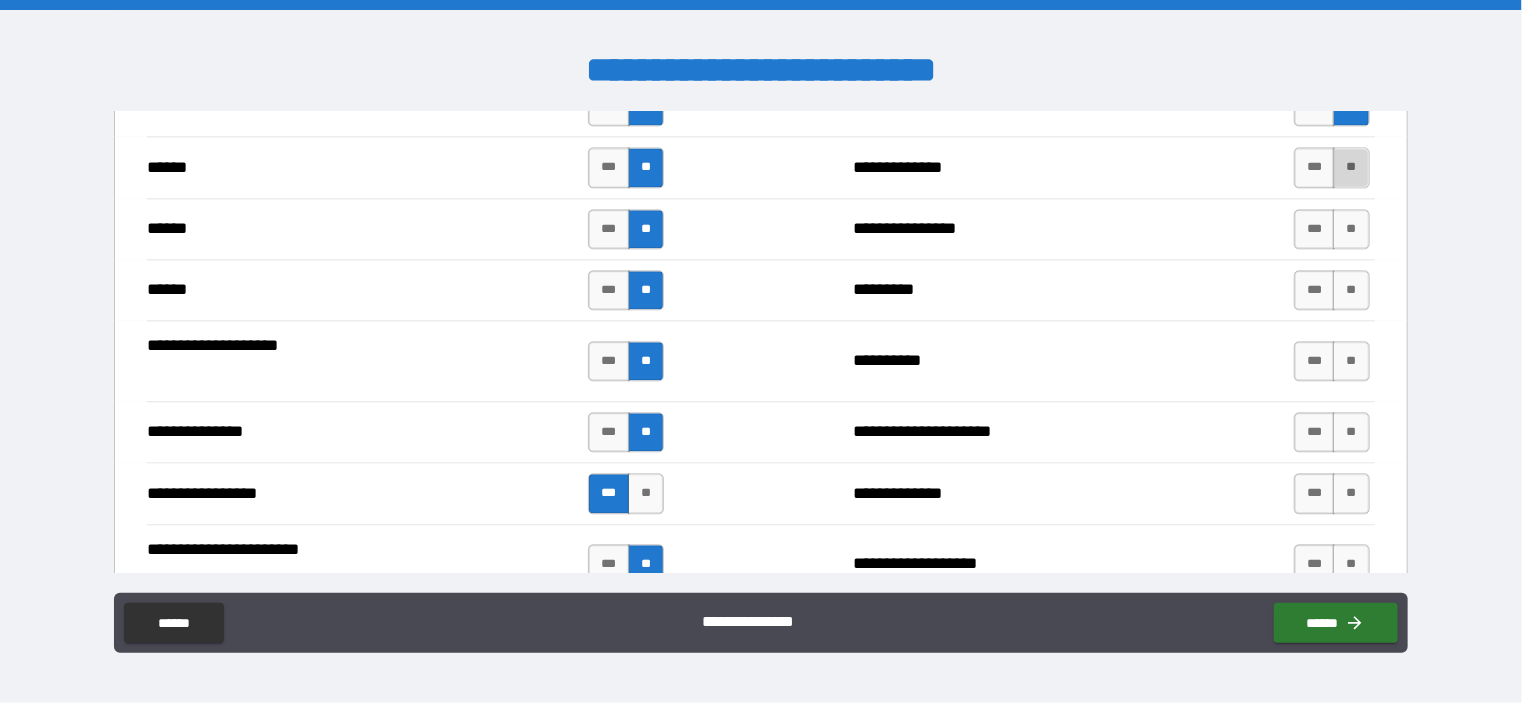 click on "**" at bounding box center [1351, 167] 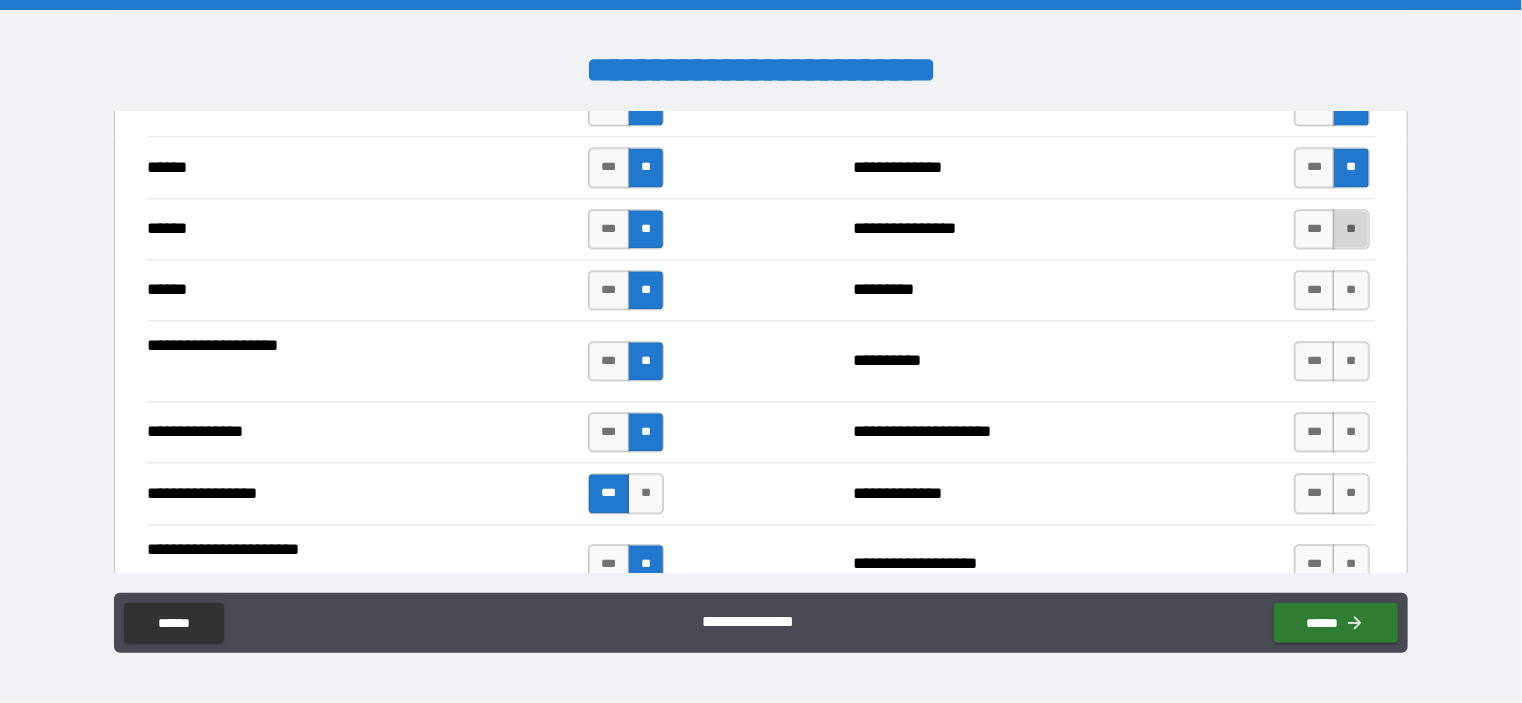 click on "**" at bounding box center [1351, 229] 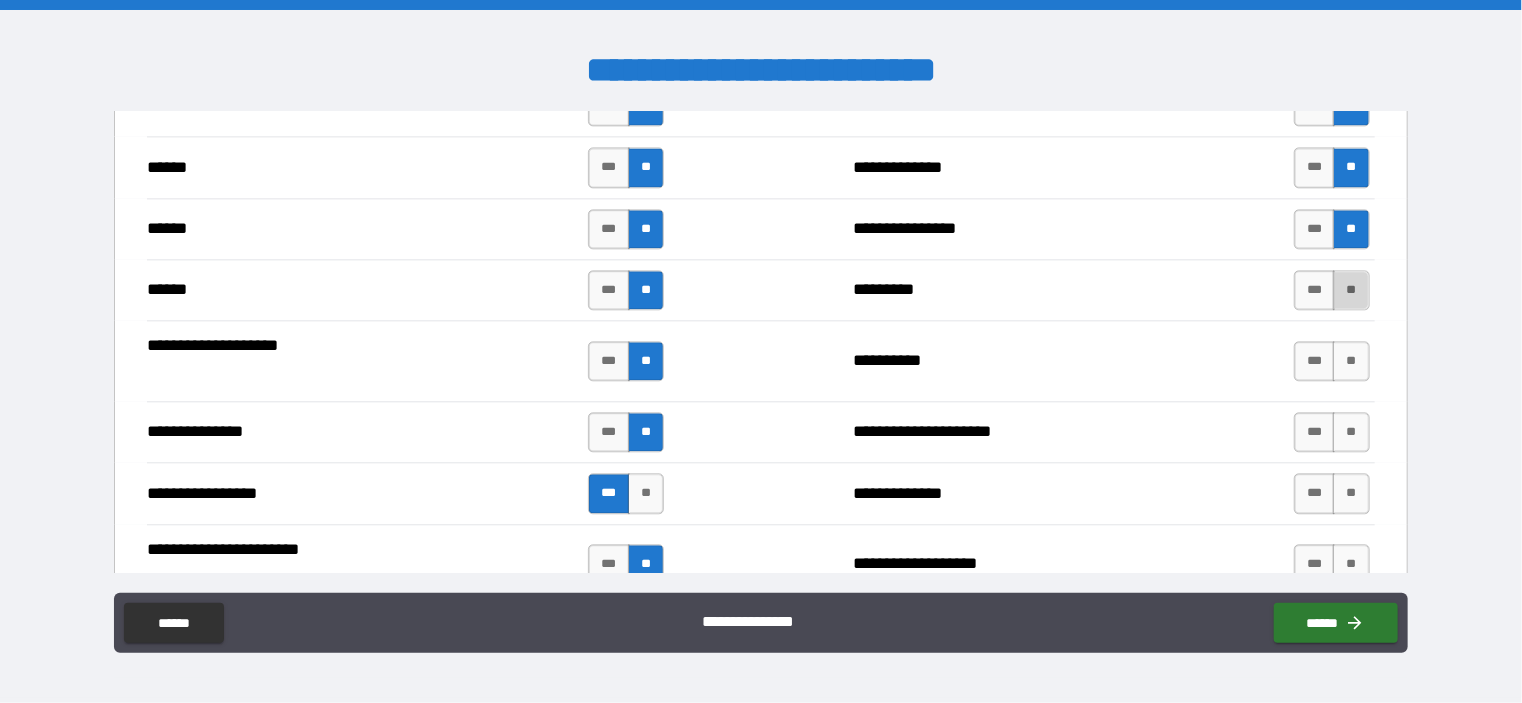click on "**" at bounding box center (1351, 290) 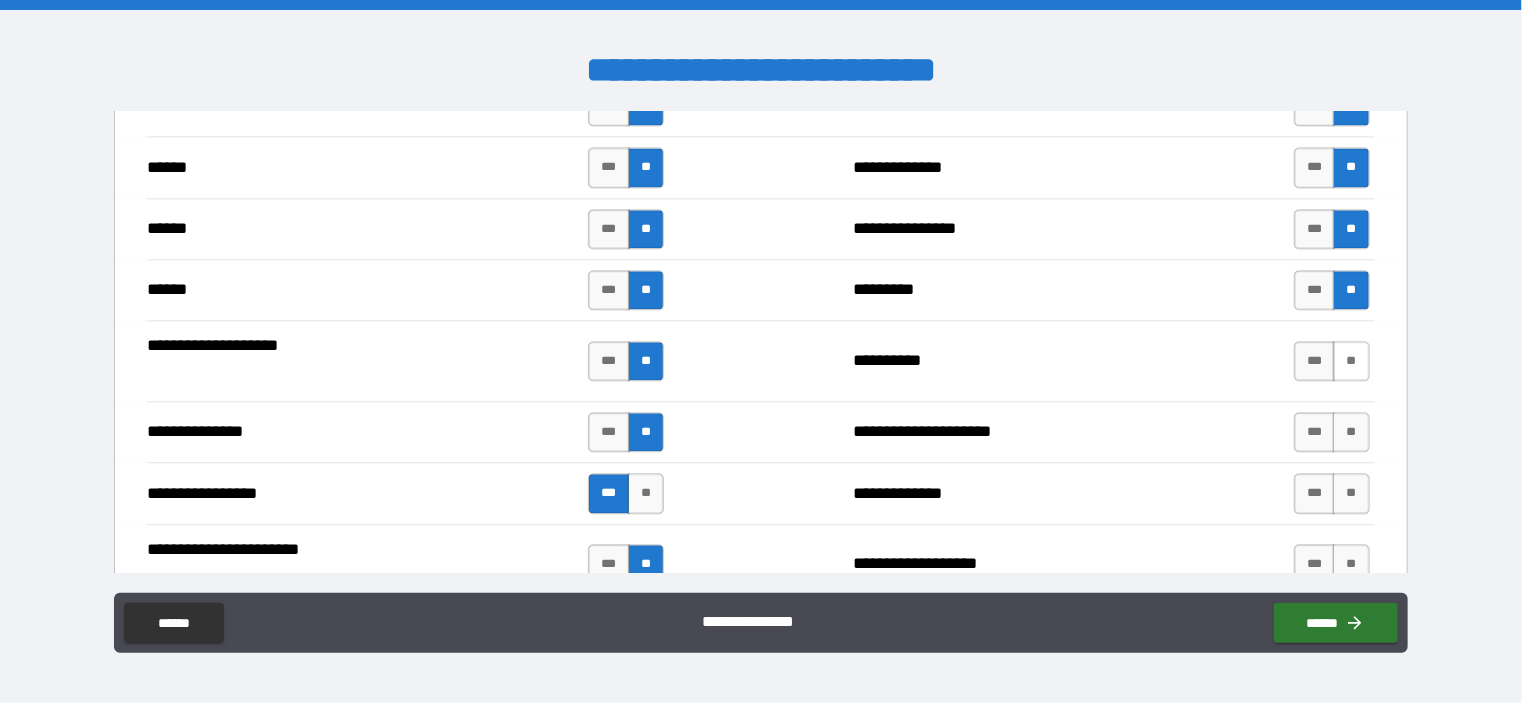 click on "**" at bounding box center [1351, 361] 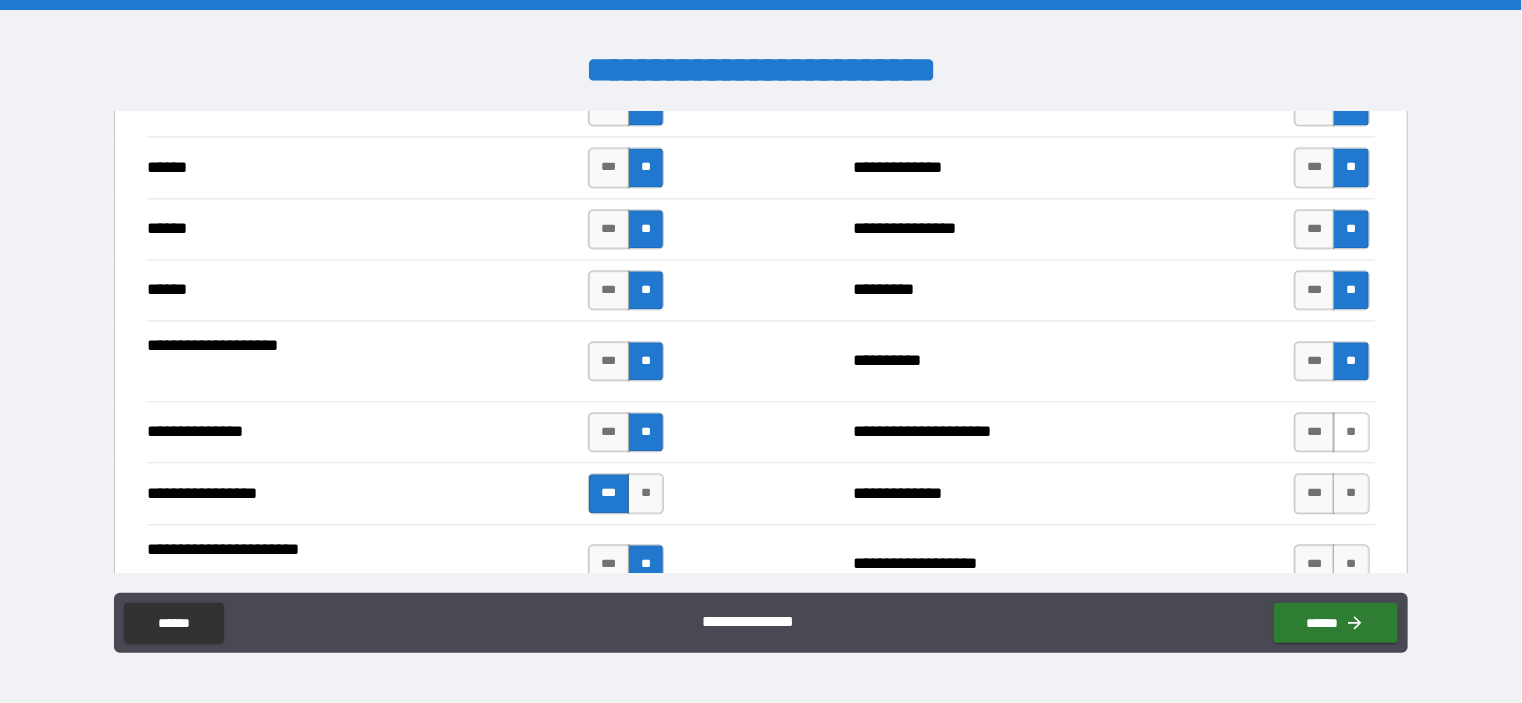 click on "**" at bounding box center (1351, 432) 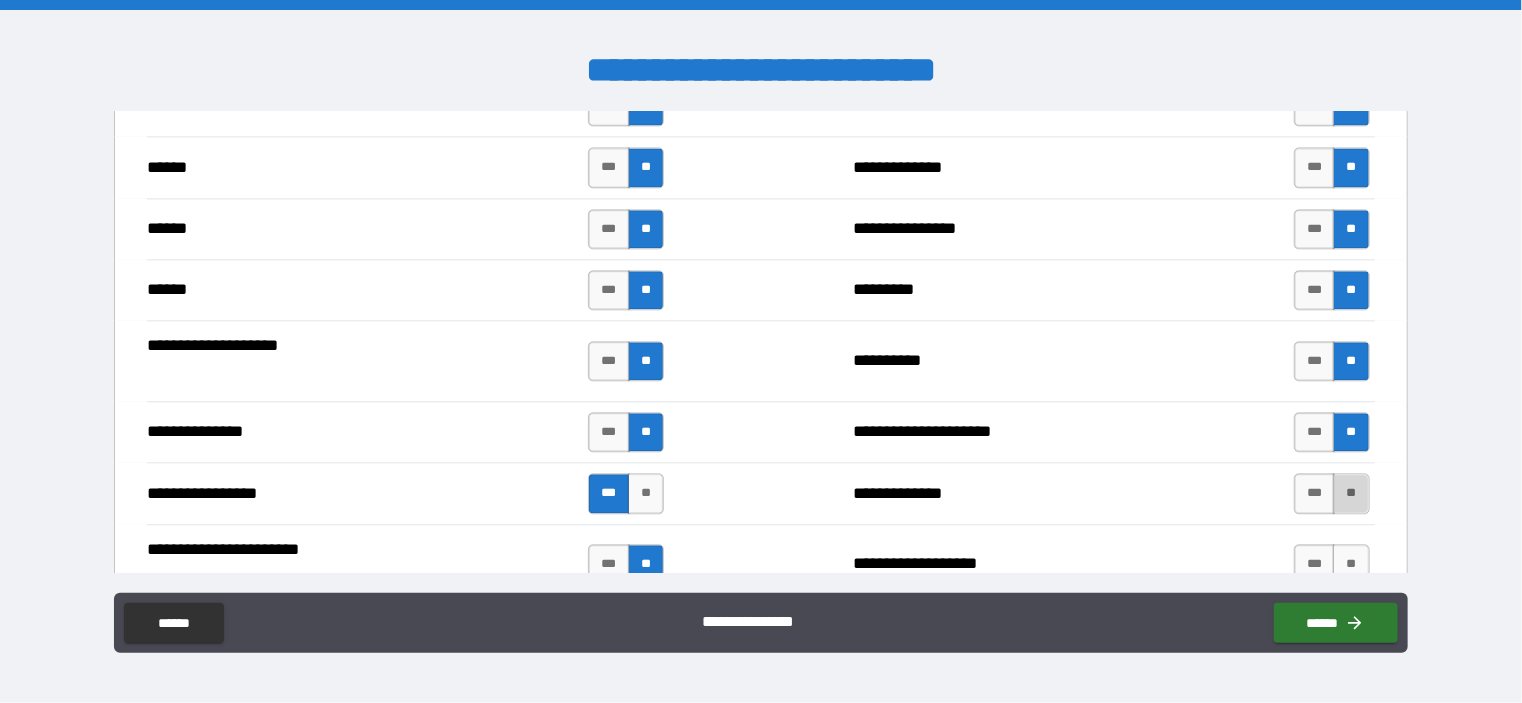 click on "**" at bounding box center (1351, 493) 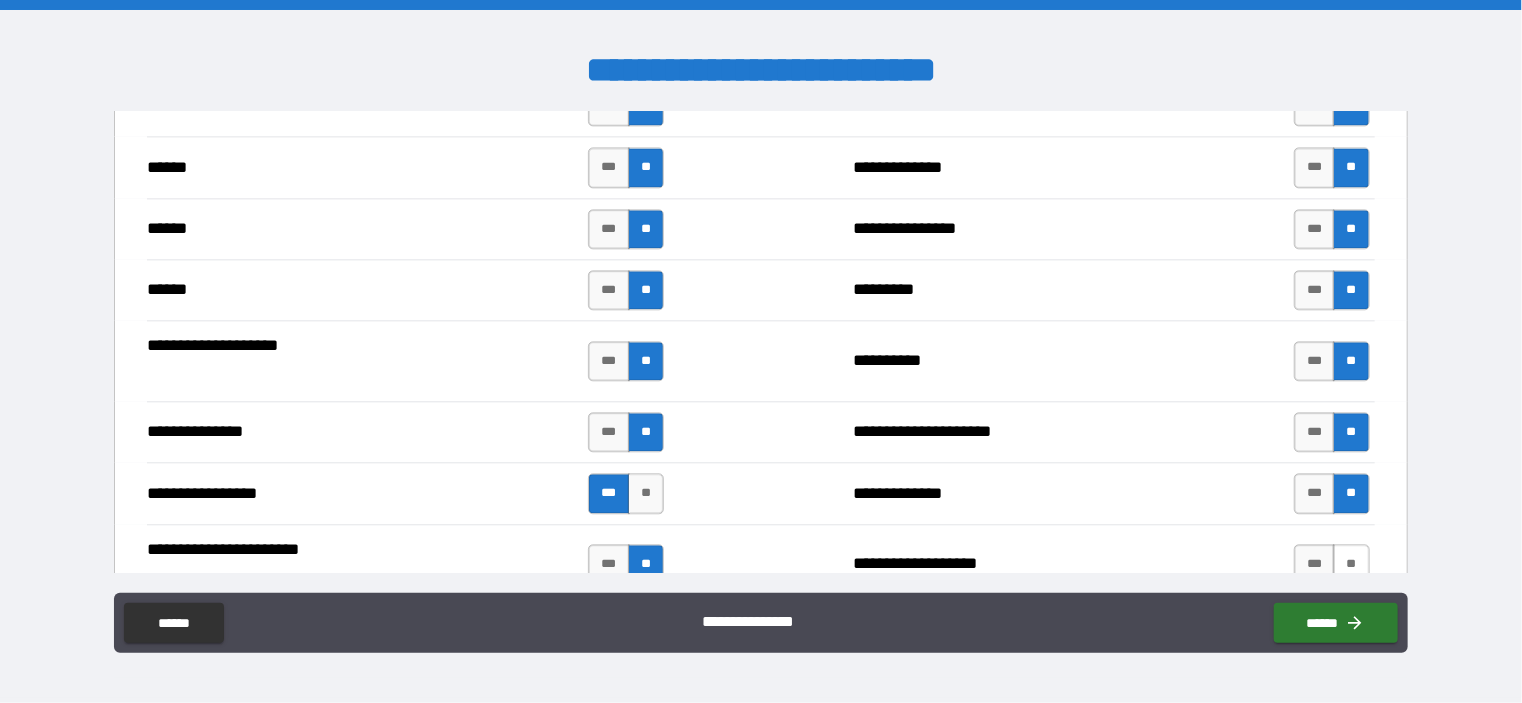 click on "**" at bounding box center (1351, 564) 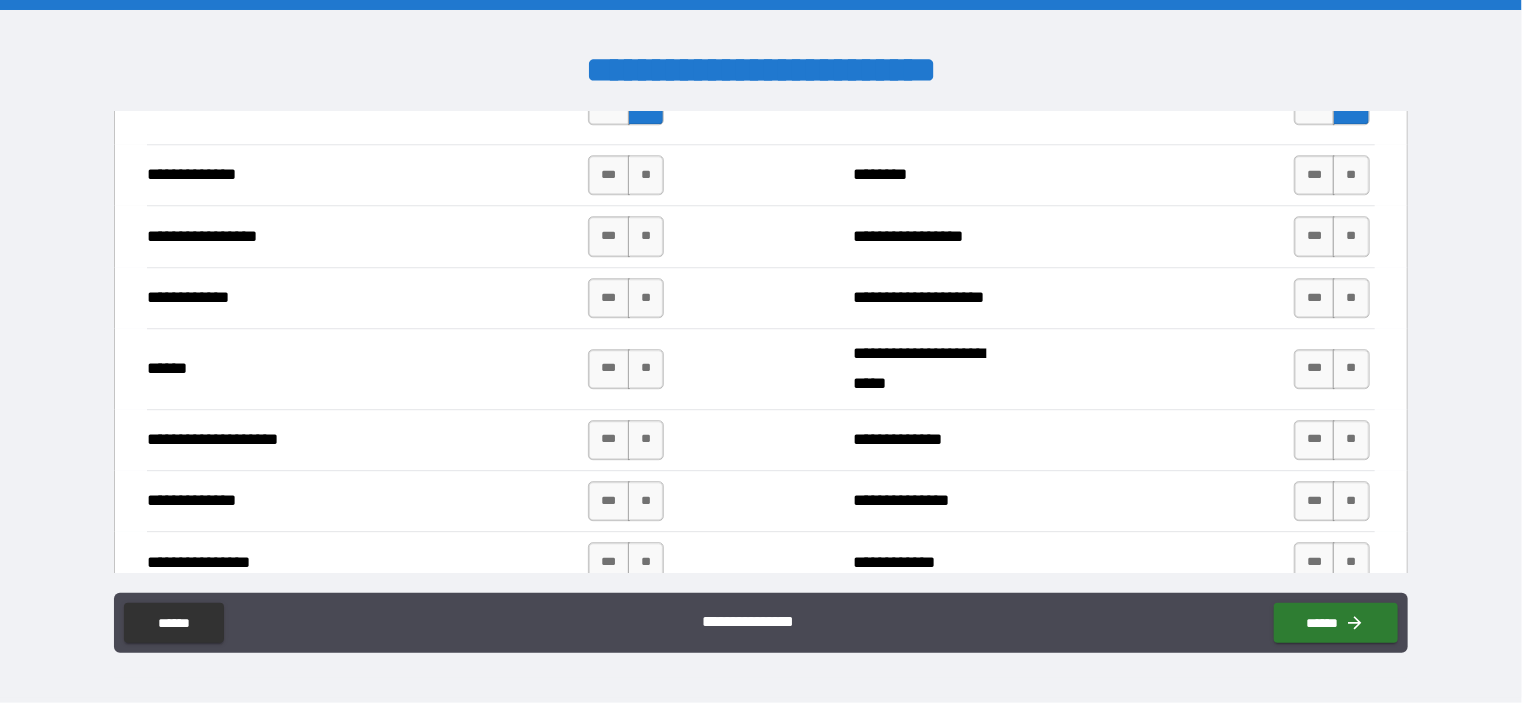 scroll, scrollTop: 2764, scrollLeft: 0, axis: vertical 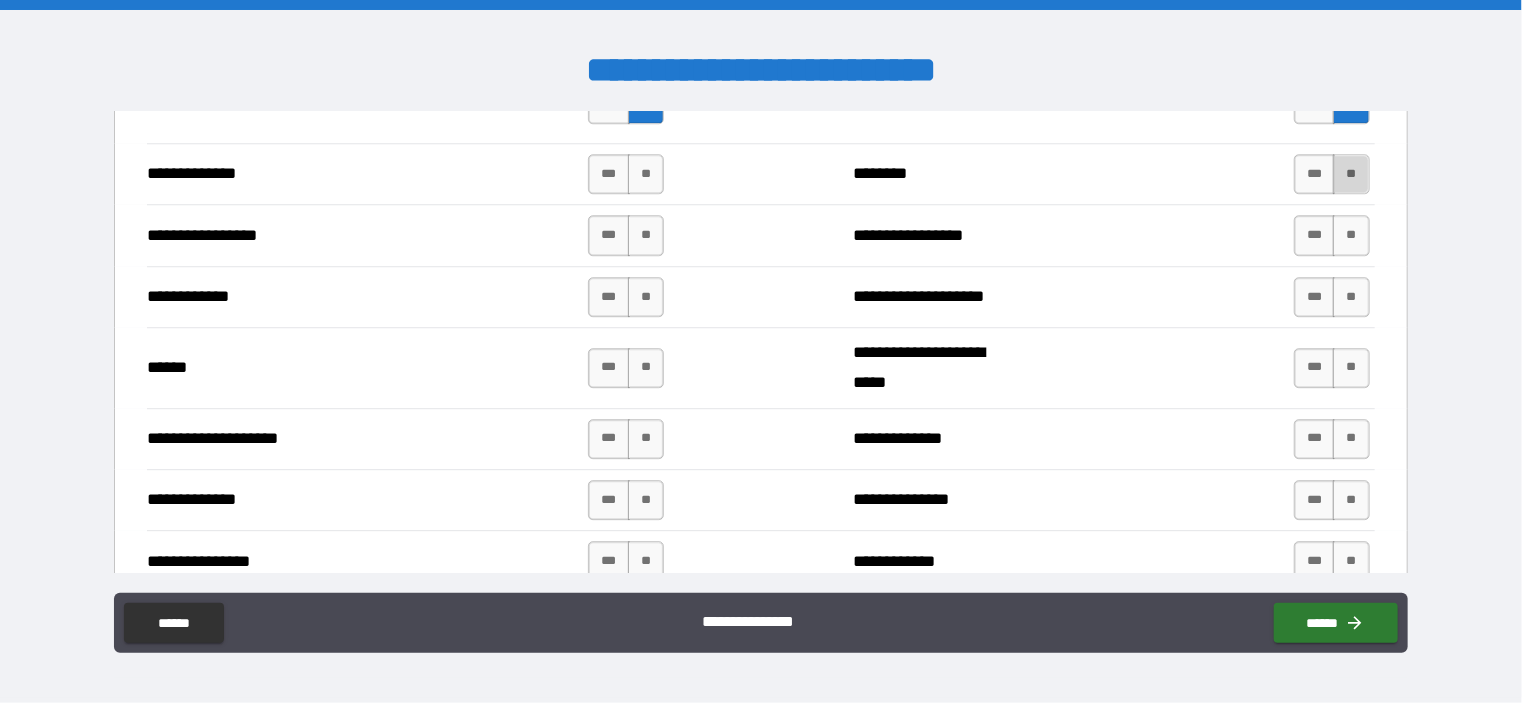click on "**" at bounding box center (1351, 174) 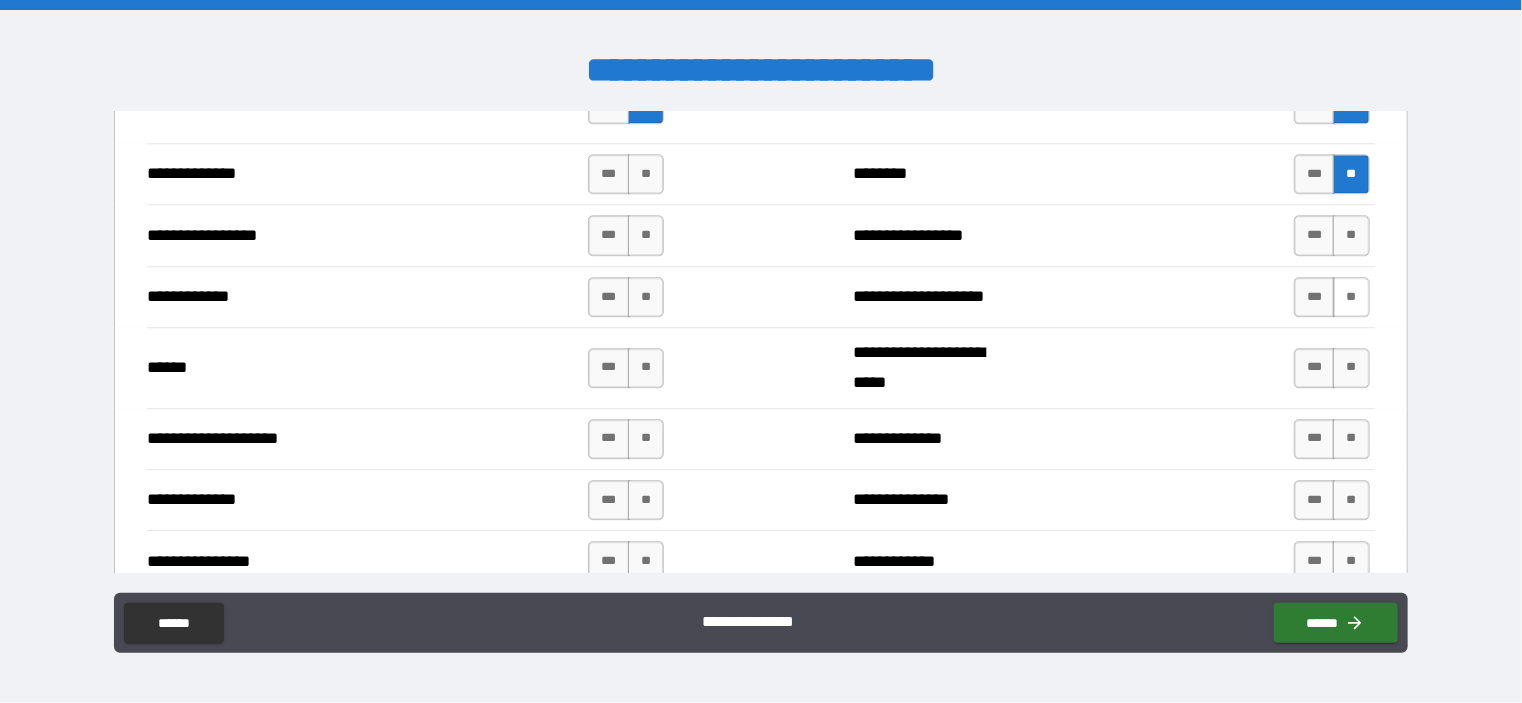 drag, startPoint x: 1336, startPoint y: 229, endPoint x: 1343, endPoint y: 298, distance: 69.354164 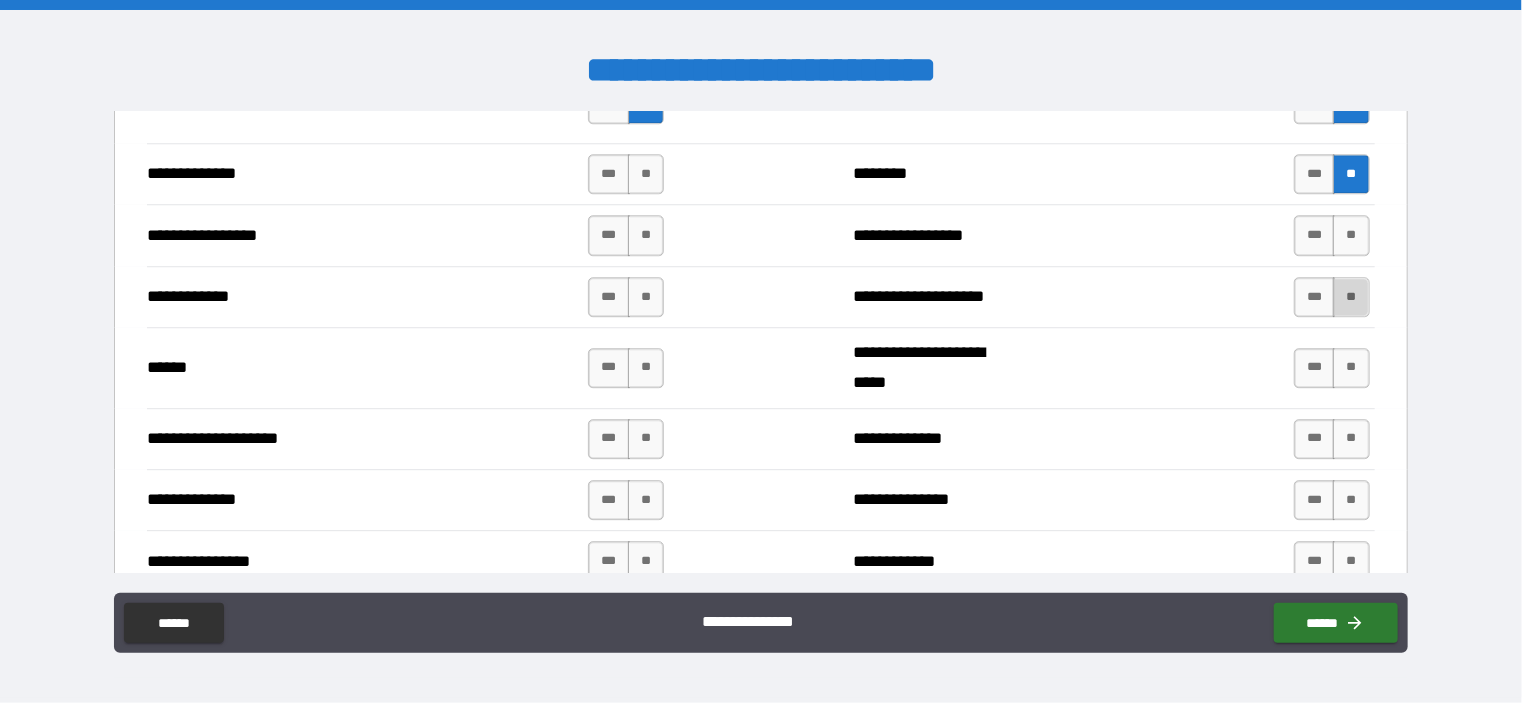 click on "**" at bounding box center (1351, 297) 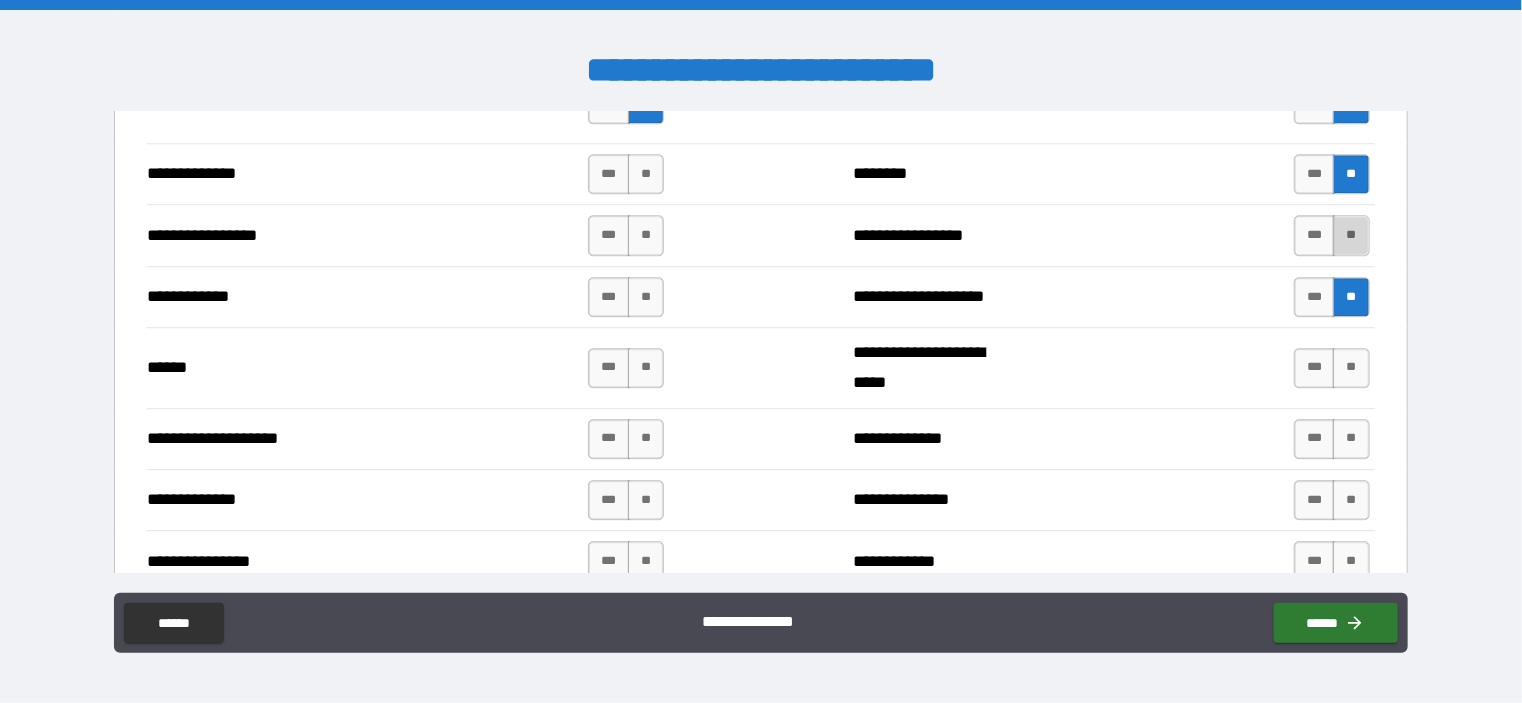 click on "**" at bounding box center [1351, 235] 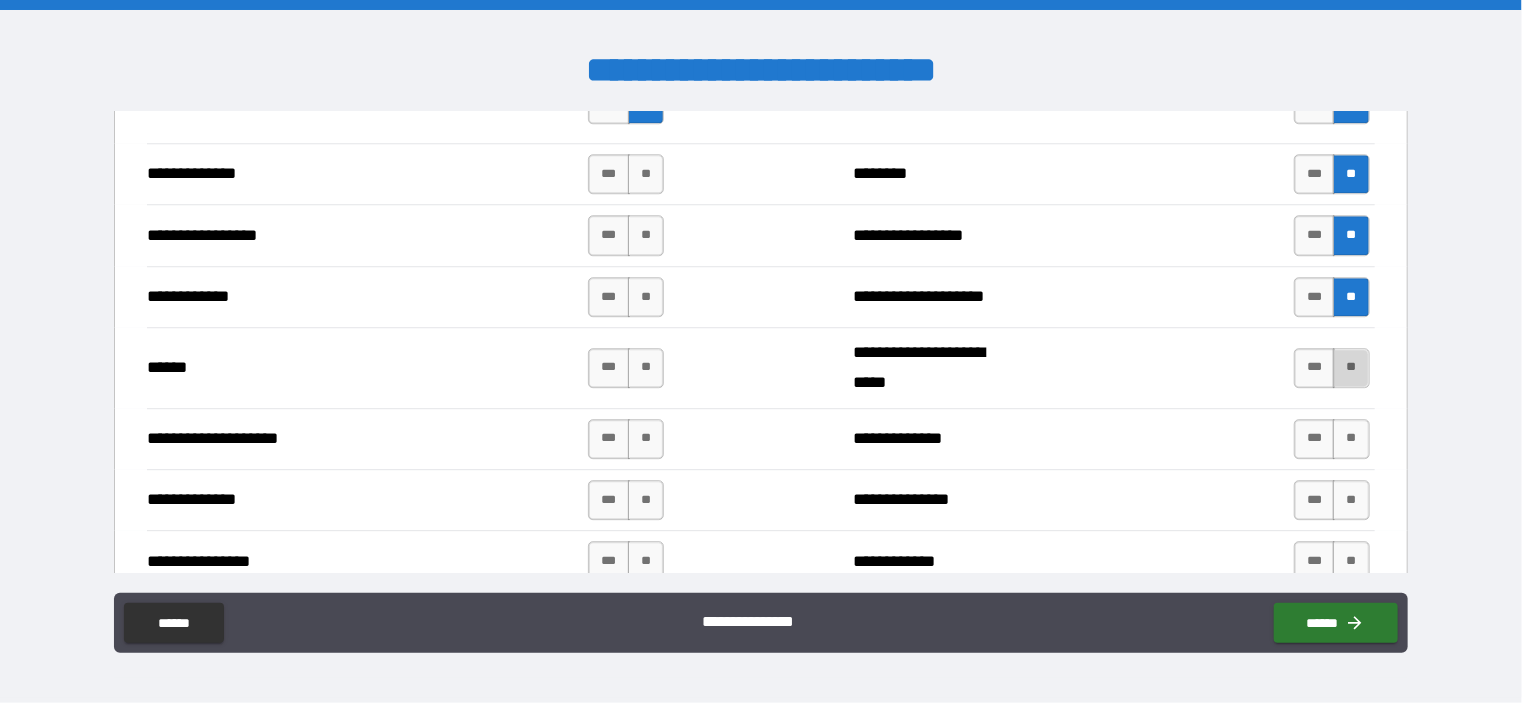 click on "**" at bounding box center [1351, 368] 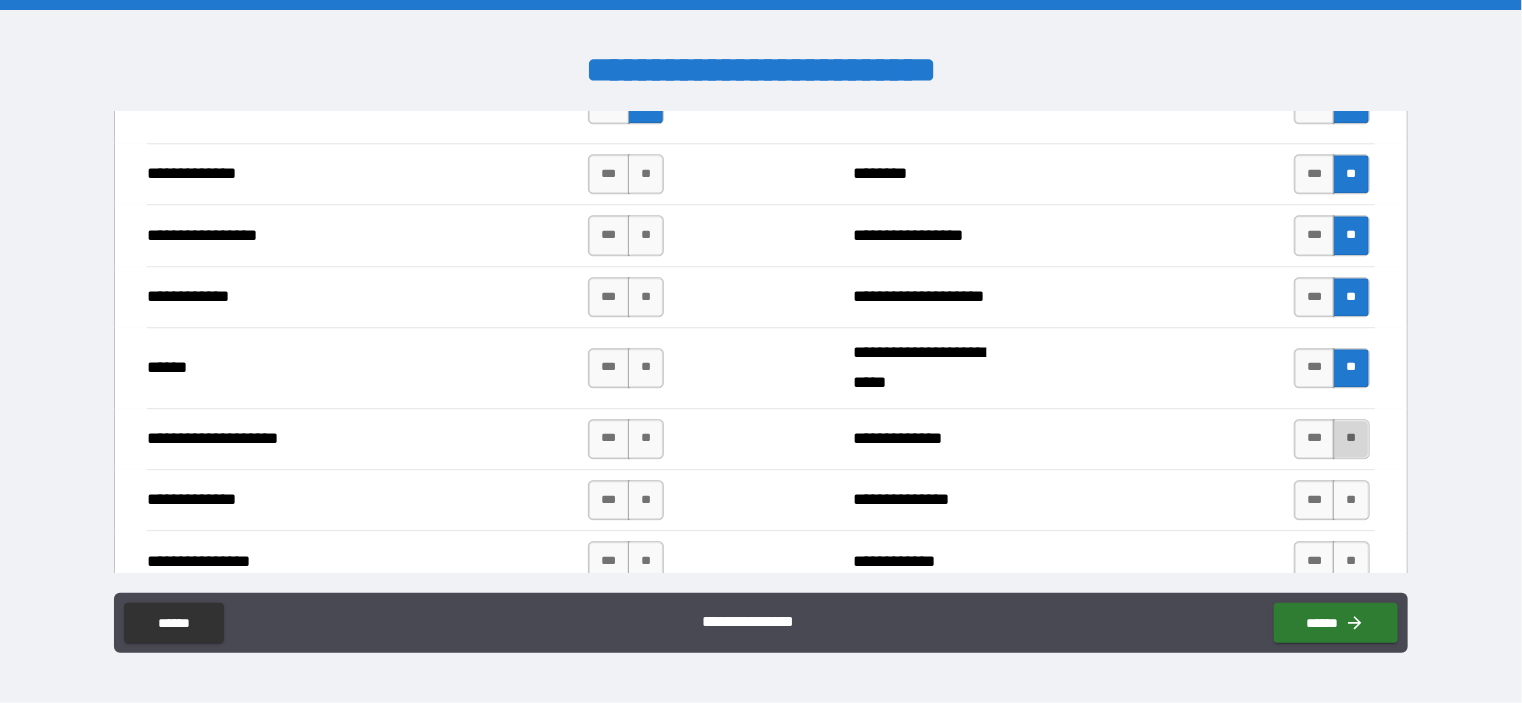 click on "**" at bounding box center [1351, 439] 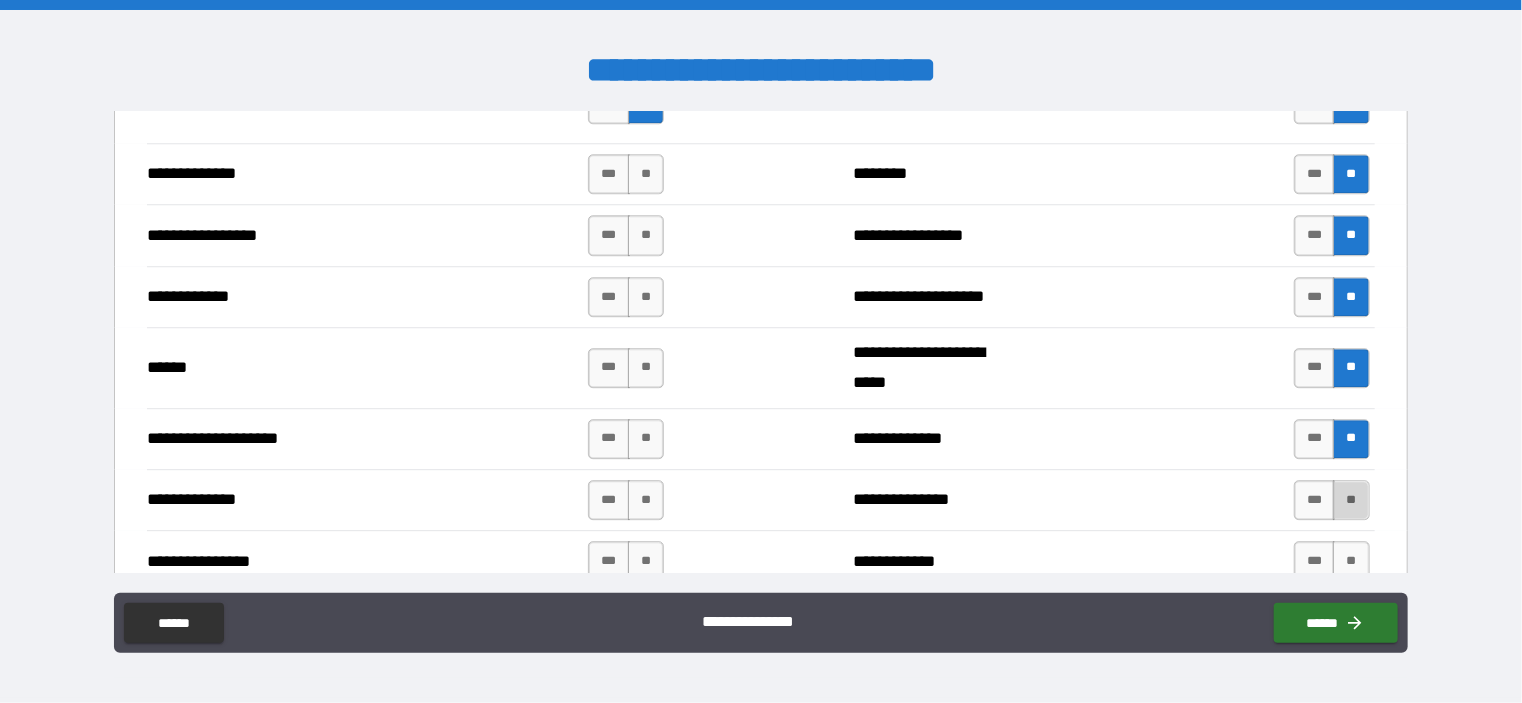 click on "**" at bounding box center [1351, 500] 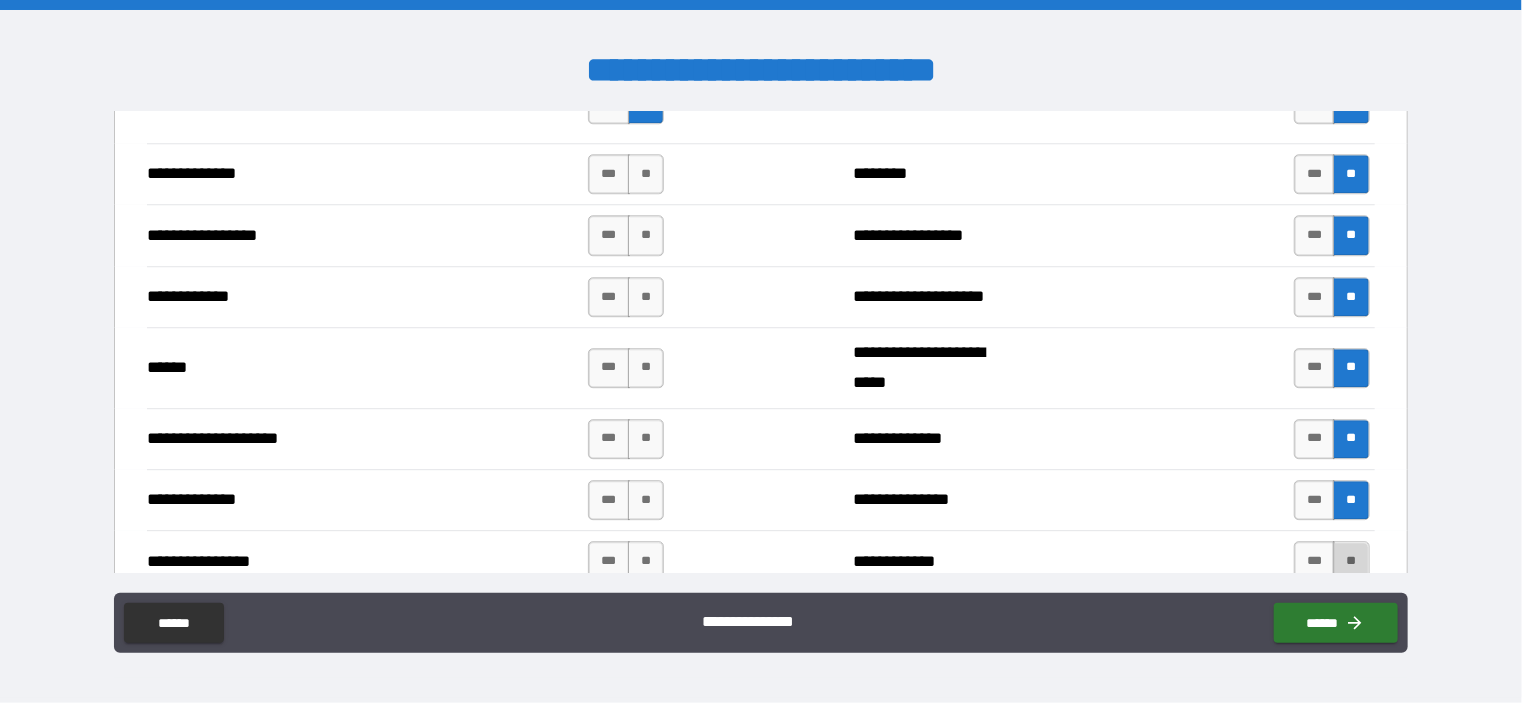 click on "**" at bounding box center [1351, 561] 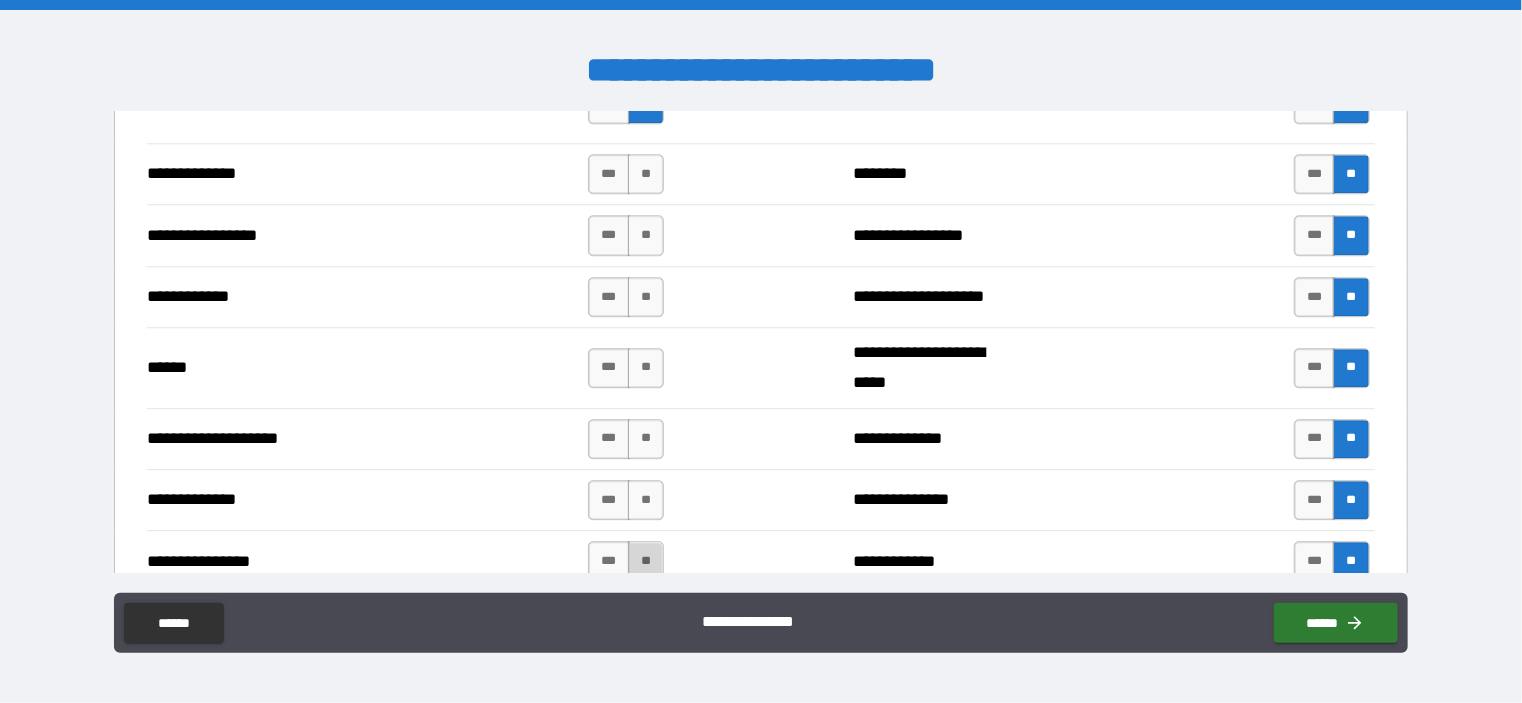 click on "**" at bounding box center [646, 561] 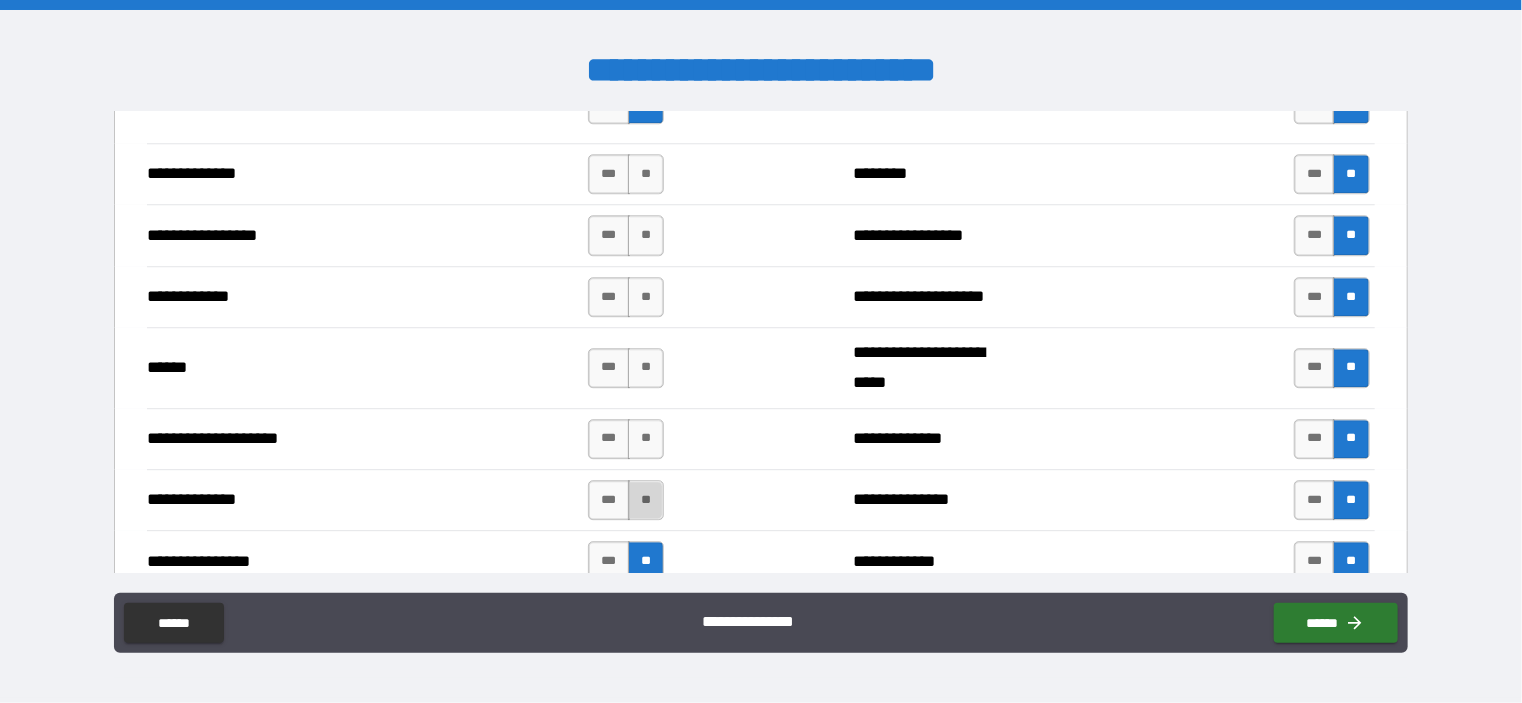 click on "**" at bounding box center [646, 500] 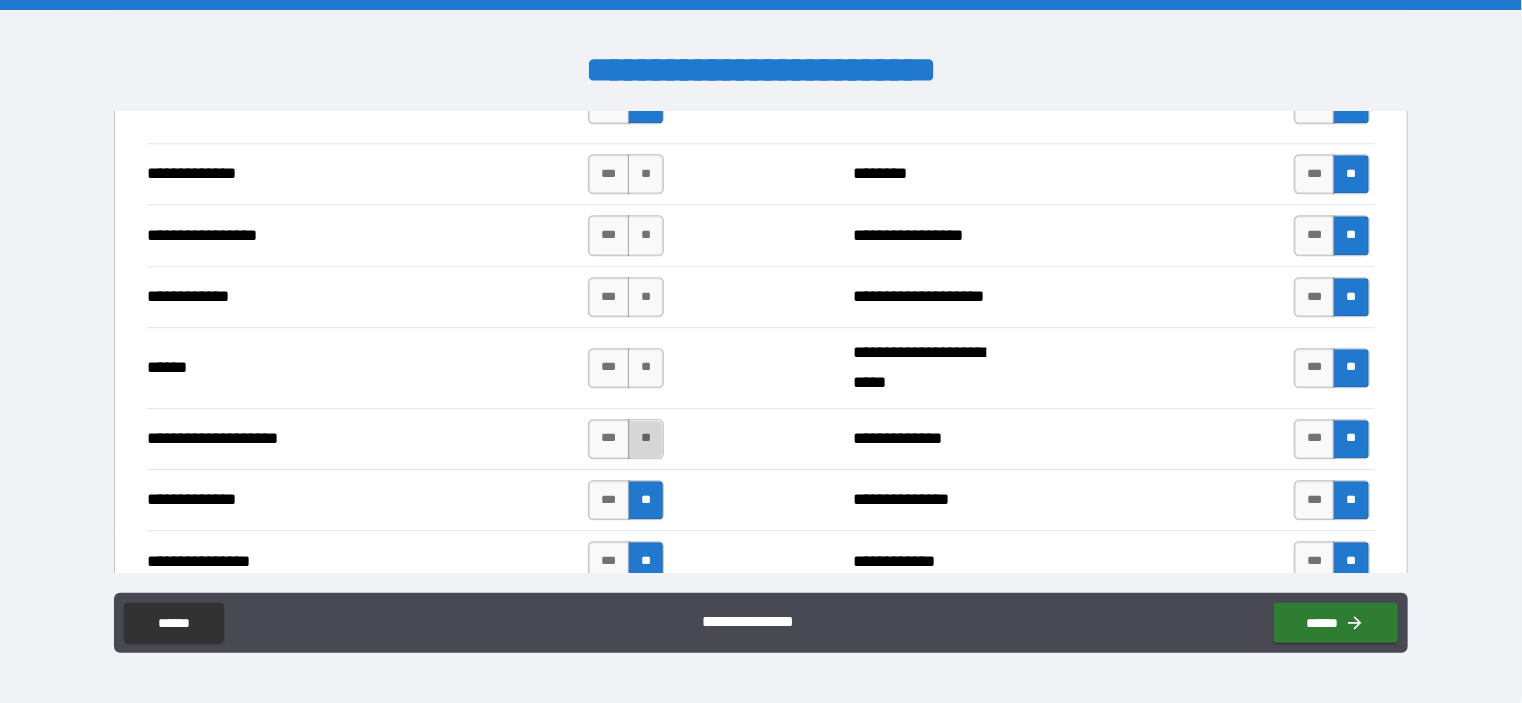 click on "**" at bounding box center (646, 439) 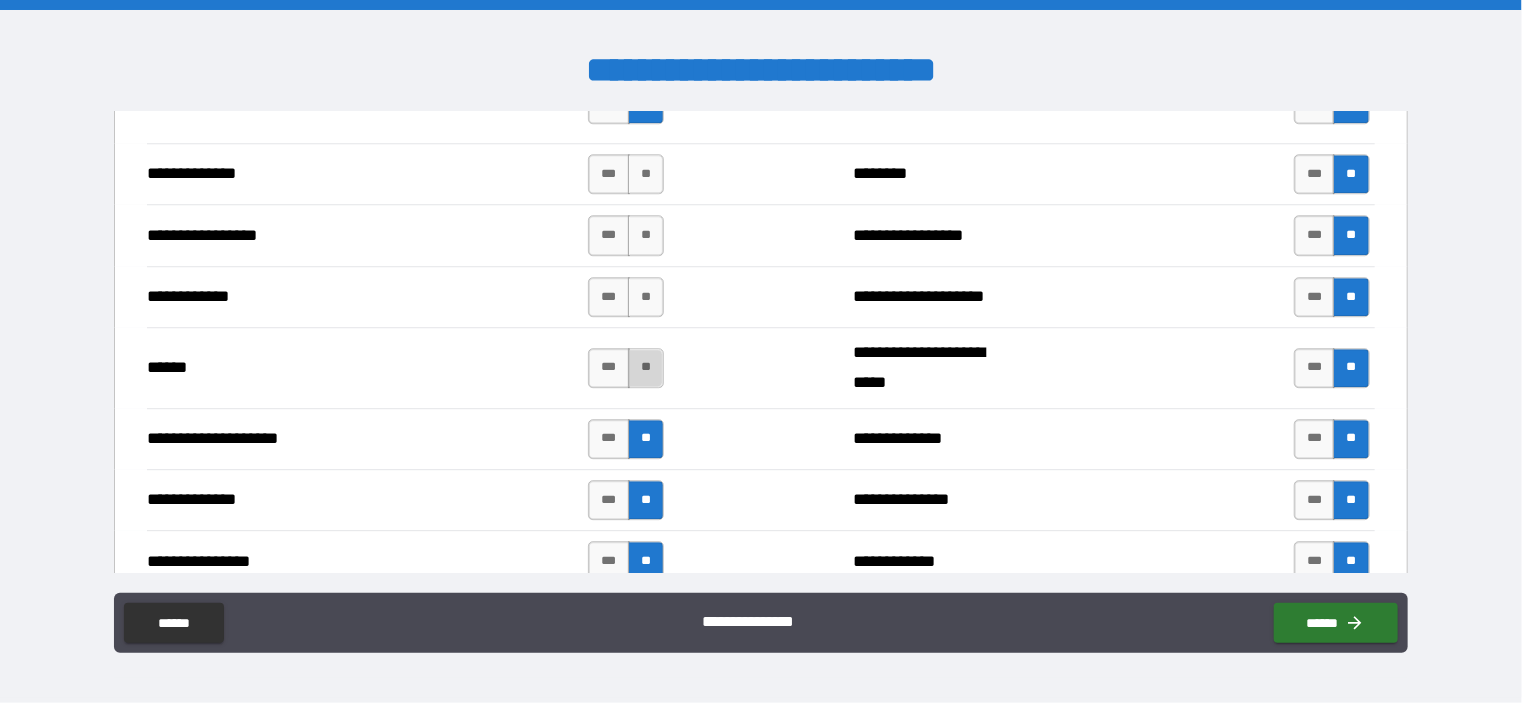 click on "**" at bounding box center (646, 368) 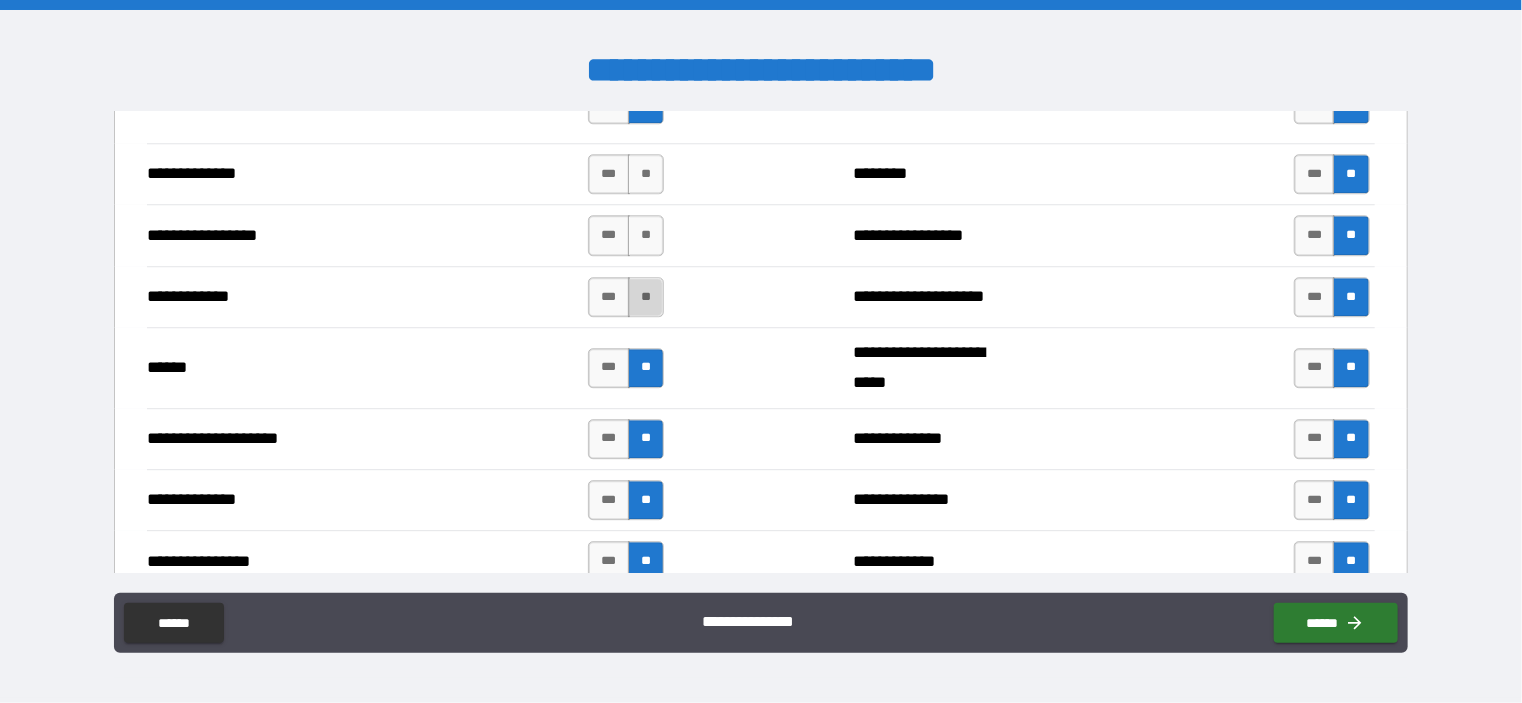 click on "**" at bounding box center (646, 297) 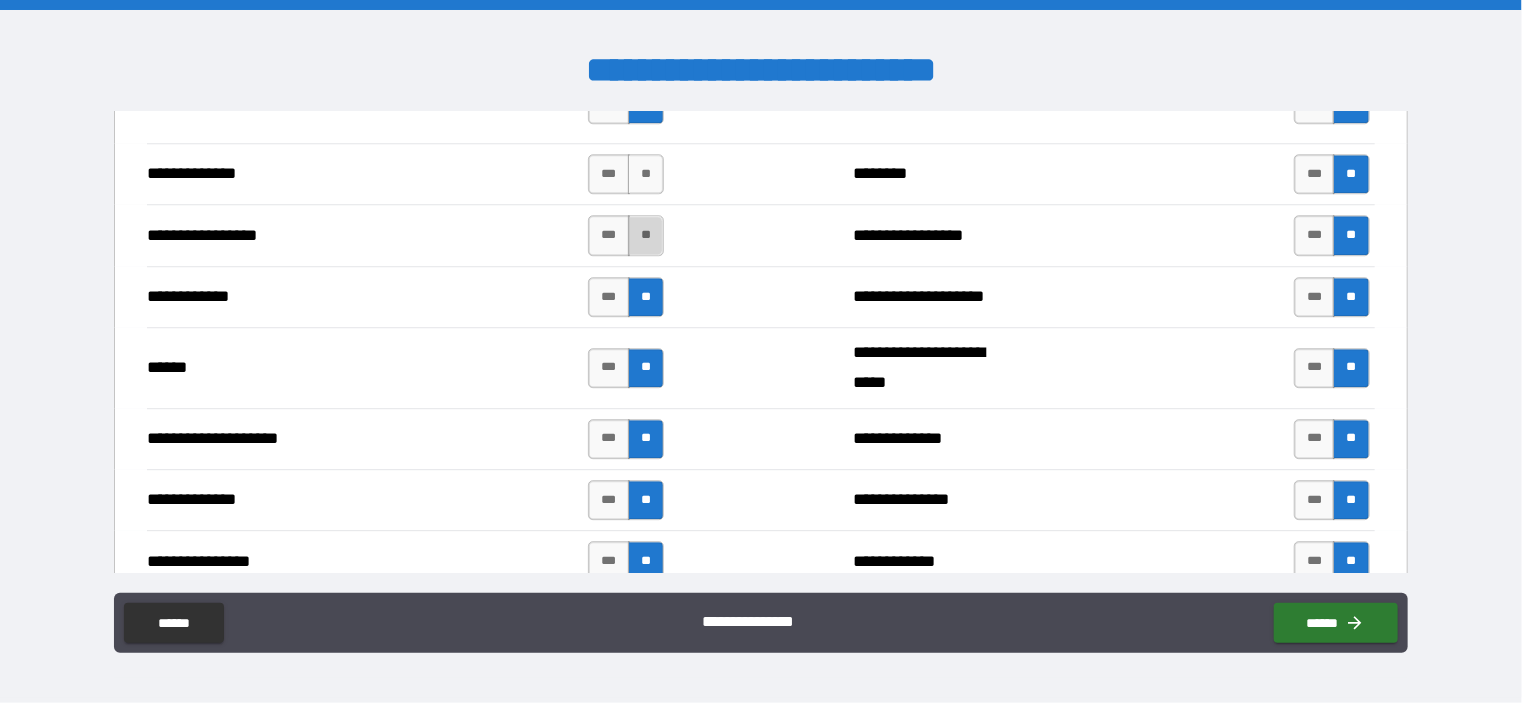 click on "**" at bounding box center (646, 235) 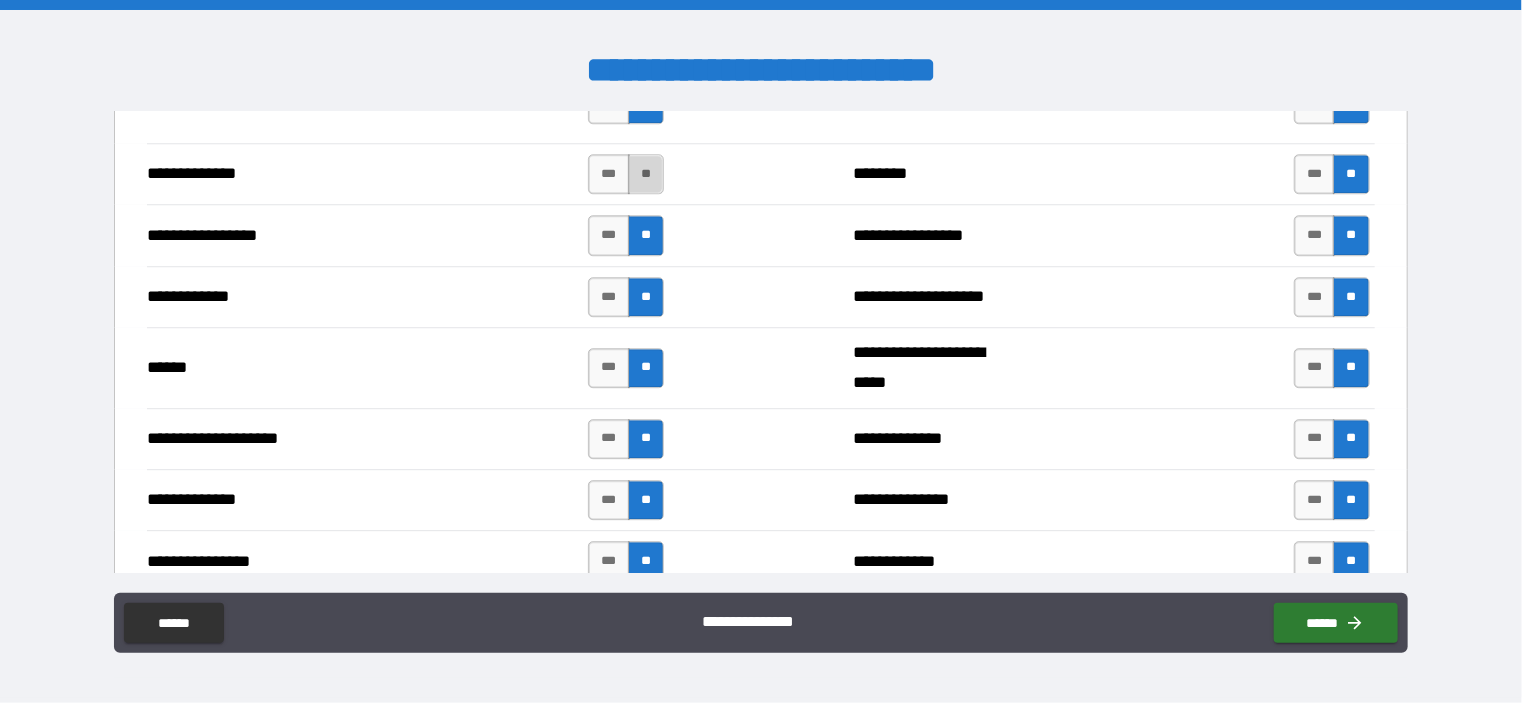 click on "**" at bounding box center [646, 174] 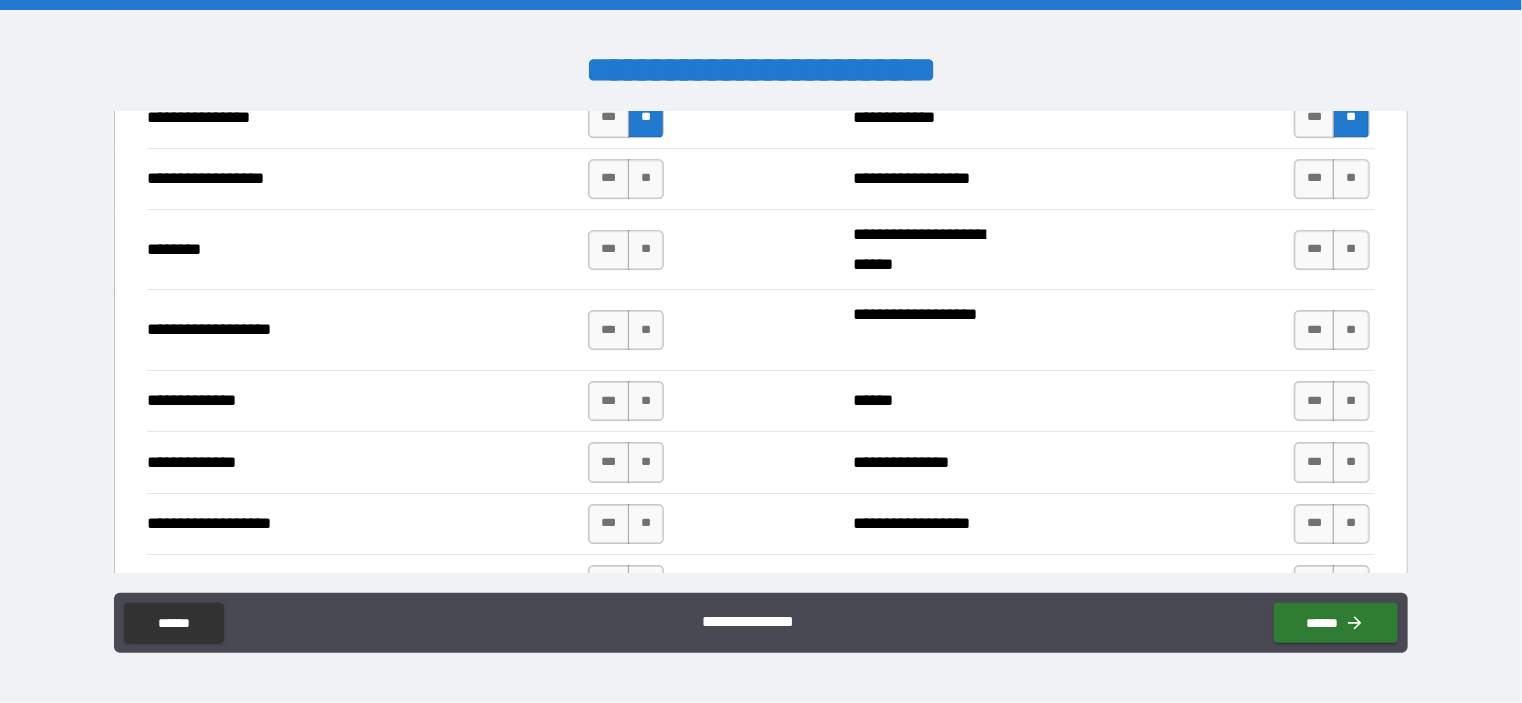 scroll, scrollTop: 3208, scrollLeft: 0, axis: vertical 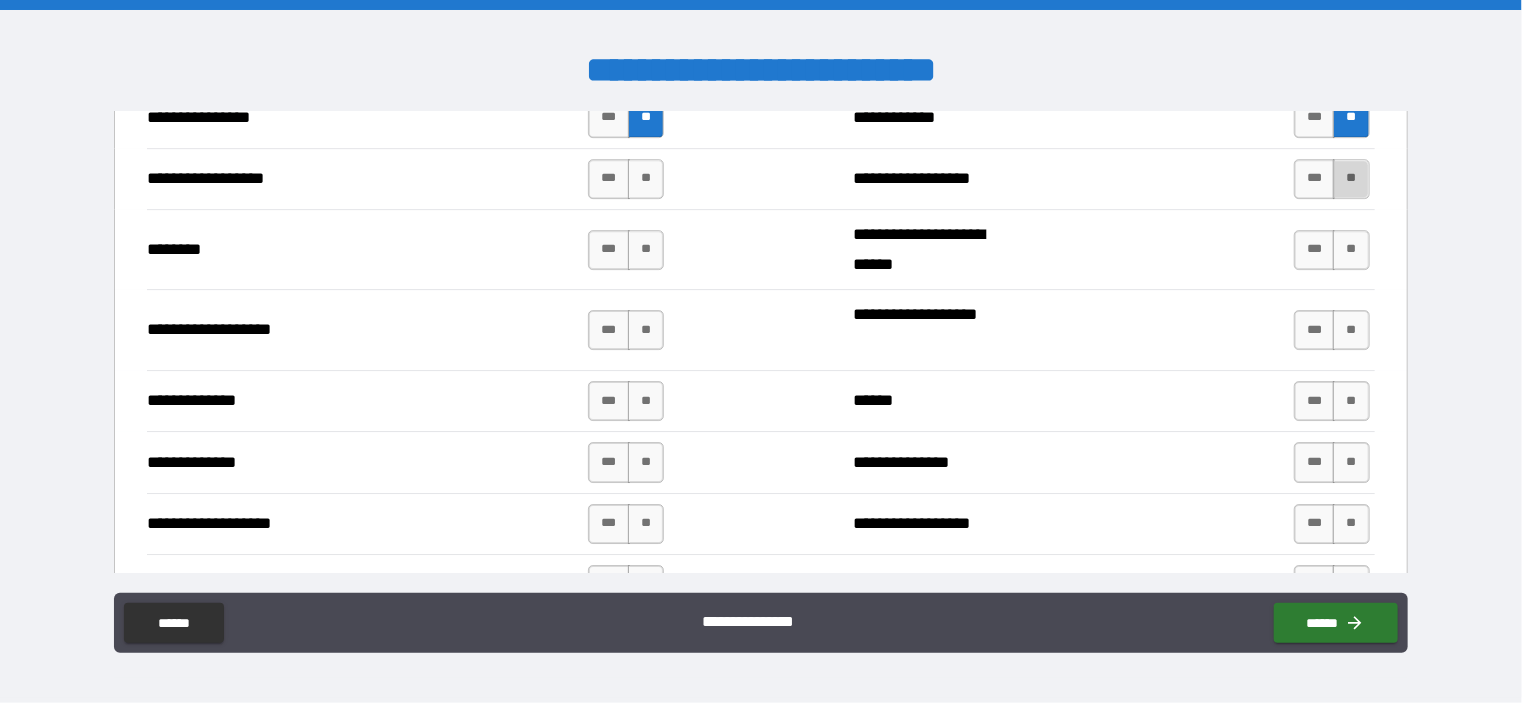 click on "**" at bounding box center (1351, 179) 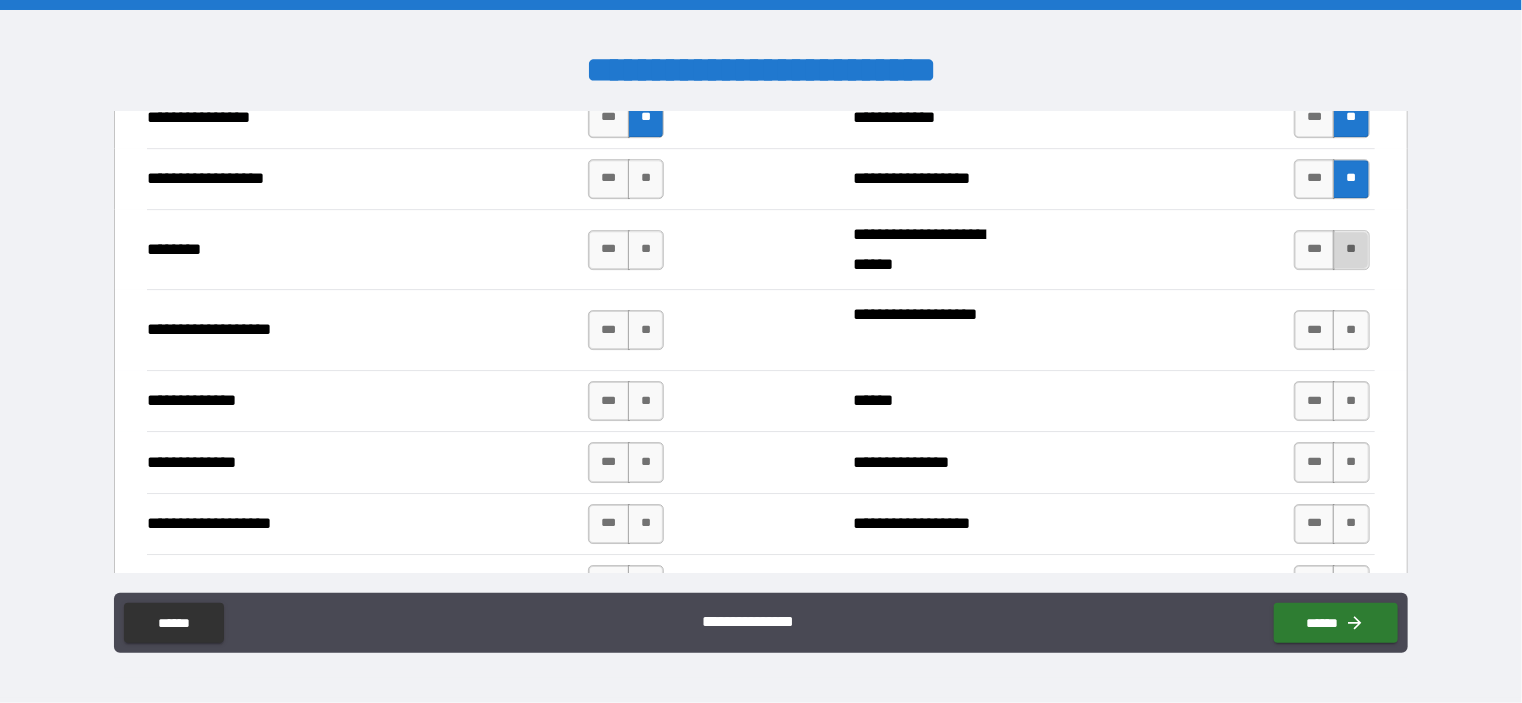 click on "**" at bounding box center (1351, 250) 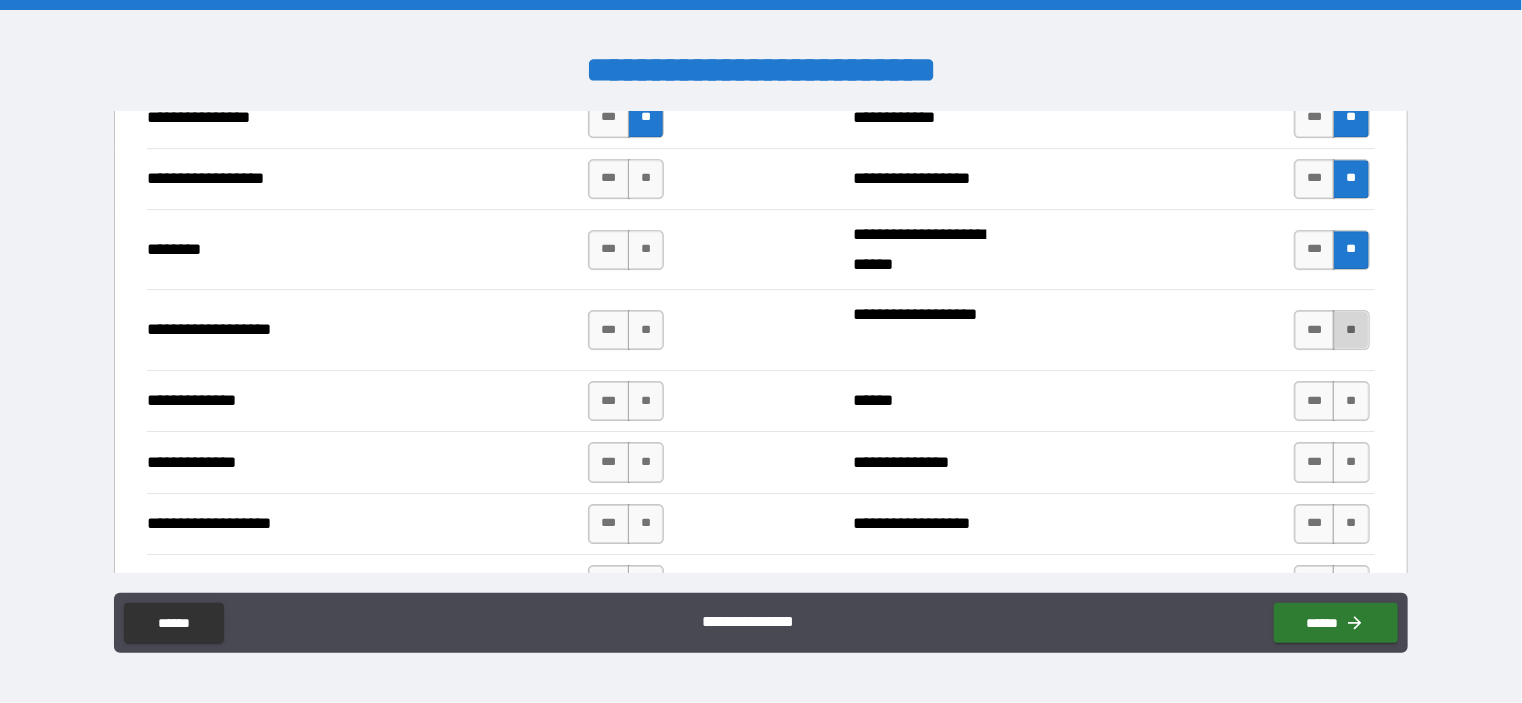 click on "**" at bounding box center (1351, 330) 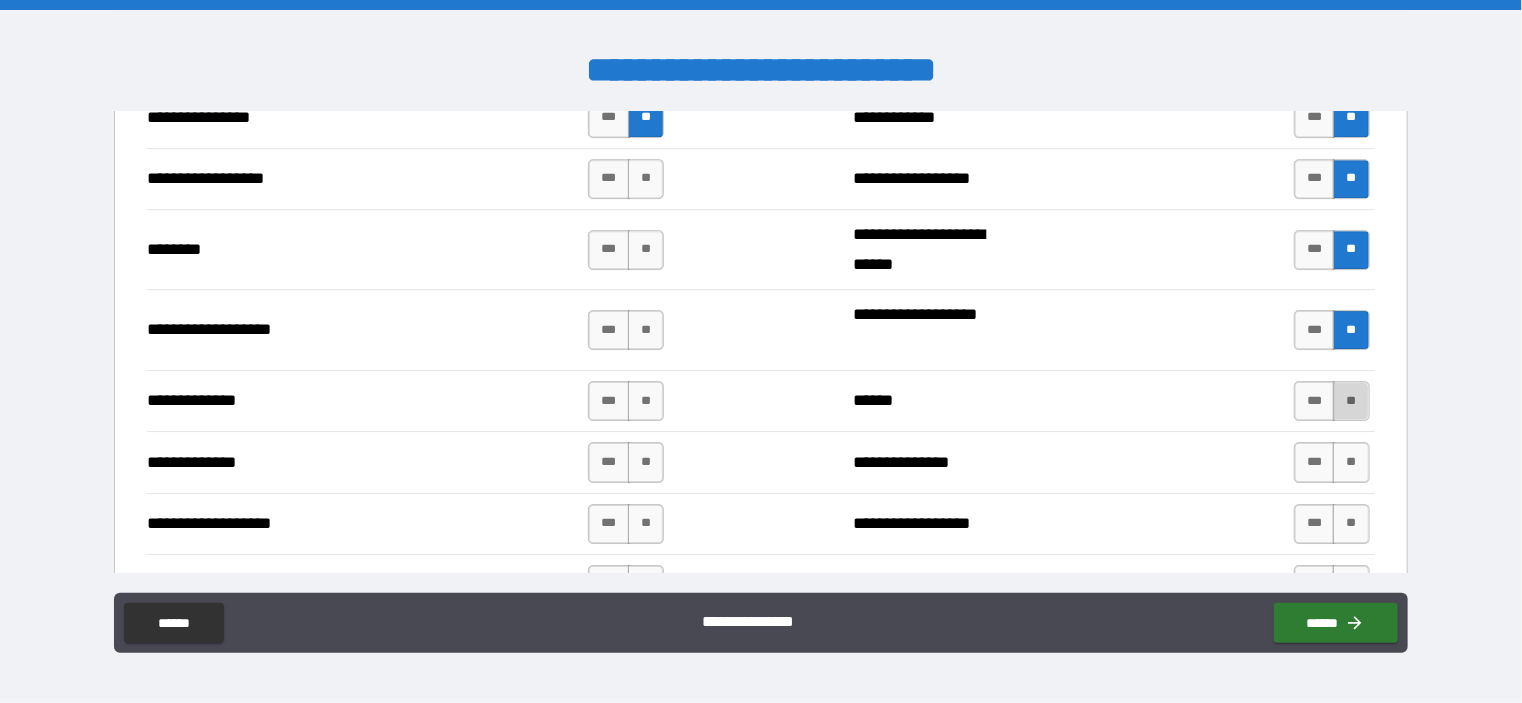 click on "**" at bounding box center (1351, 401) 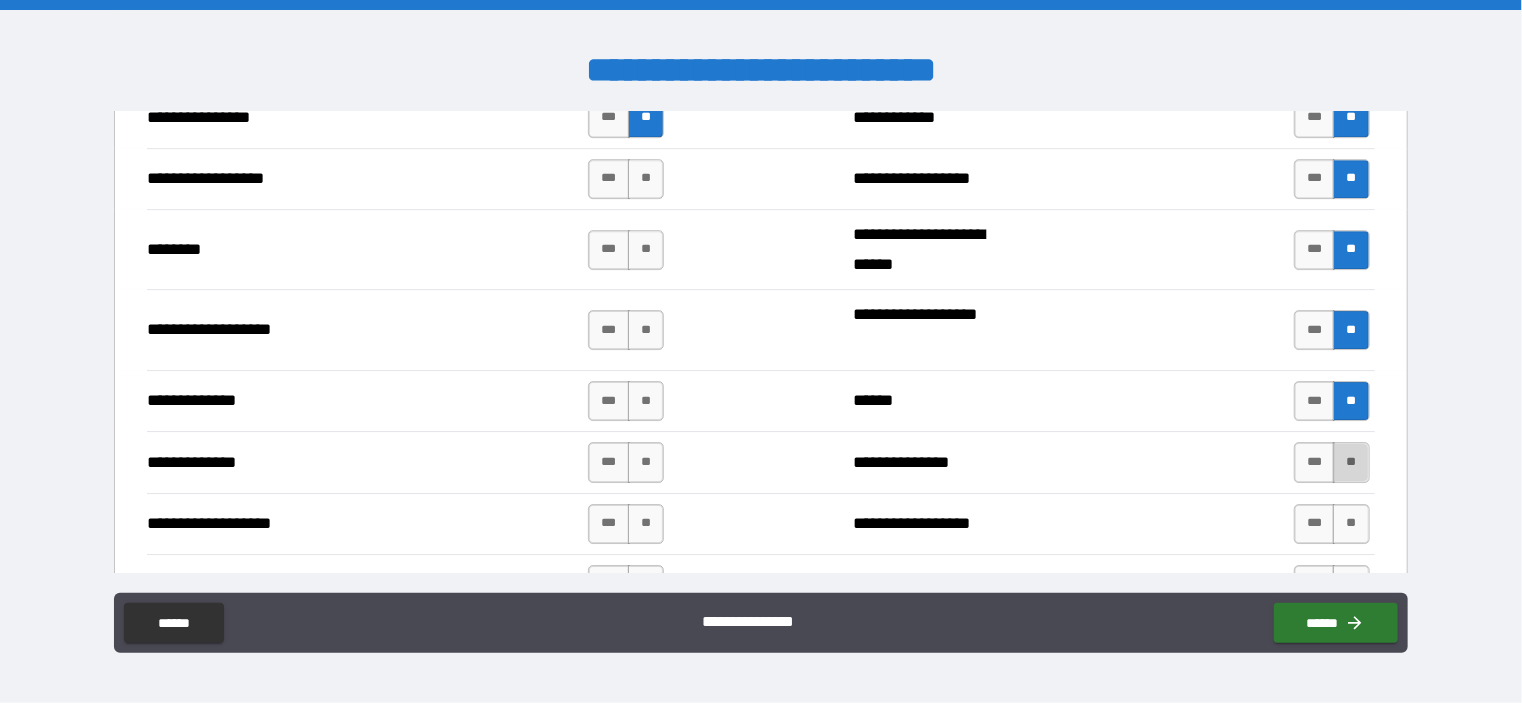 click on "**" at bounding box center (1351, 462) 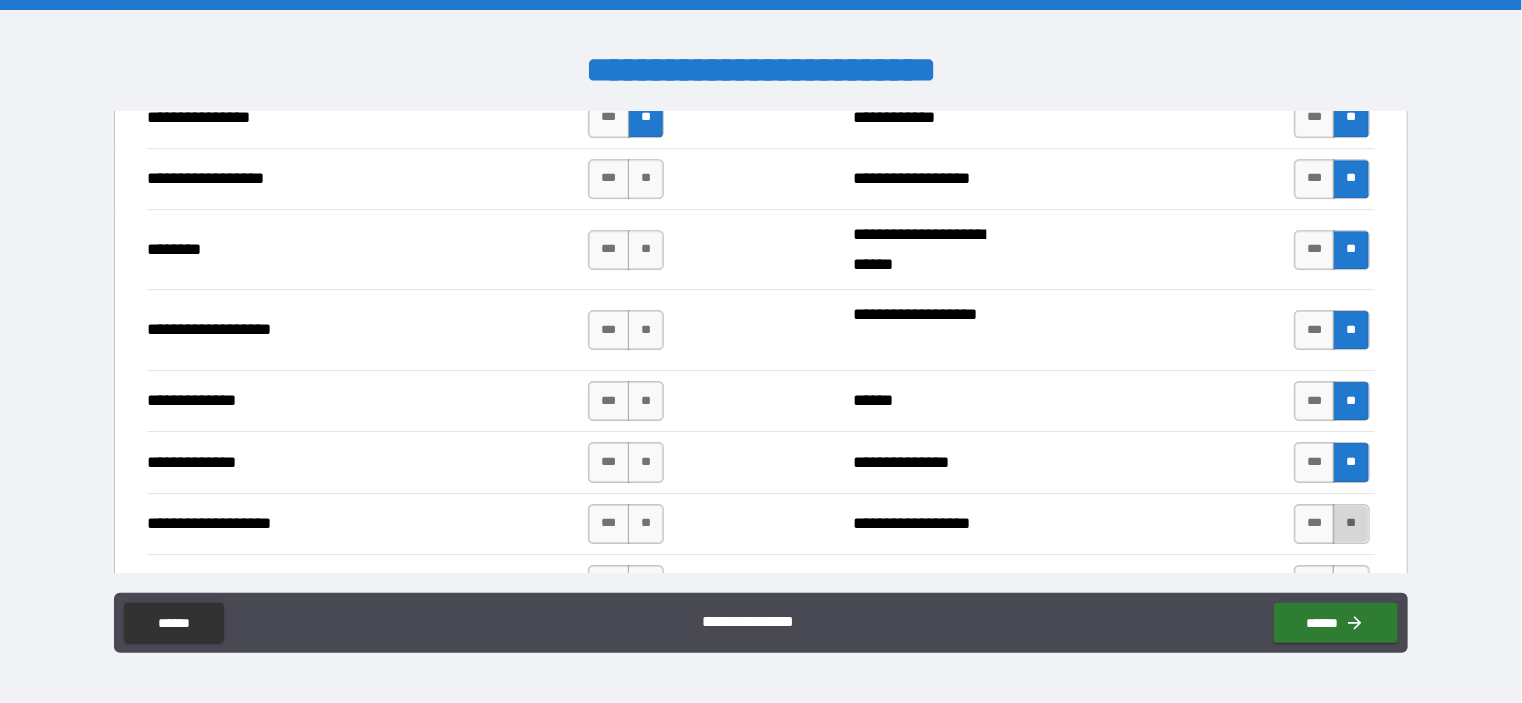 click on "**" at bounding box center [1351, 524] 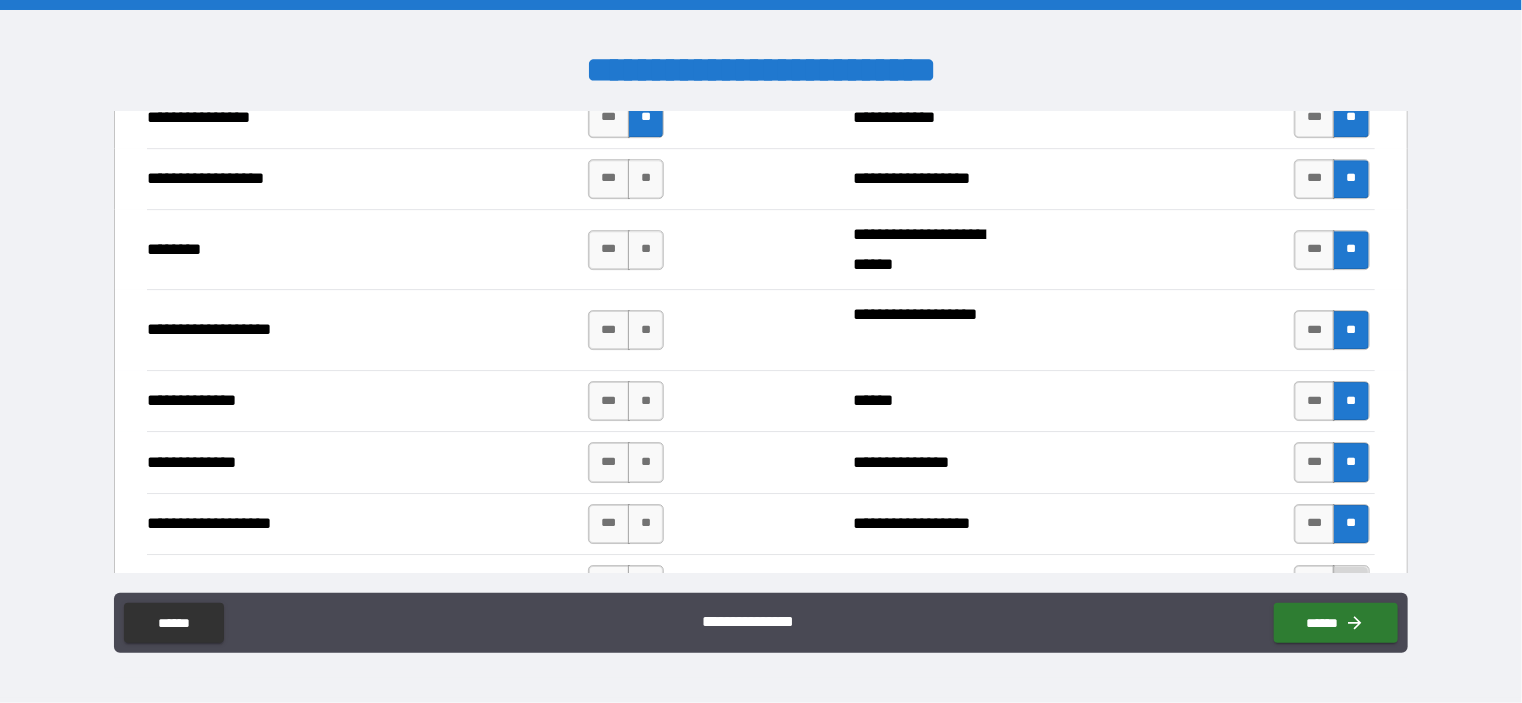 click on "**" at bounding box center (1351, 585) 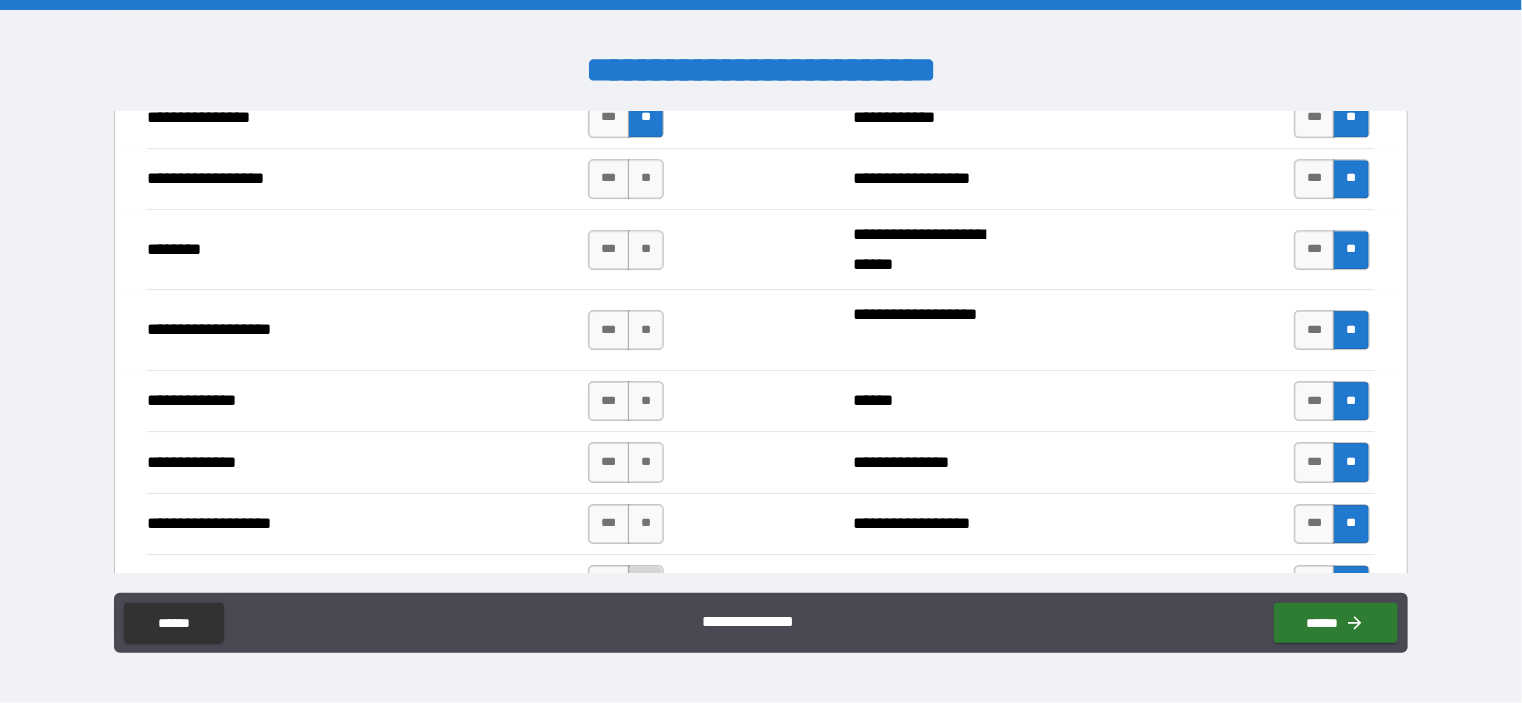 click on "**" at bounding box center [646, 585] 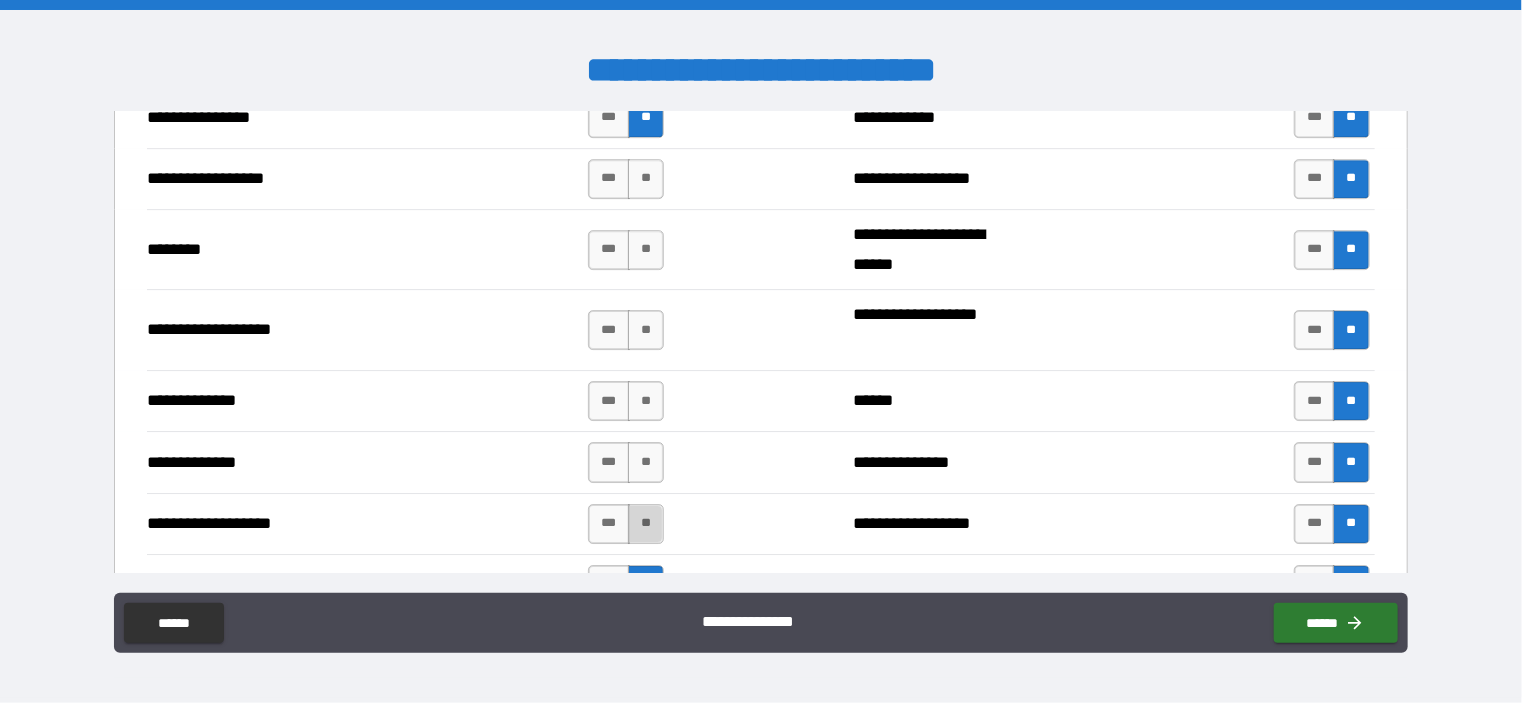 click on "**" at bounding box center [646, 524] 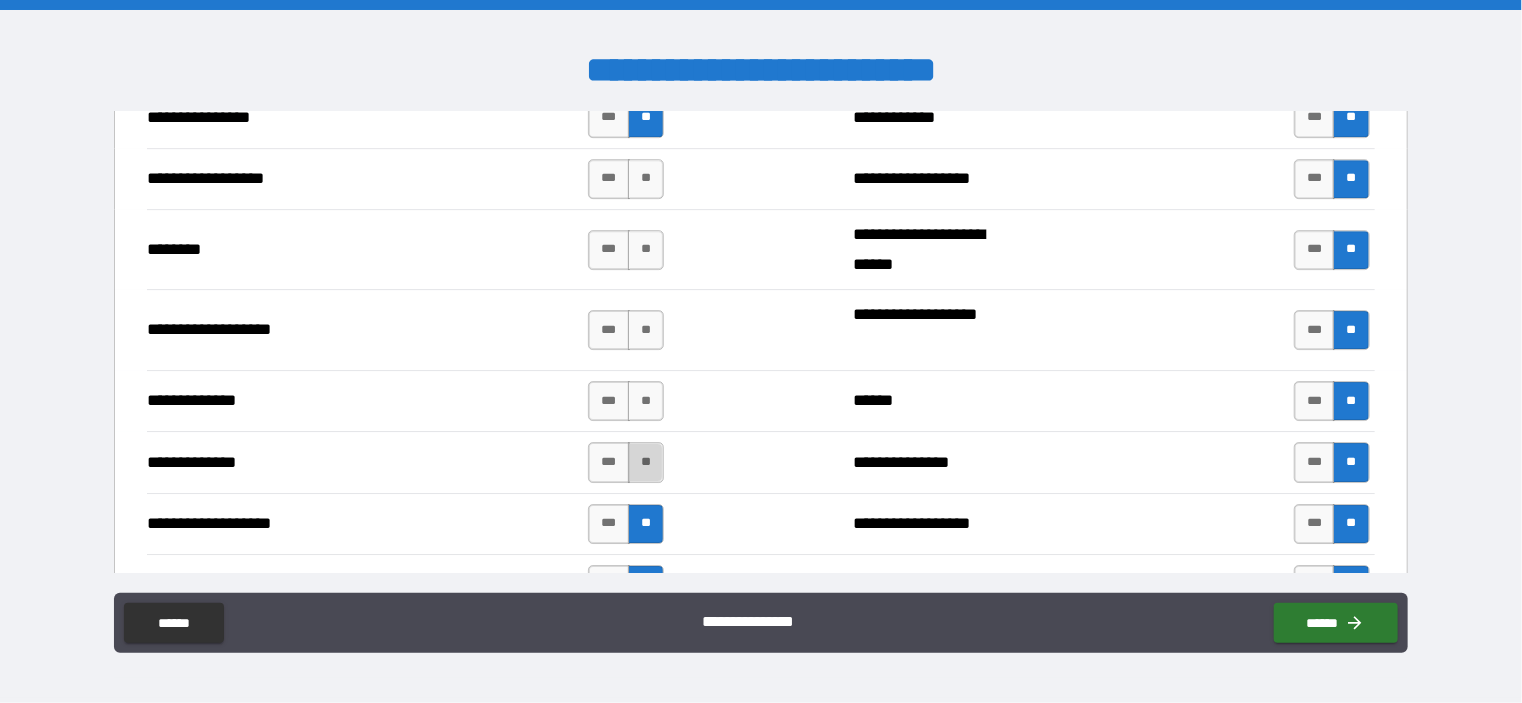 click on "**" at bounding box center [646, 462] 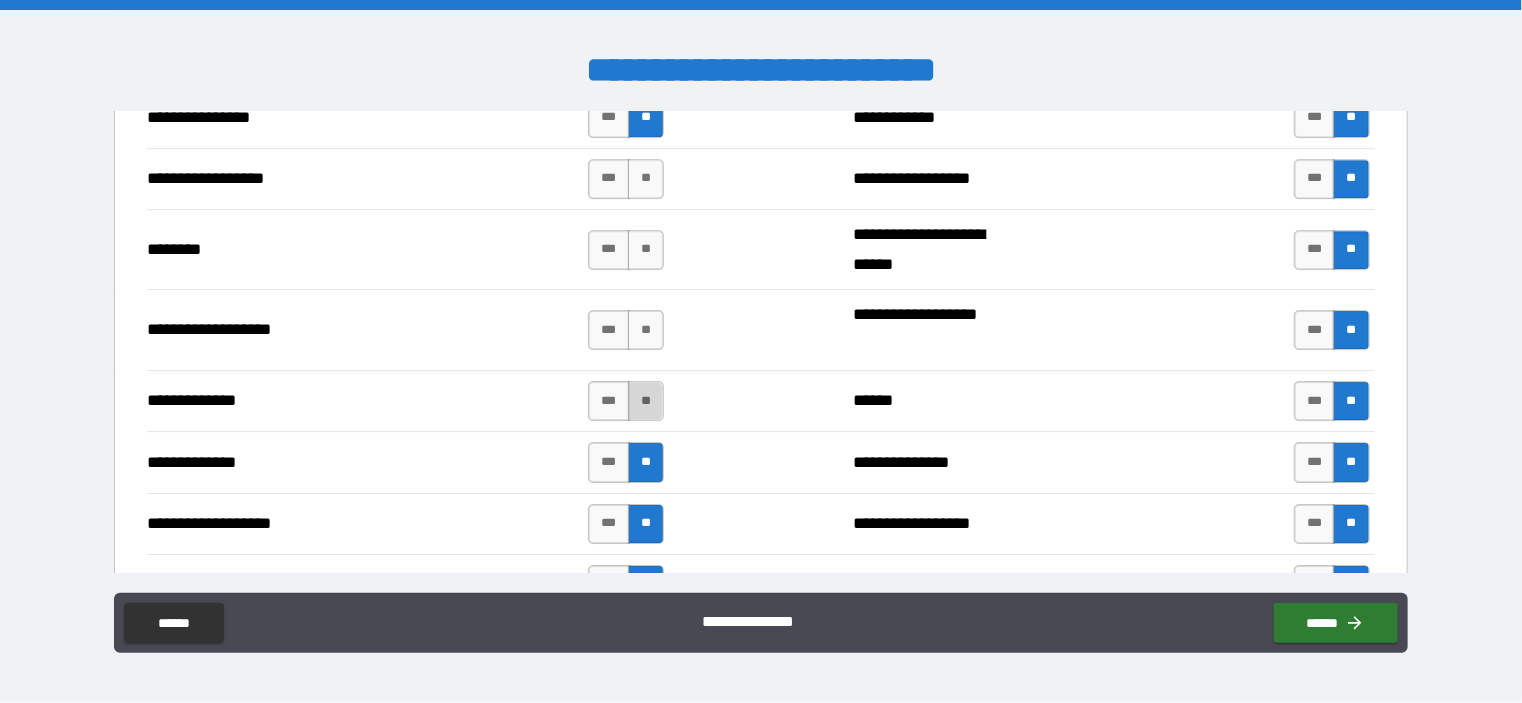 click on "**" at bounding box center [646, 401] 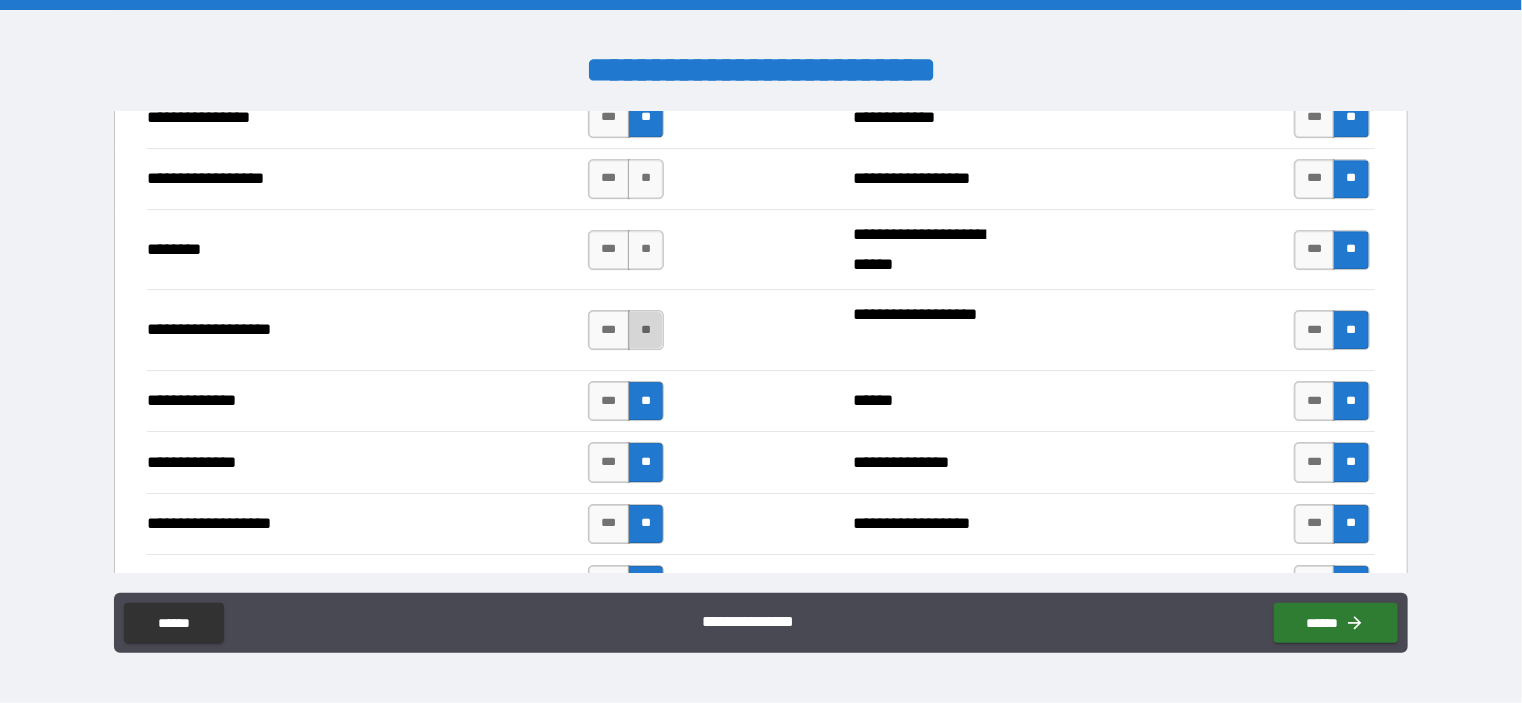 click on "**" at bounding box center (646, 330) 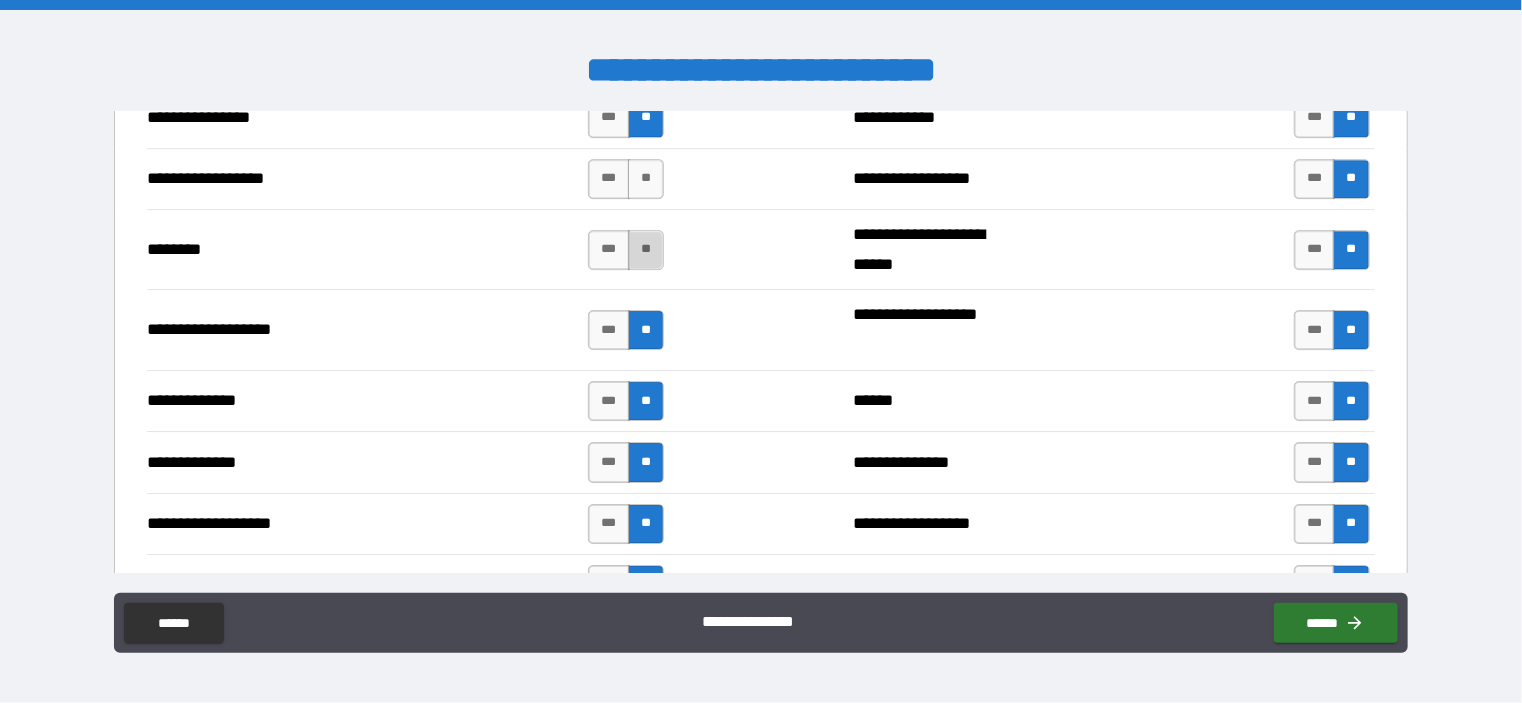 click on "**" at bounding box center (646, 250) 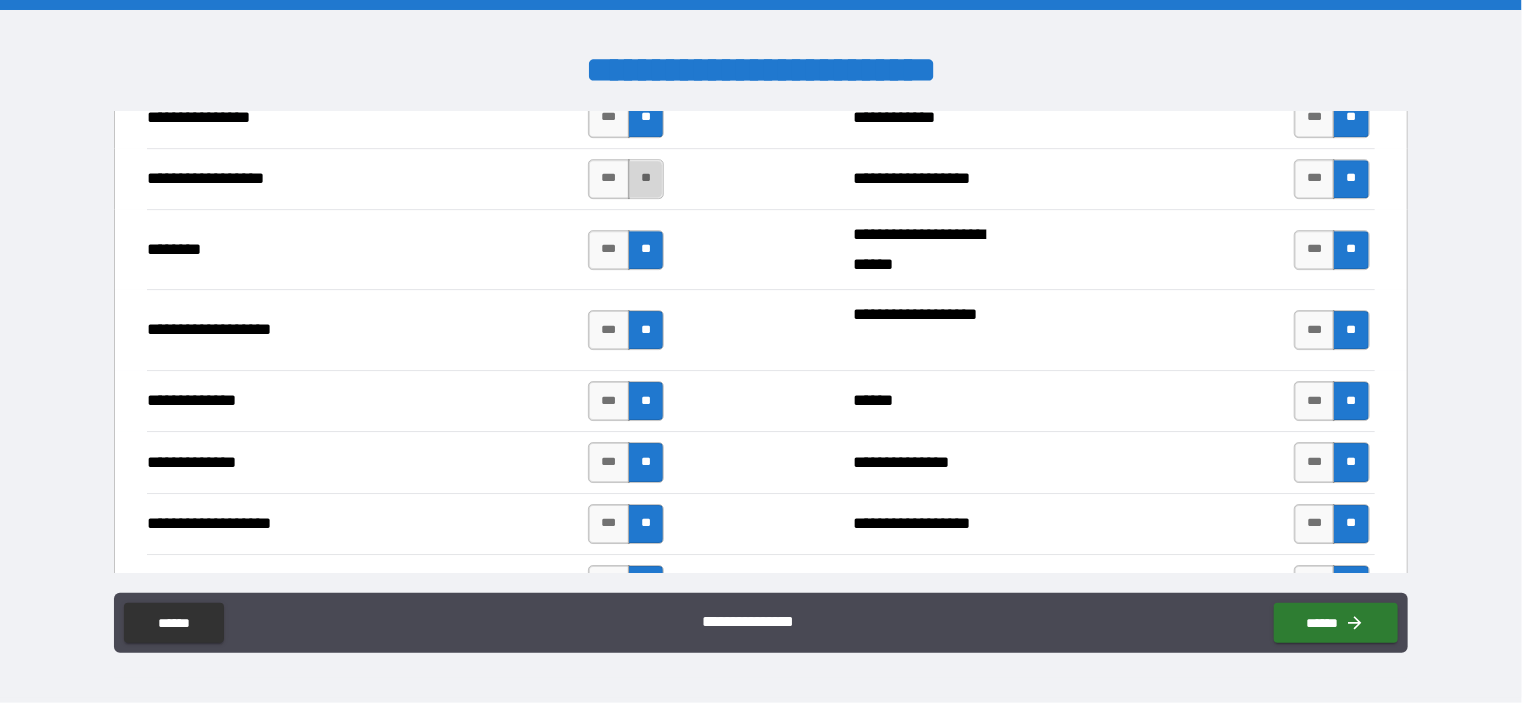 click on "**" at bounding box center (646, 179) 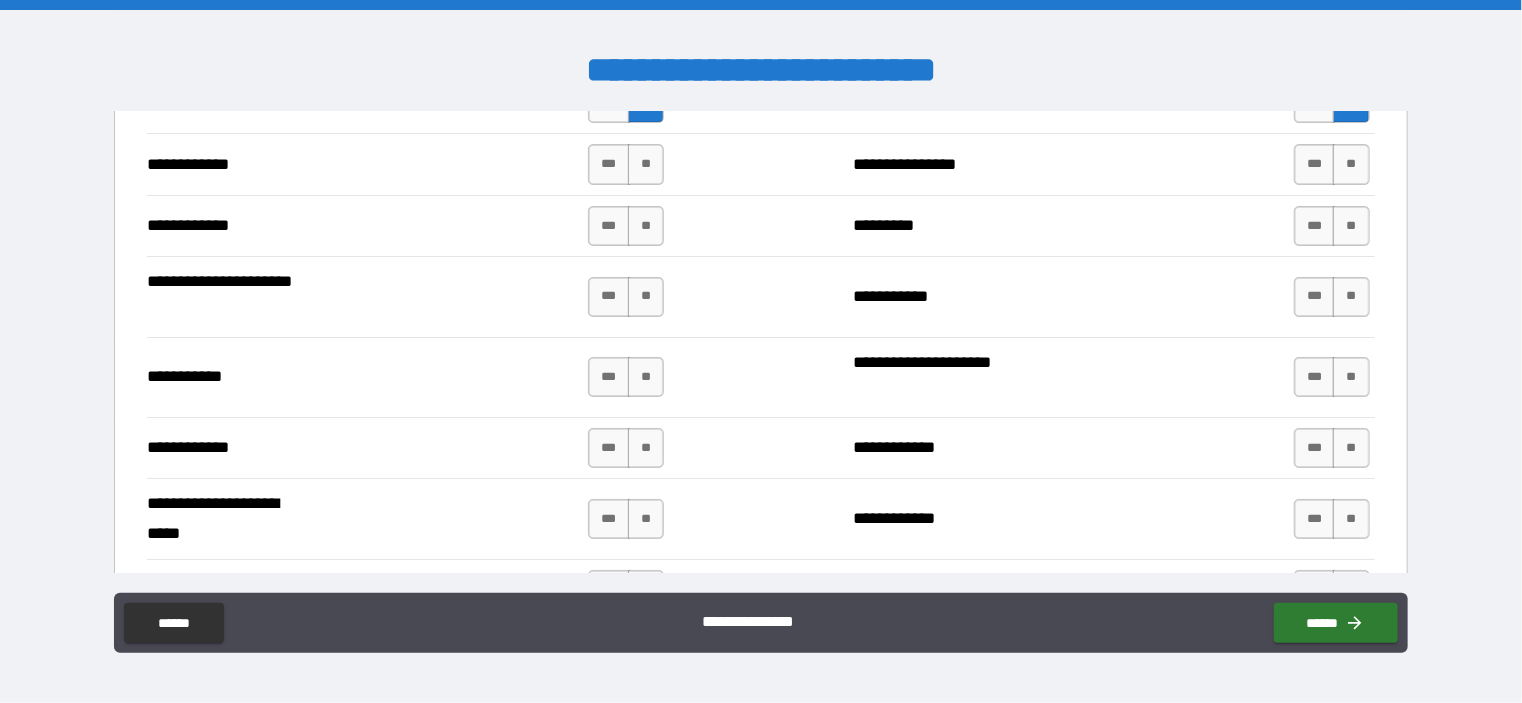 scroll, scrollTop: 3691, scrollLeft: 0, axis: vertical 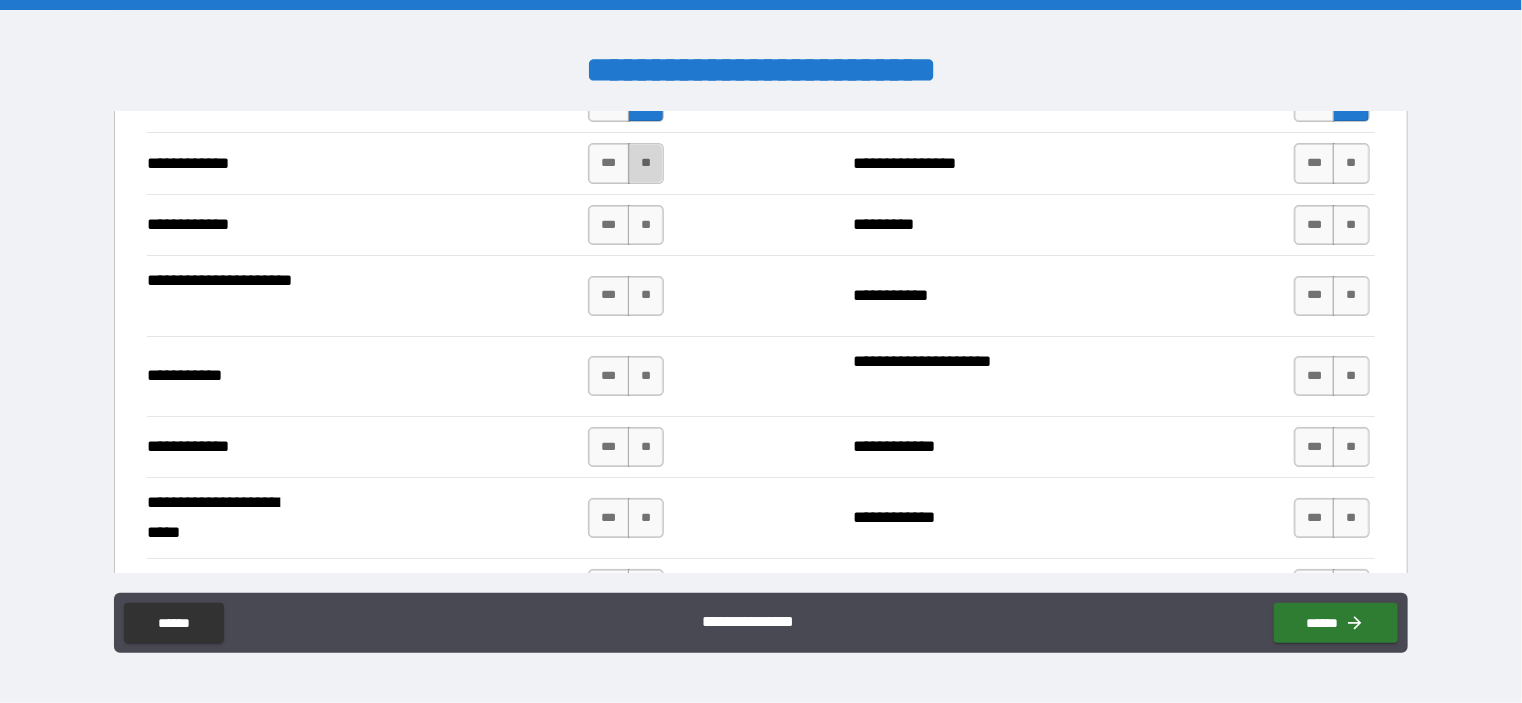click on "**" at bounding box center (646, 163) 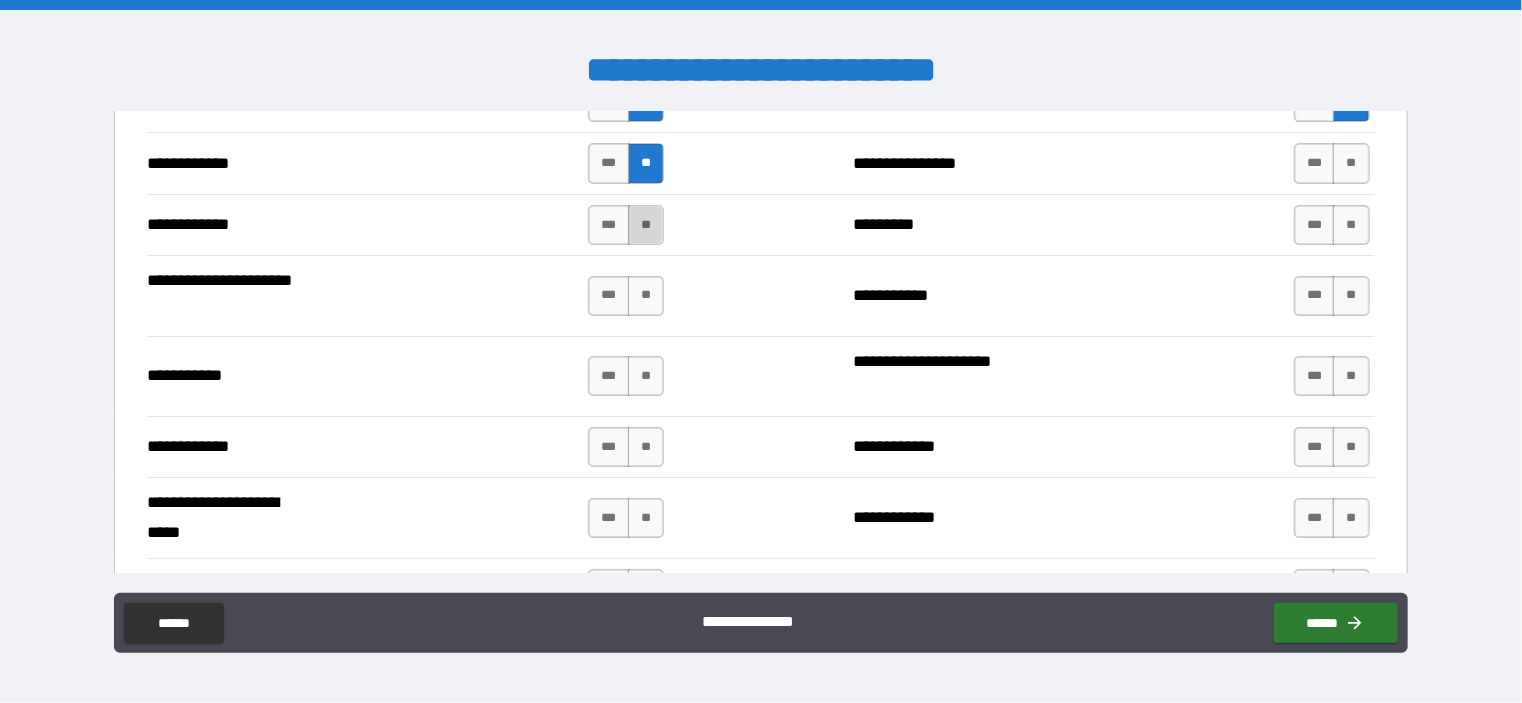 click on "**" at bounding box center [646, 225] 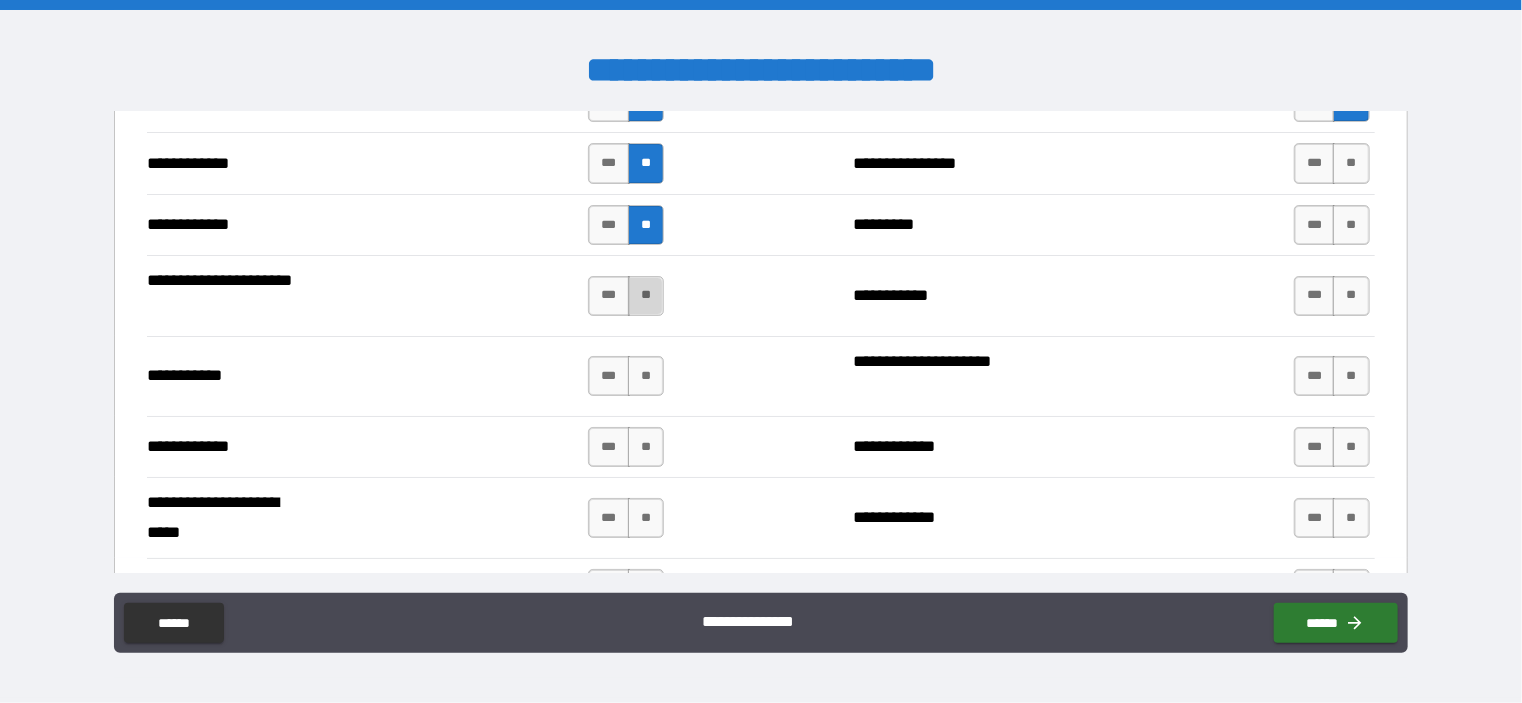 click on "**" at bounding box center (646, 296) 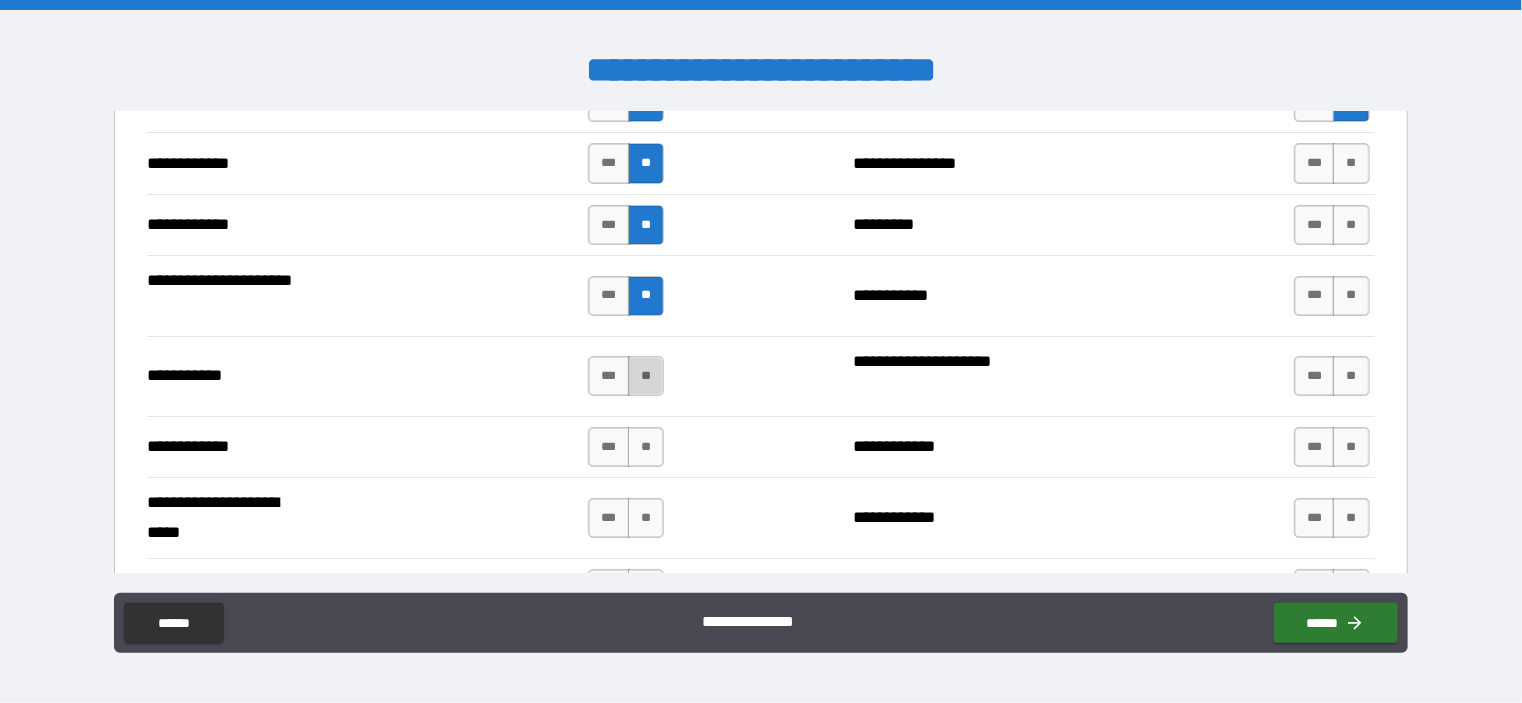 click on "**" at bounding box center [646, 376] 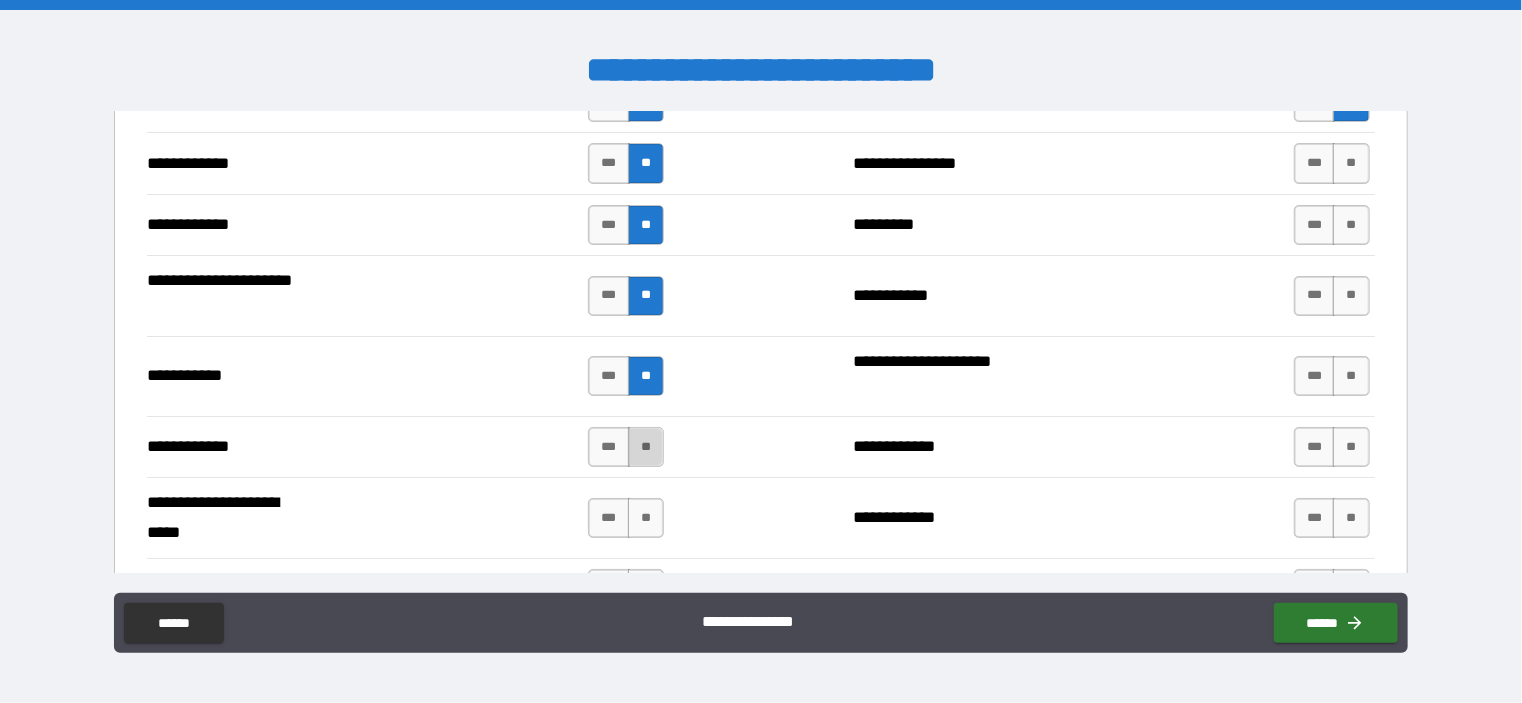click on "**" at bounding box center (646, 447) 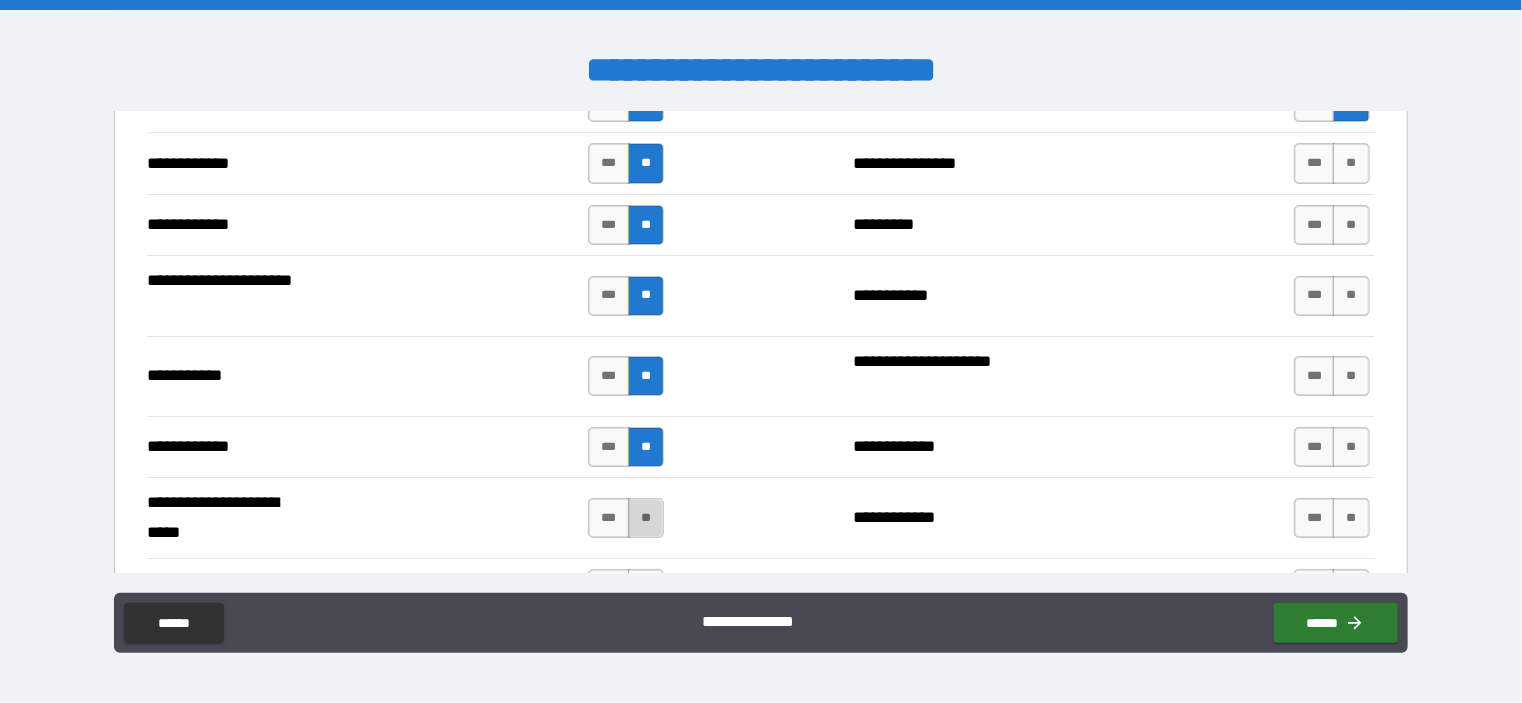 click on "**" at bounding box center [646, 518] 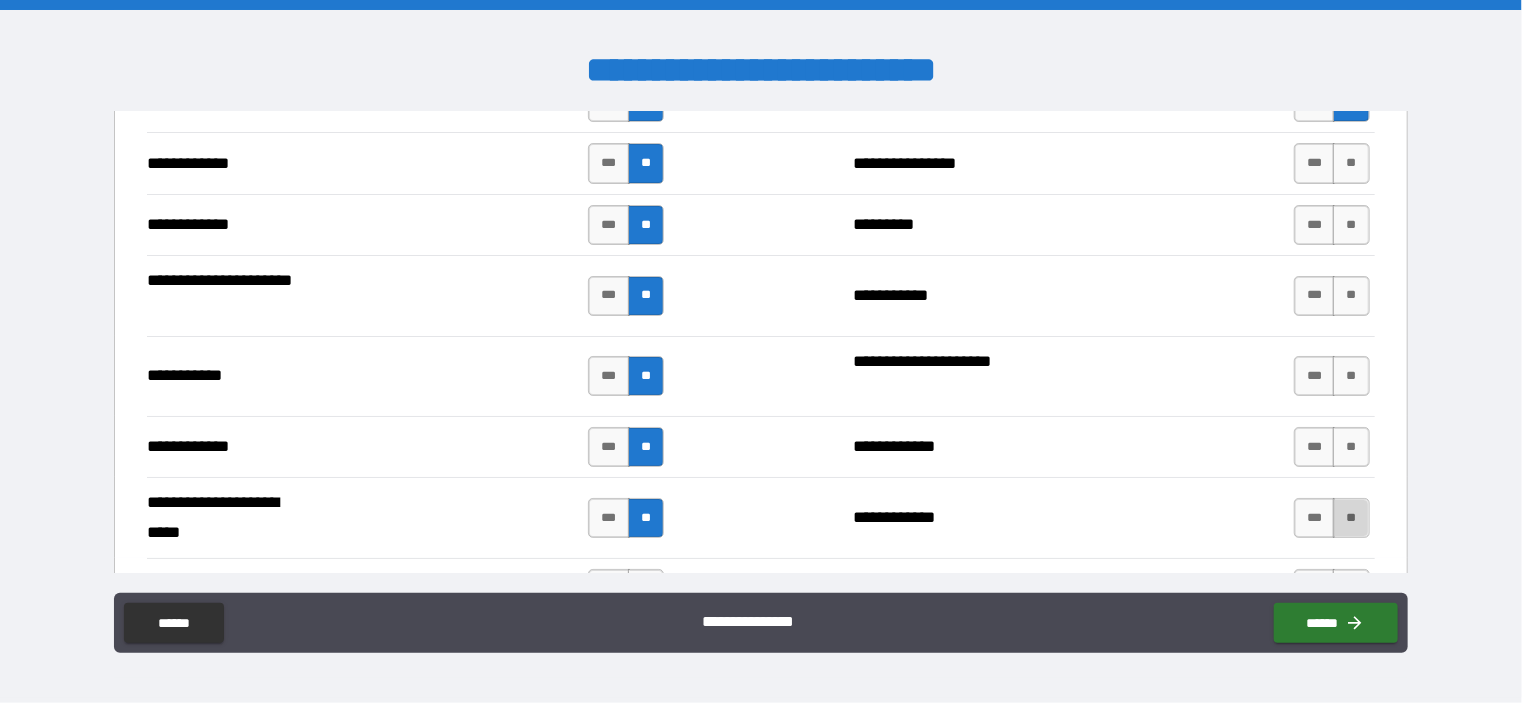 click on "**" at bounding box center (1351, 518) 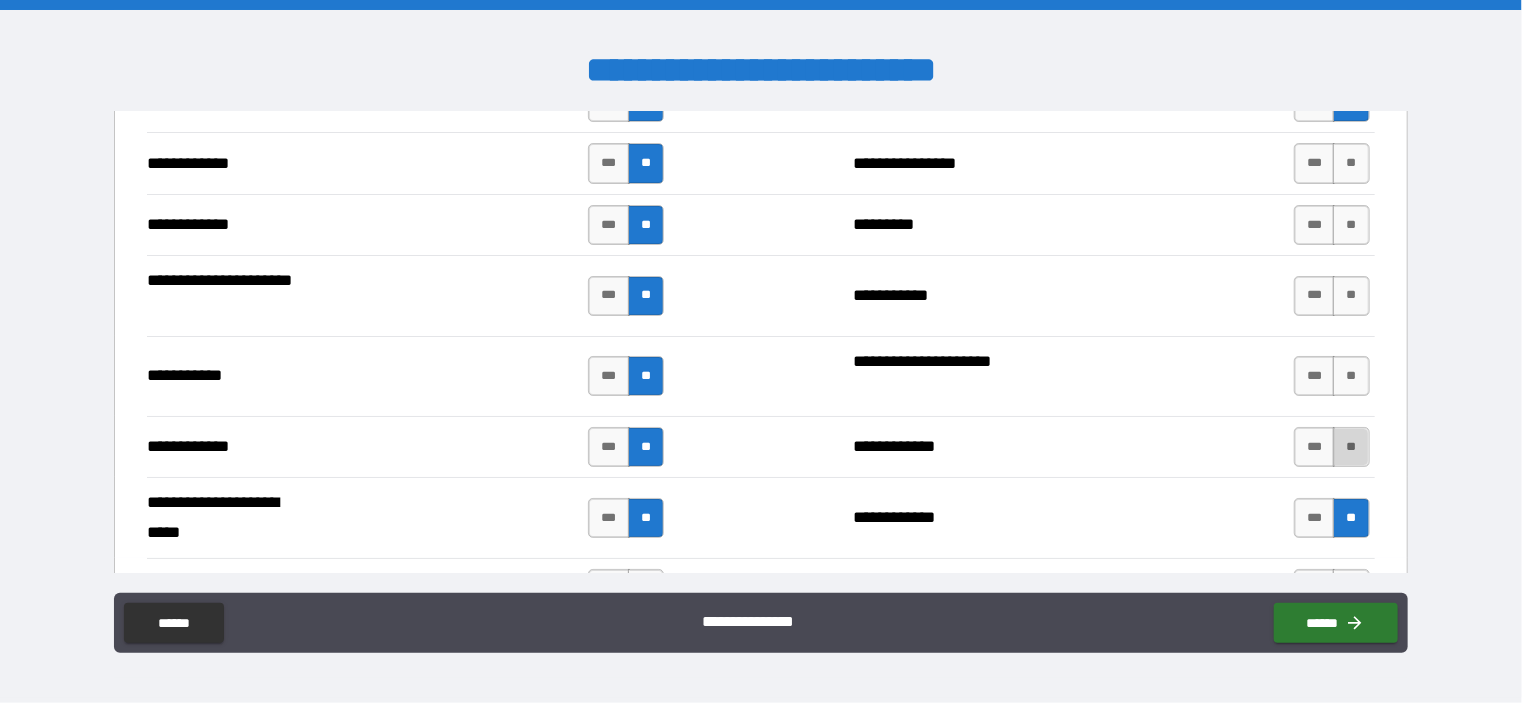 click on "**" at bounding box center (1351, 447) 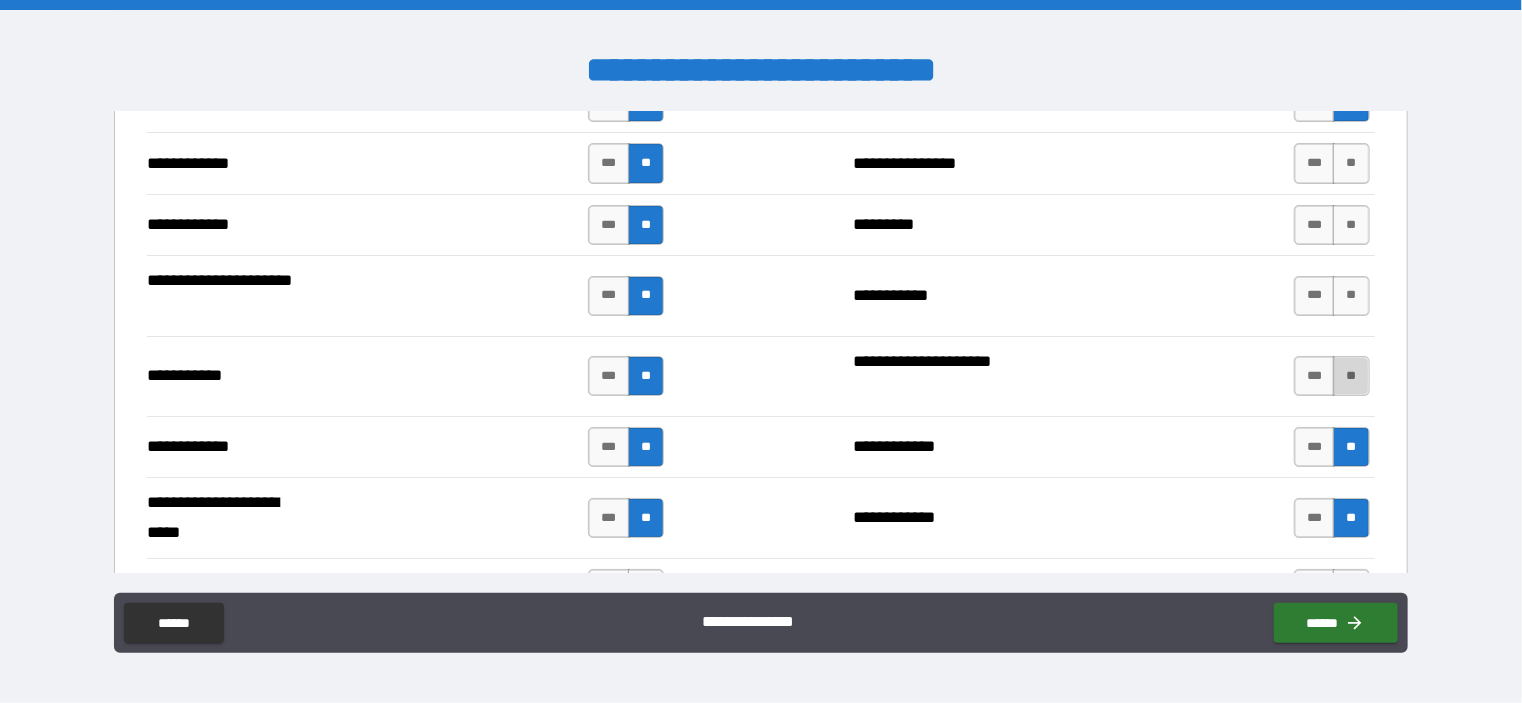 click on "**" at bounding box center (1351, 376) 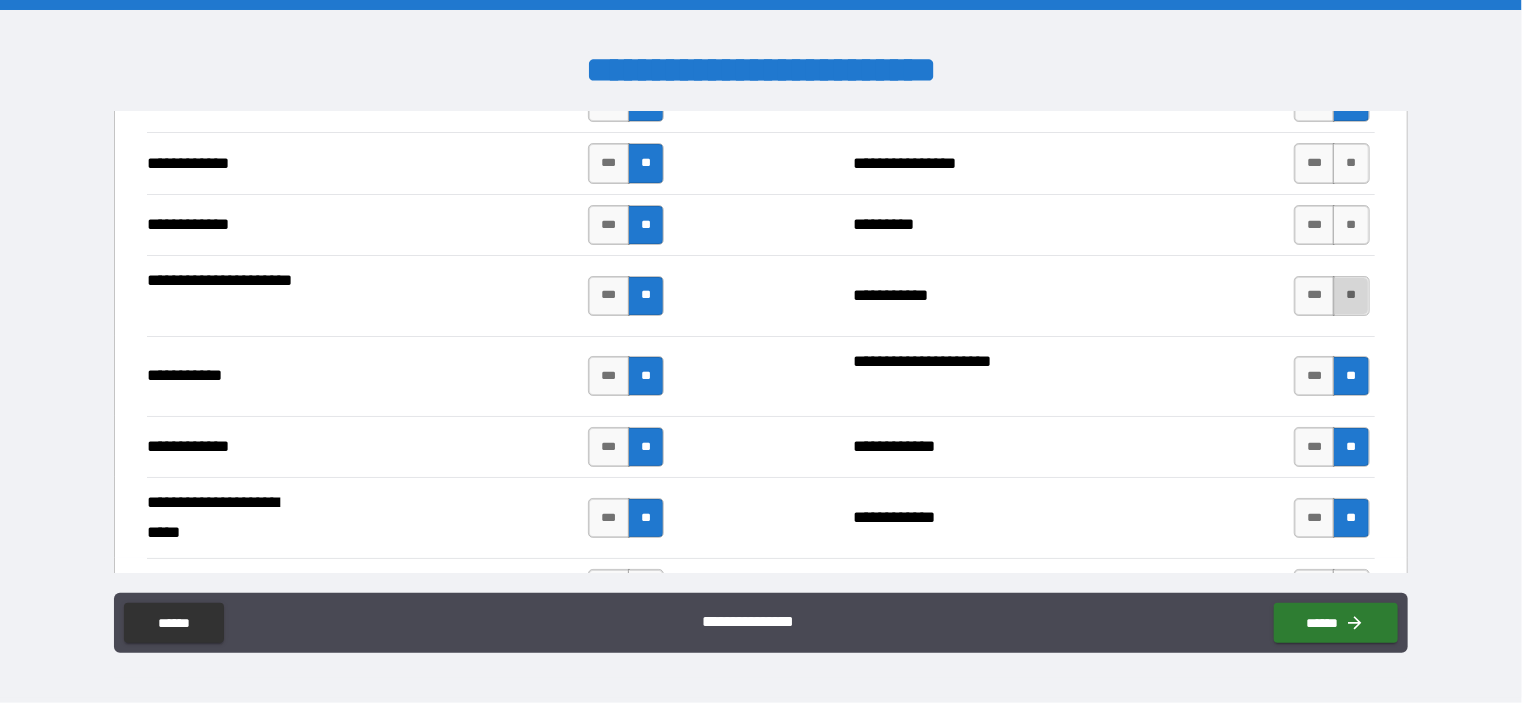 click on "**" at bounding box center [1351, 296] 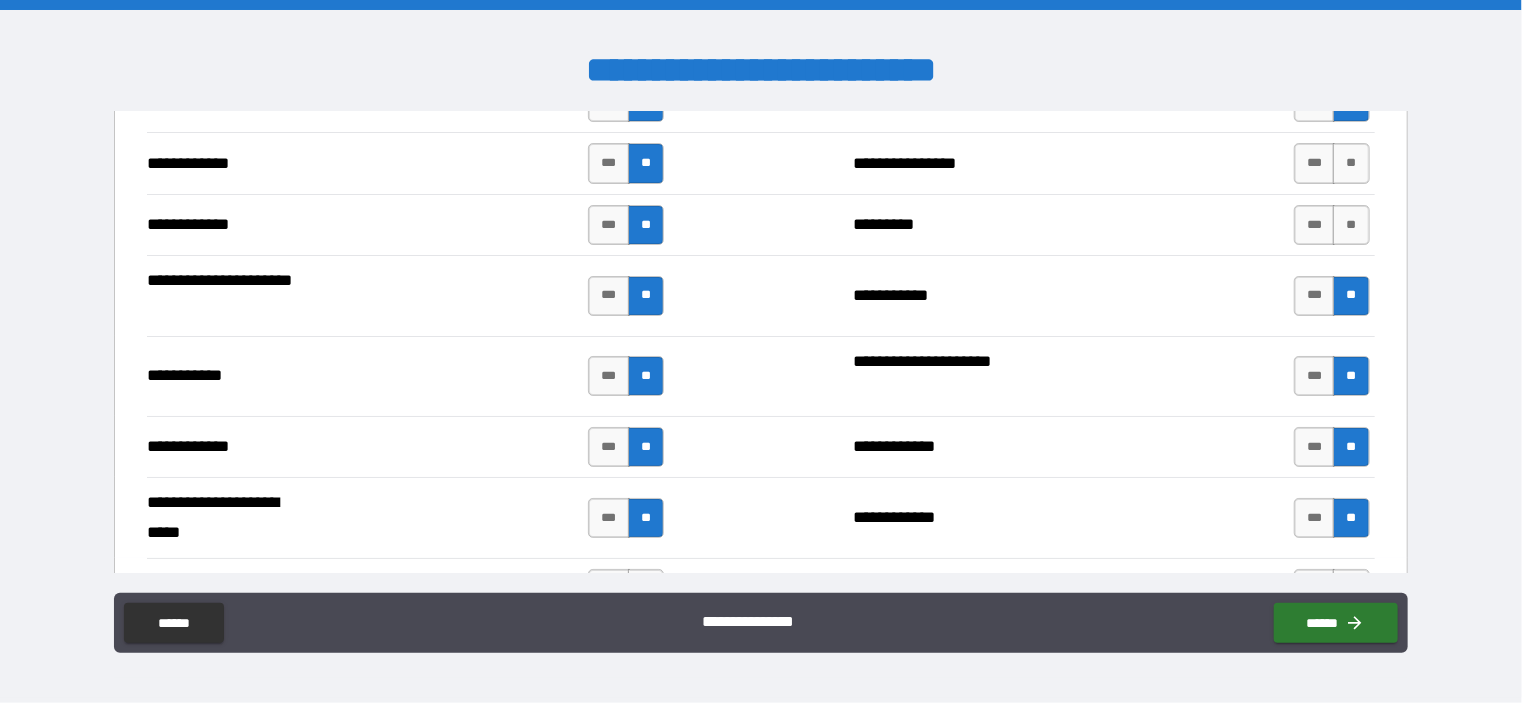 click on "**********" at bounding box center (760, 224) 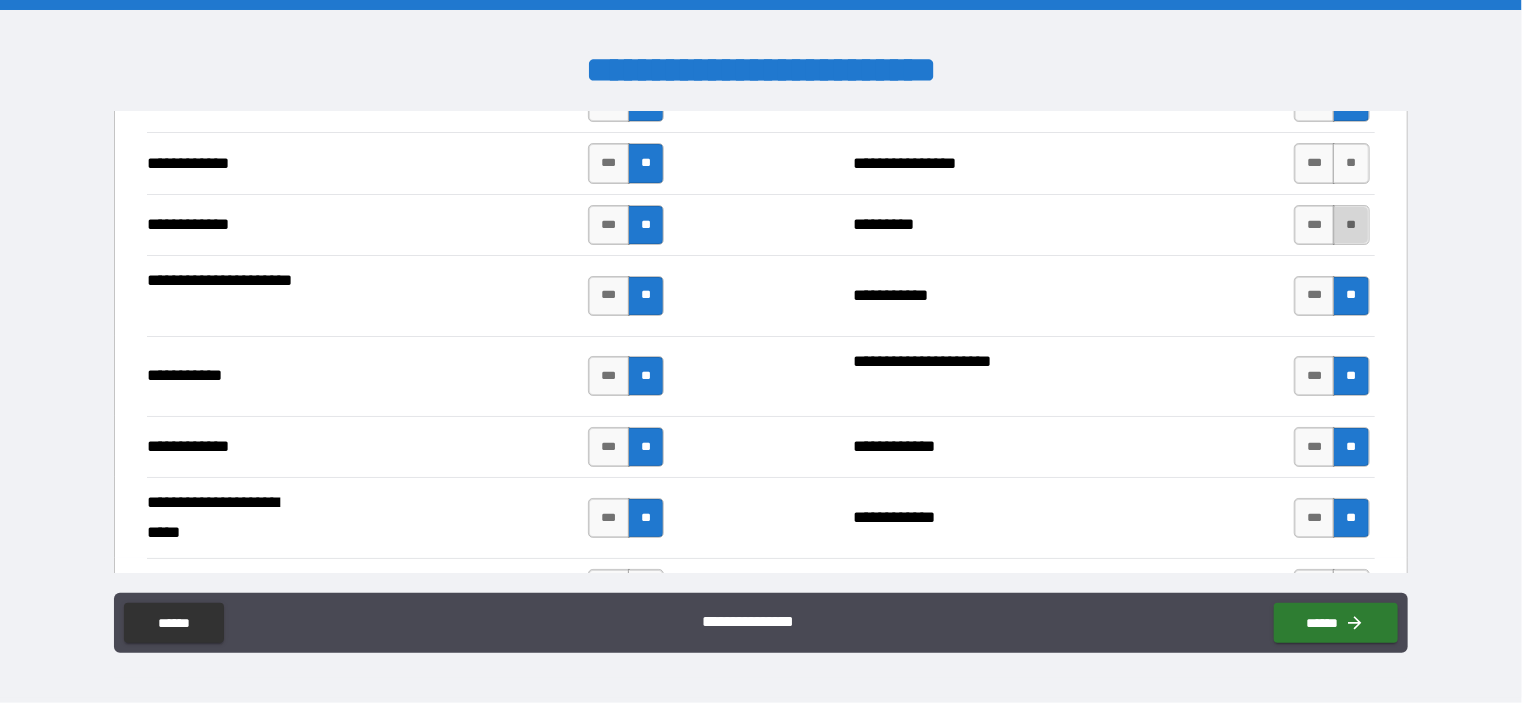 click on "**" at bounding box center [1351, 225] 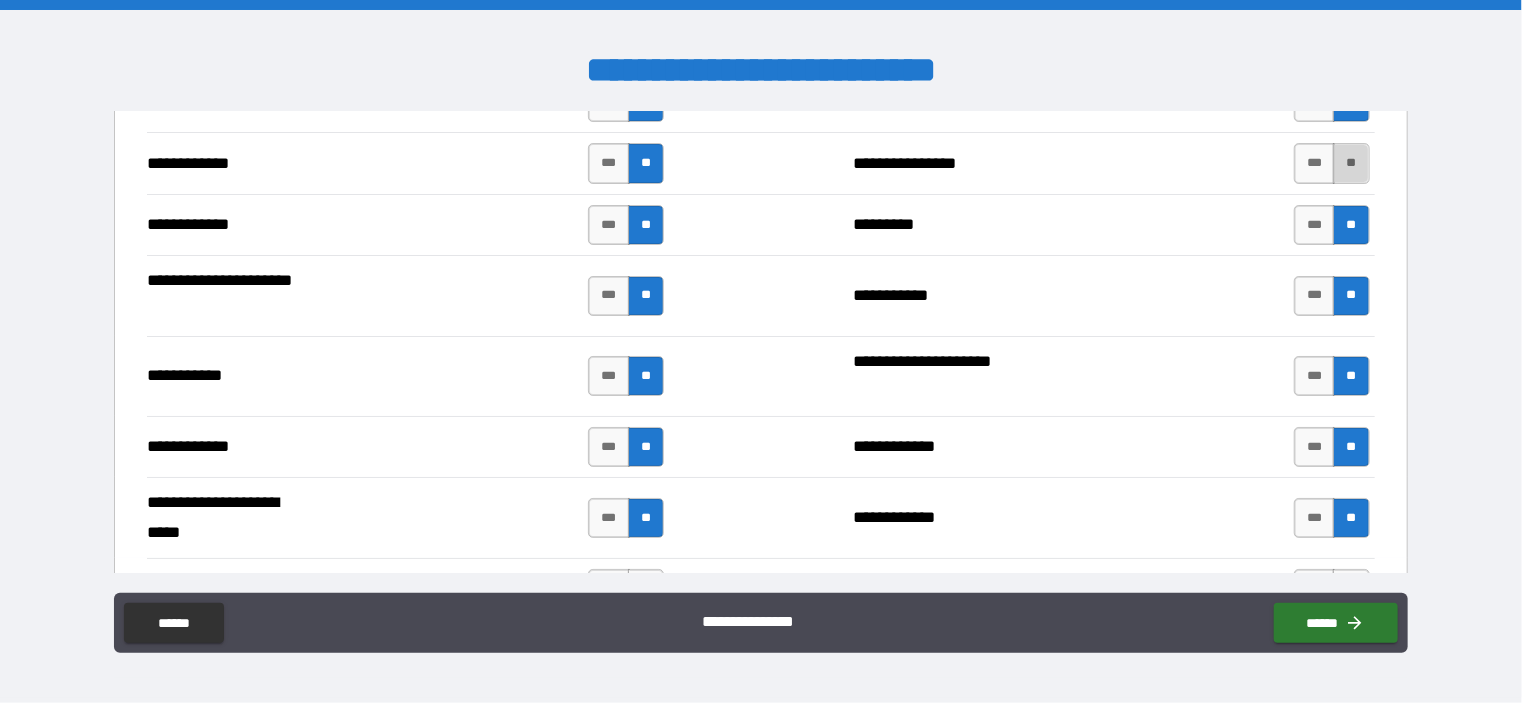 click on "**" at bounding box center [1351, 163] 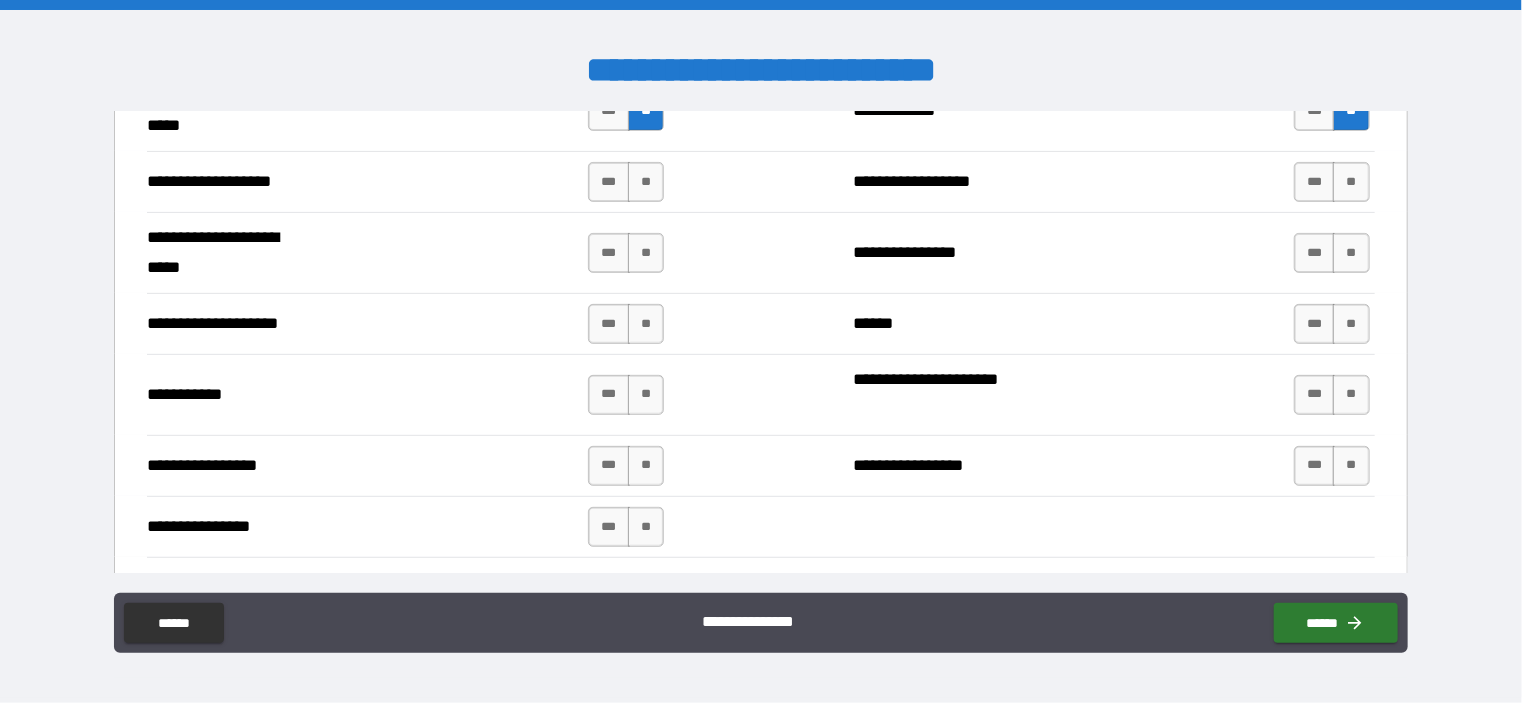 scroll, scrollTop: 4098, scrollLeft: 0, axis: vertical 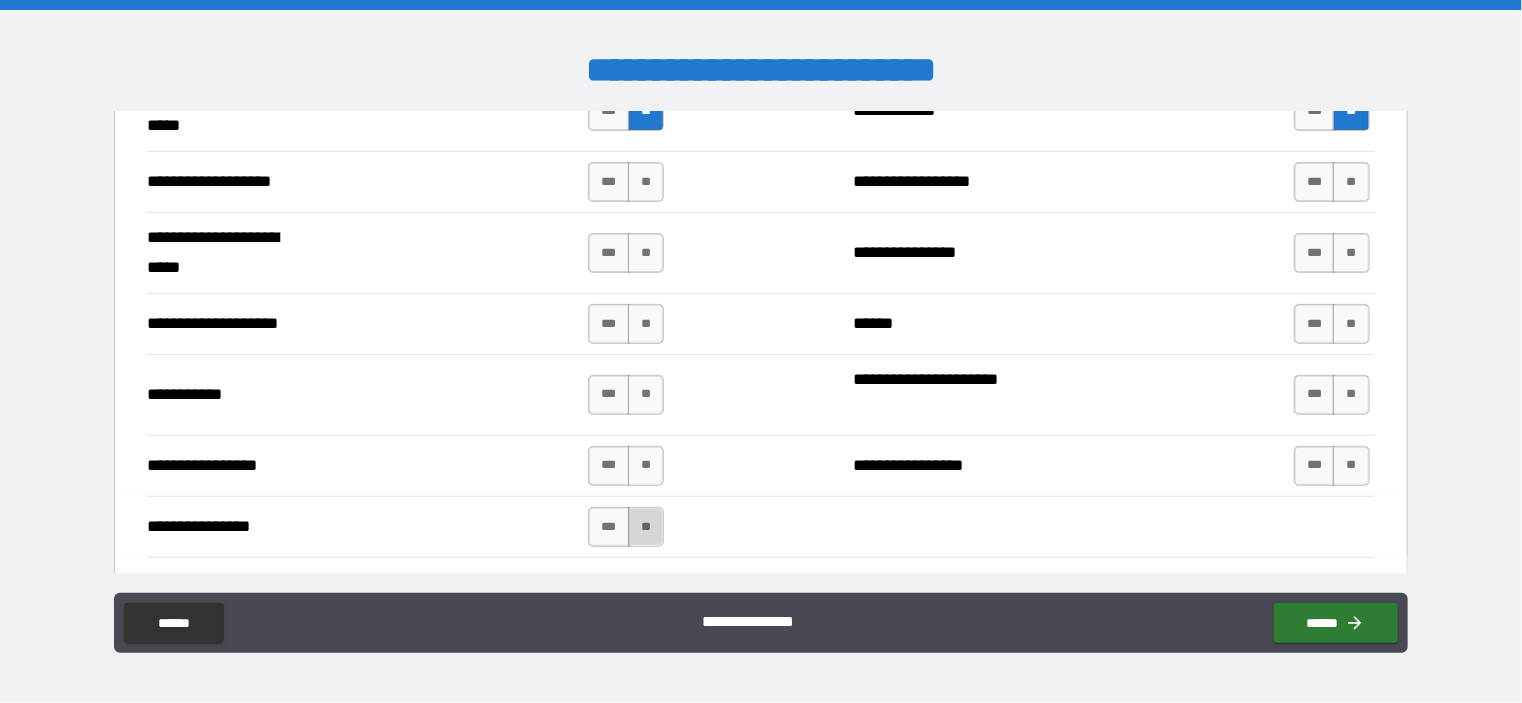 click on "**" at bounding box center (646, 527) 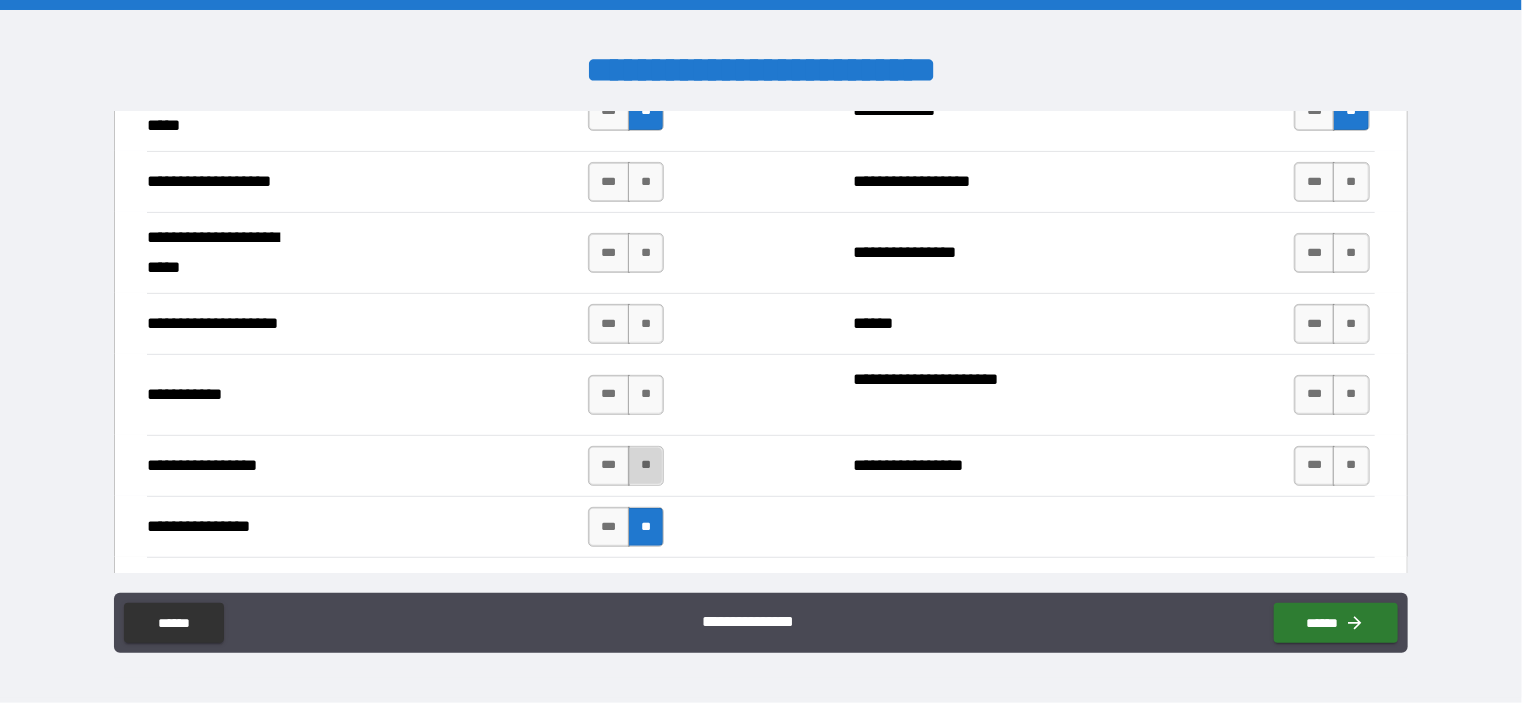 click on "**" at bounding box center (646, 466) 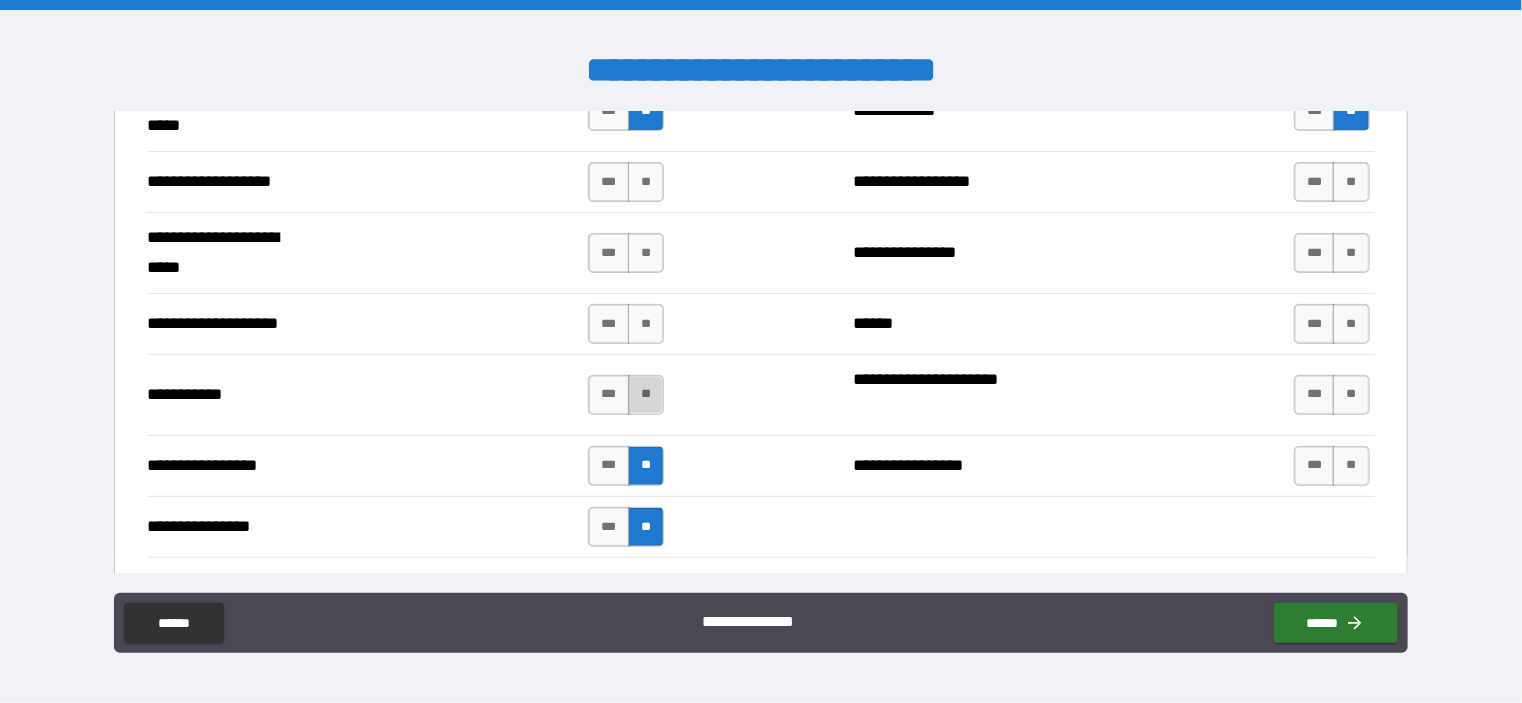 click on "**" at bounding box center [646, 395] 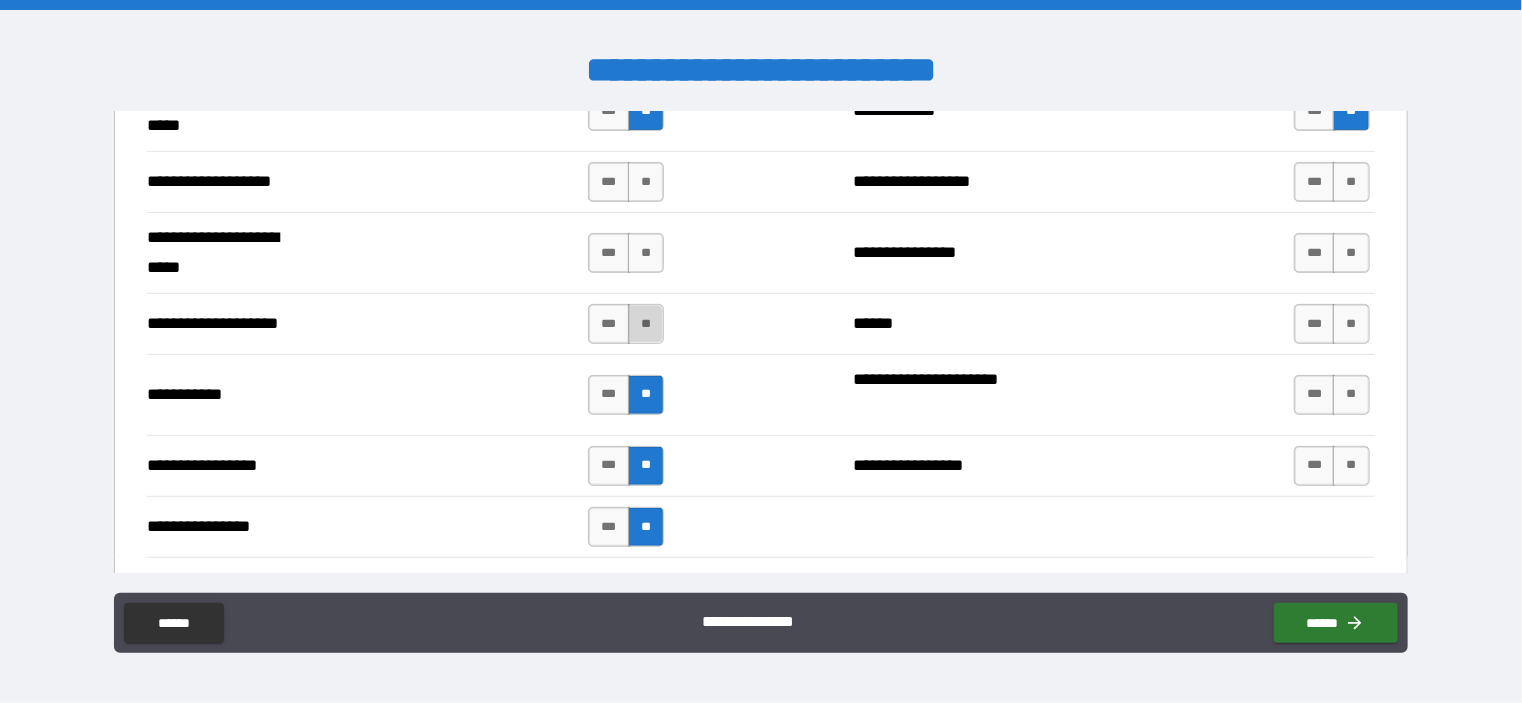 click on "**" at bounding box center (646, 324) 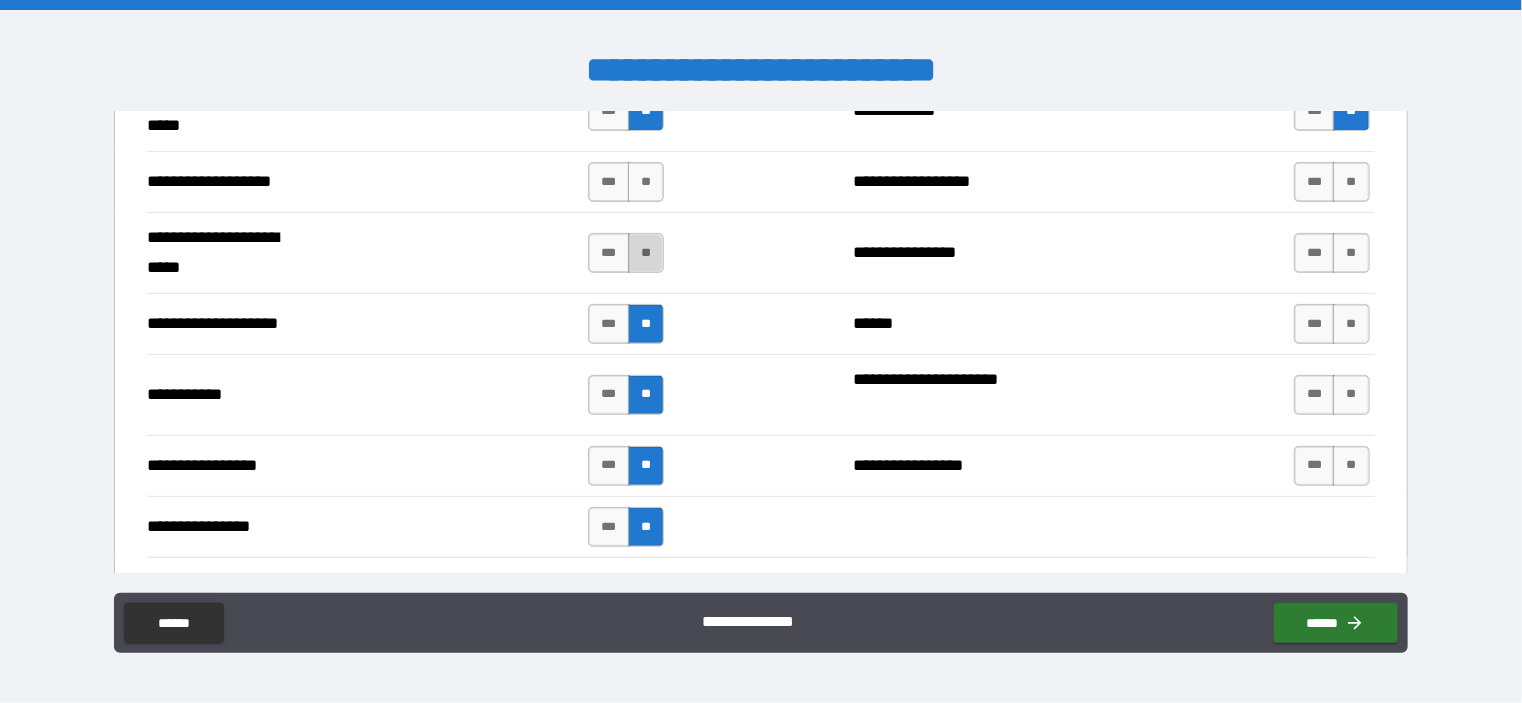 click on "**" at bounding box center (646, 253) 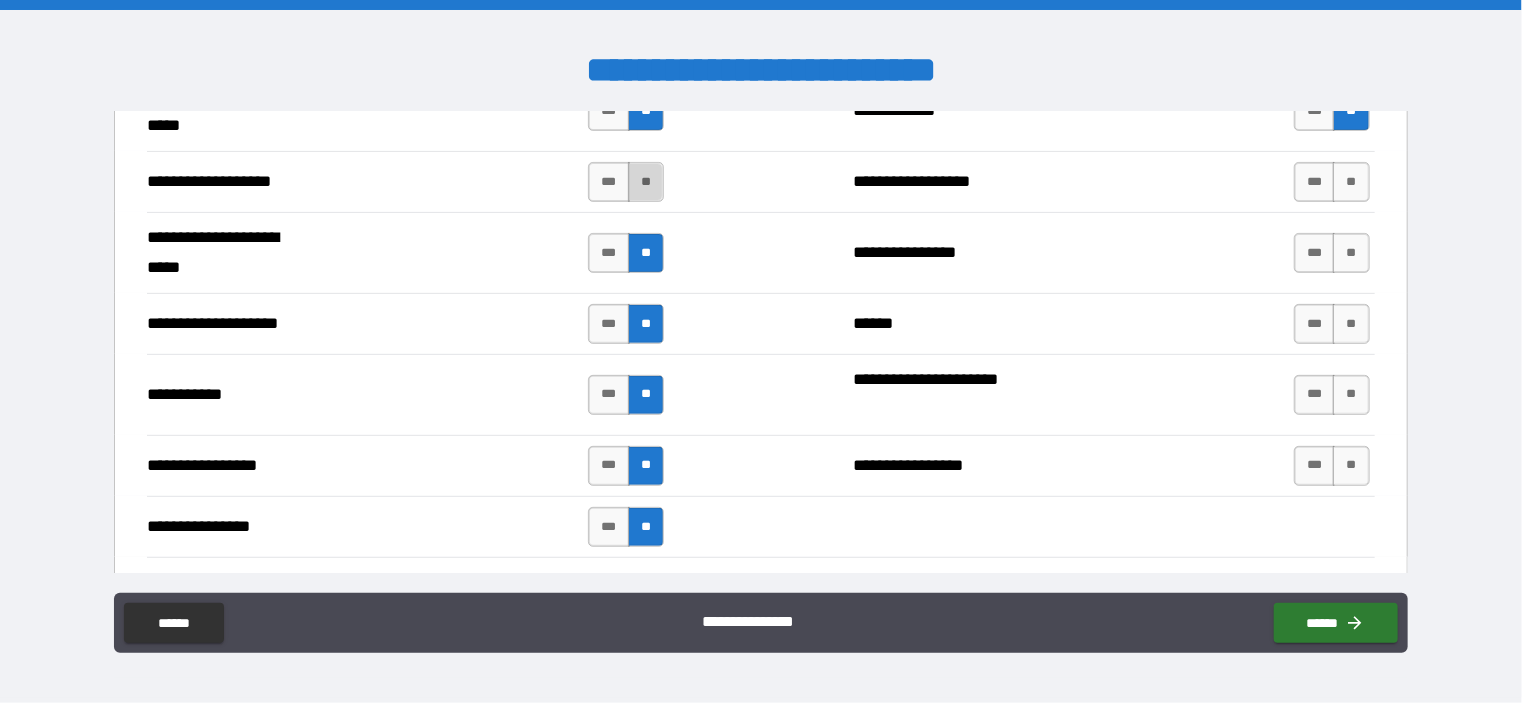 click on "**" at bounding box center [646, 182] 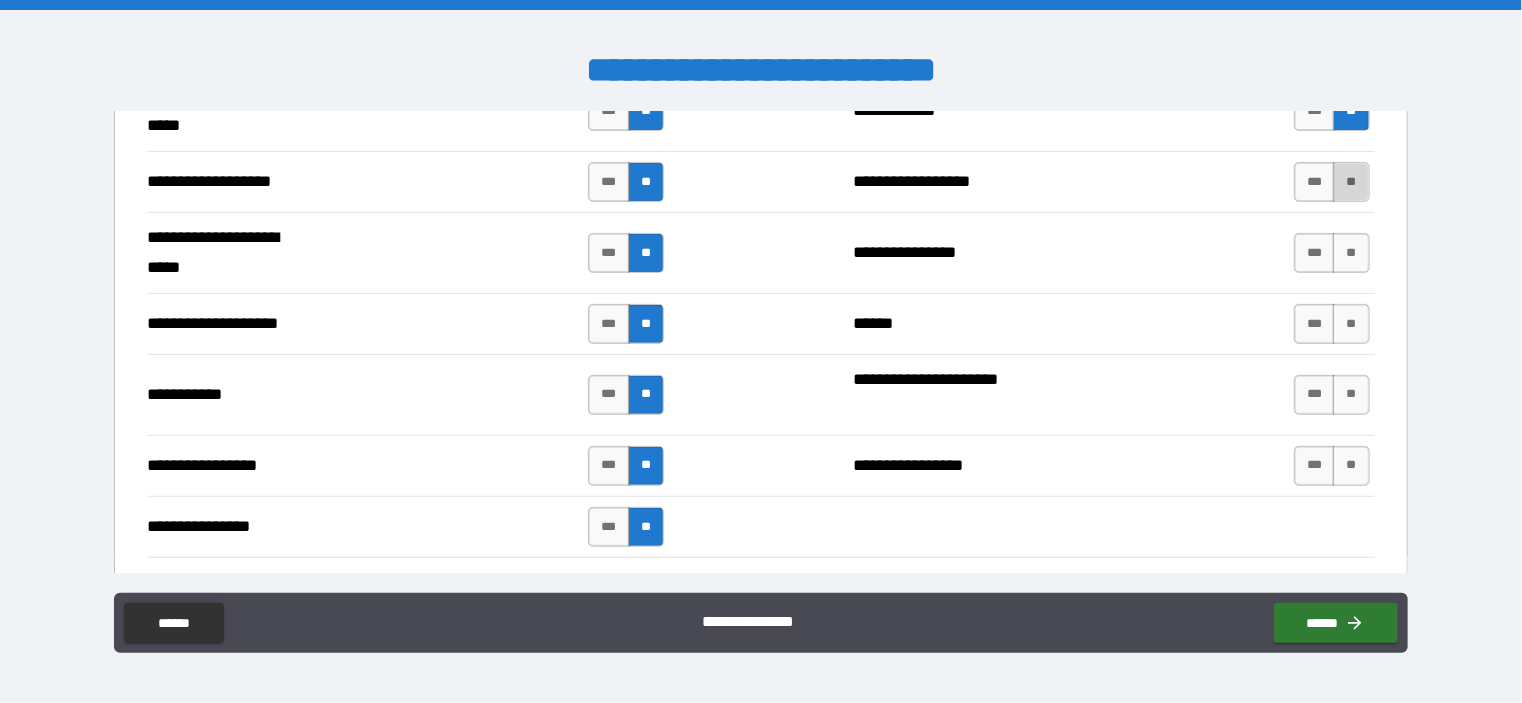 click on "**" at bounding box center [1351, 182] 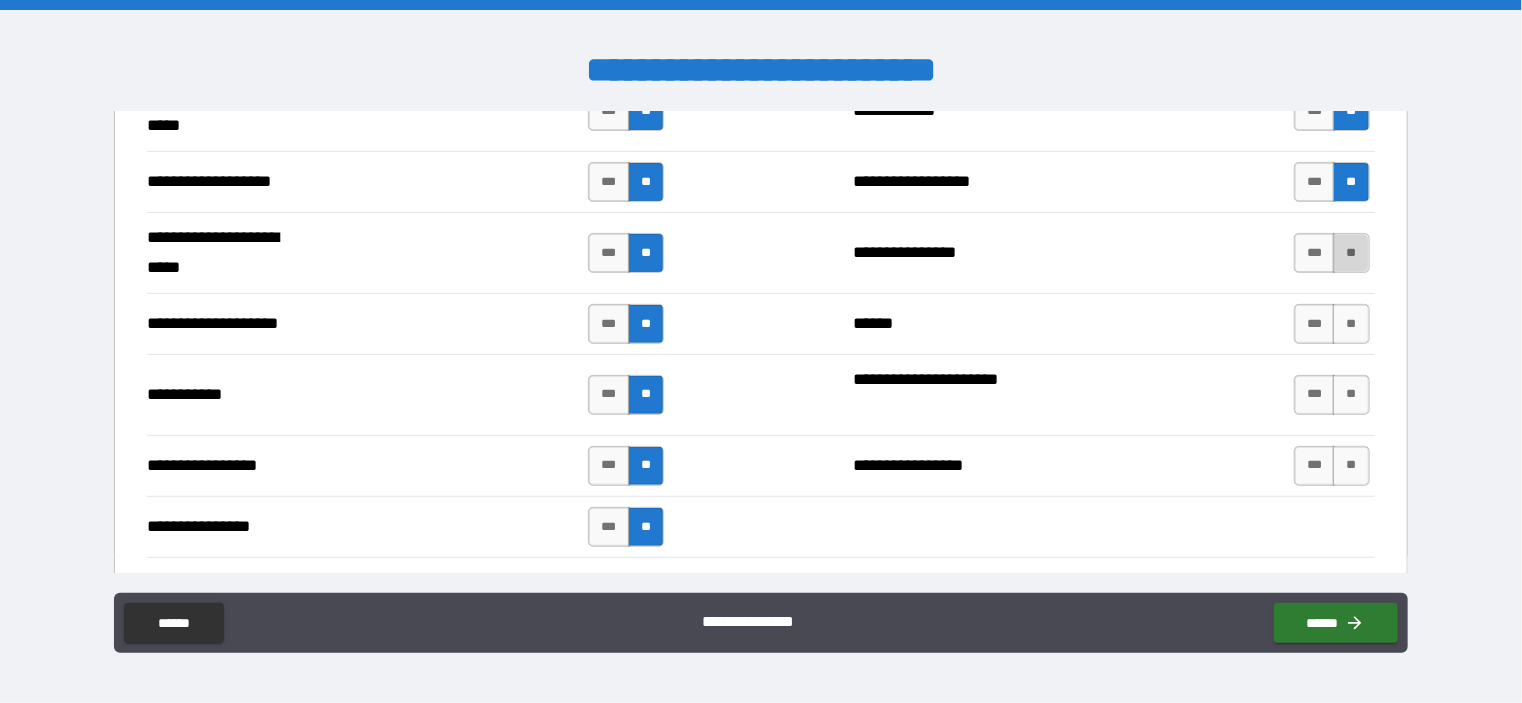click on "**" at bounding box center [1351, 253] 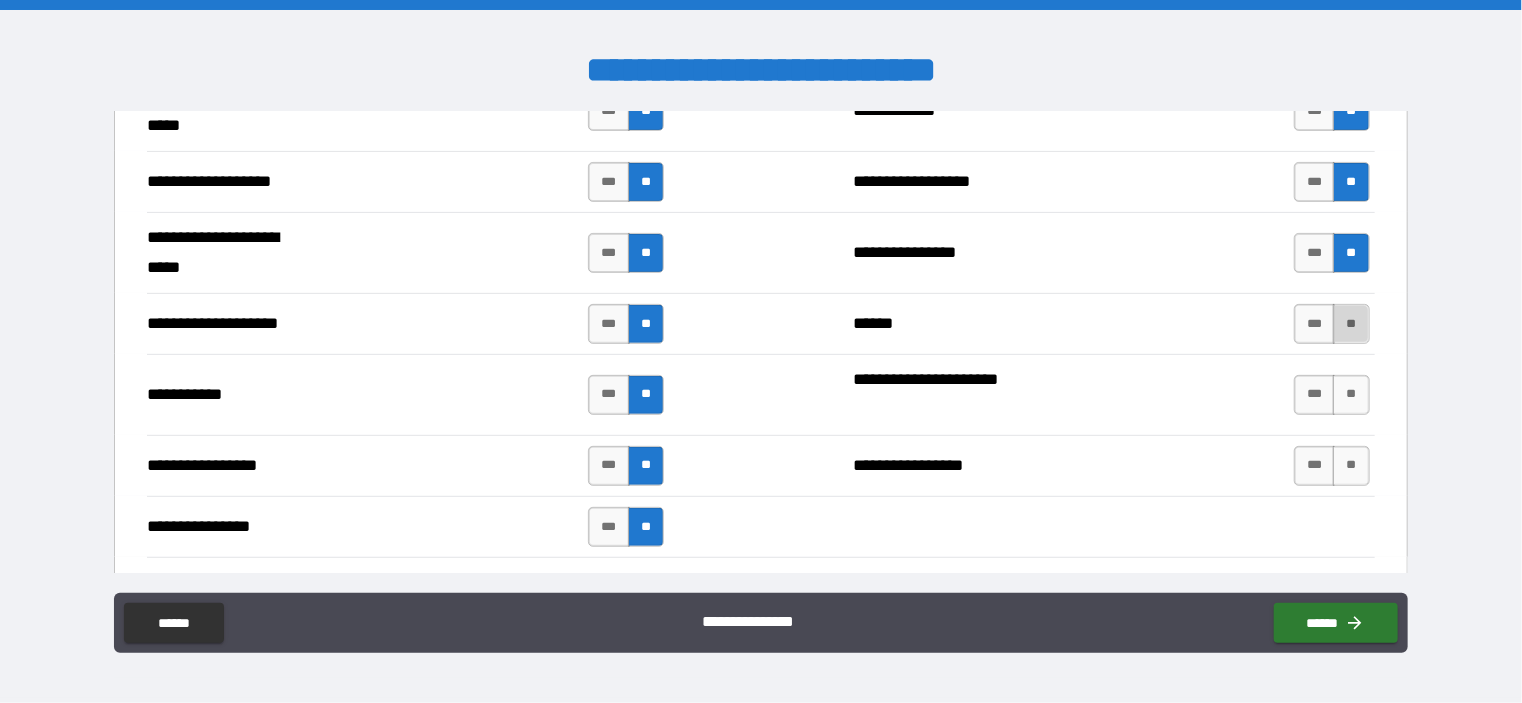 click on "**" at bounding box center [1351, 324] 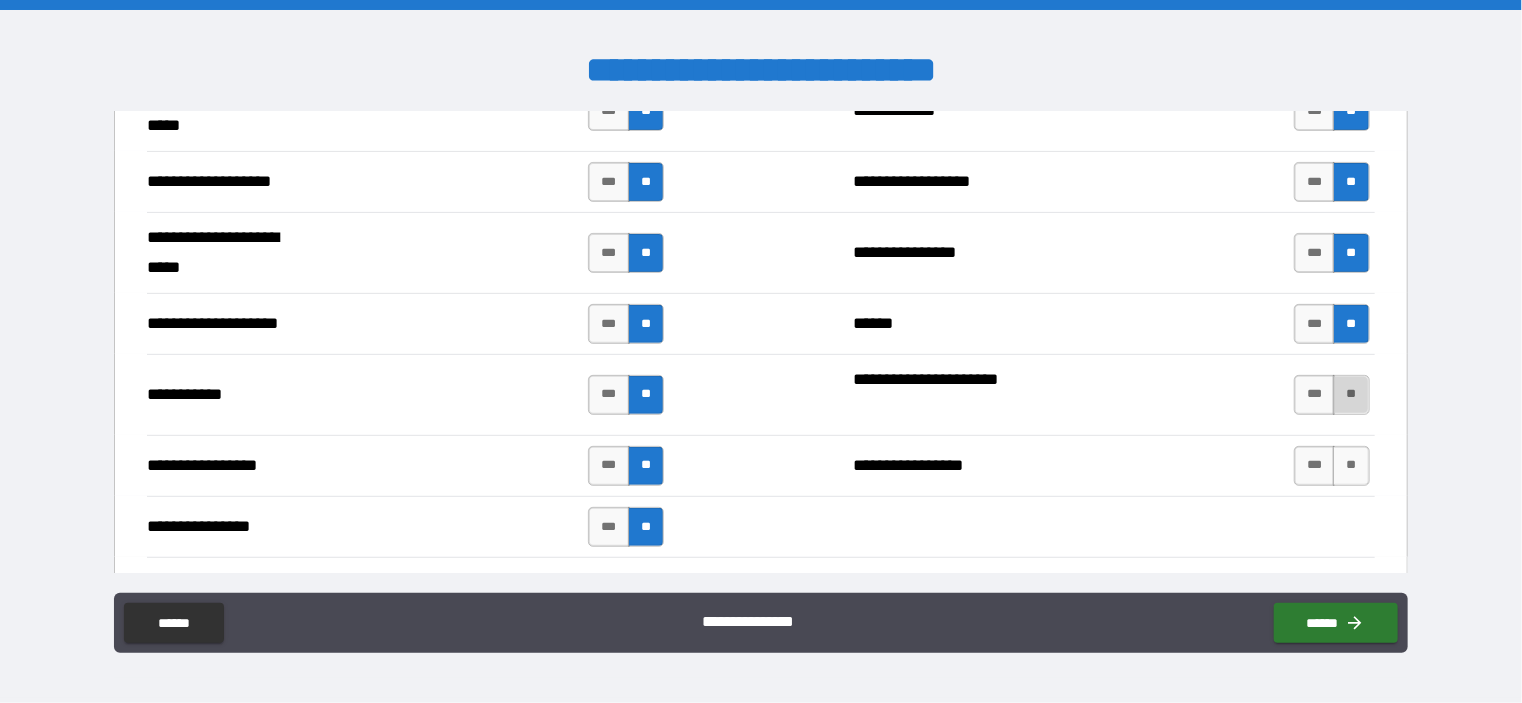 click on "**" at bounding box center (1351, 395) 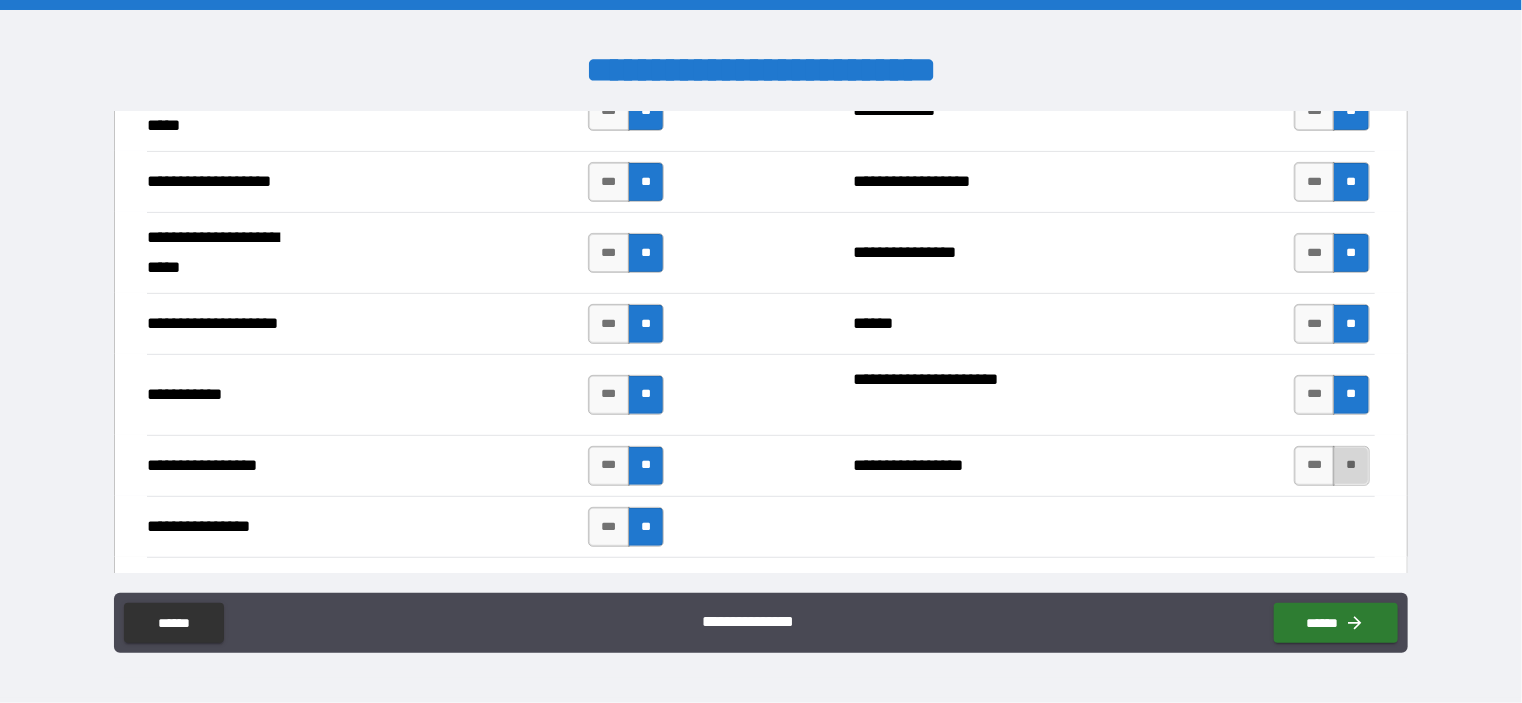 click on "**" at bounding box center [1351, 466] 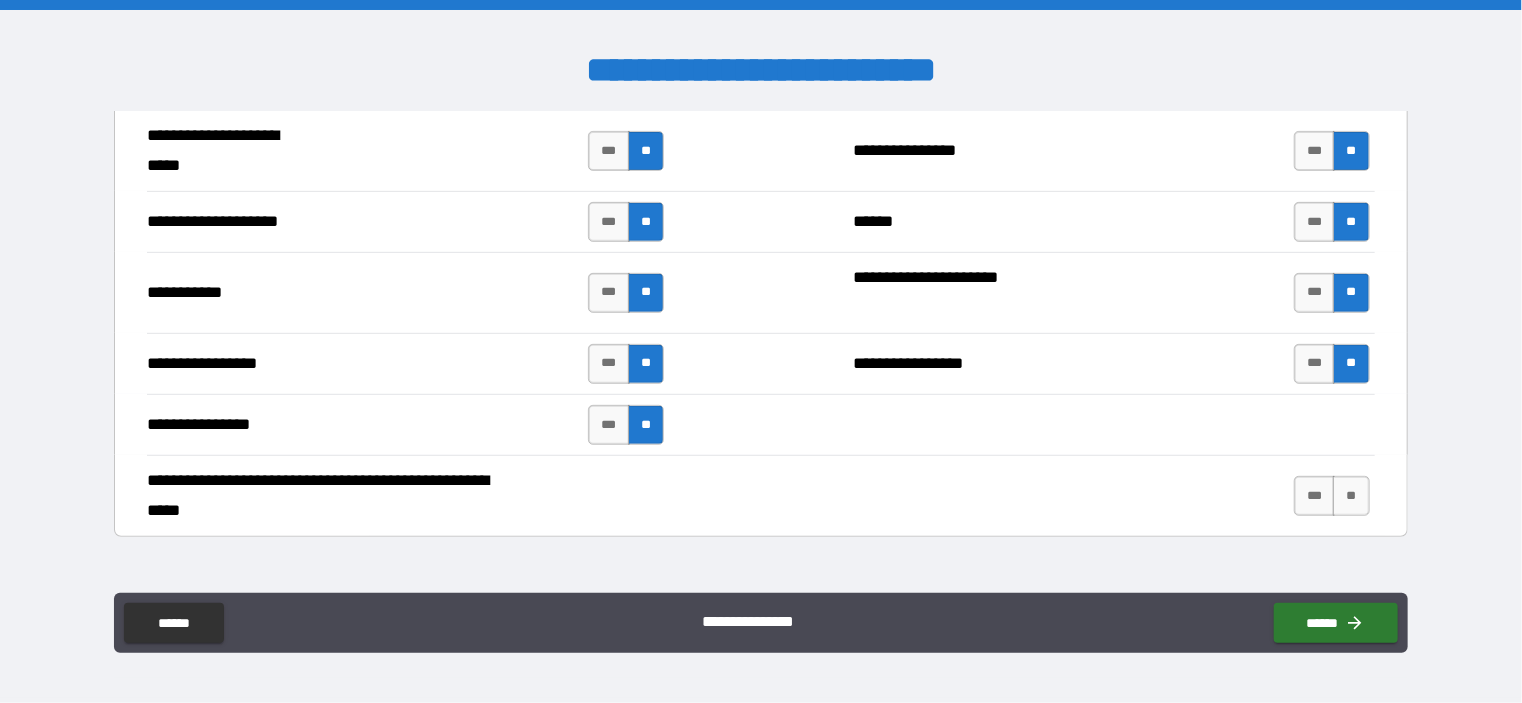 scroll, scrollTop: 4211, scrollLeft: 0, axis: vertical 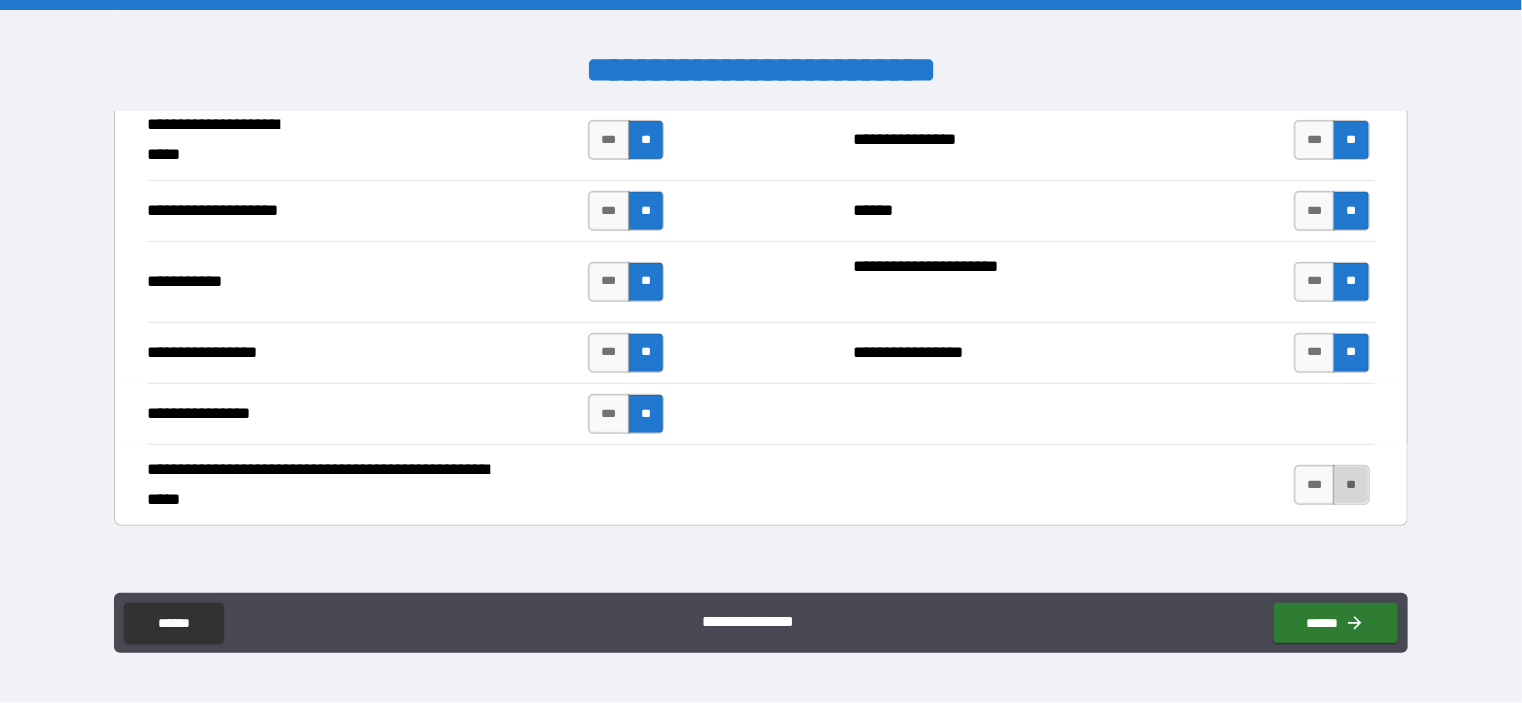 click on "**" at bounding box center [1351, 485] 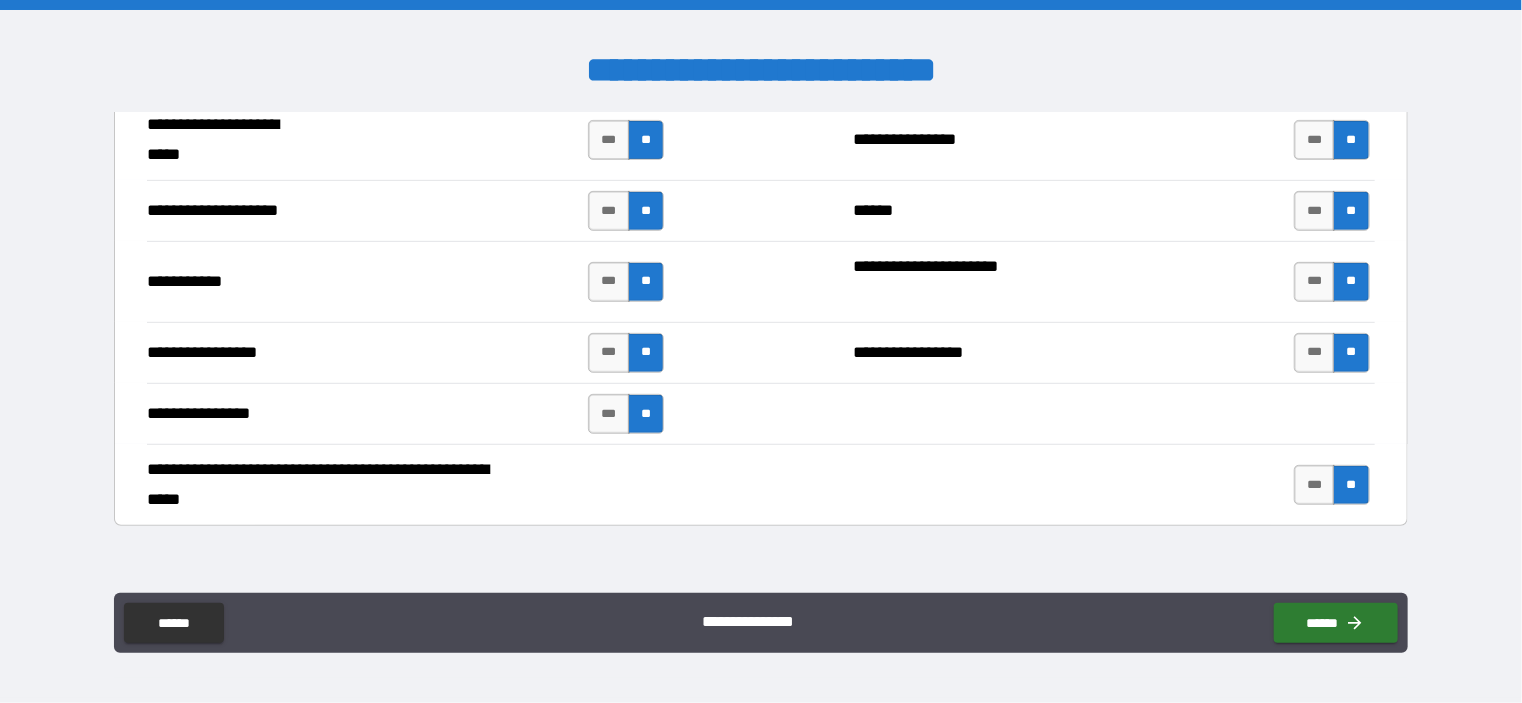 click on "*********" at bounding box center (761, 587) 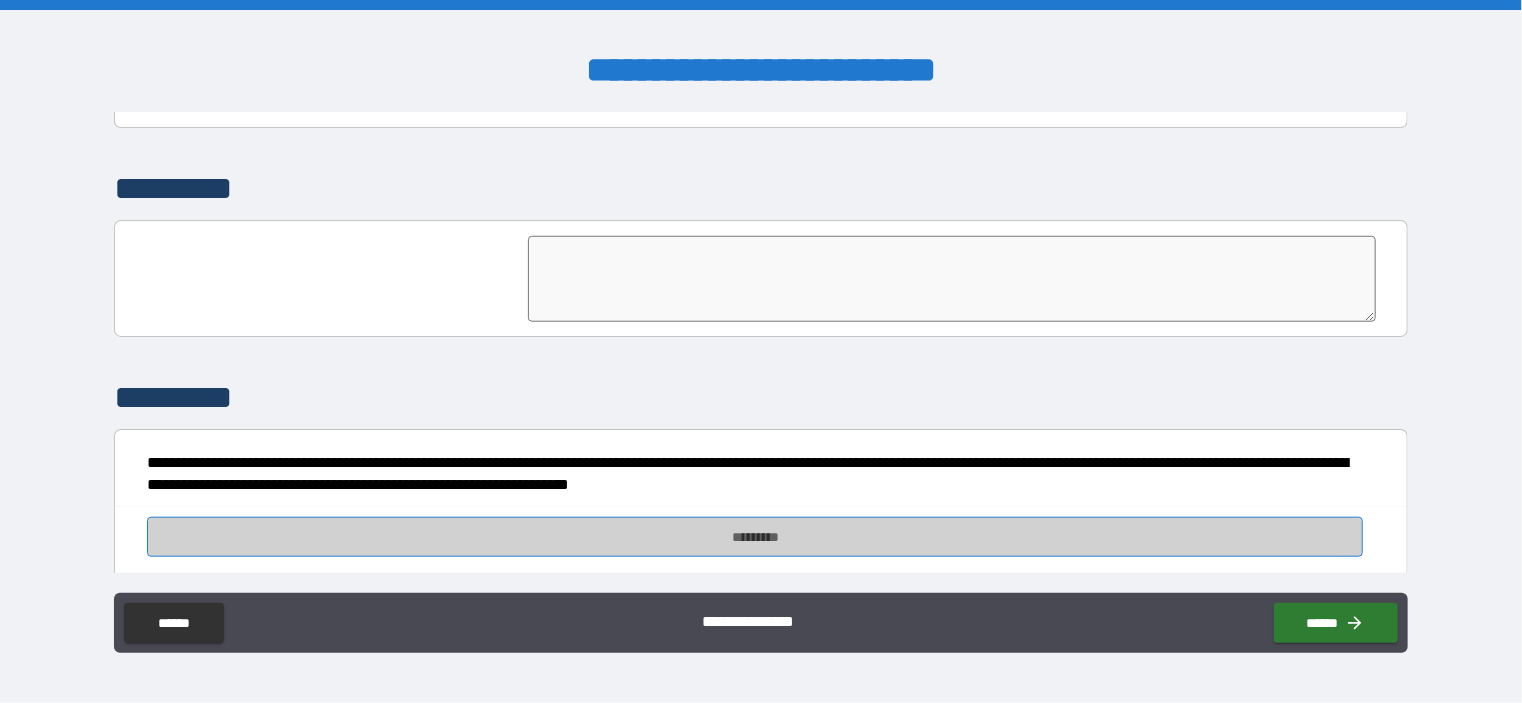 click on "*********" at bounding box center (755, 537) 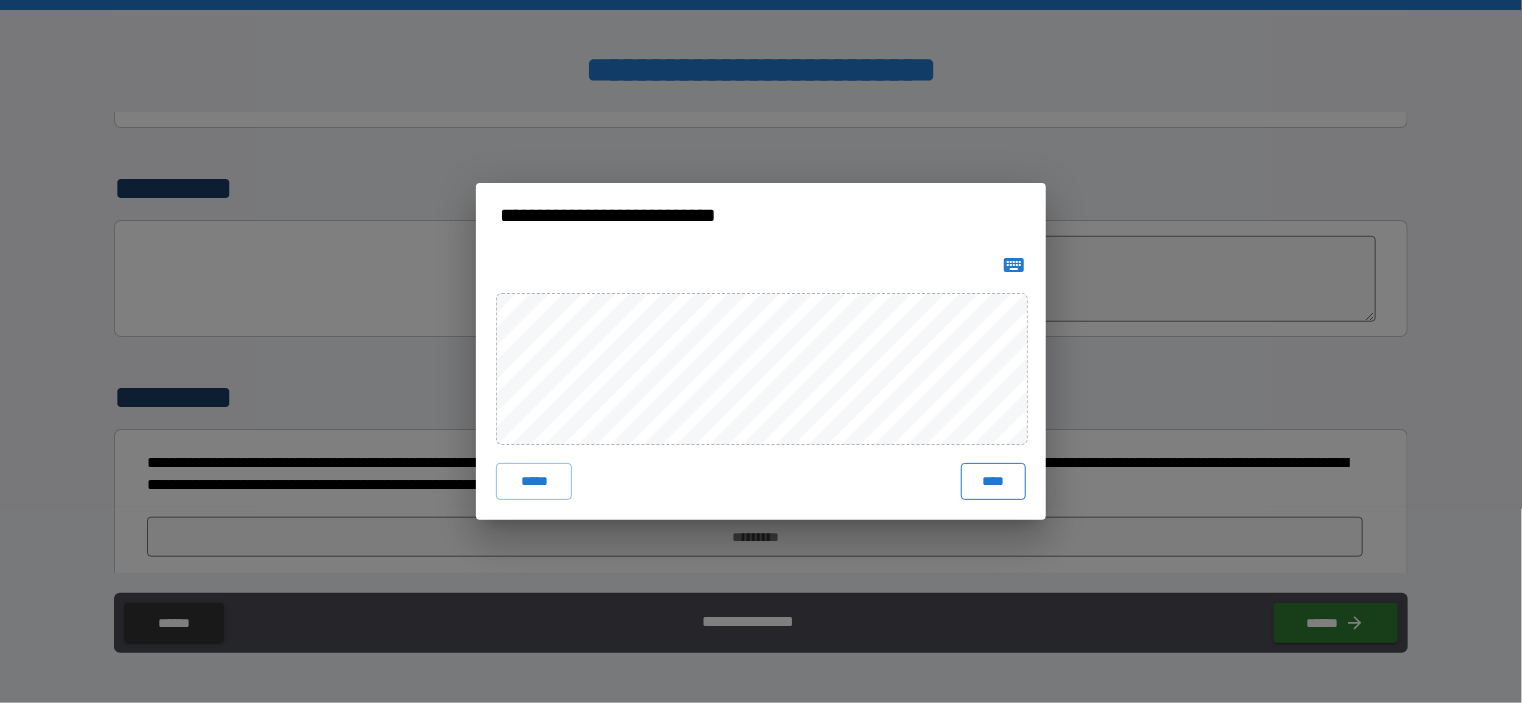 click on "****" at bounding box center (993, 481) 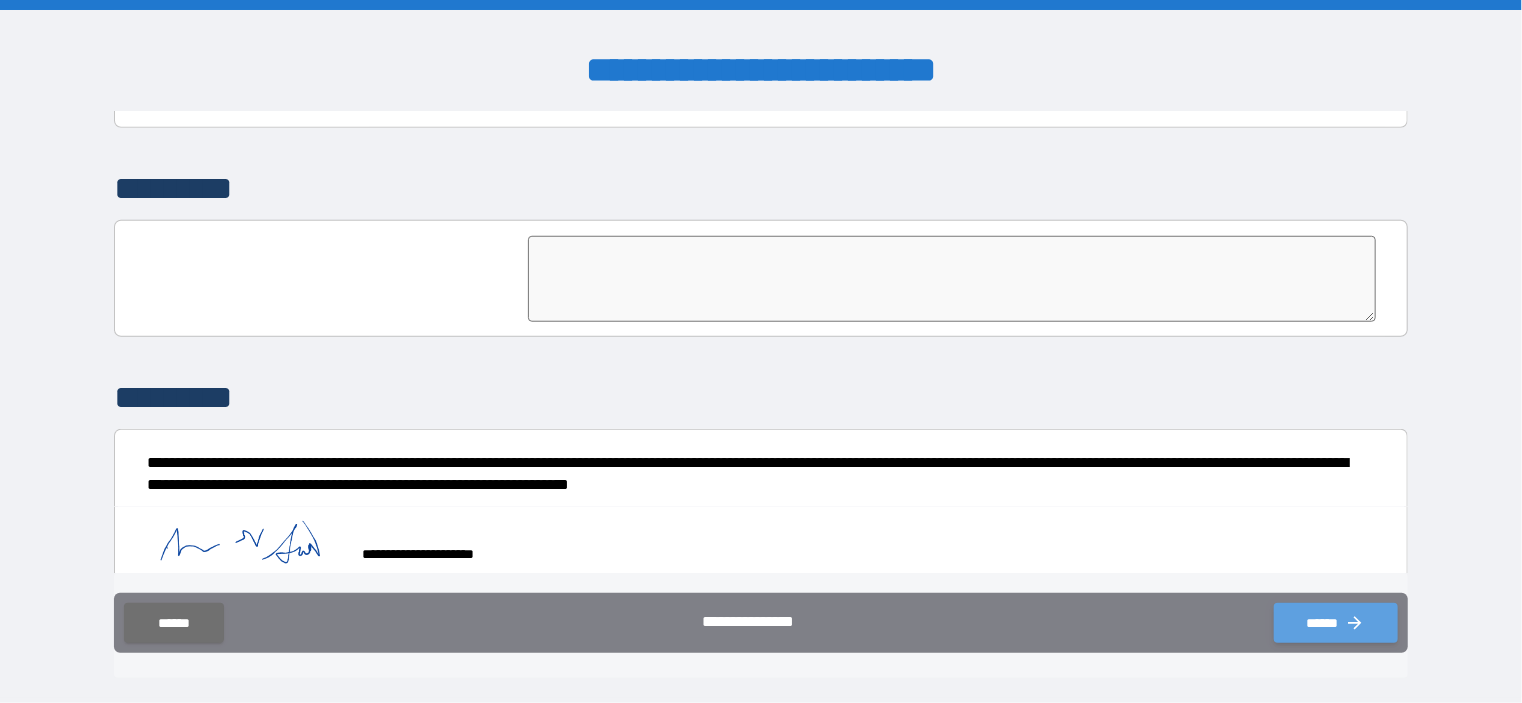 click on "******" at bounding box center [1336, 623] 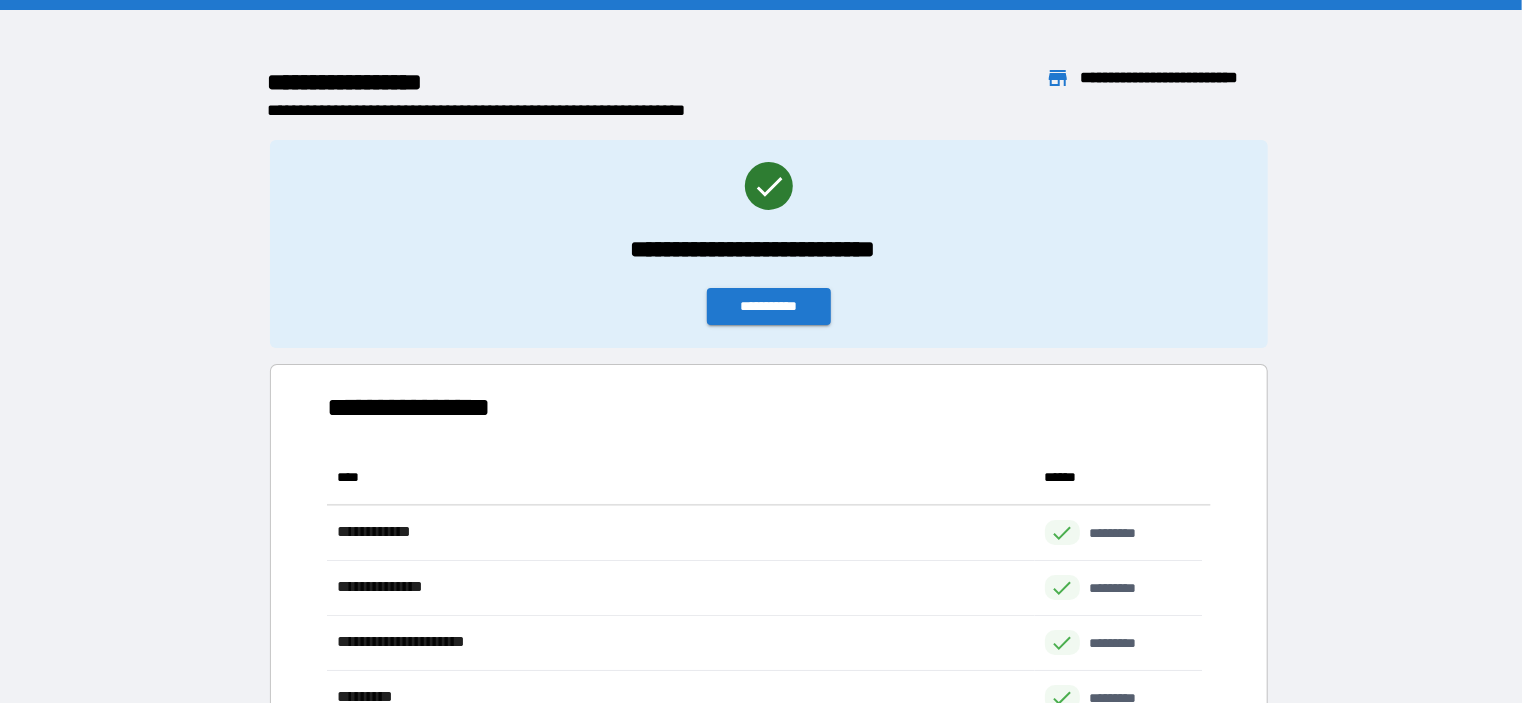 scroll, scrollTop: 16, scrollLeft: 16, axis: both 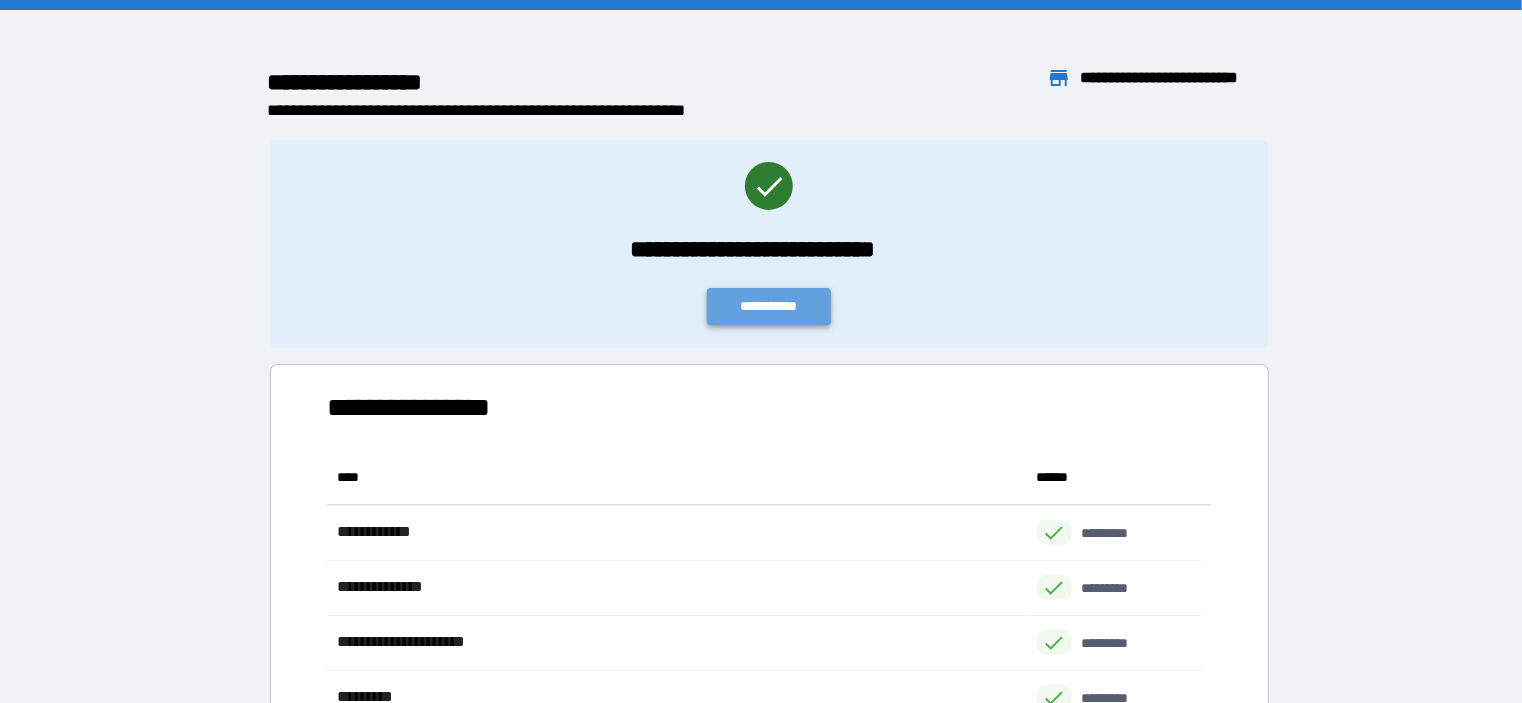 click on "**********" at bounding box center (769, 306) 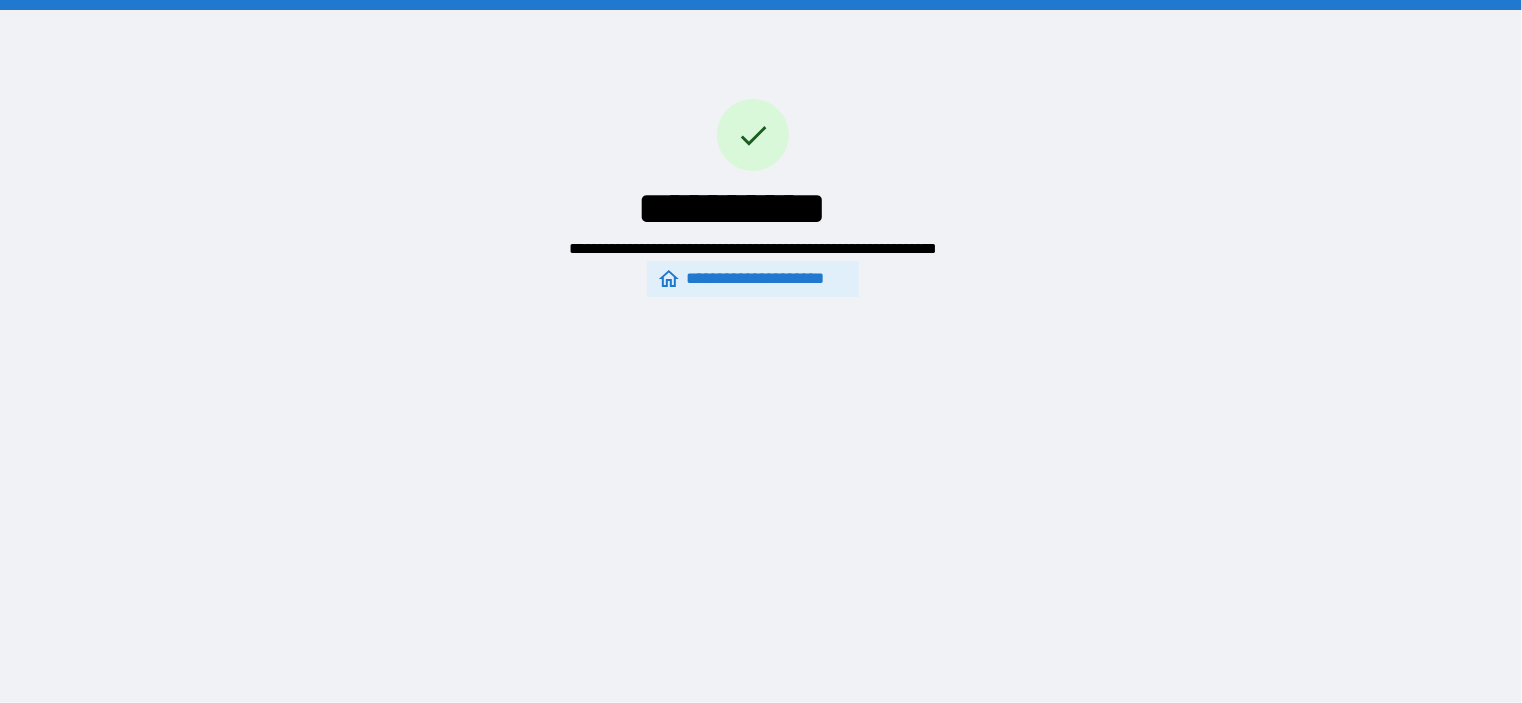 click on "**********" at bounding box center (752, 279) 